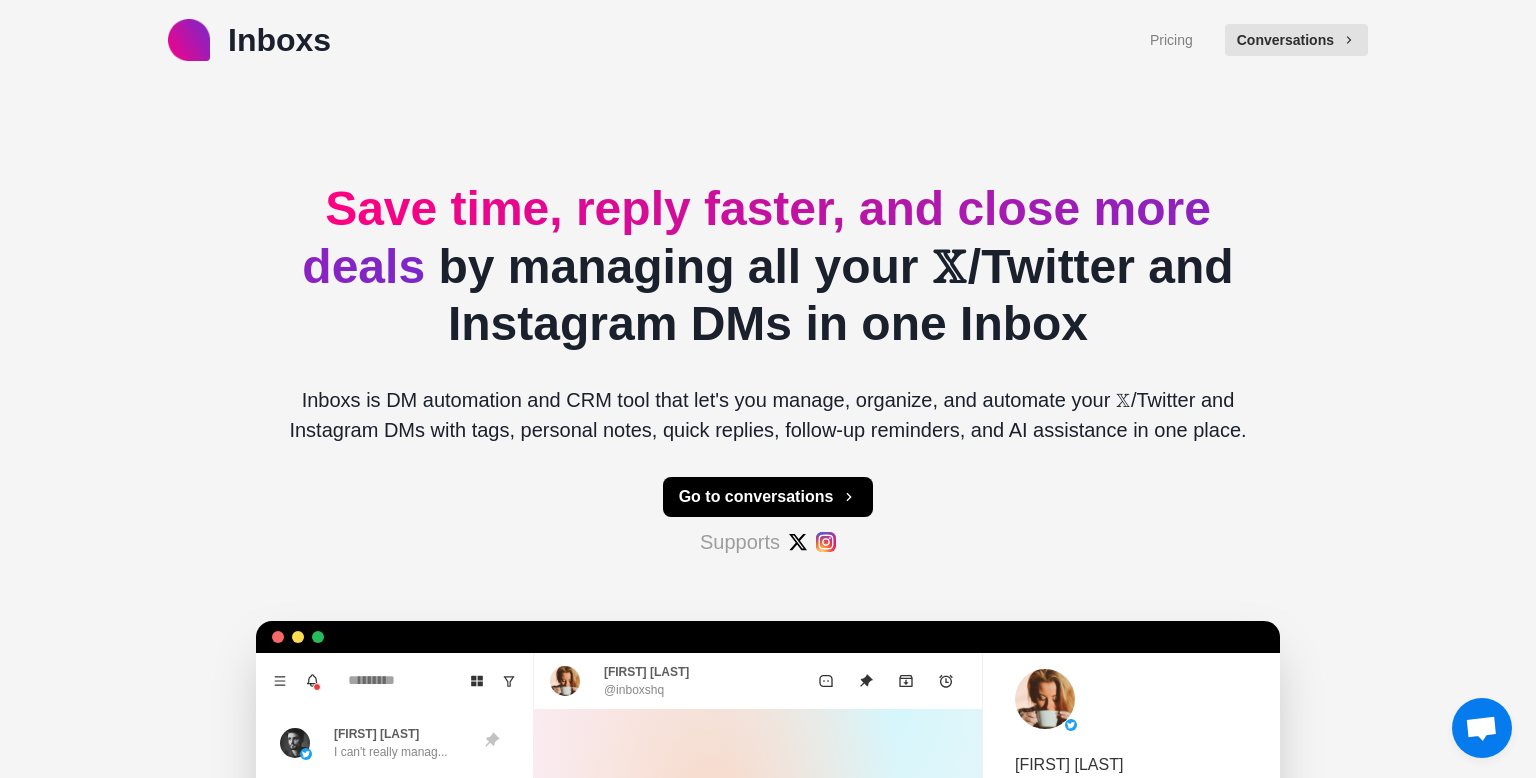 scroll, scrollTop: 0, scrollLeft: 0, axis: both 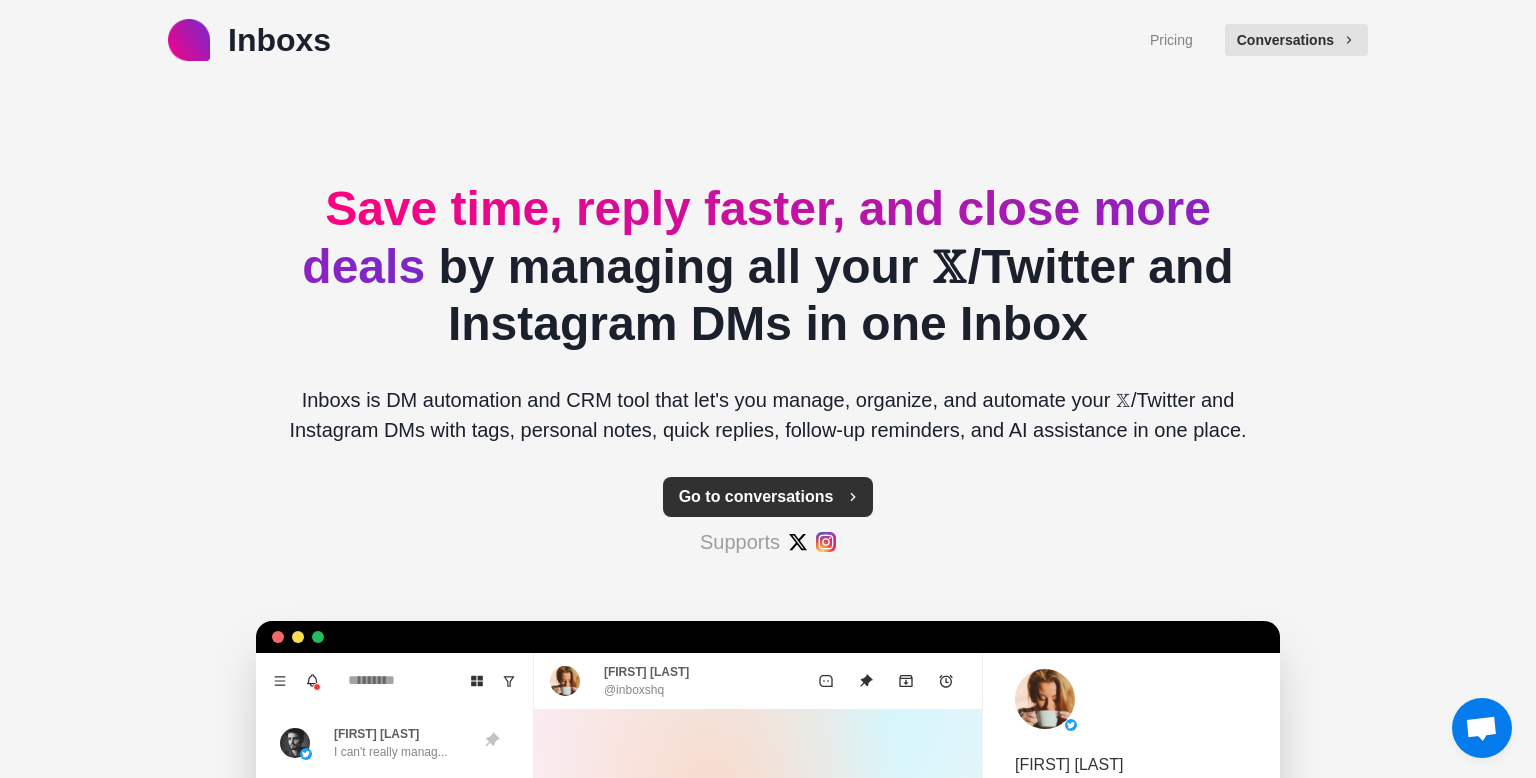 click on "Go to conversations" at bounding box center [768, 497] 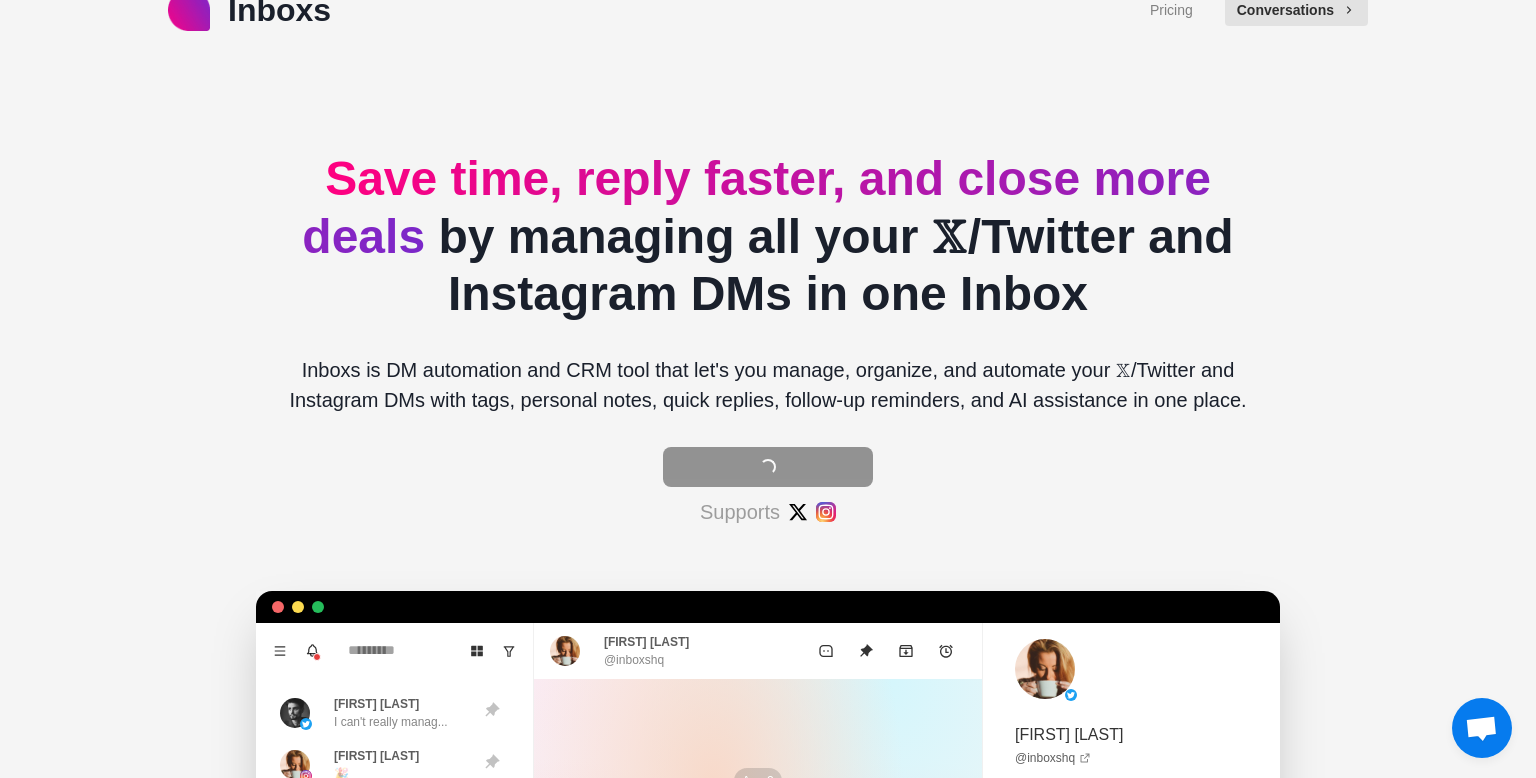 scroll, scrollTop: 0, scrollLeft: 0, axis: both 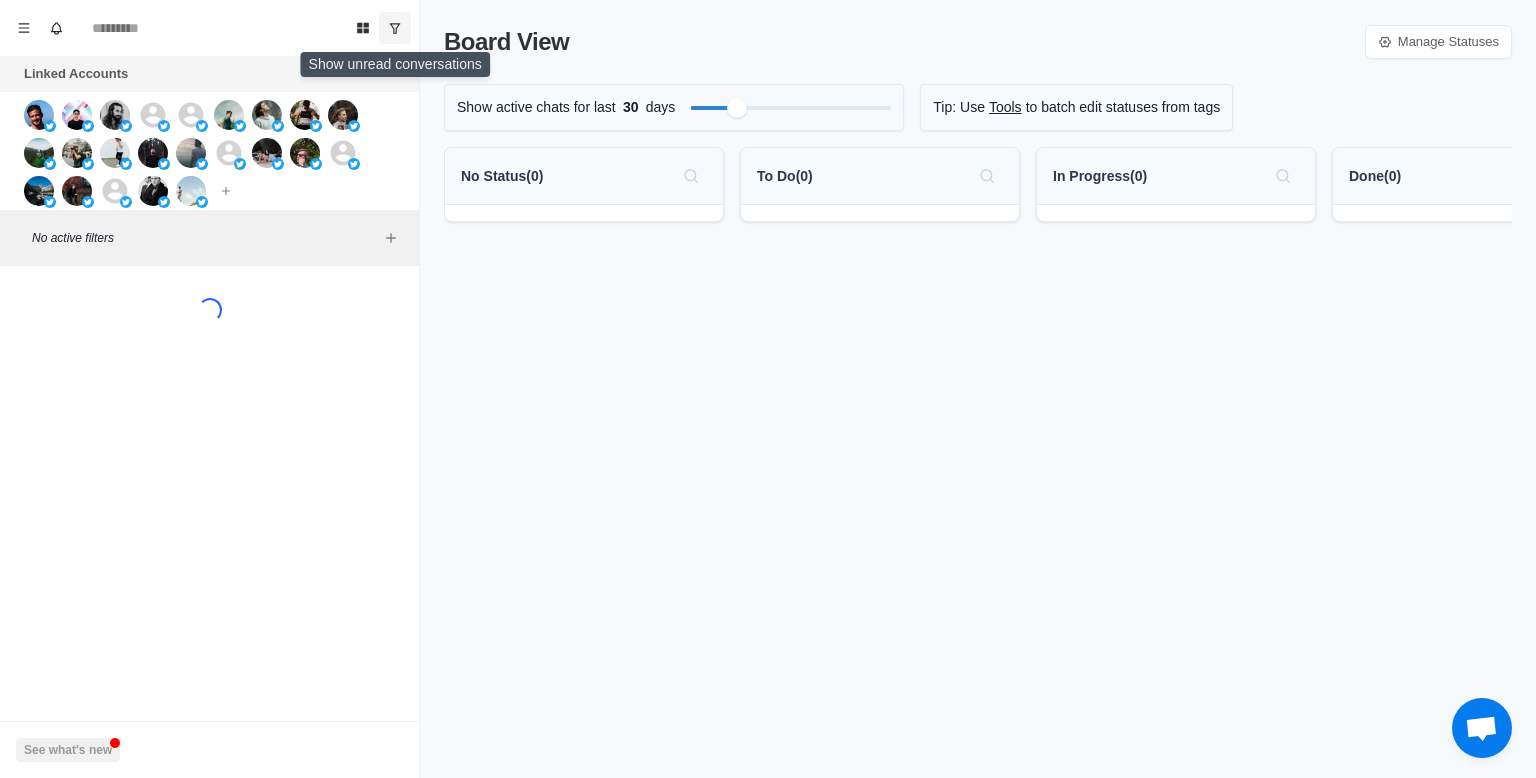 click 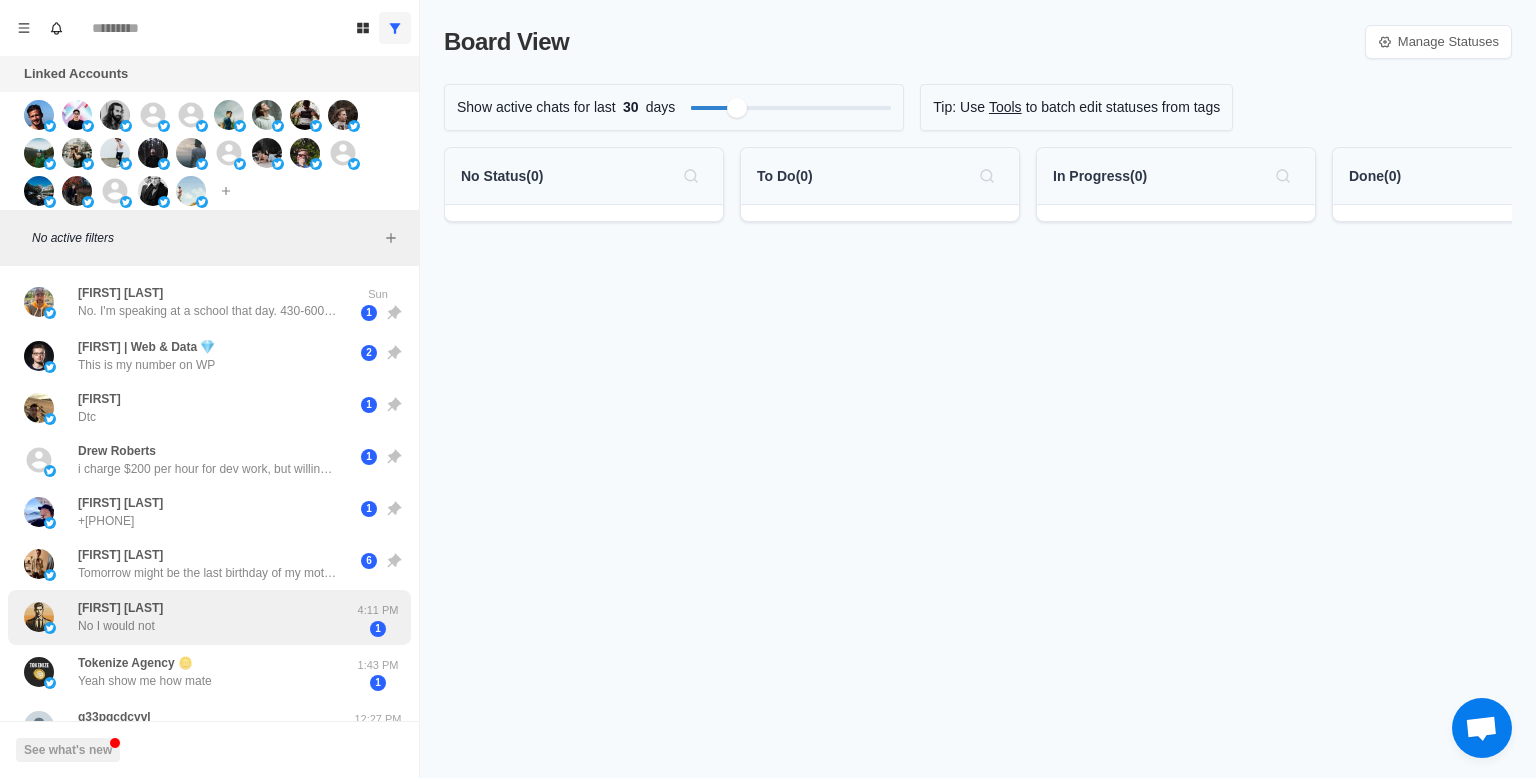 click on "[FIRST] [LAST] No I would not" at bounding box center (188, 617) 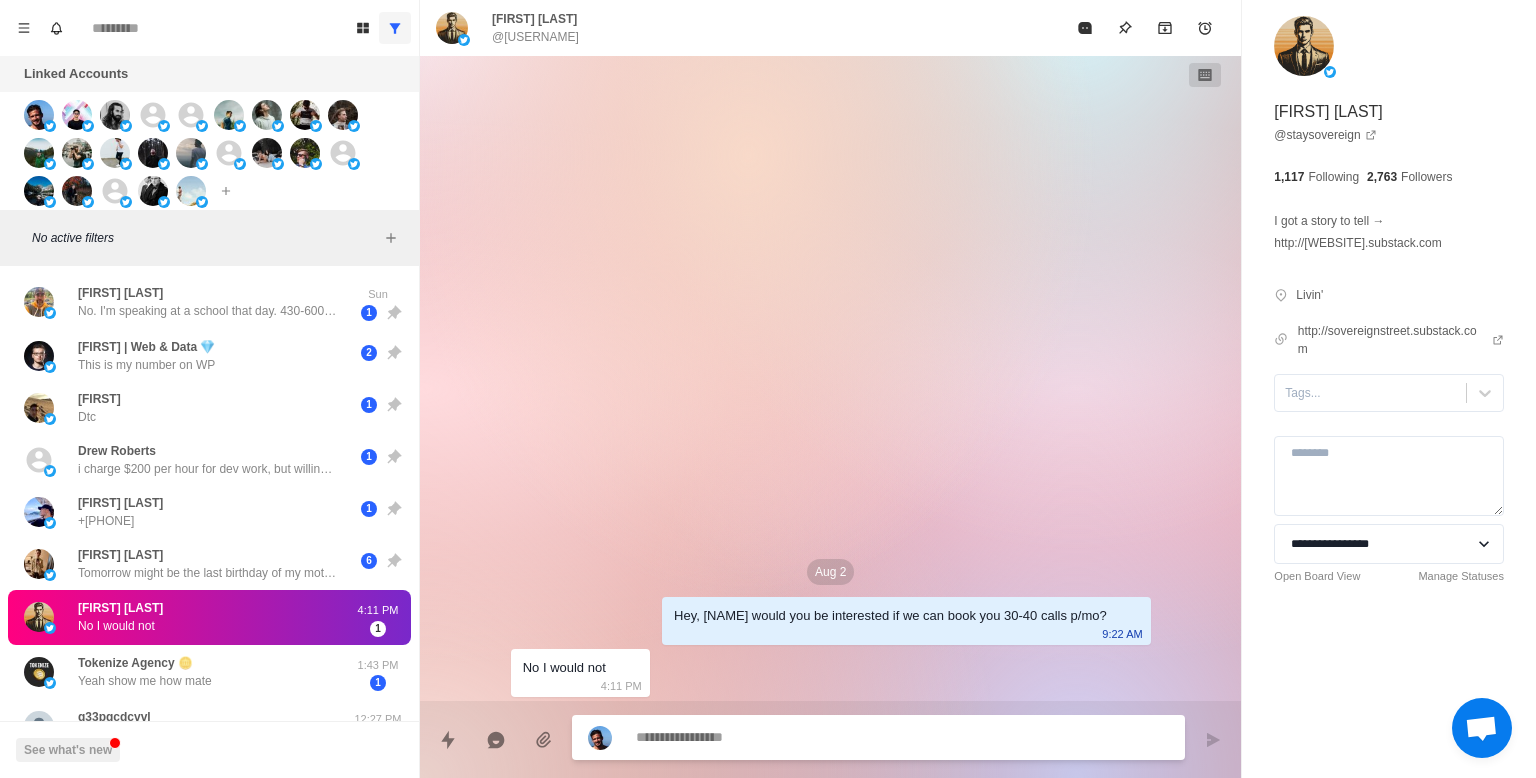 click at bounding box center (902, 737) 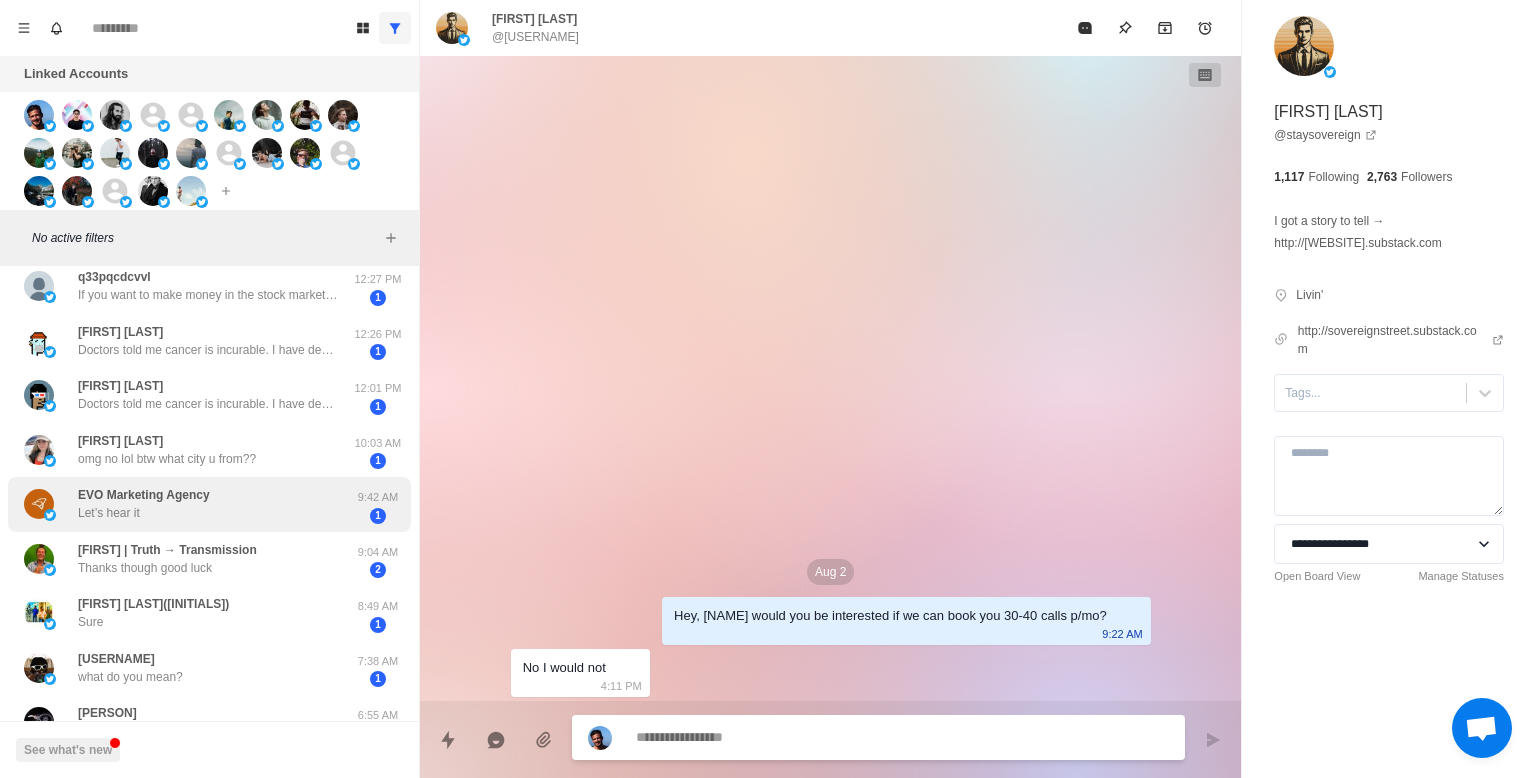 scroll, scrollTop: 492, scrollLeft: 0, axis: vertical 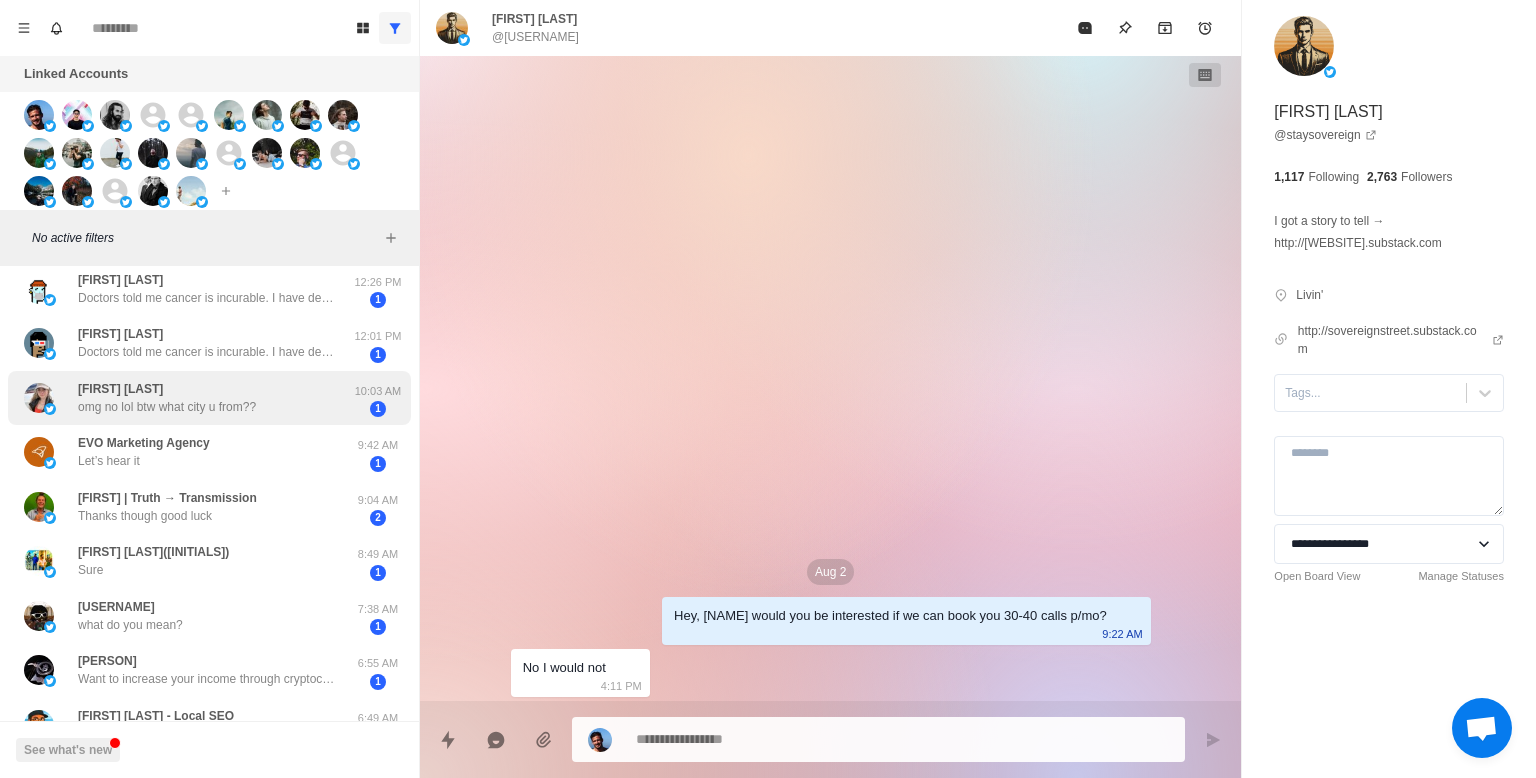 click on "omg no lol btw what city u from??" at bounding box center [167, 407] 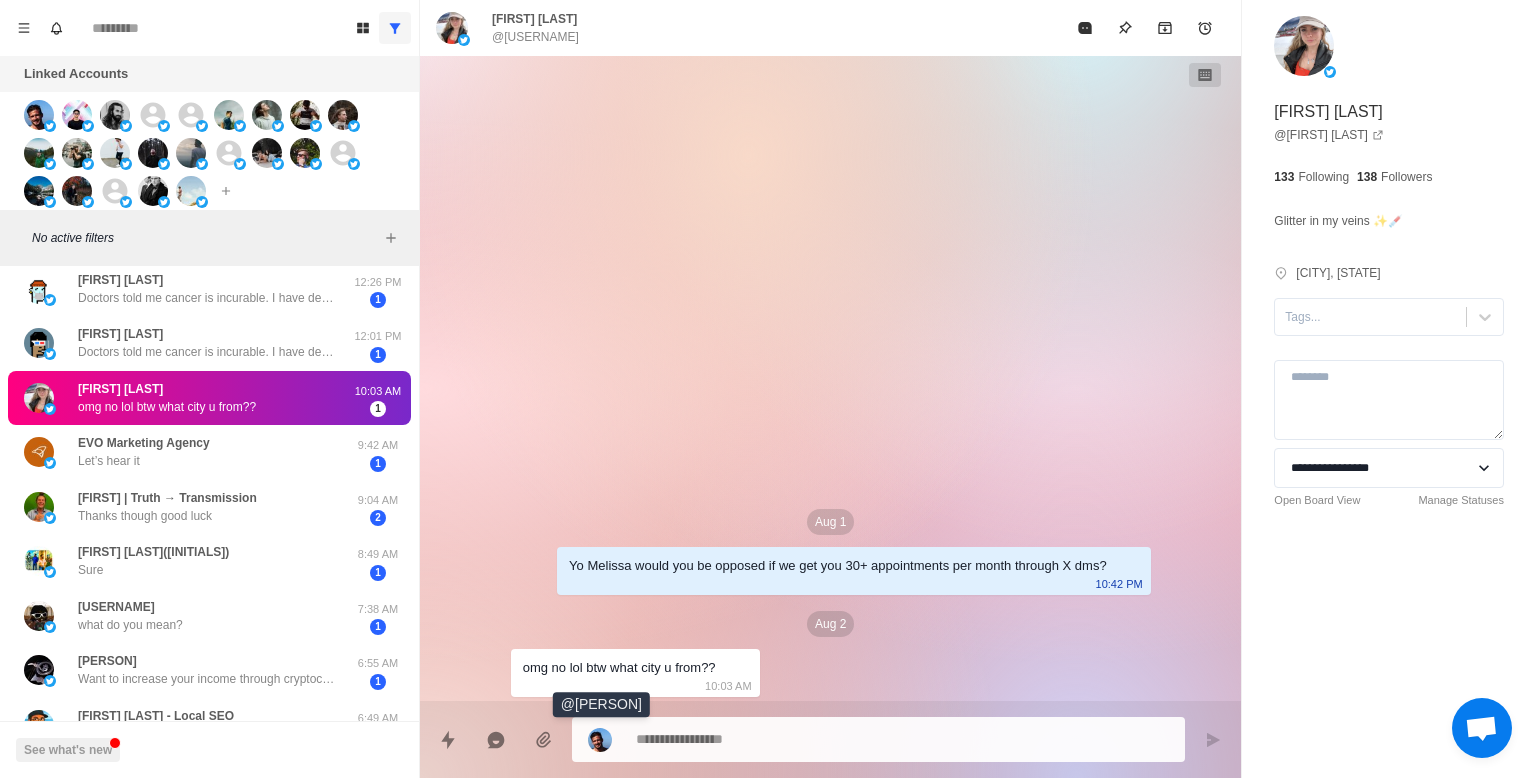 click at bounding box center (600, 740) 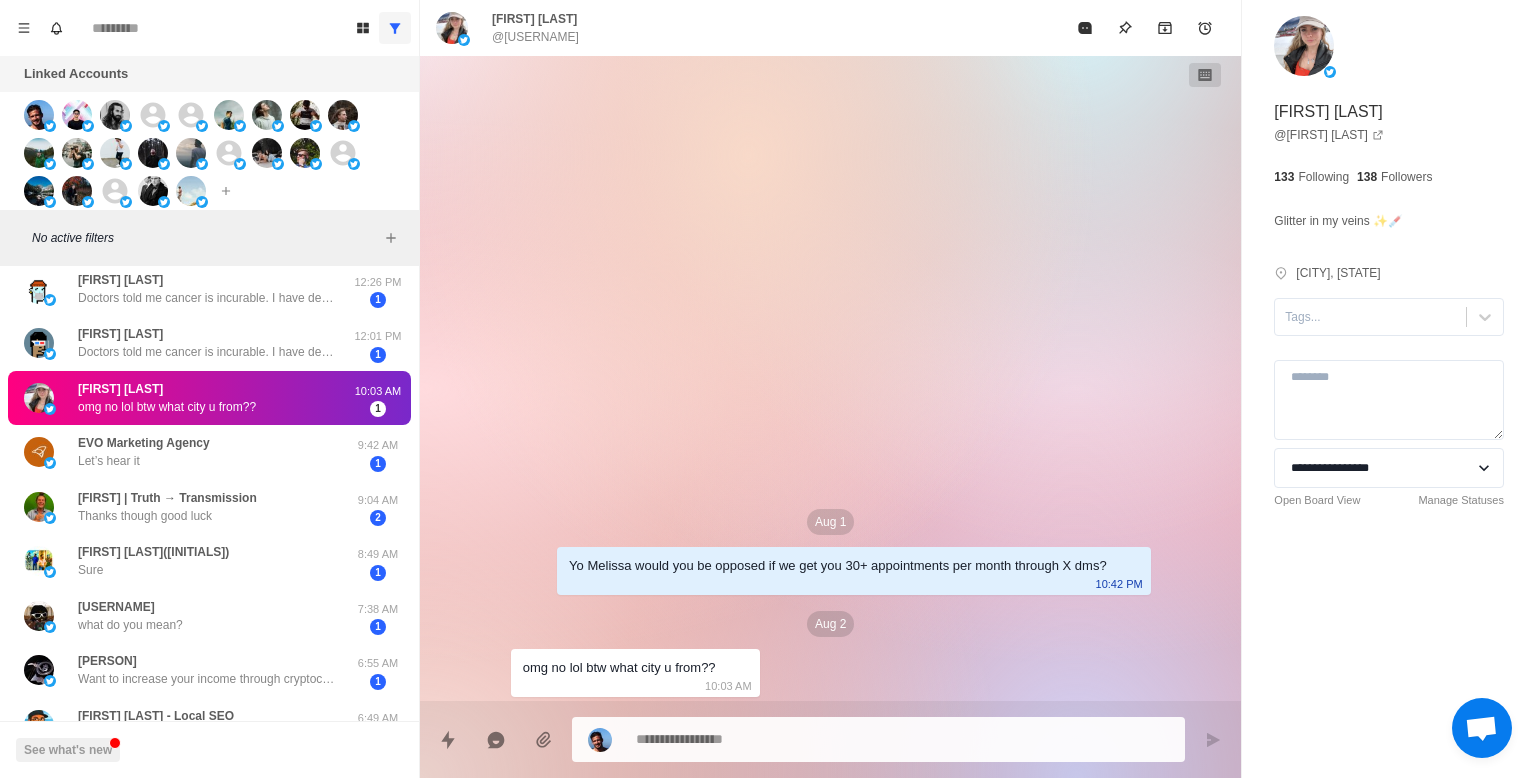 click at bounding box center (878, 739) 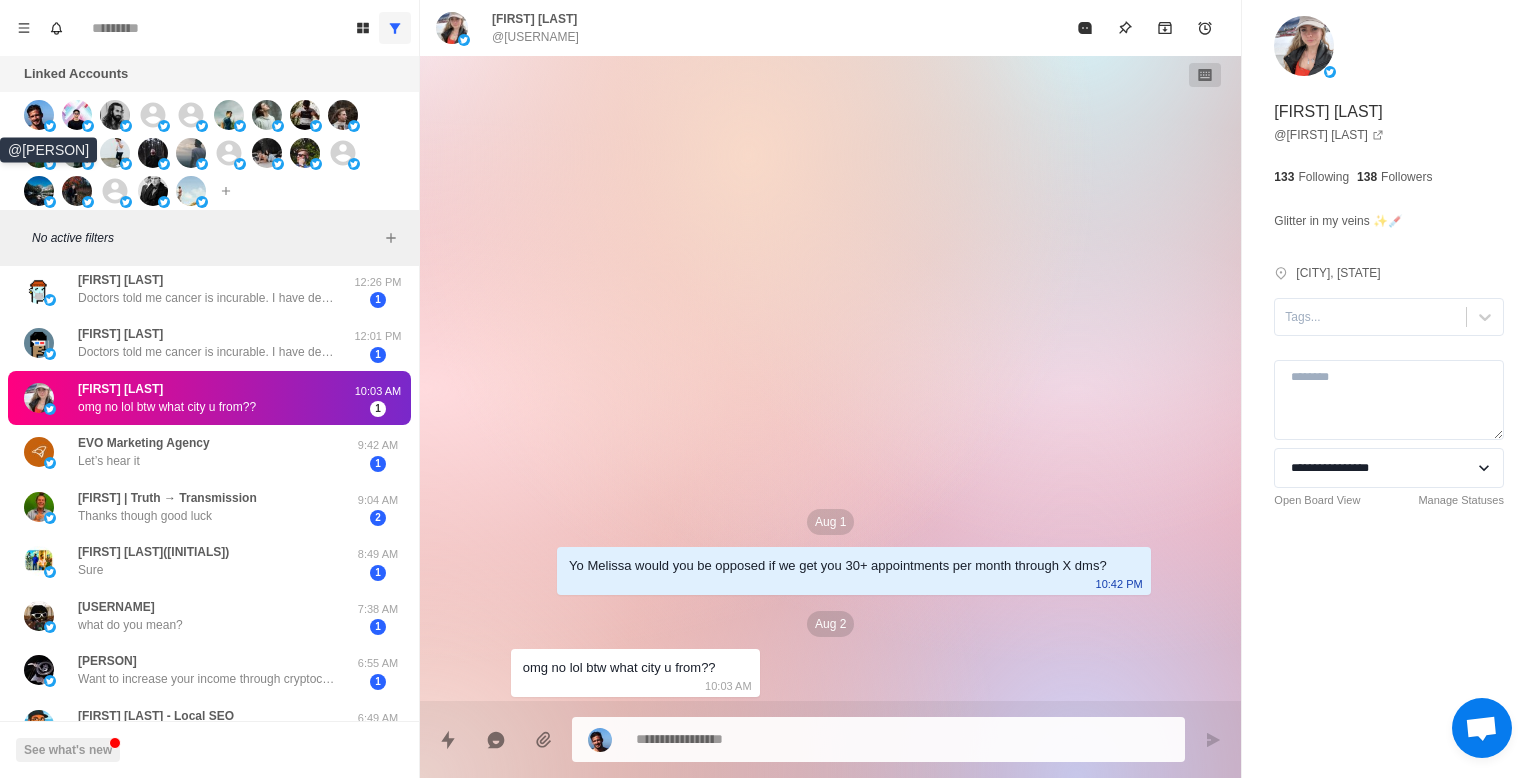 click at bounding box center [39, 115] 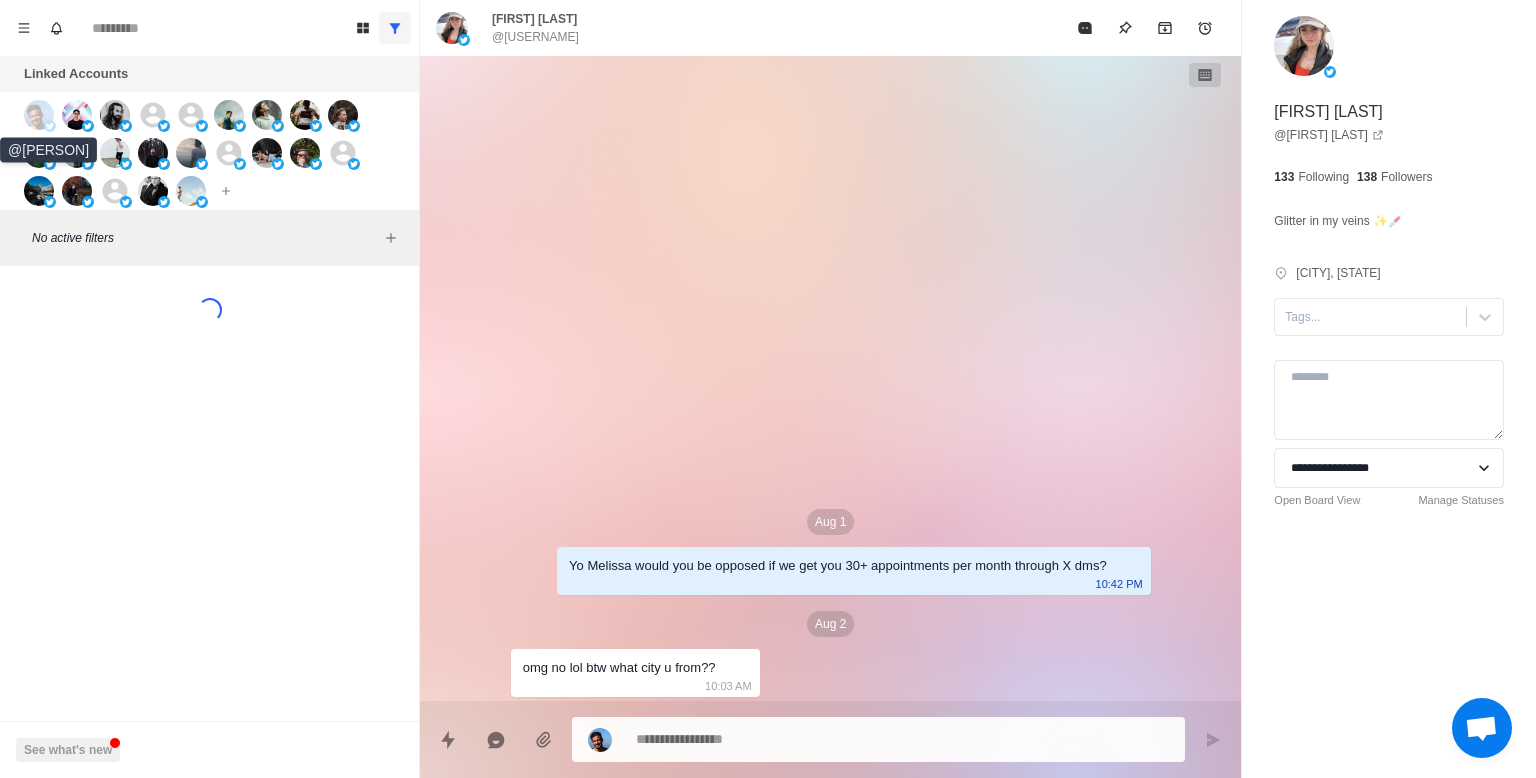 scroll, scrollTop: 0, scrollLeft: 0, axis: both 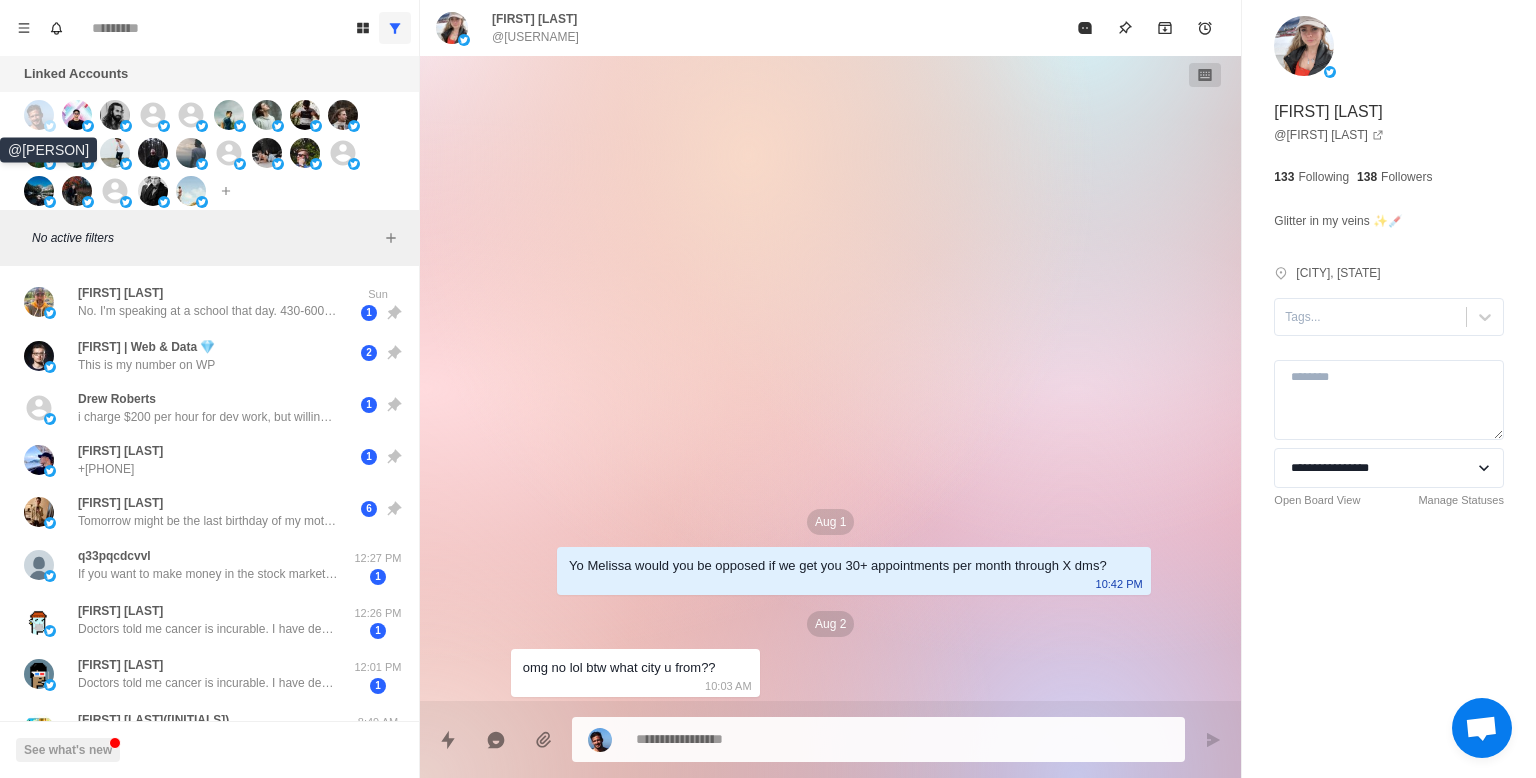 click at bounding box center [39, 115] 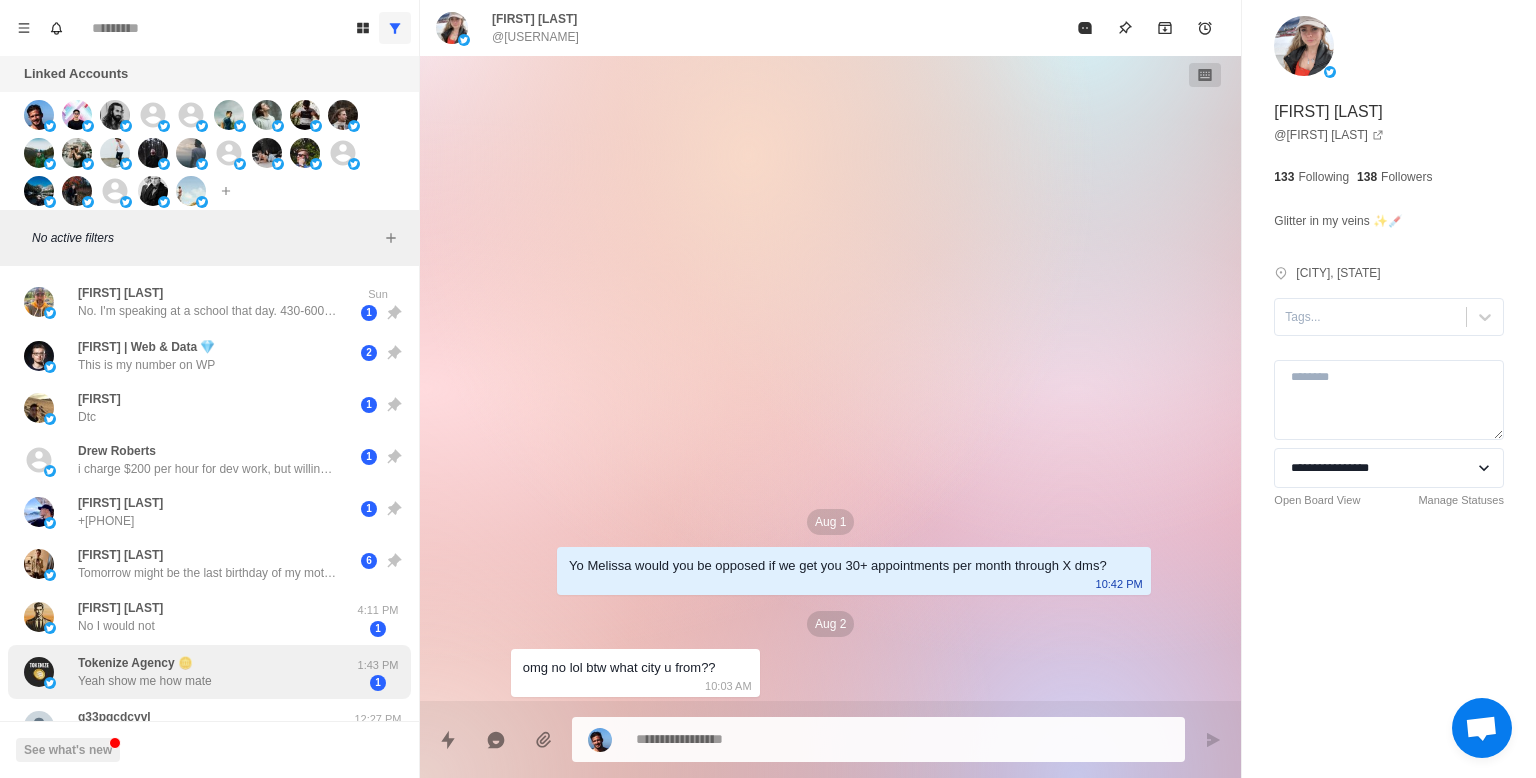 click on "Tokenize Agency 🪙 Yeah show me how mate 1:43 PM 1" at bounding box center [209, 672] 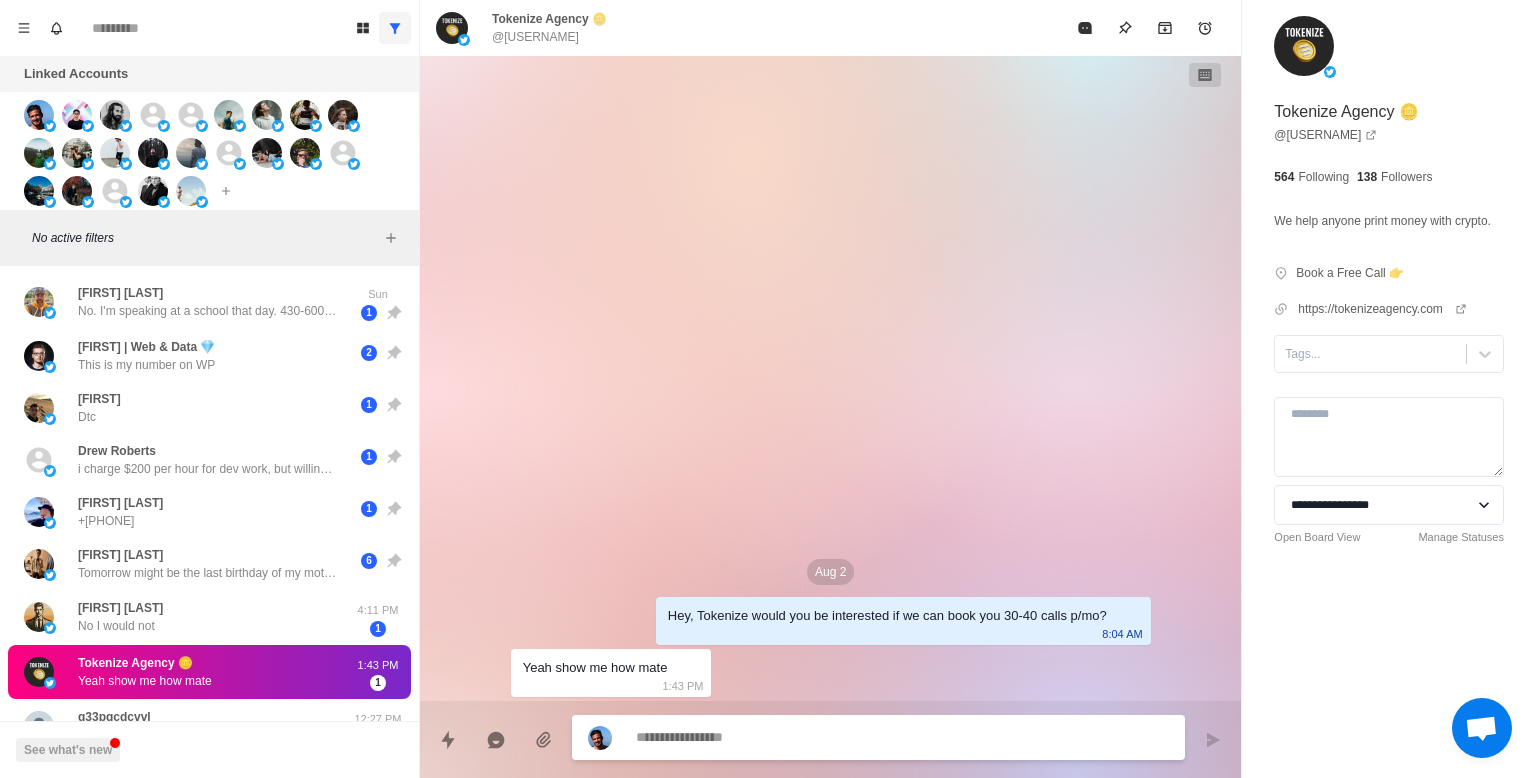 click 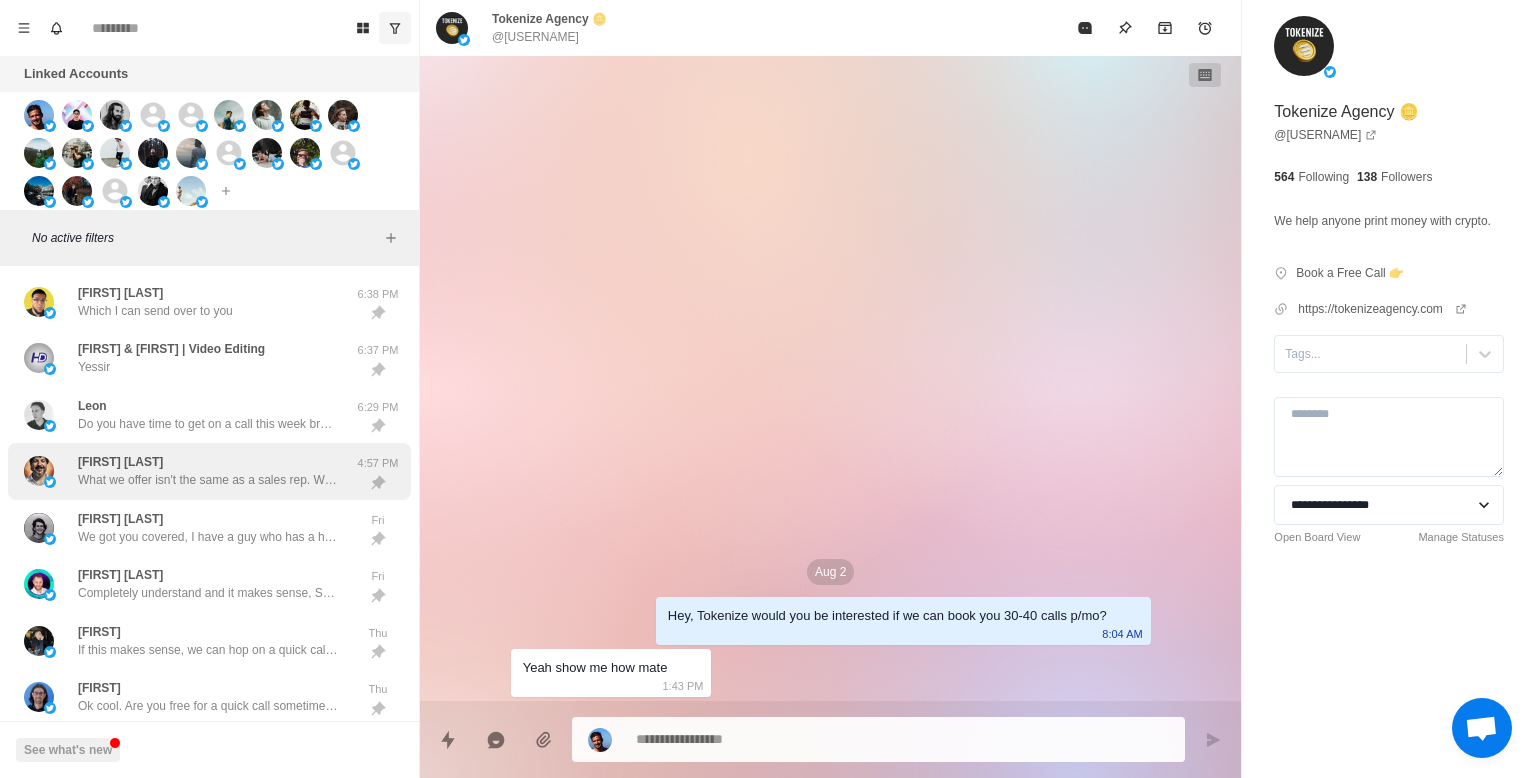 drag, startPoint x: 265, startPoint y: 465, endPoint x: 276, endPoint y: 468, distance: 11.401754 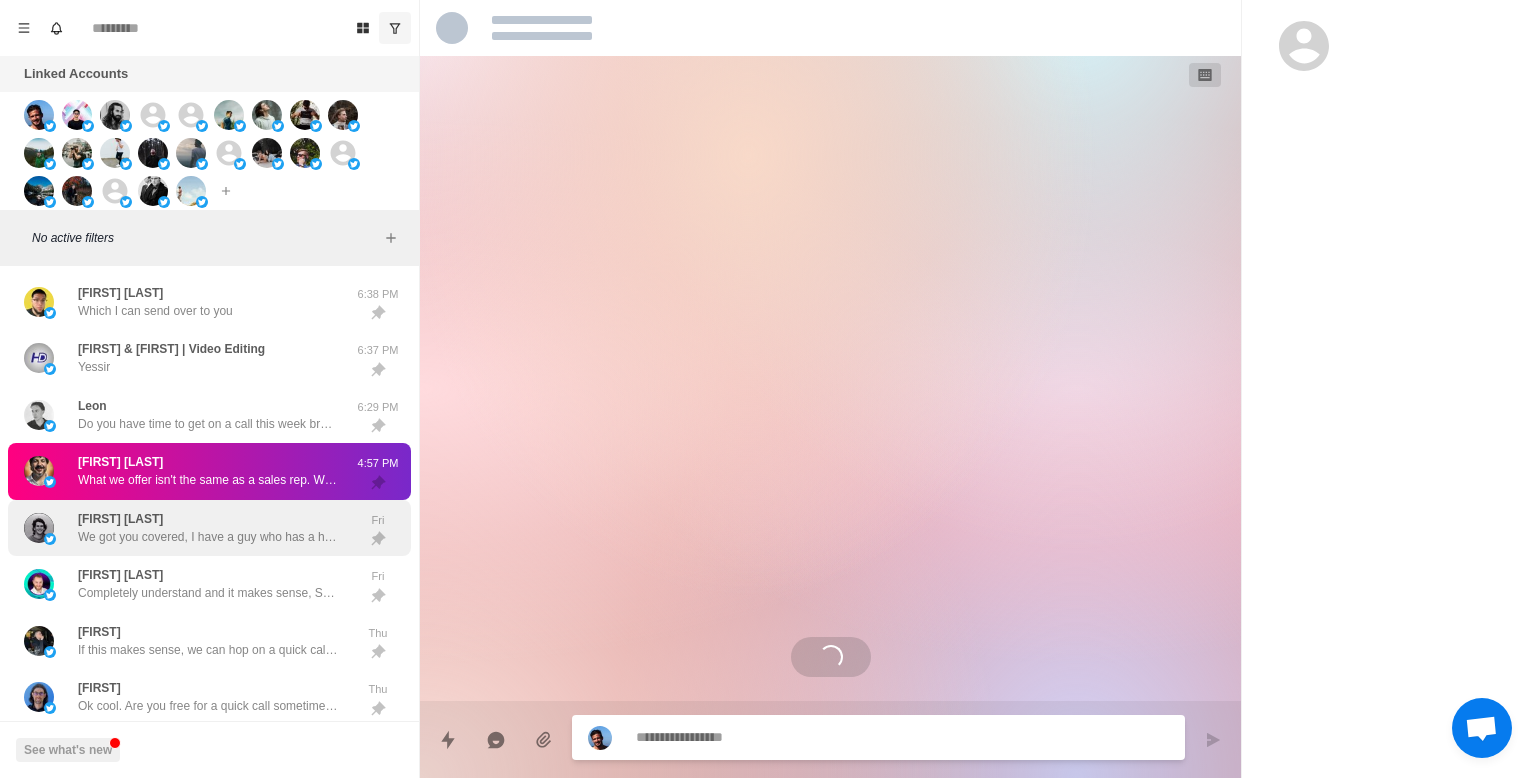 scroll, scrollTop: 2252, scrollLeft: 0, axis: vertical 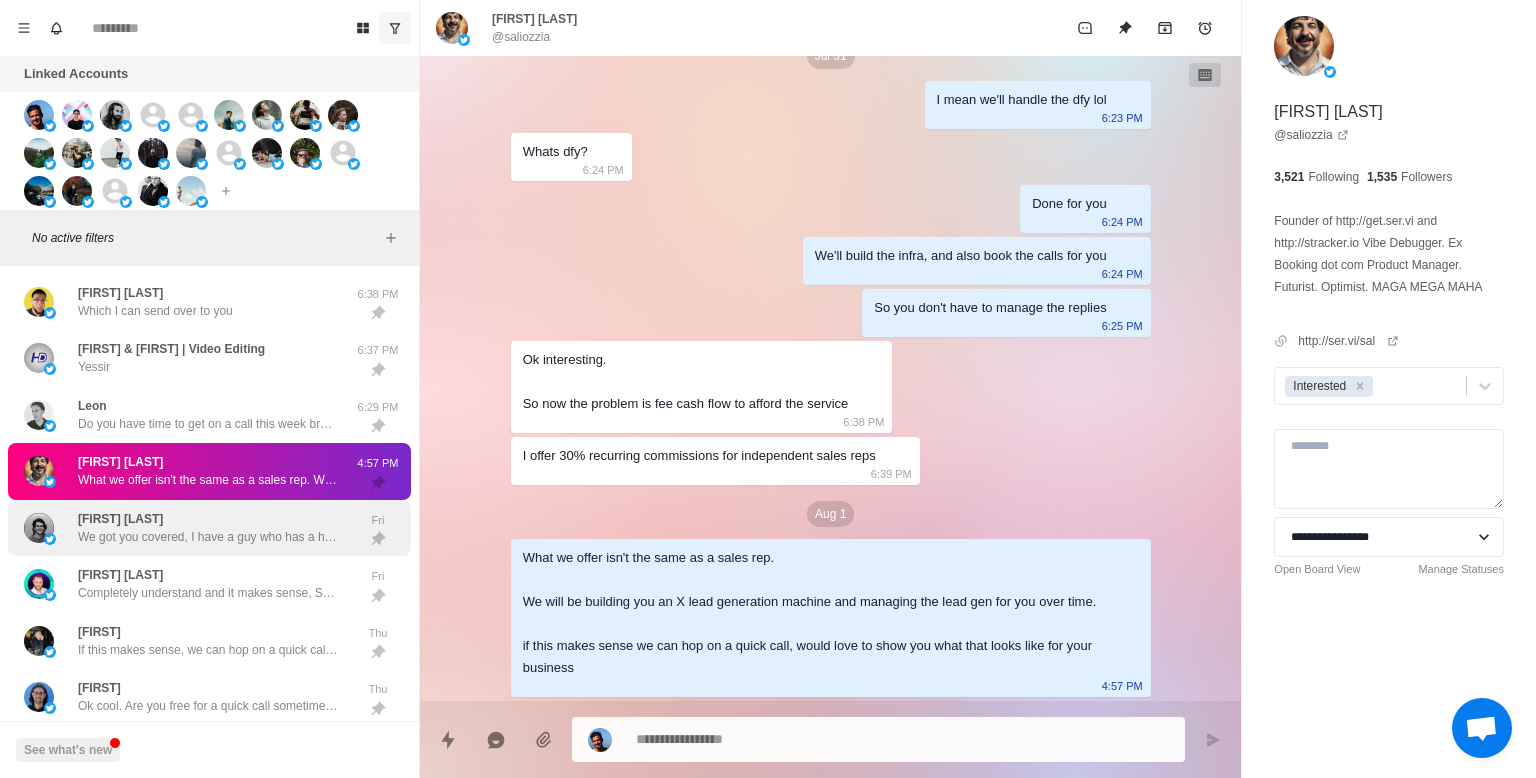 click on "We got you covered, I have a guy who has a huge B2B lead database.
want me to refer you?" at bounding box center (208, 537) 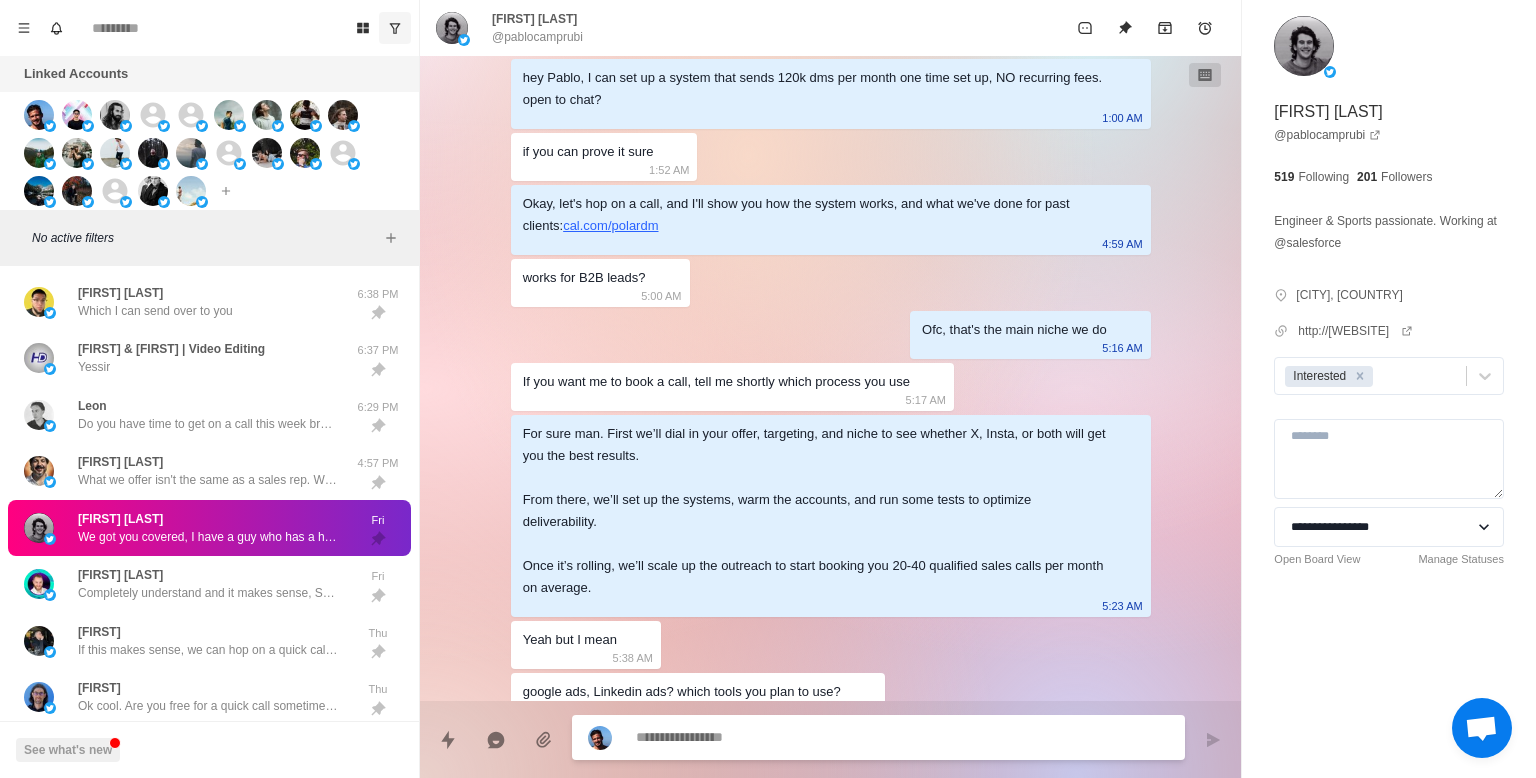 scroll, scrollTop: 0, scrollLeft: 0, axis: both 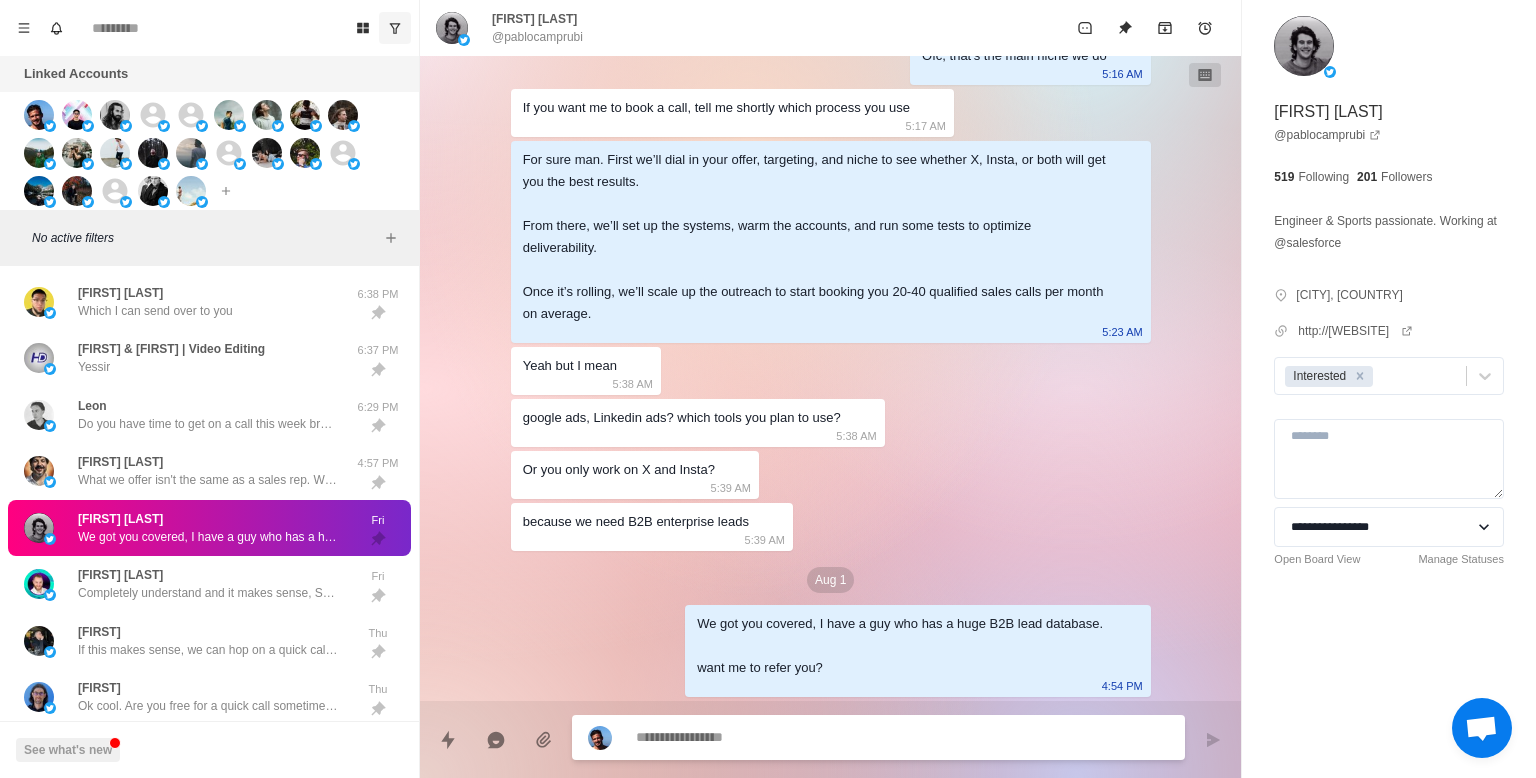 click at bounding box center [902, 737] 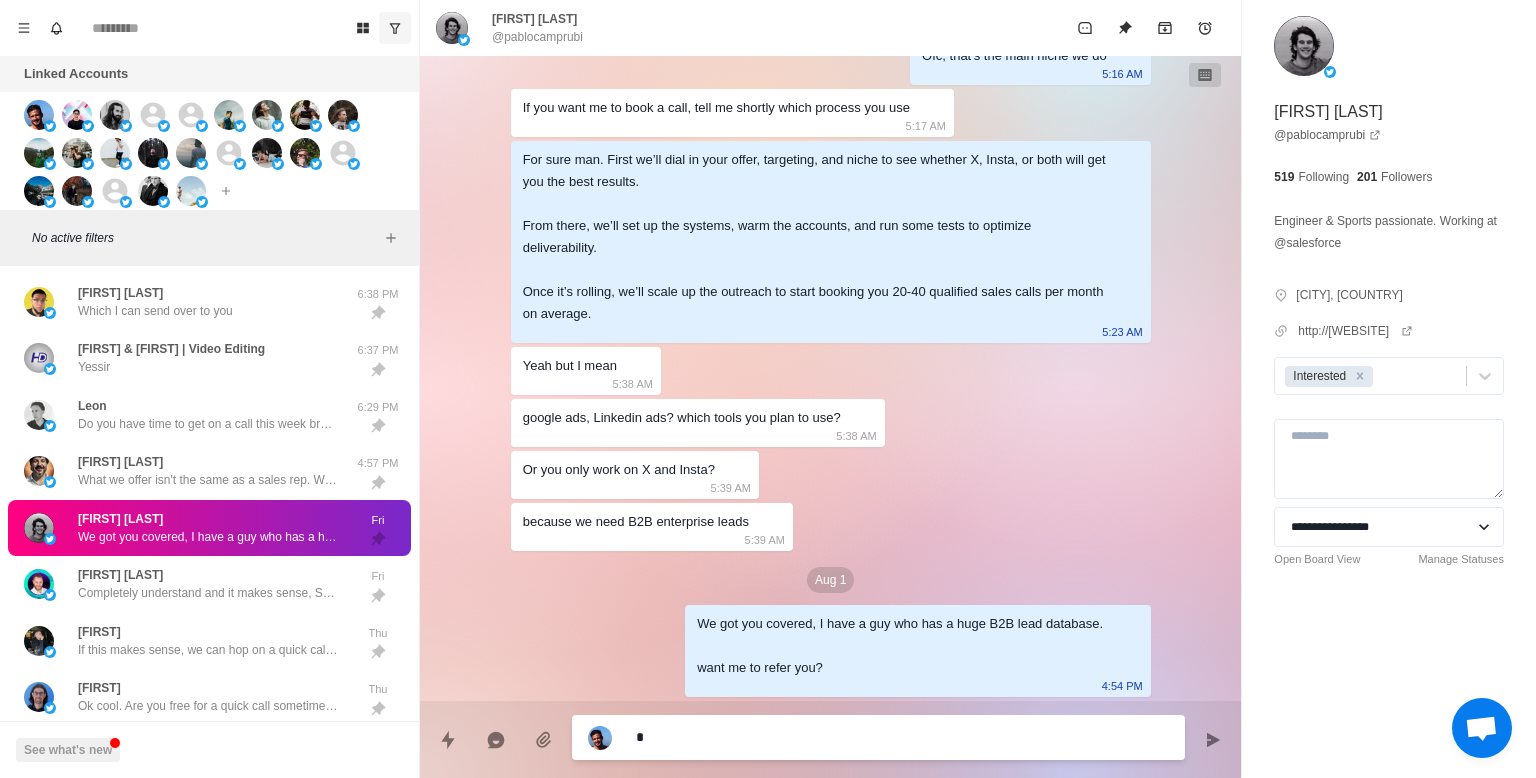 type on "*" 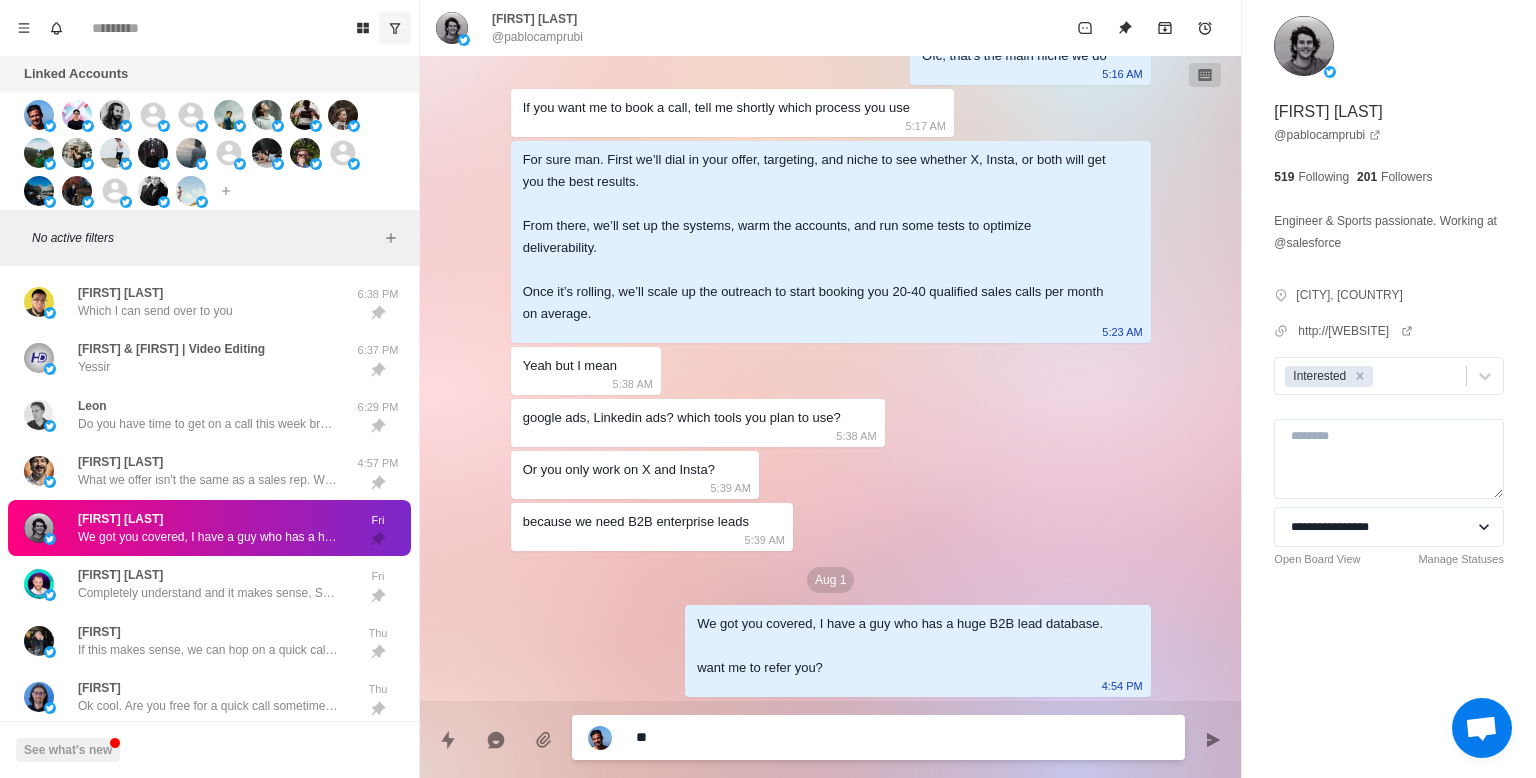 type on "*" 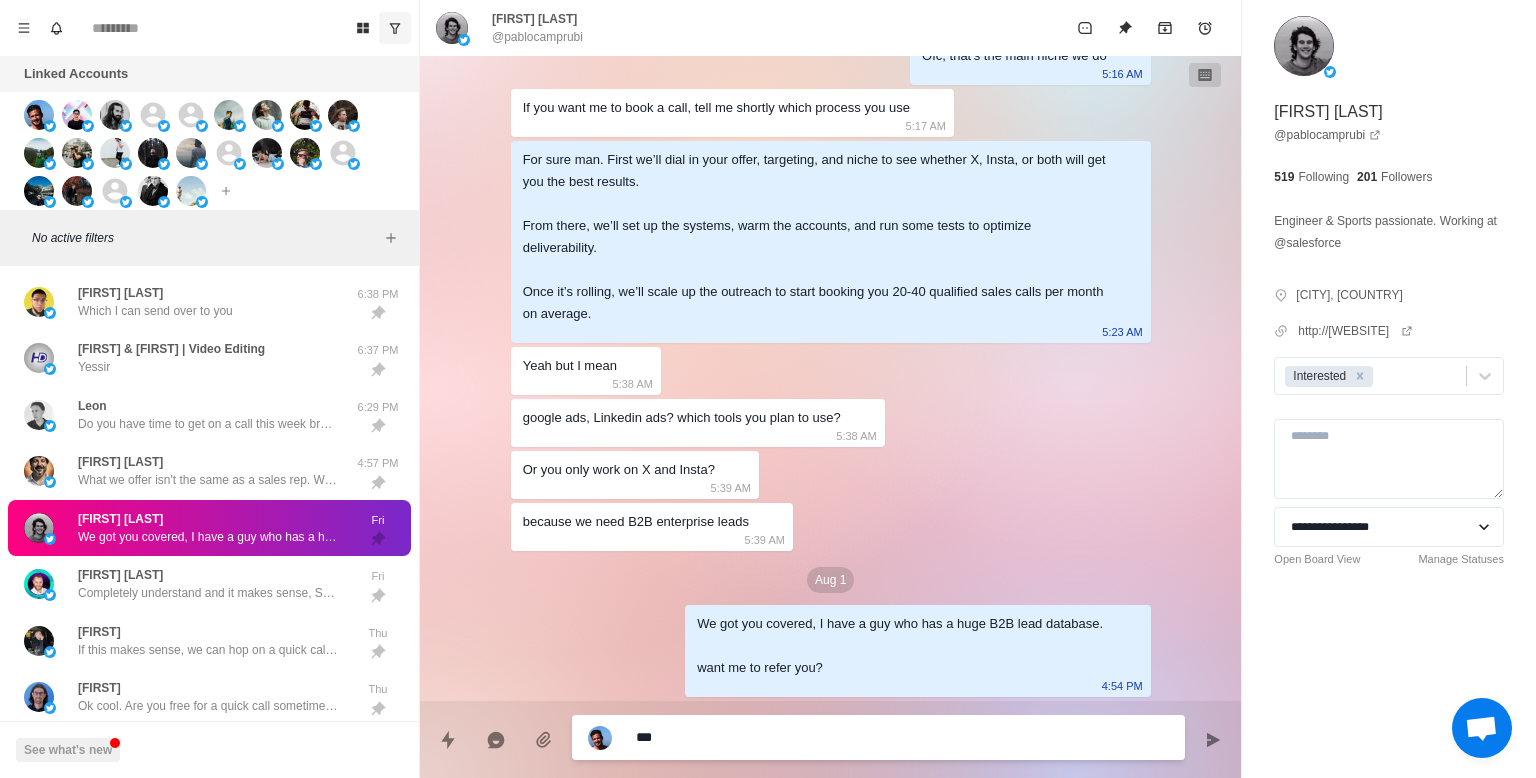 type on "*" 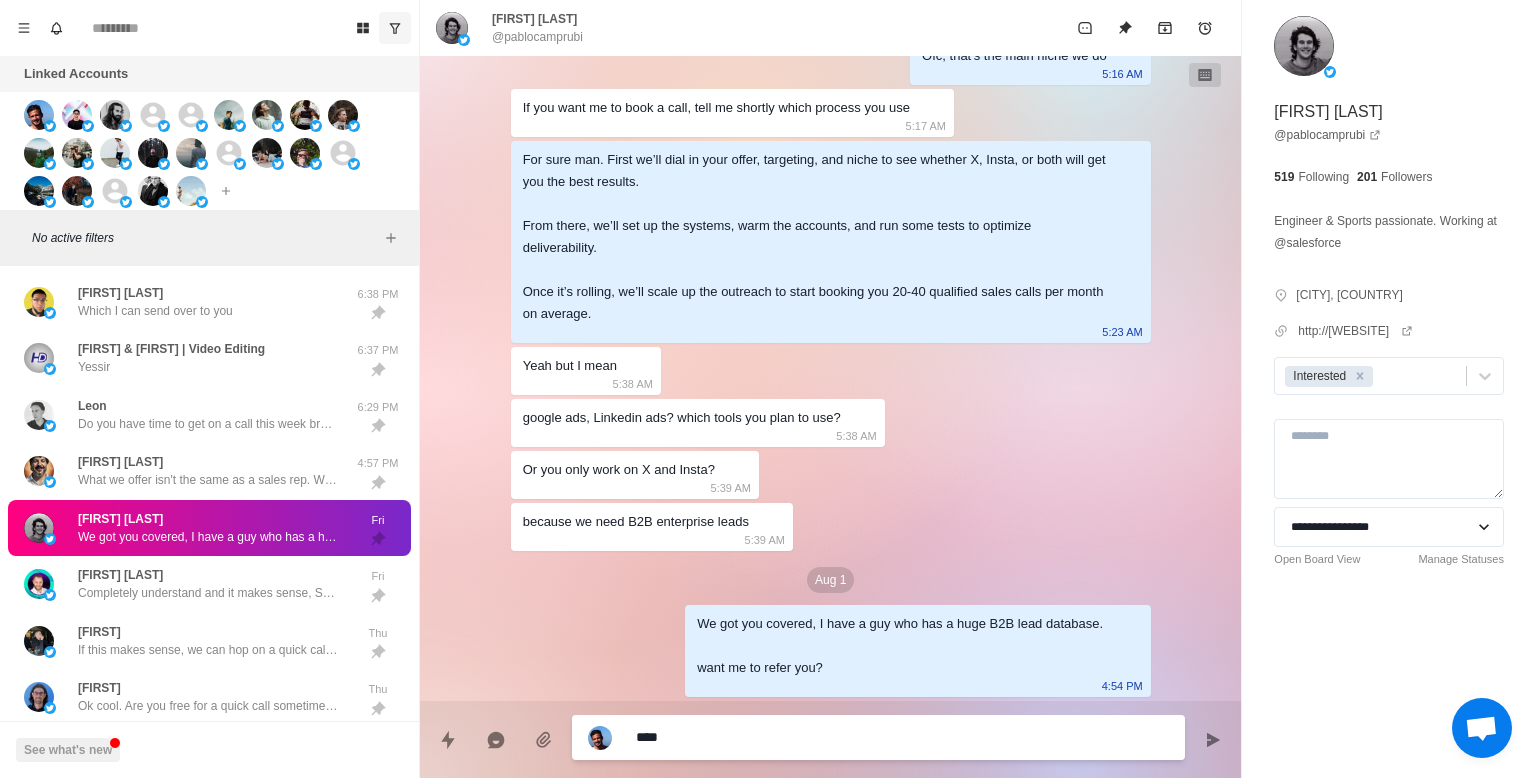 type on "*" 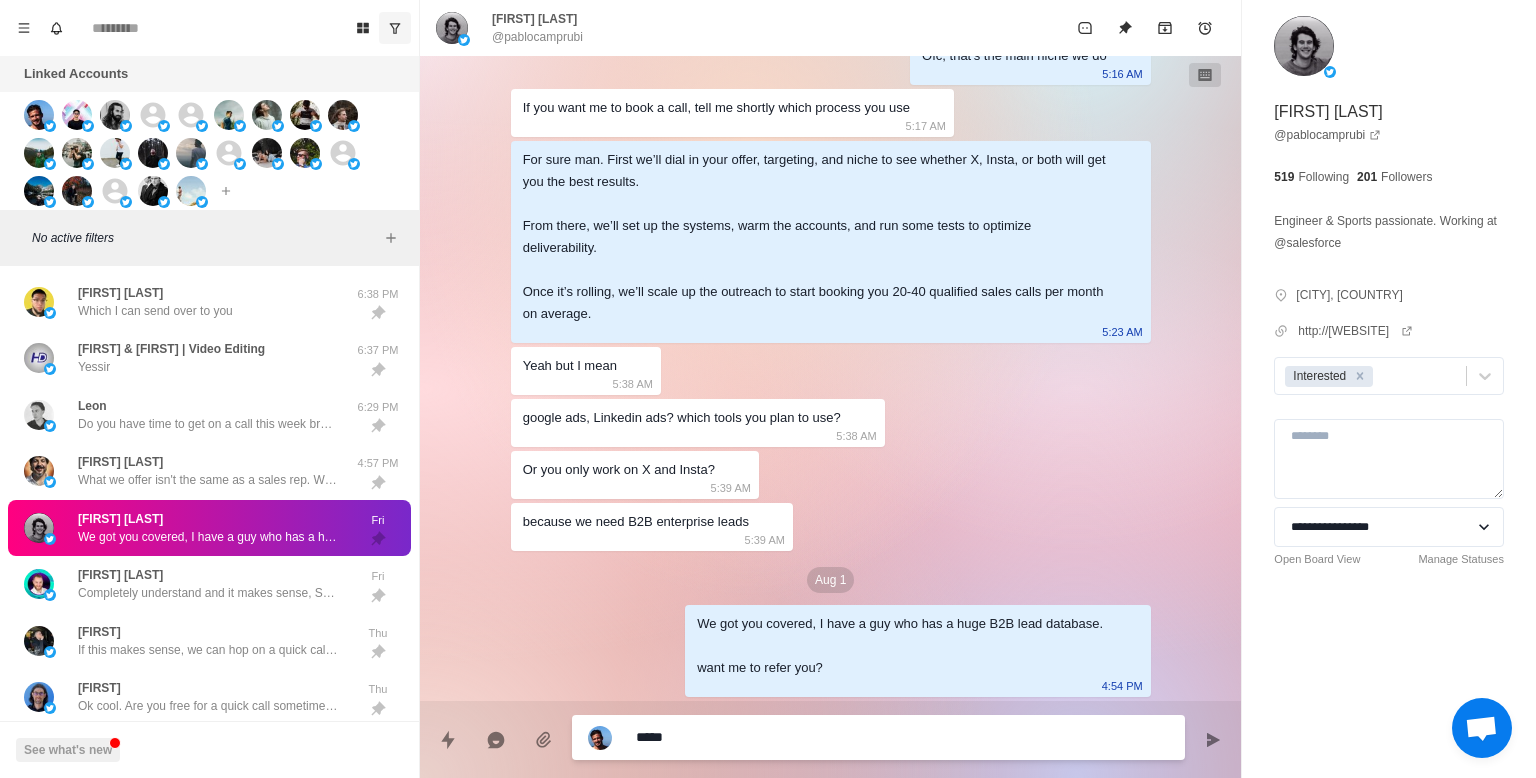 type on "*" 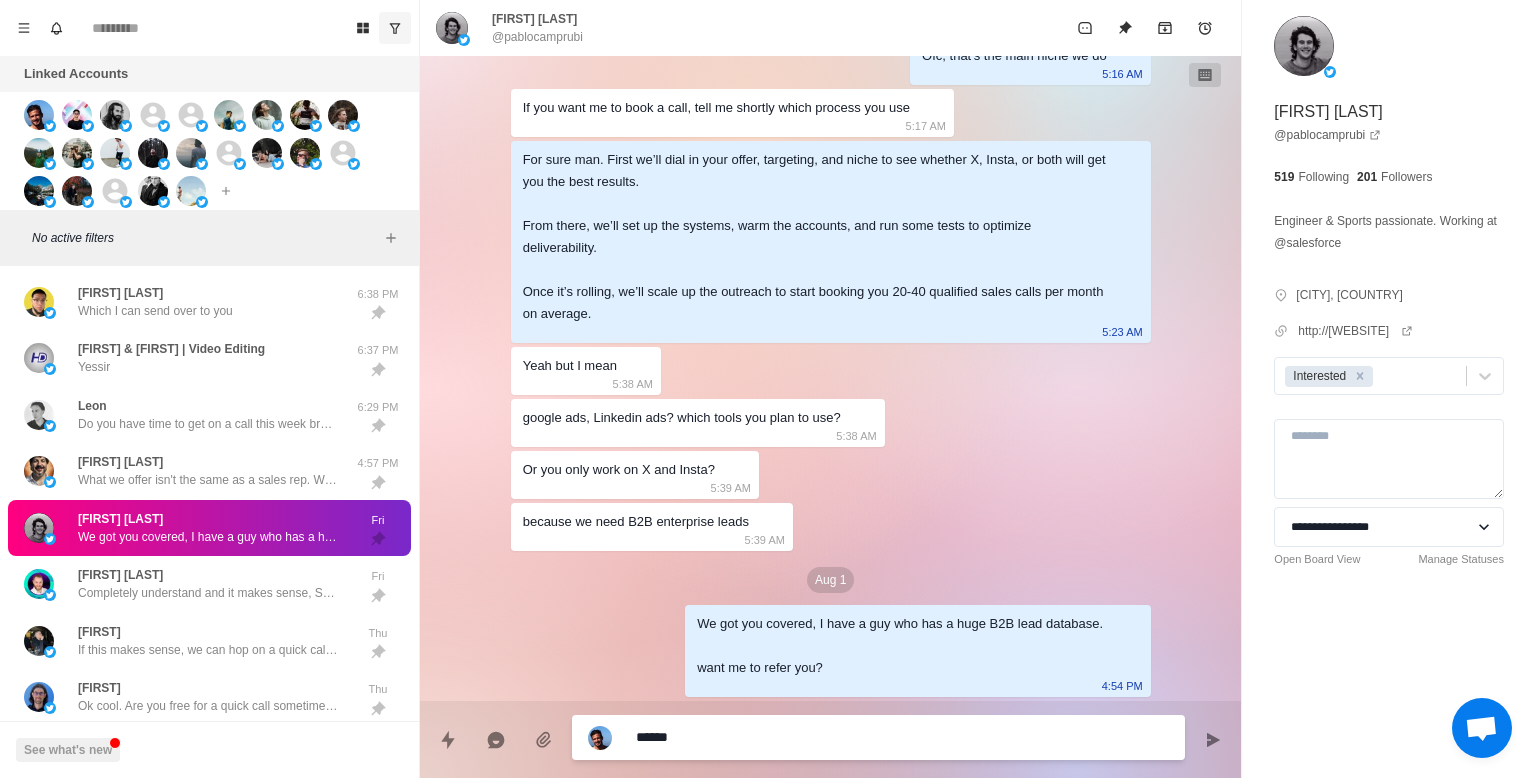 type on "*" 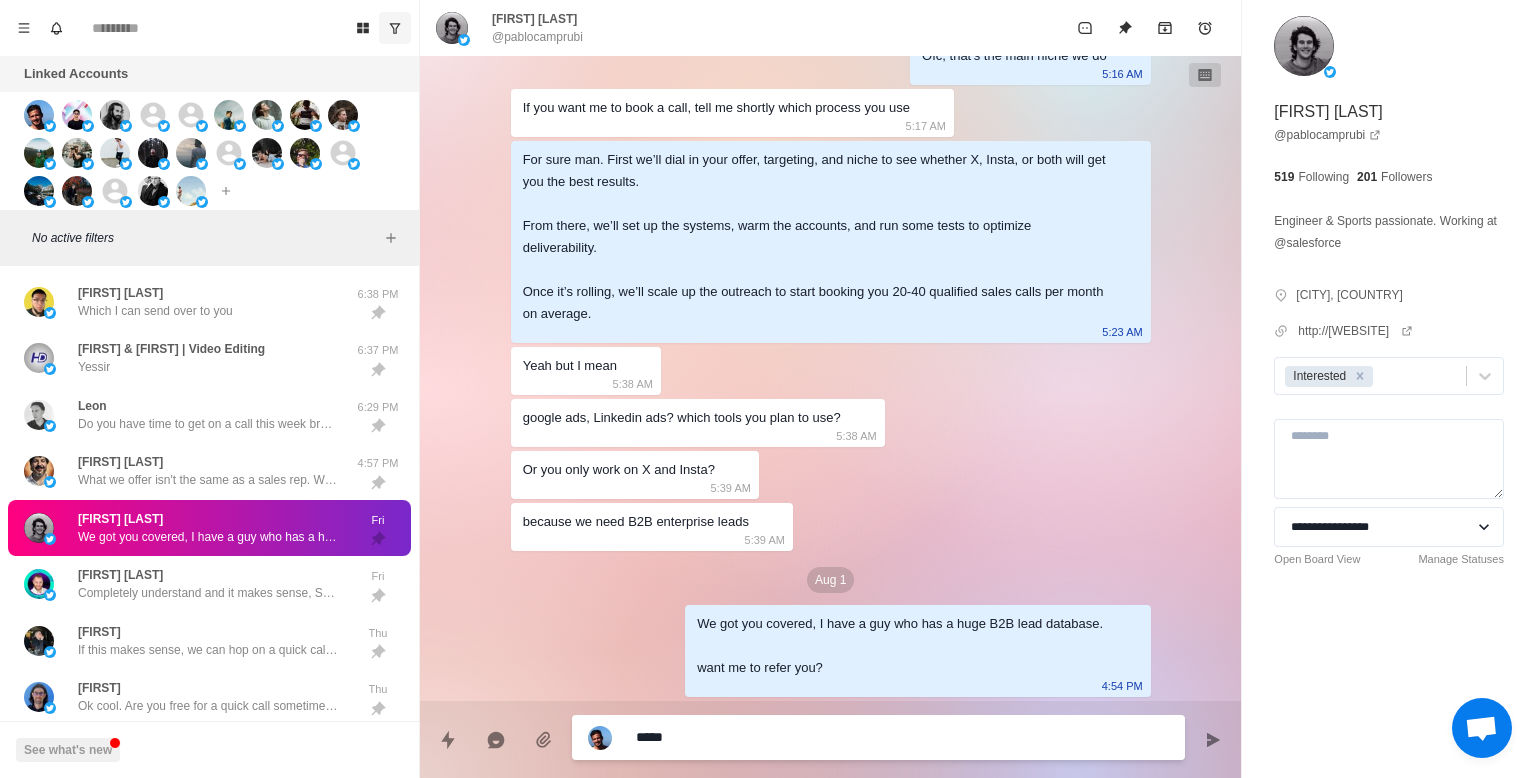 type on "*" 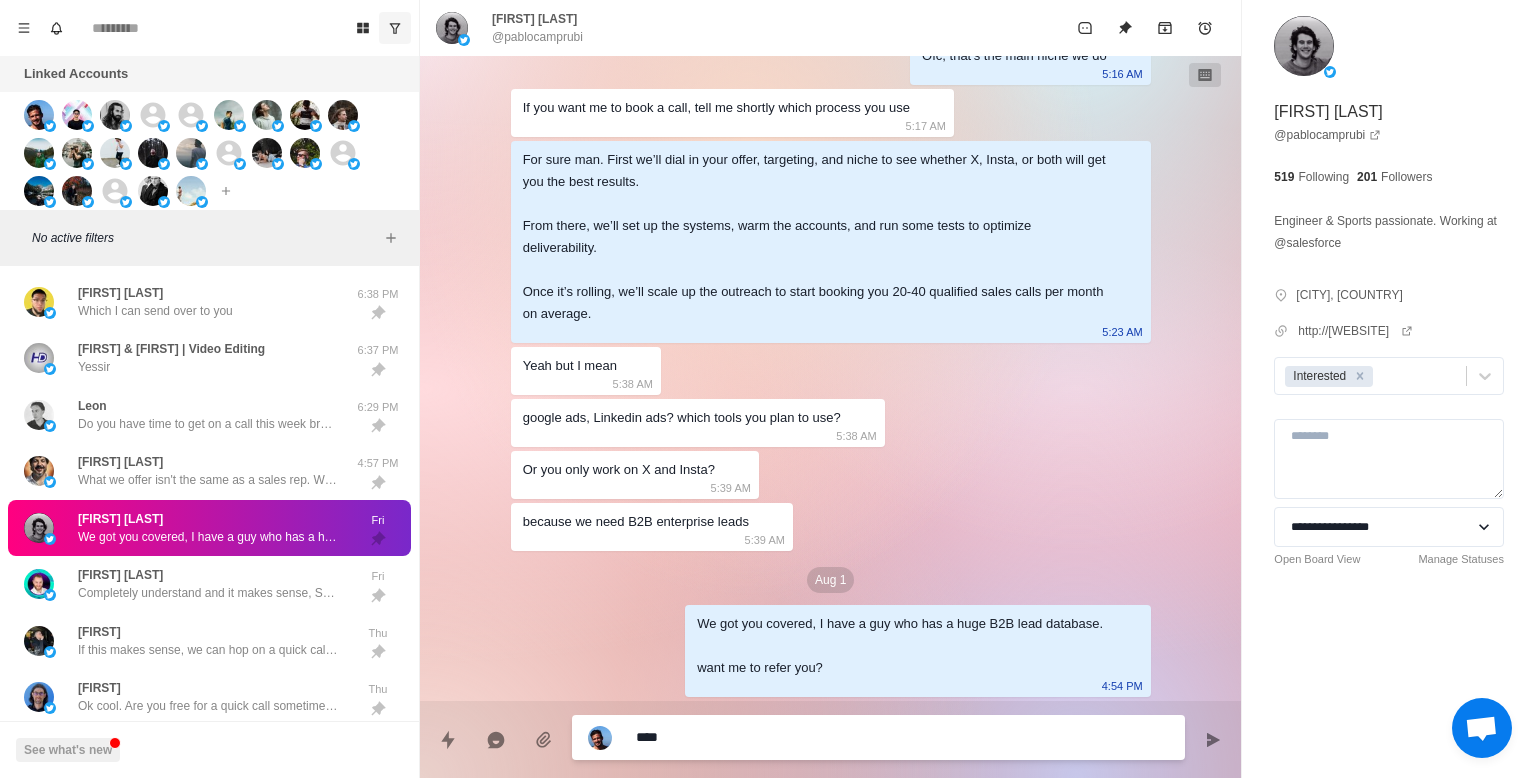 type on "*" 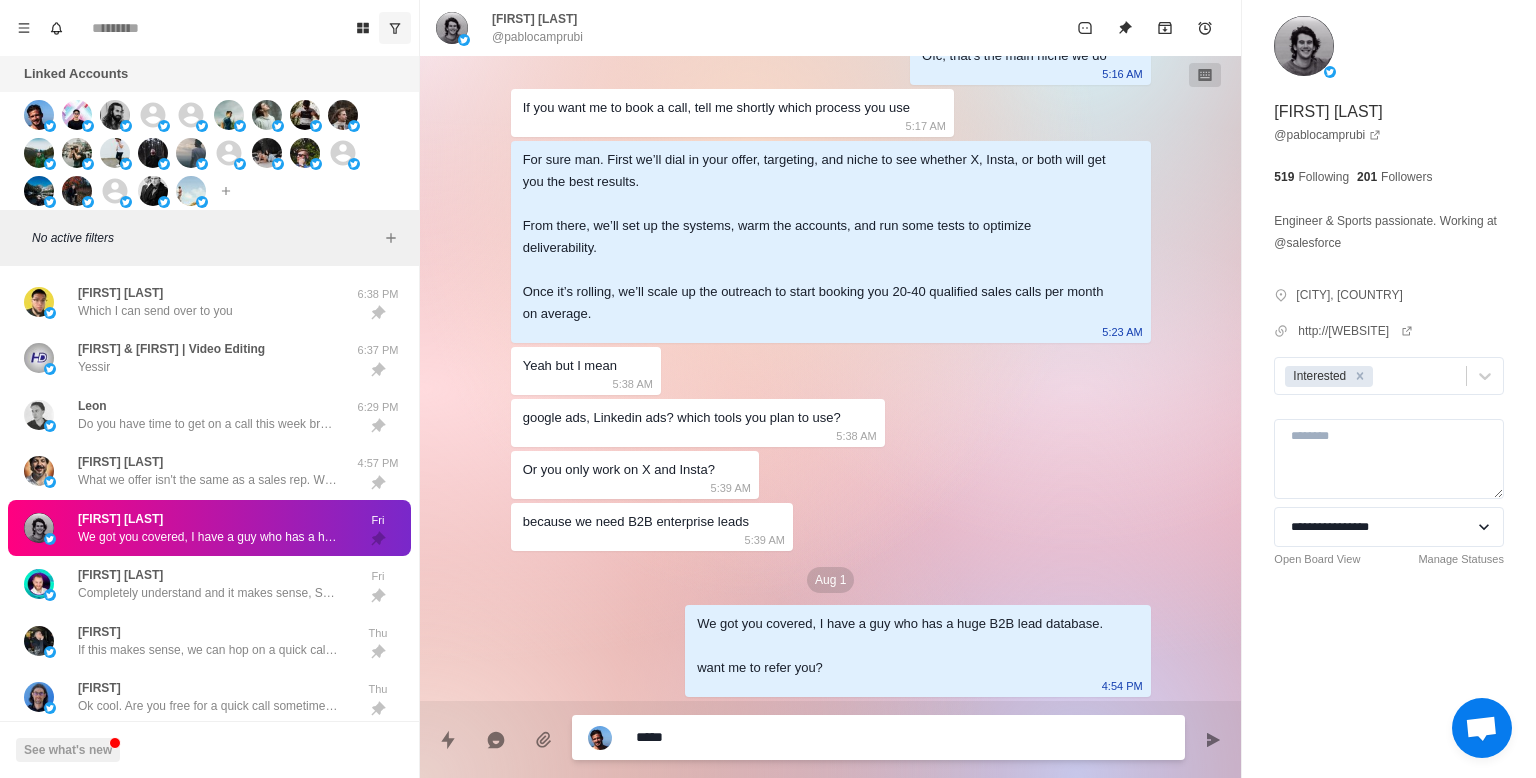 type on "*" 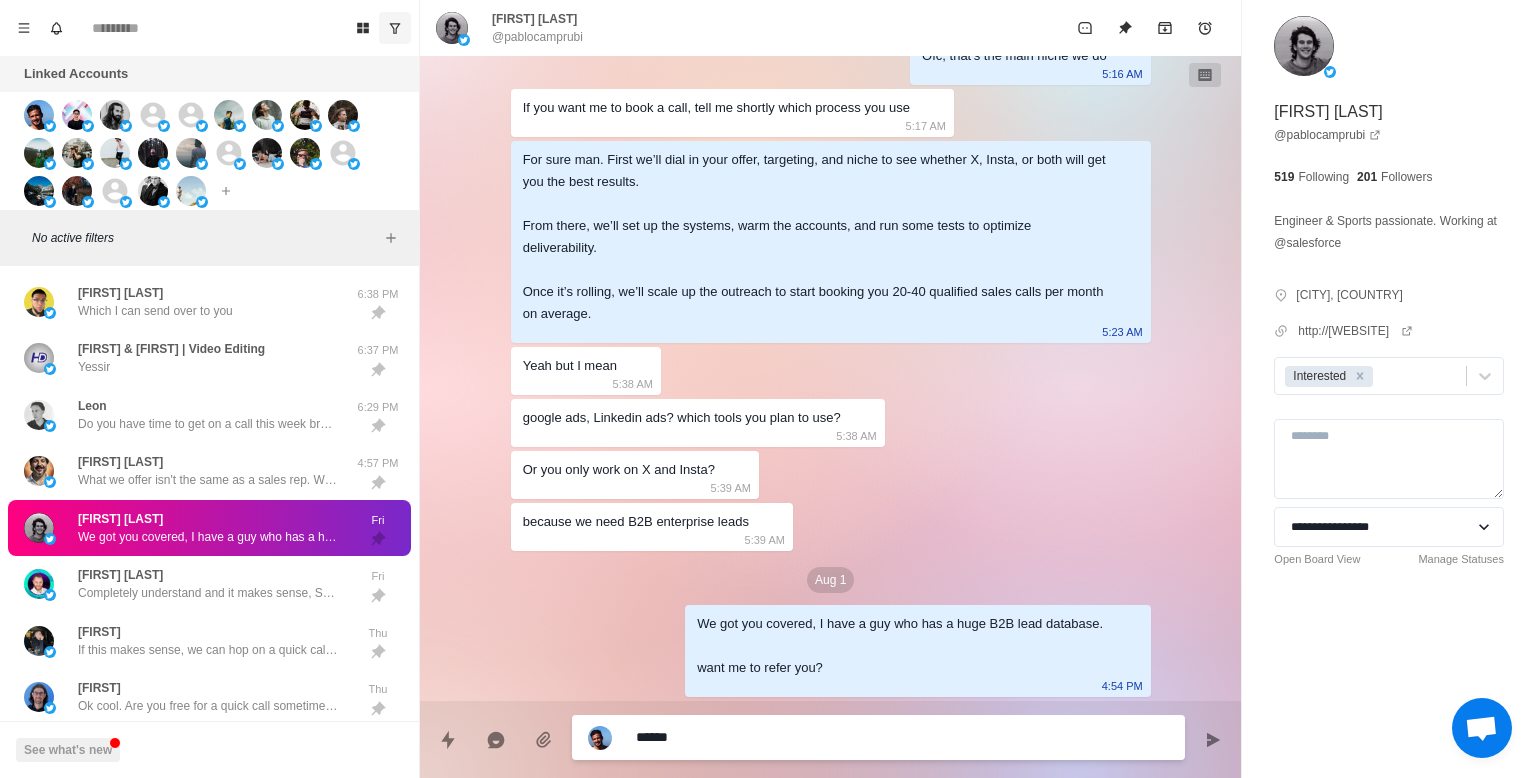 type on "*" 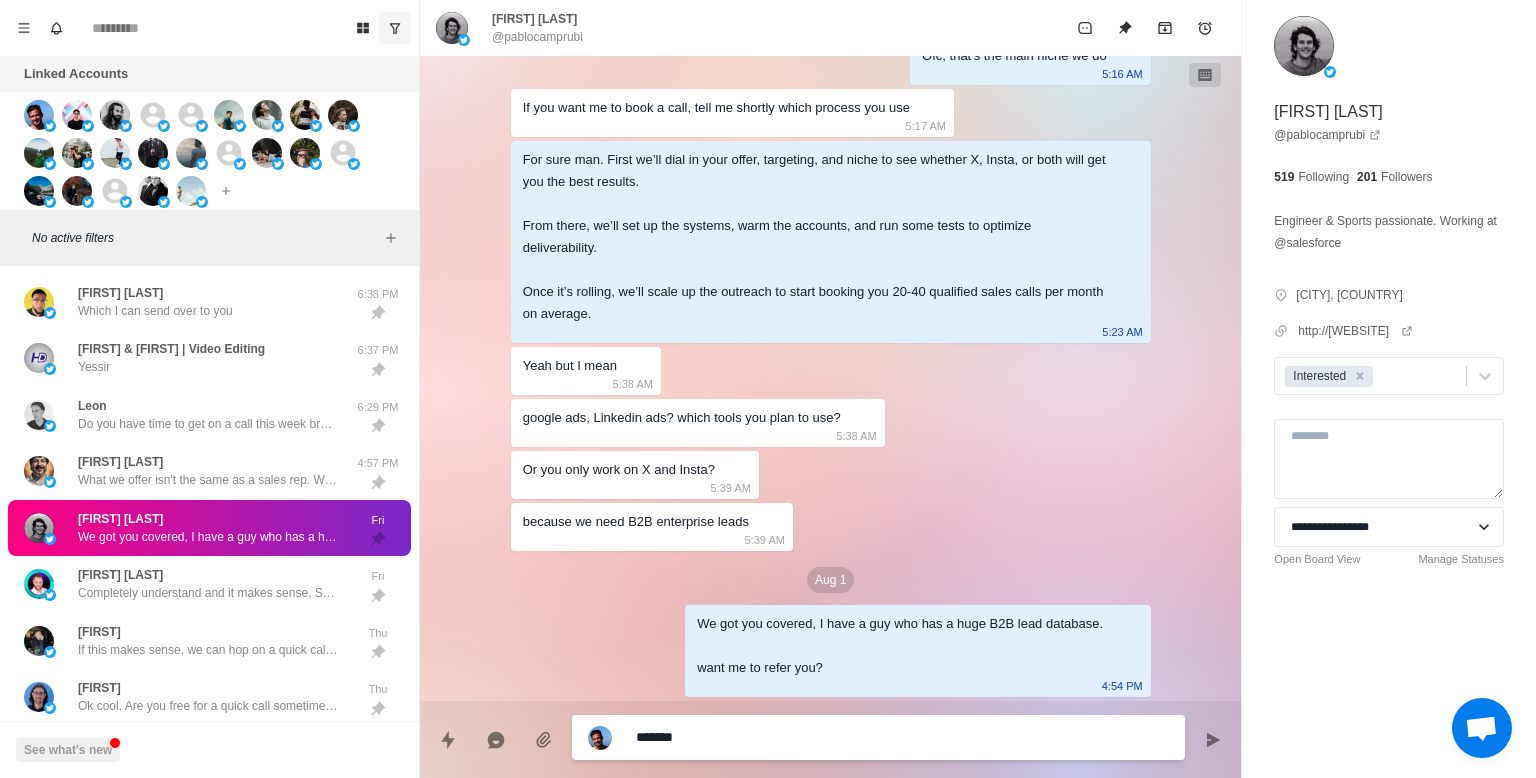 type on "*" 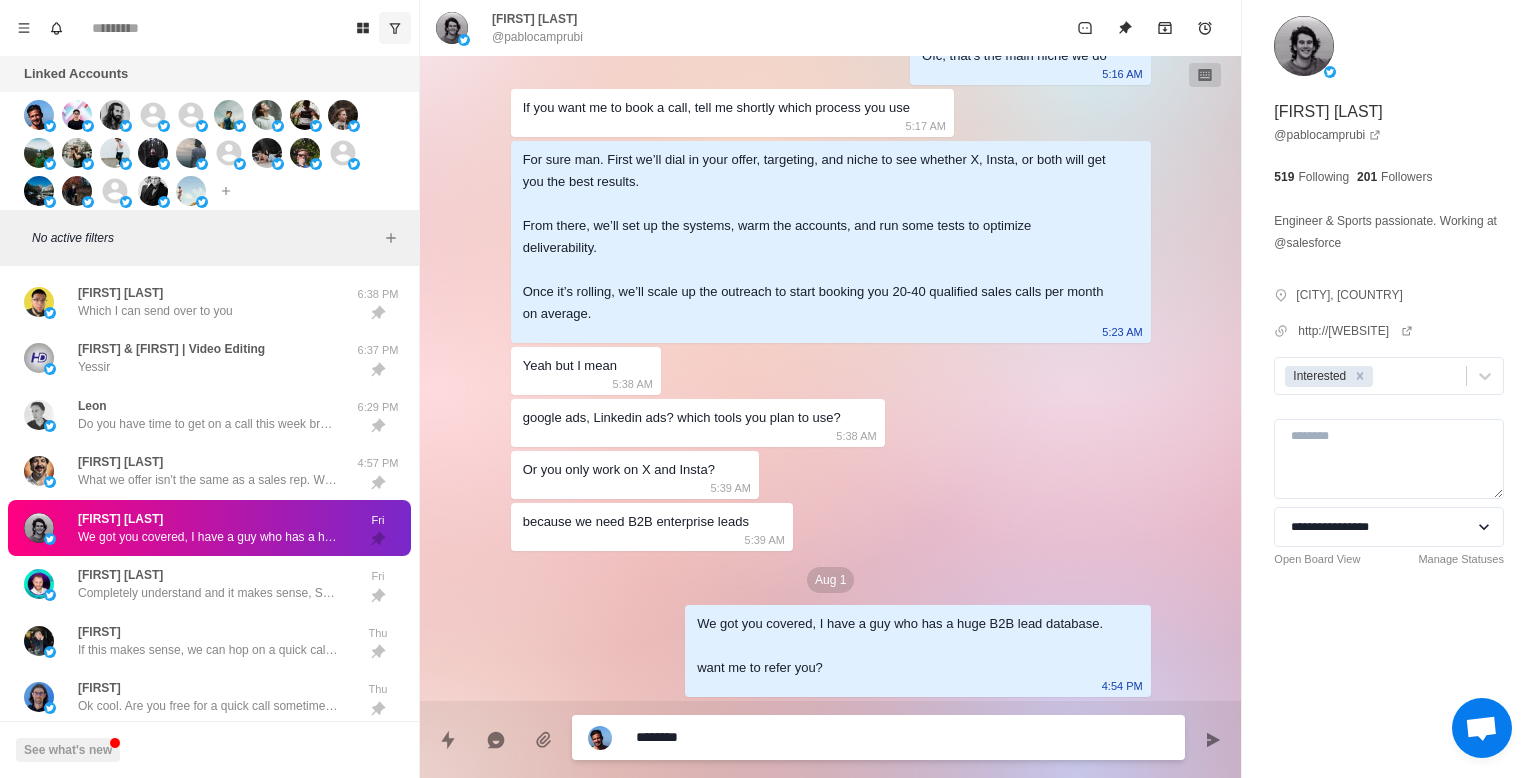 type on "*" 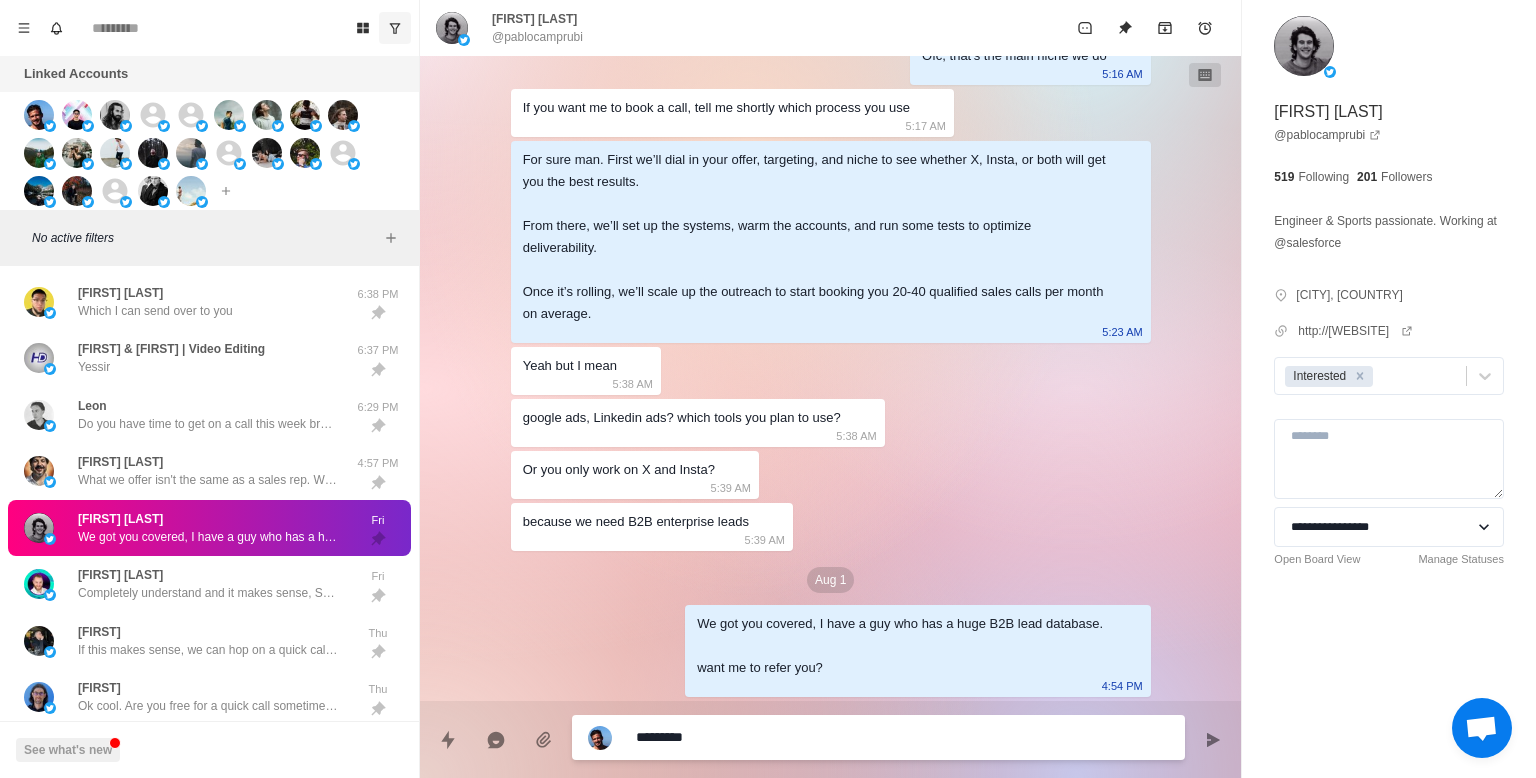 type on "*" 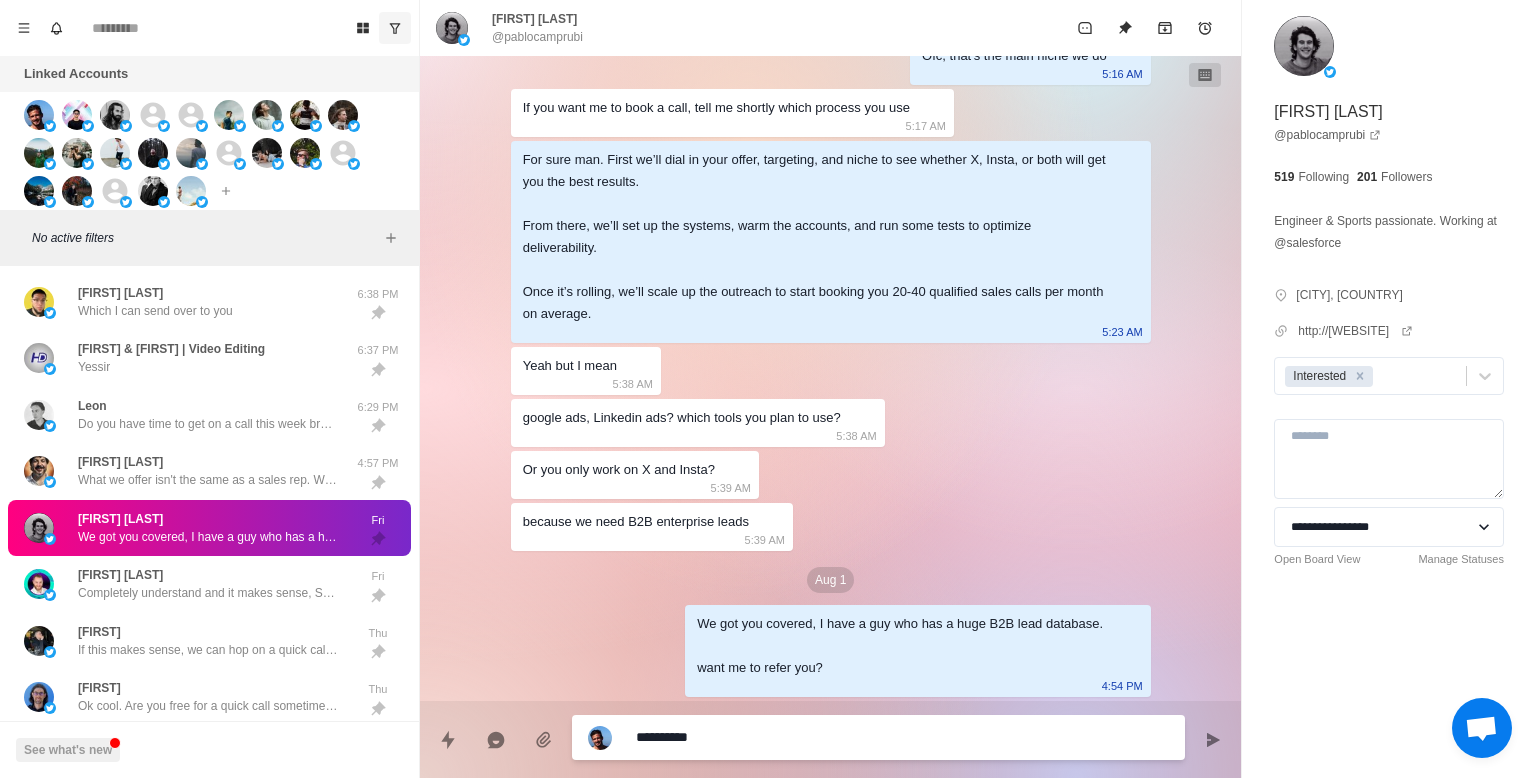 type on "*" 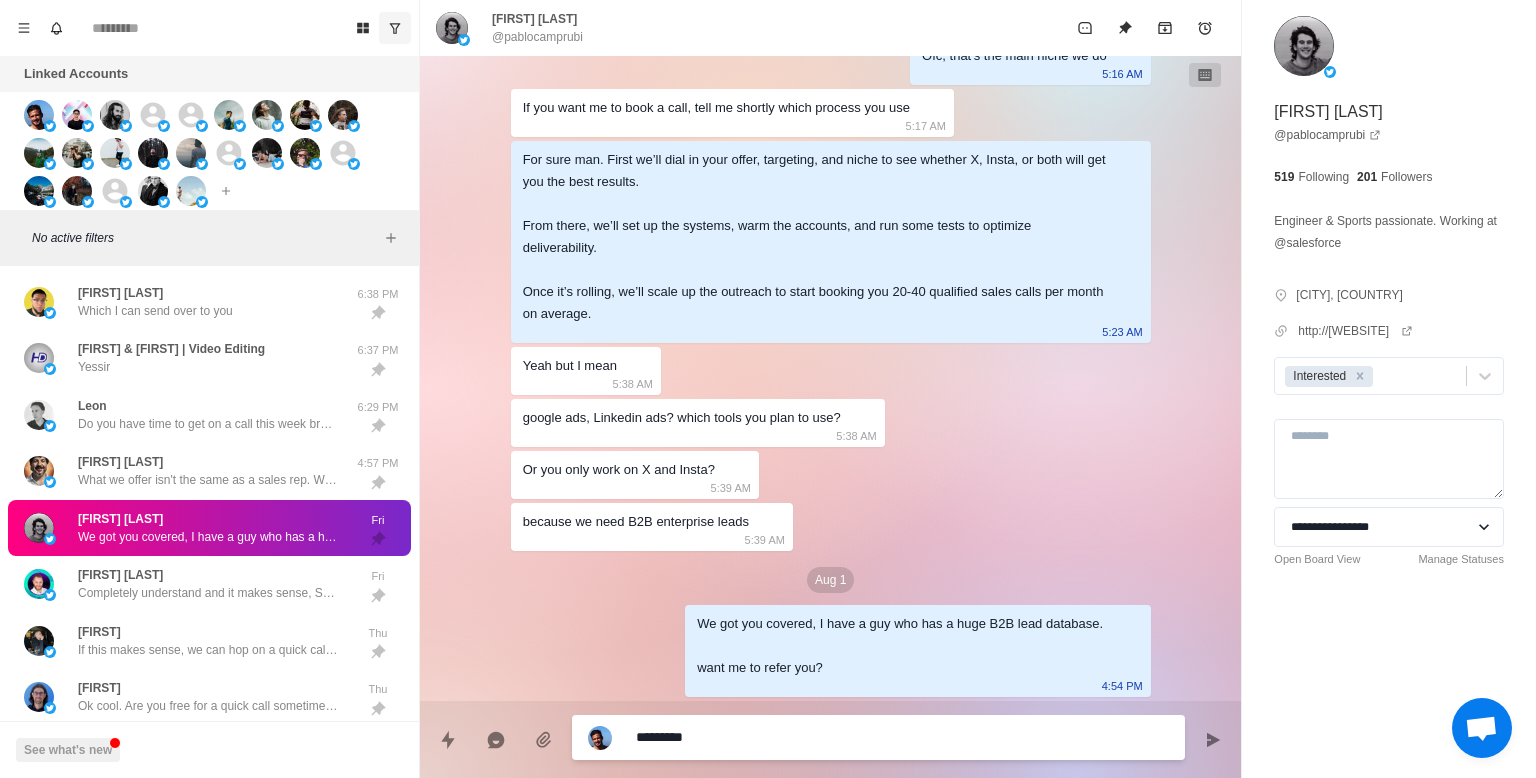 type on "*" 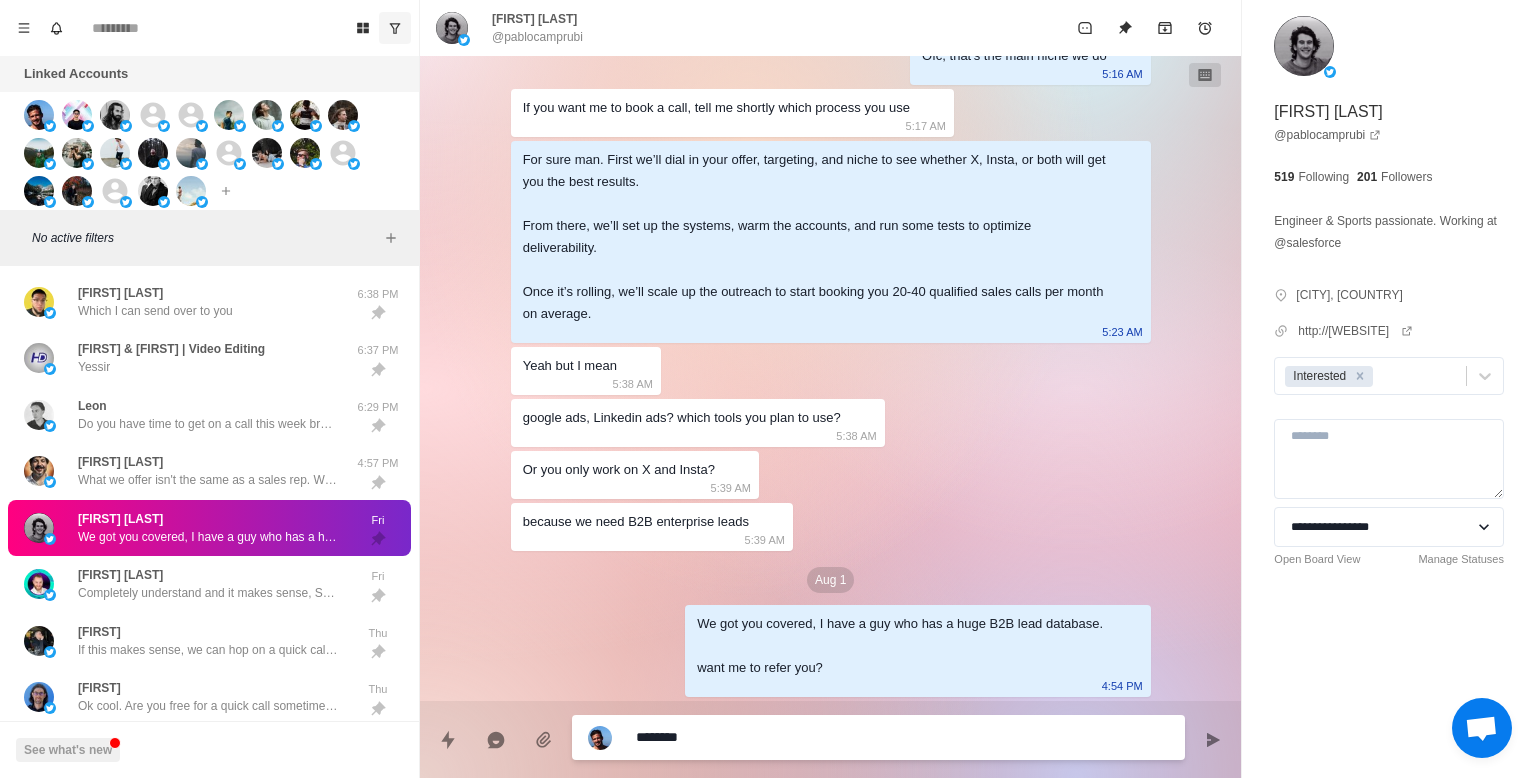 type on "*" 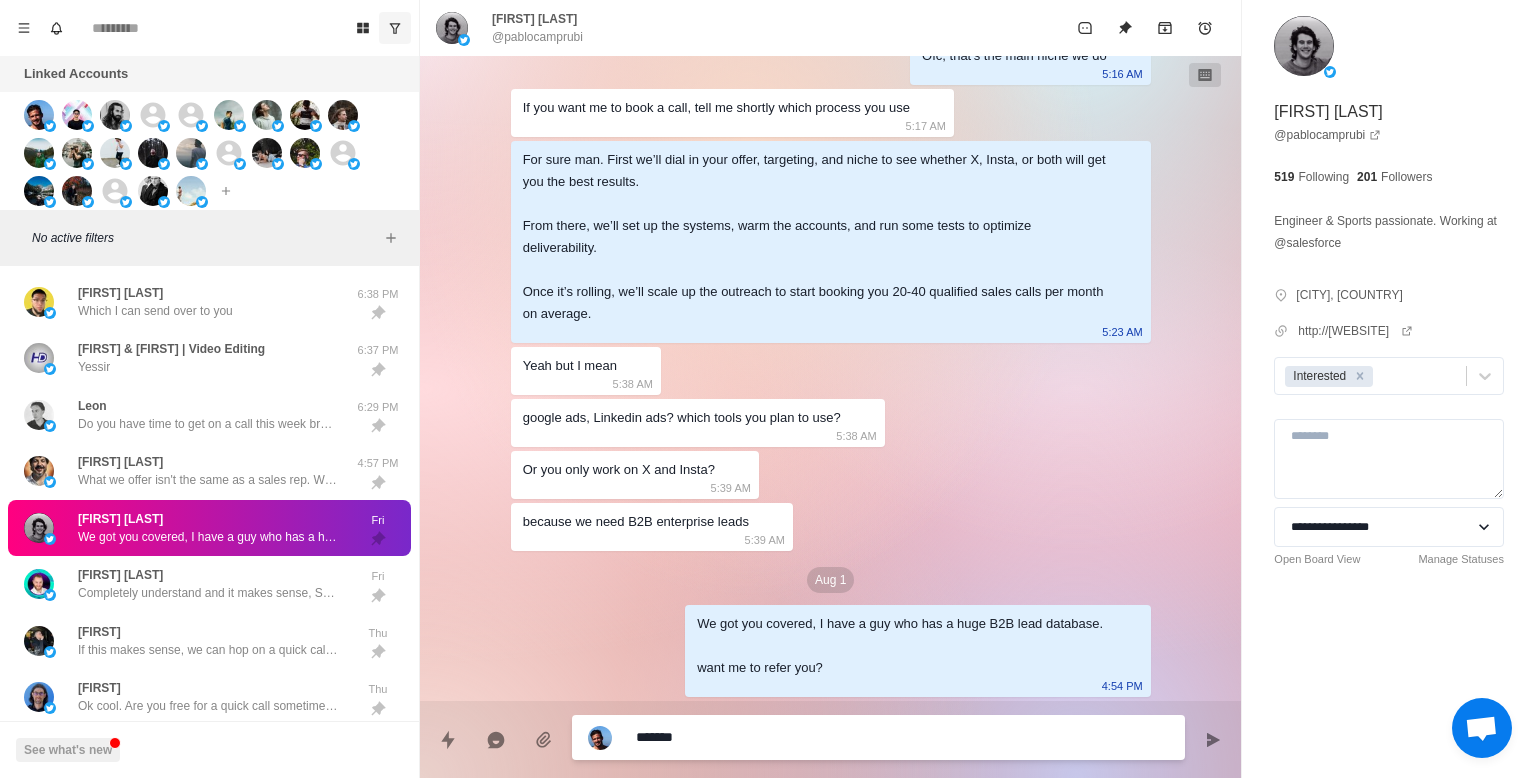 type on "*" 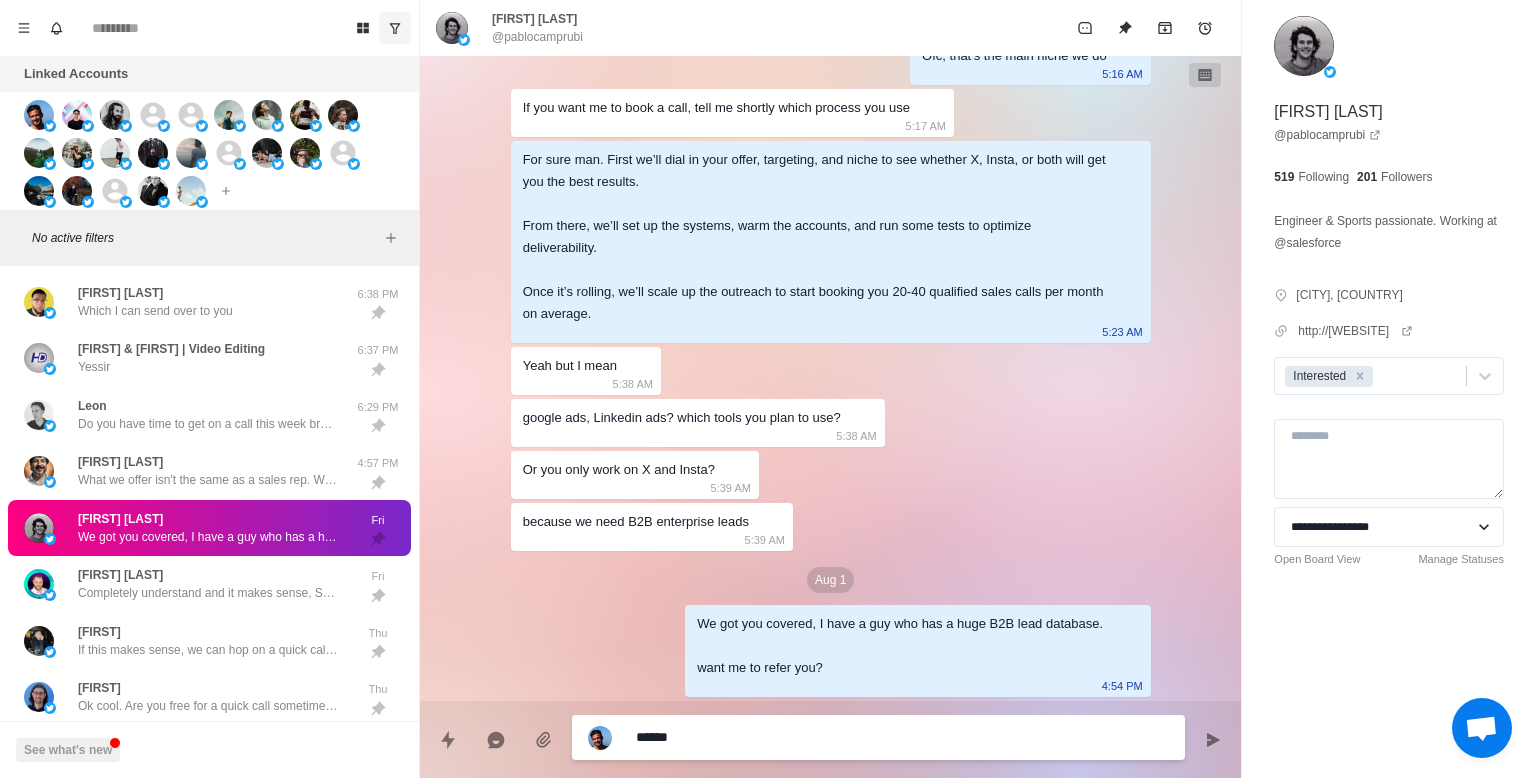 type on "*" 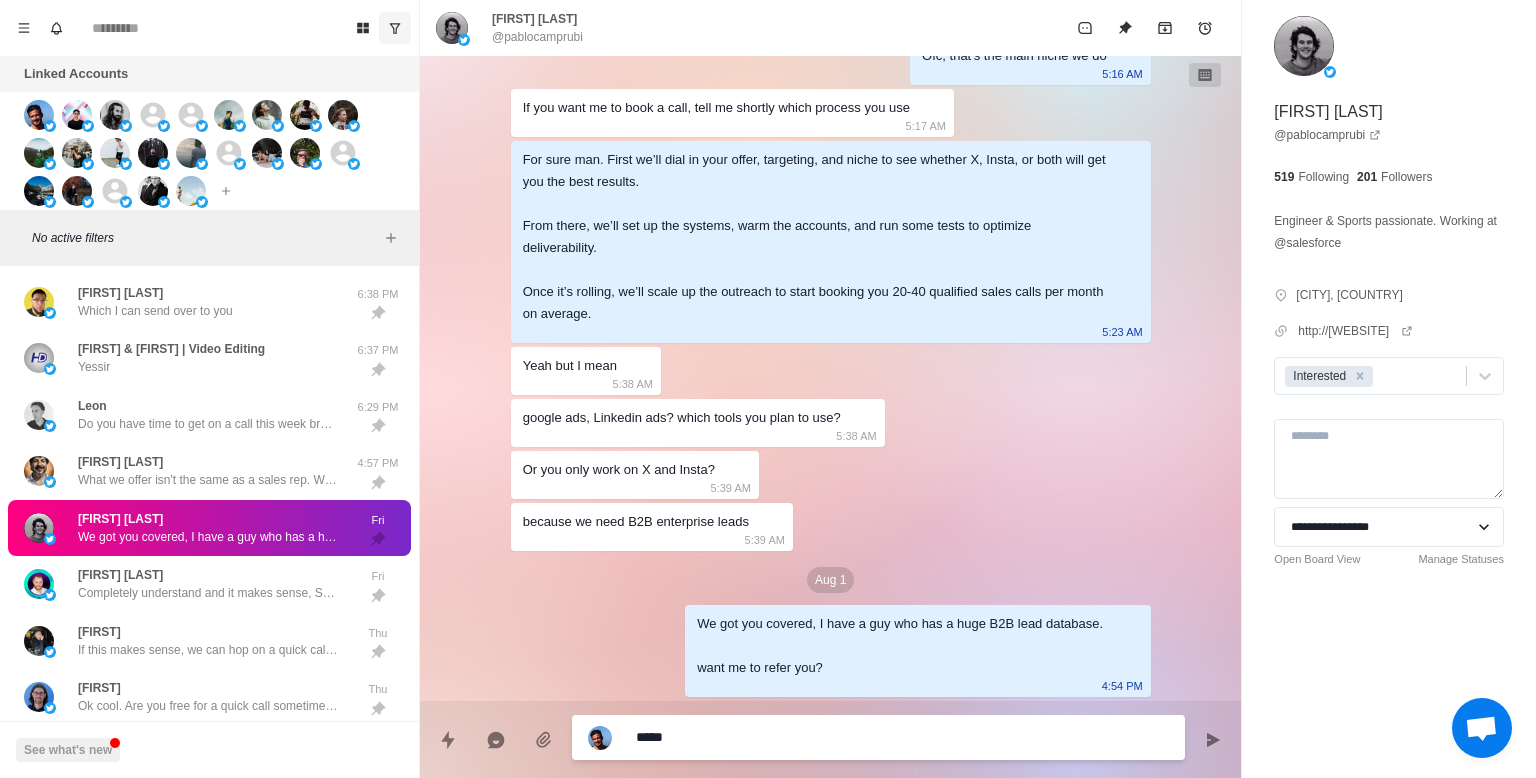 type on "*" 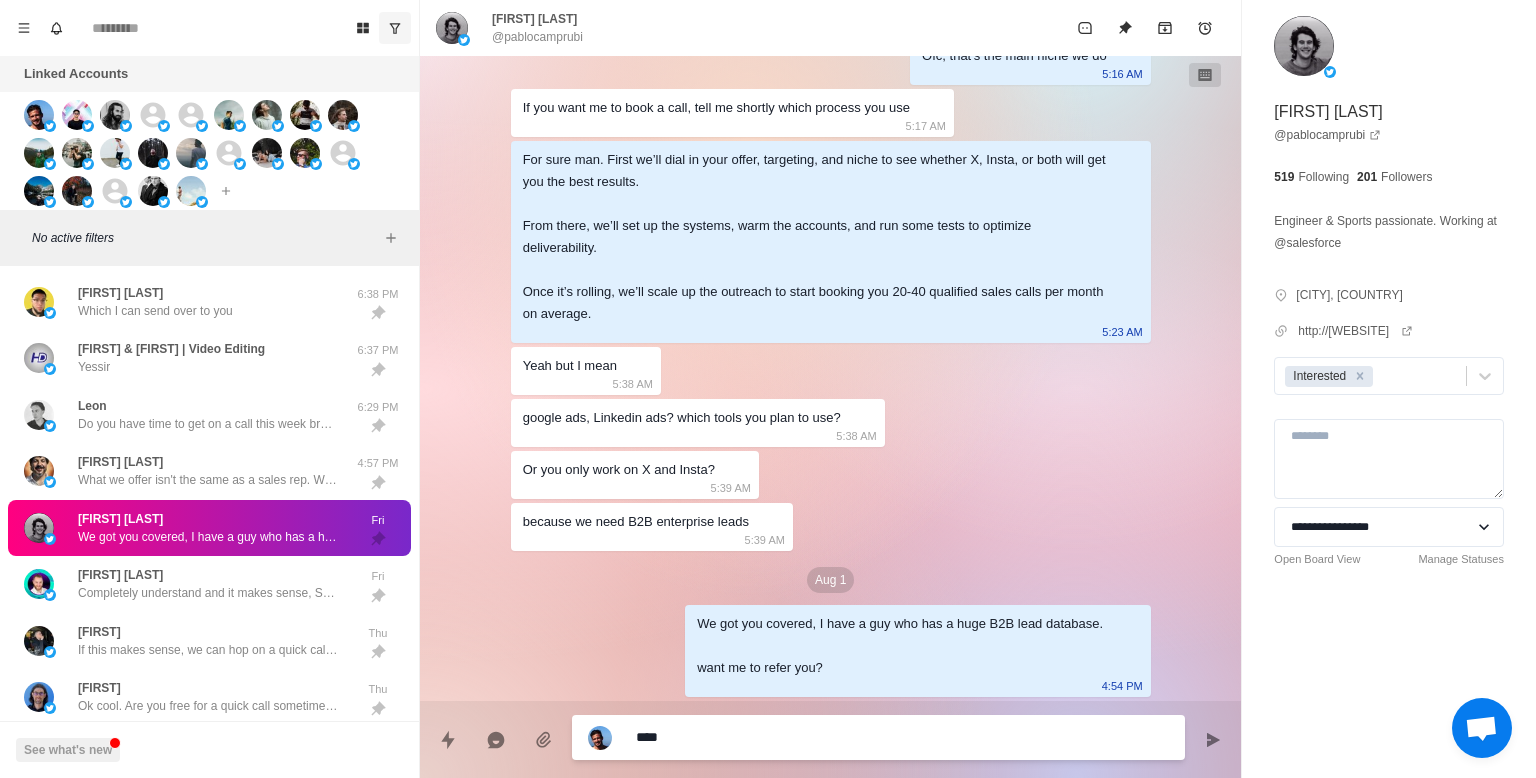 type on "*" 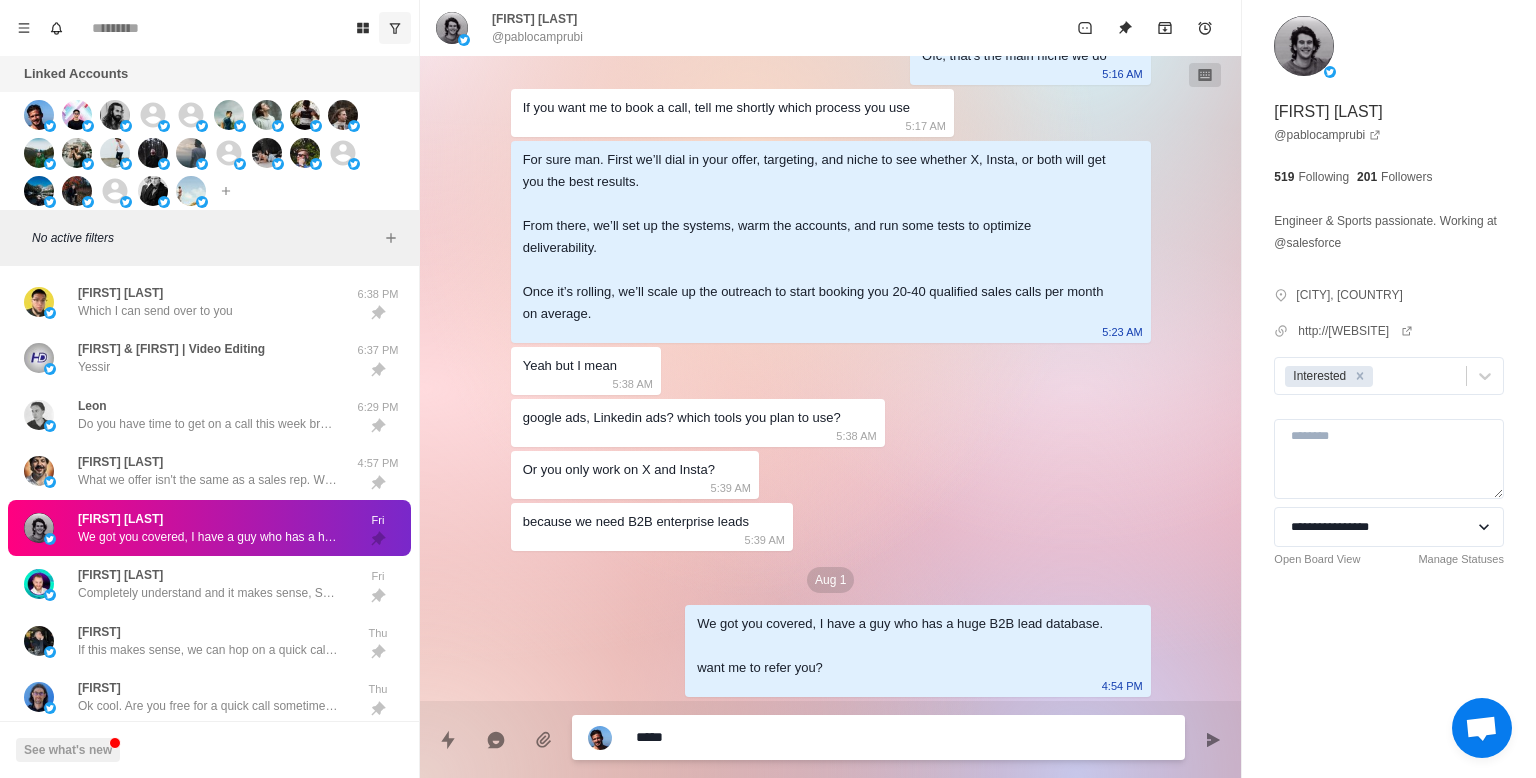 type on "*" 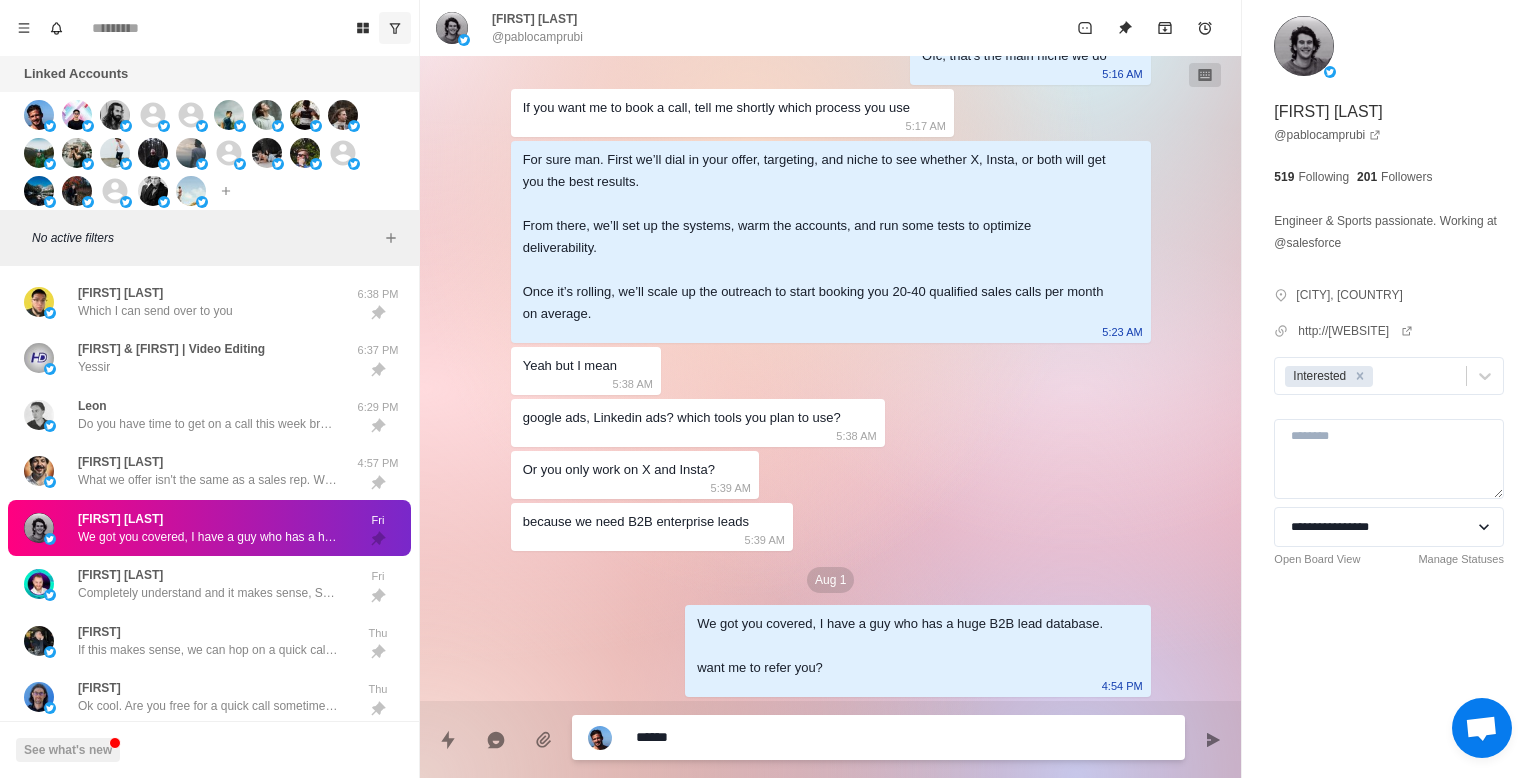 type on "*" 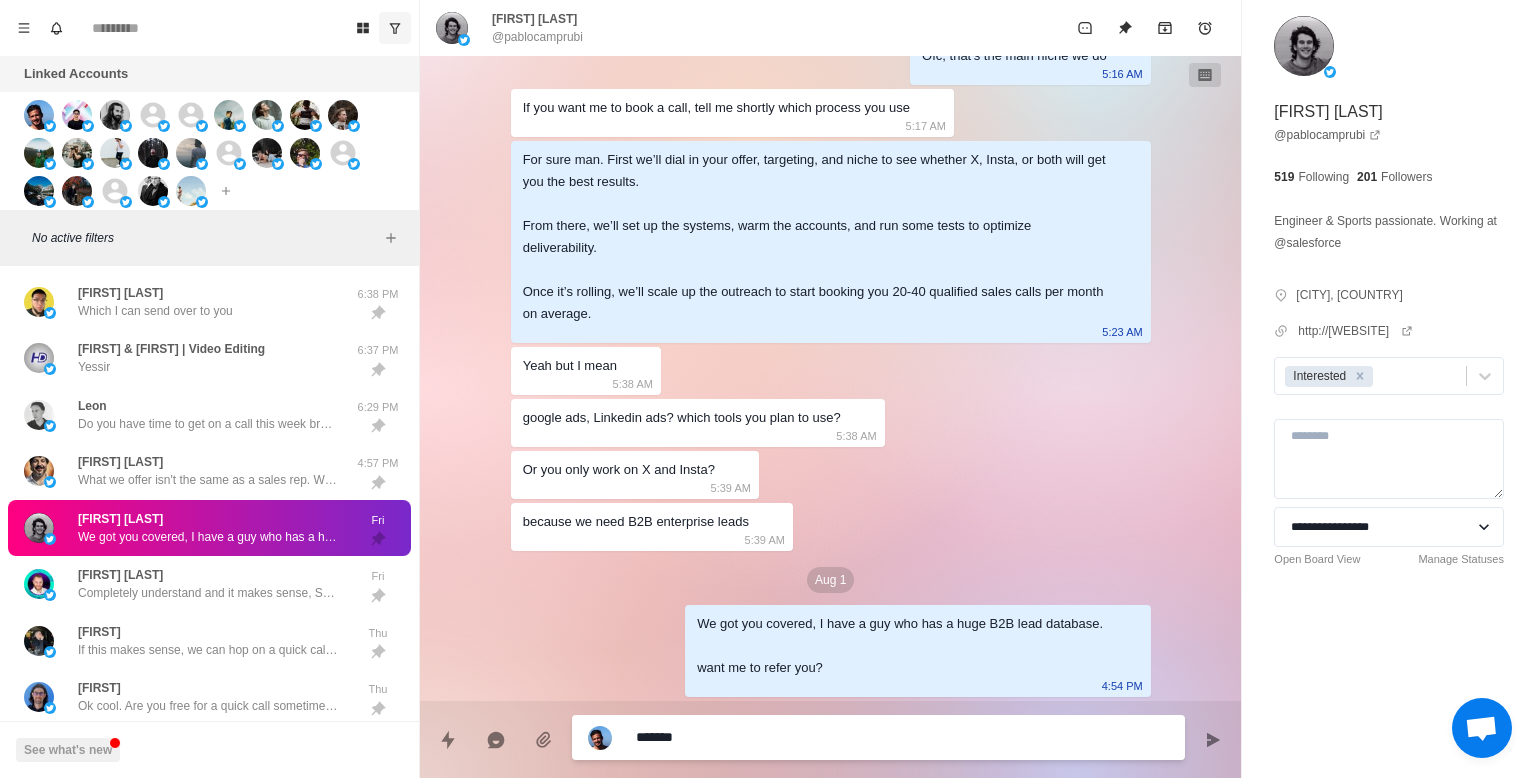 type on "*" 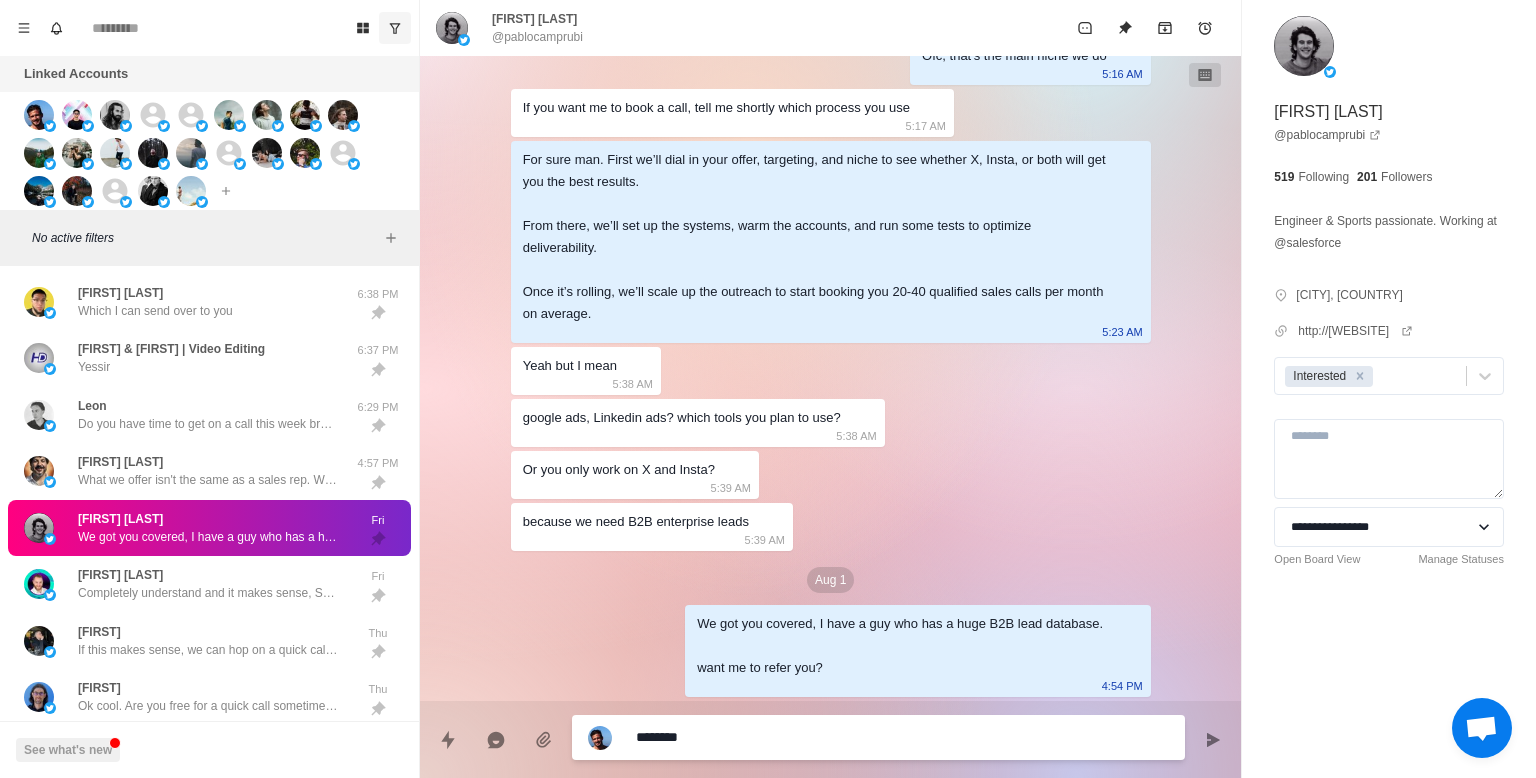 type on "*" 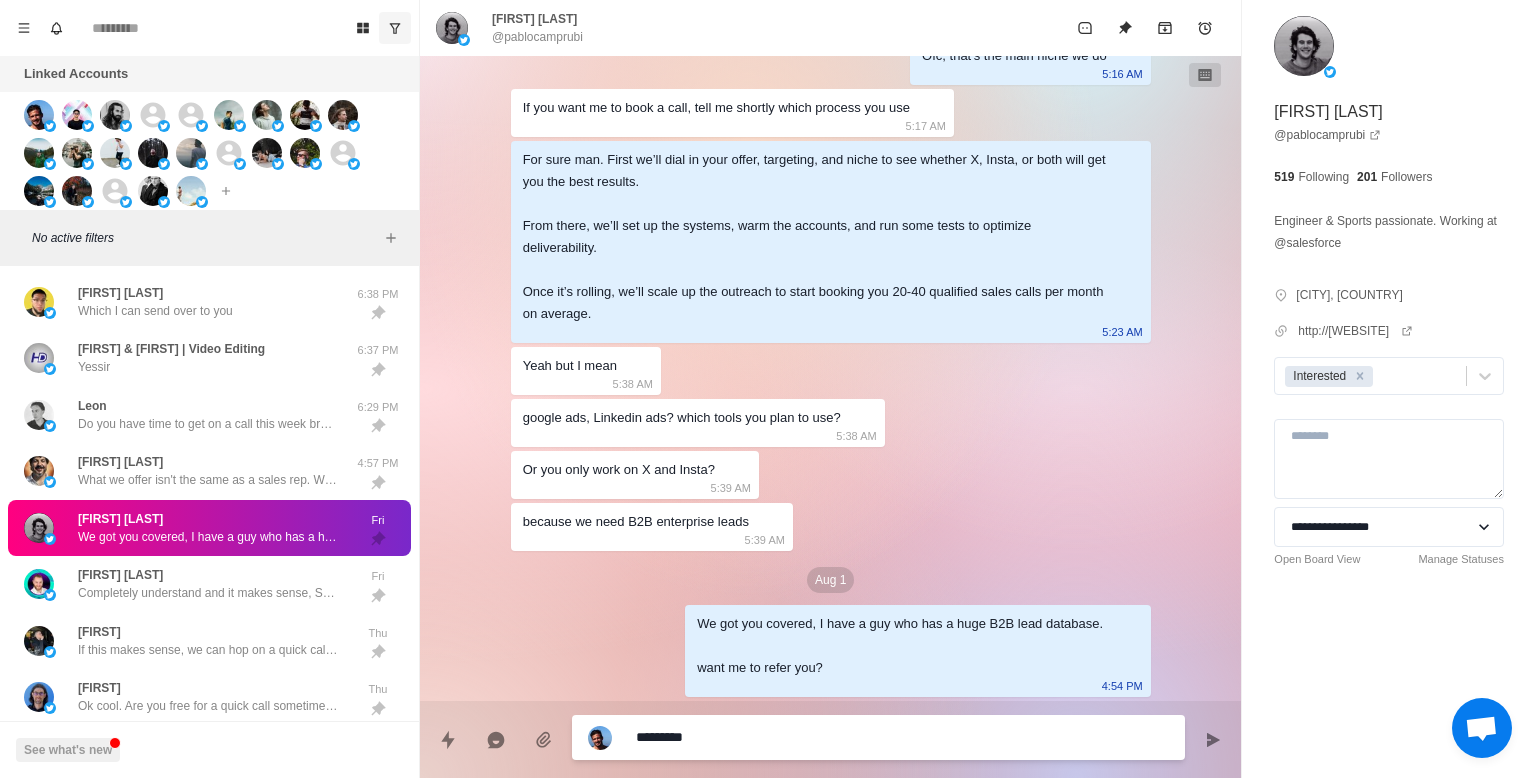 type on "*" 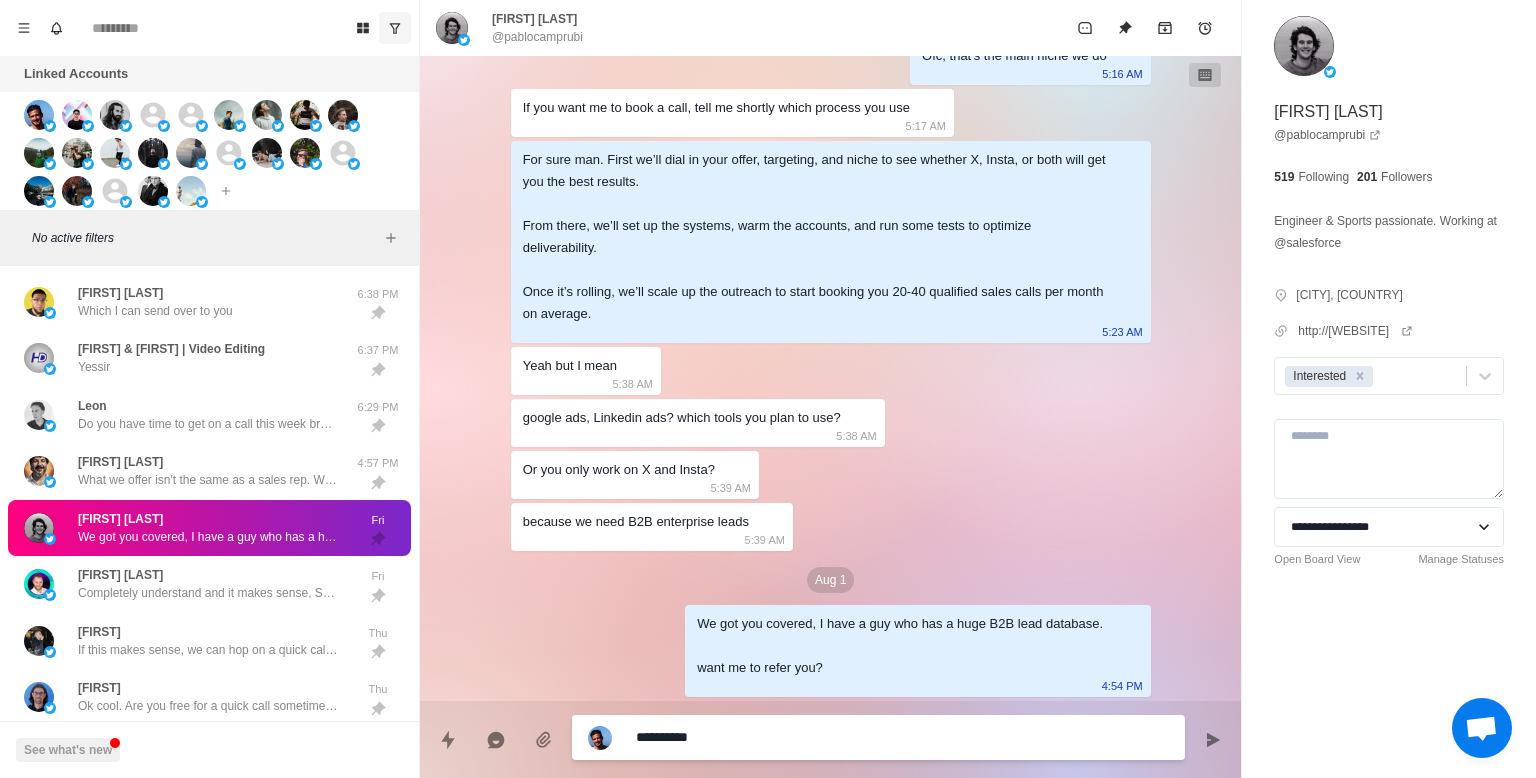 type on "*" 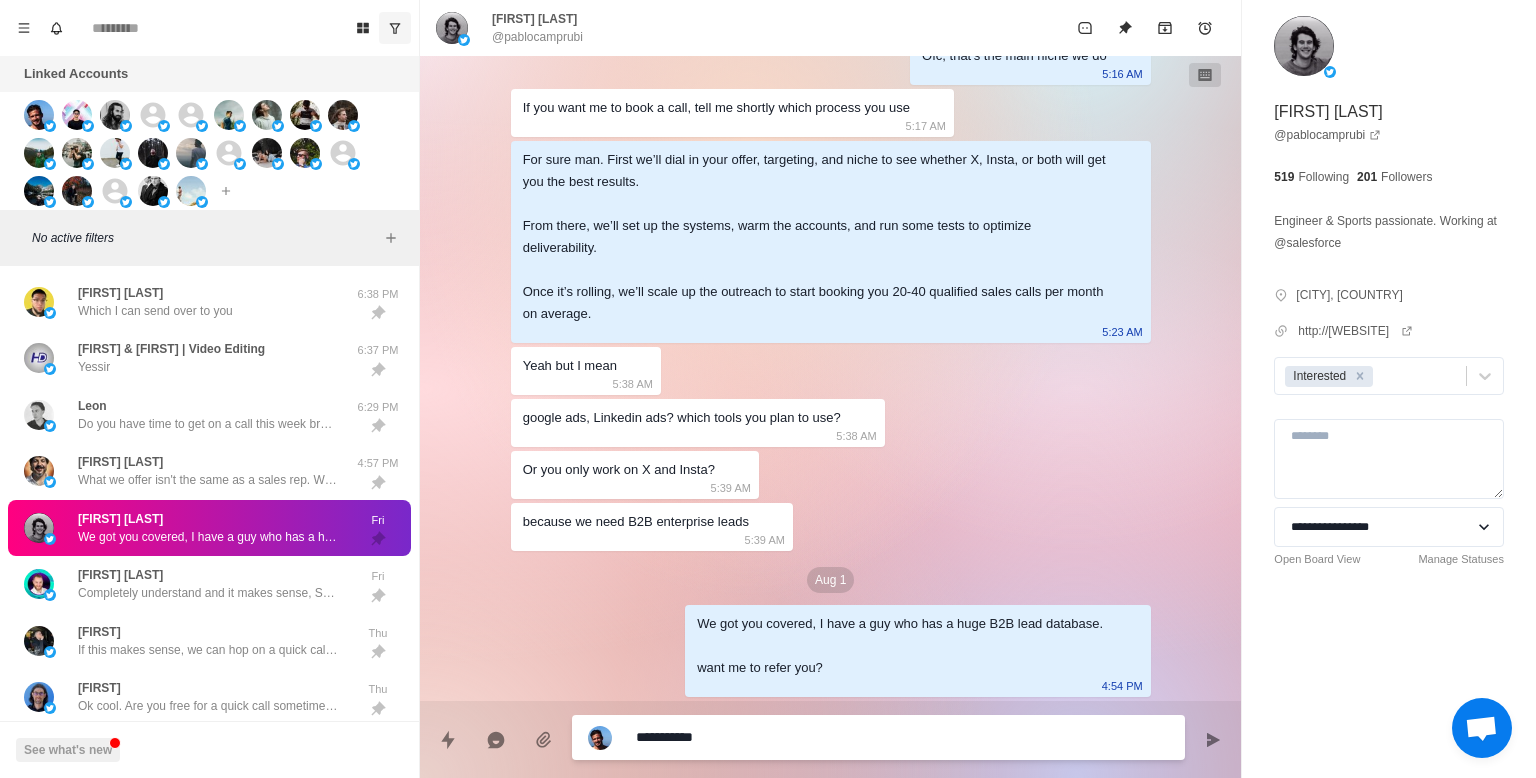 type on "*" 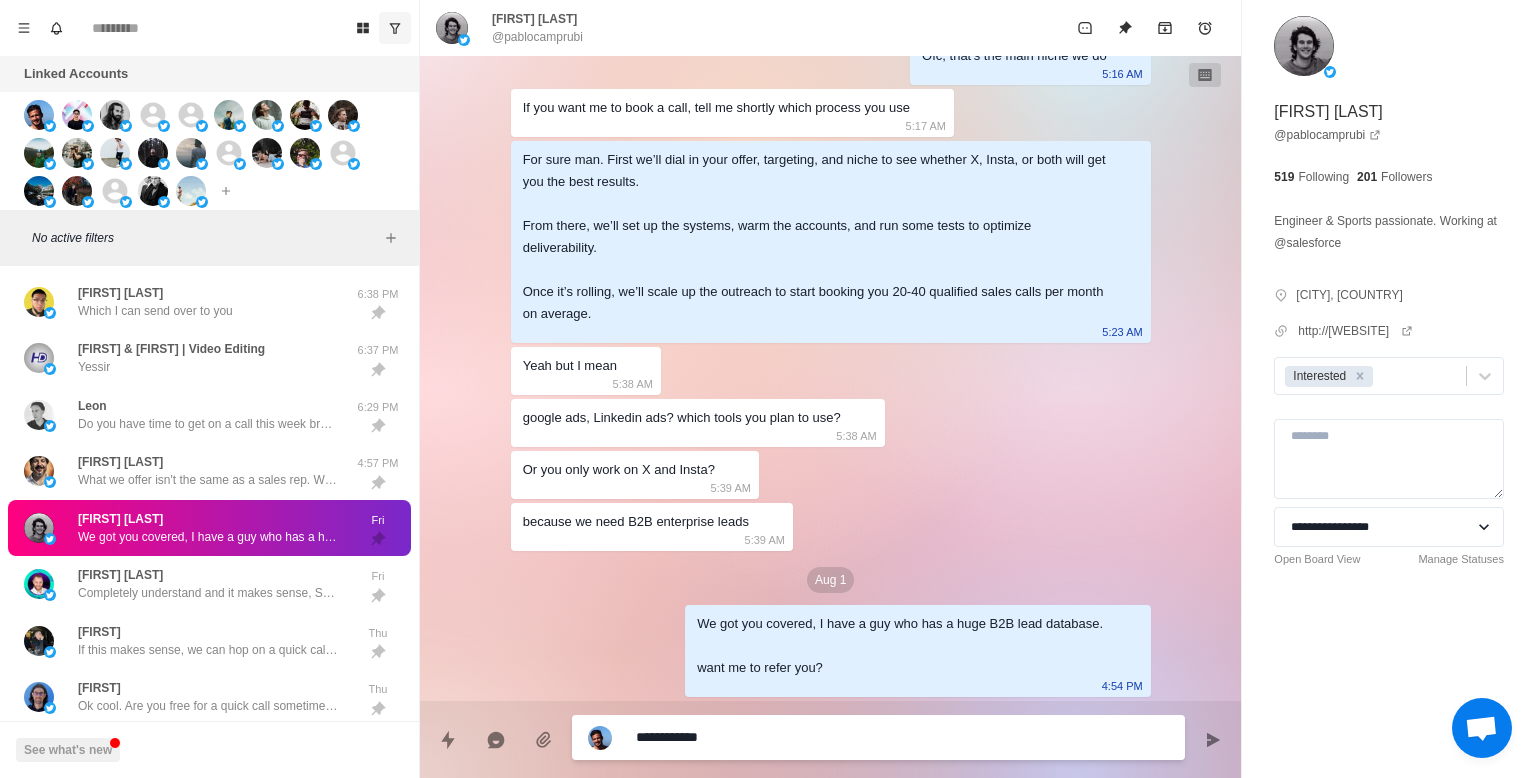 type on "*" 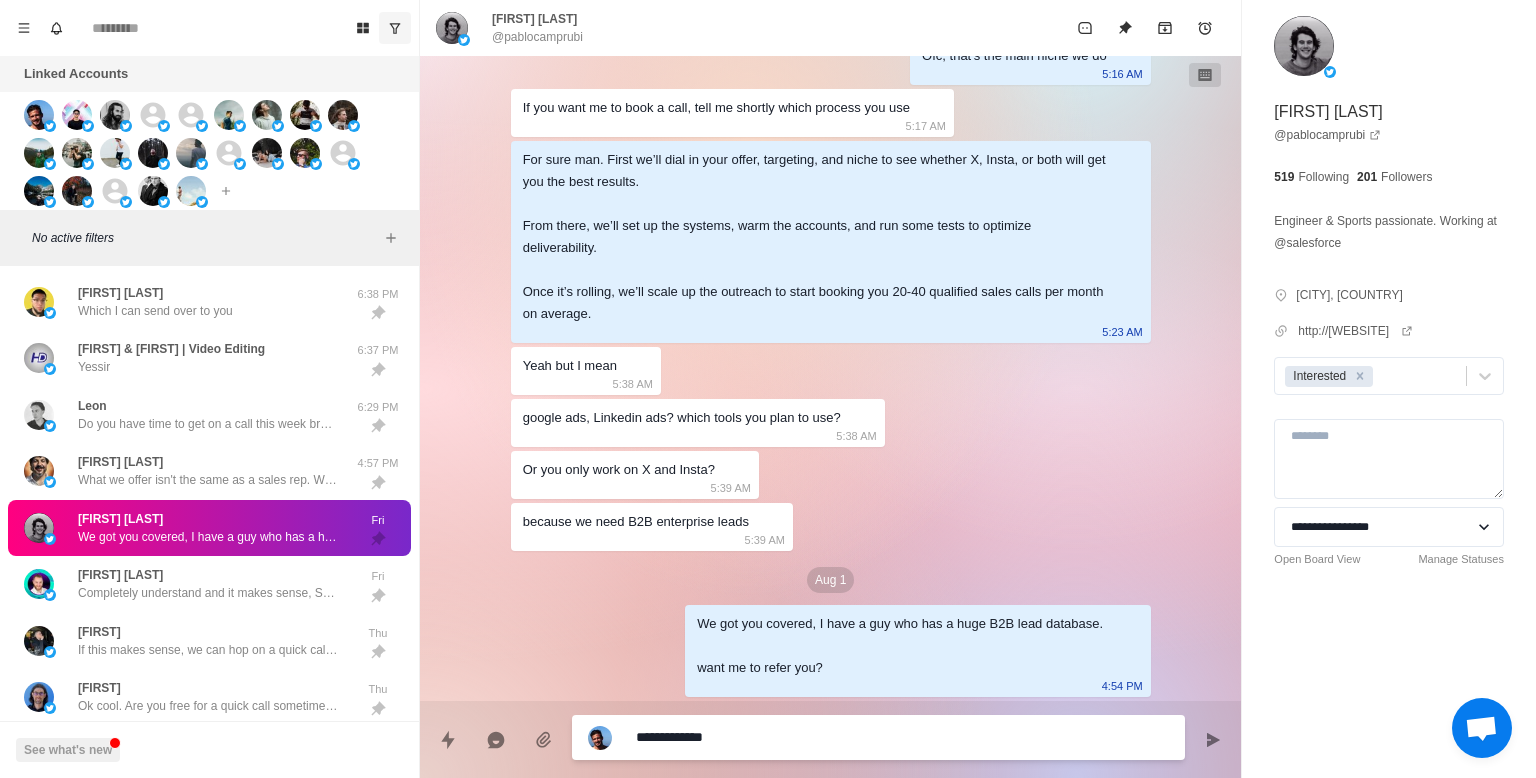 type on "*" 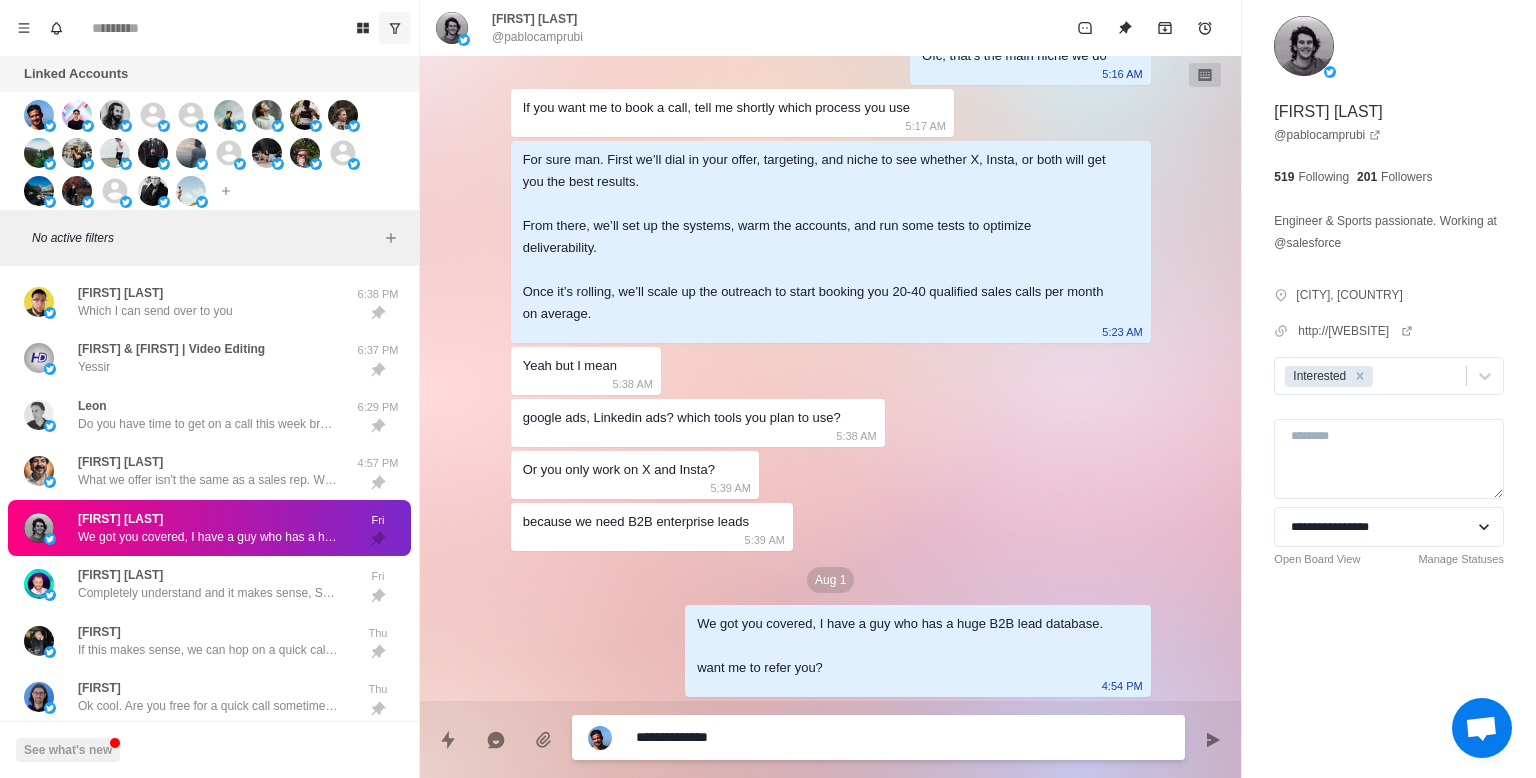 type on "*" 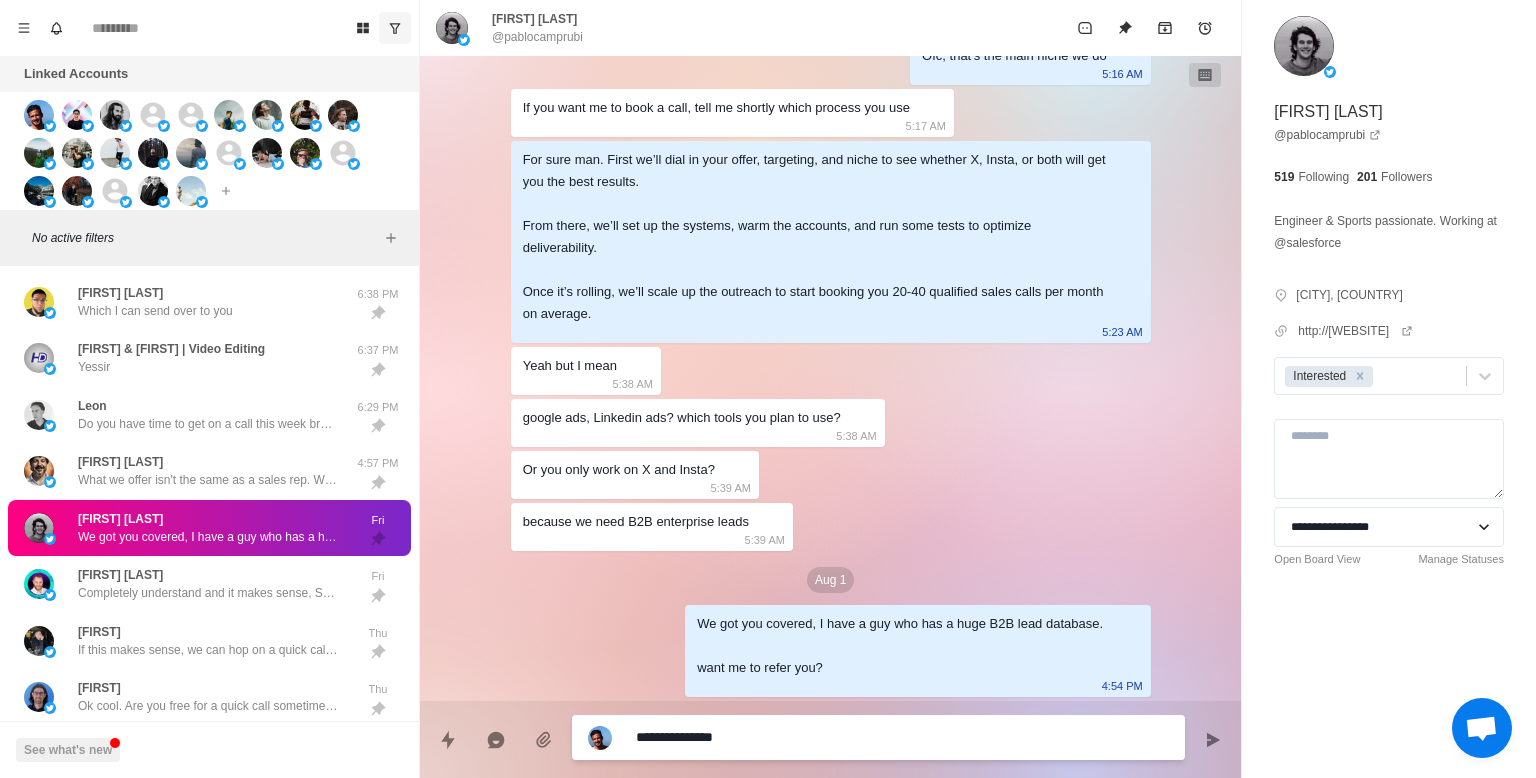 type on "*" 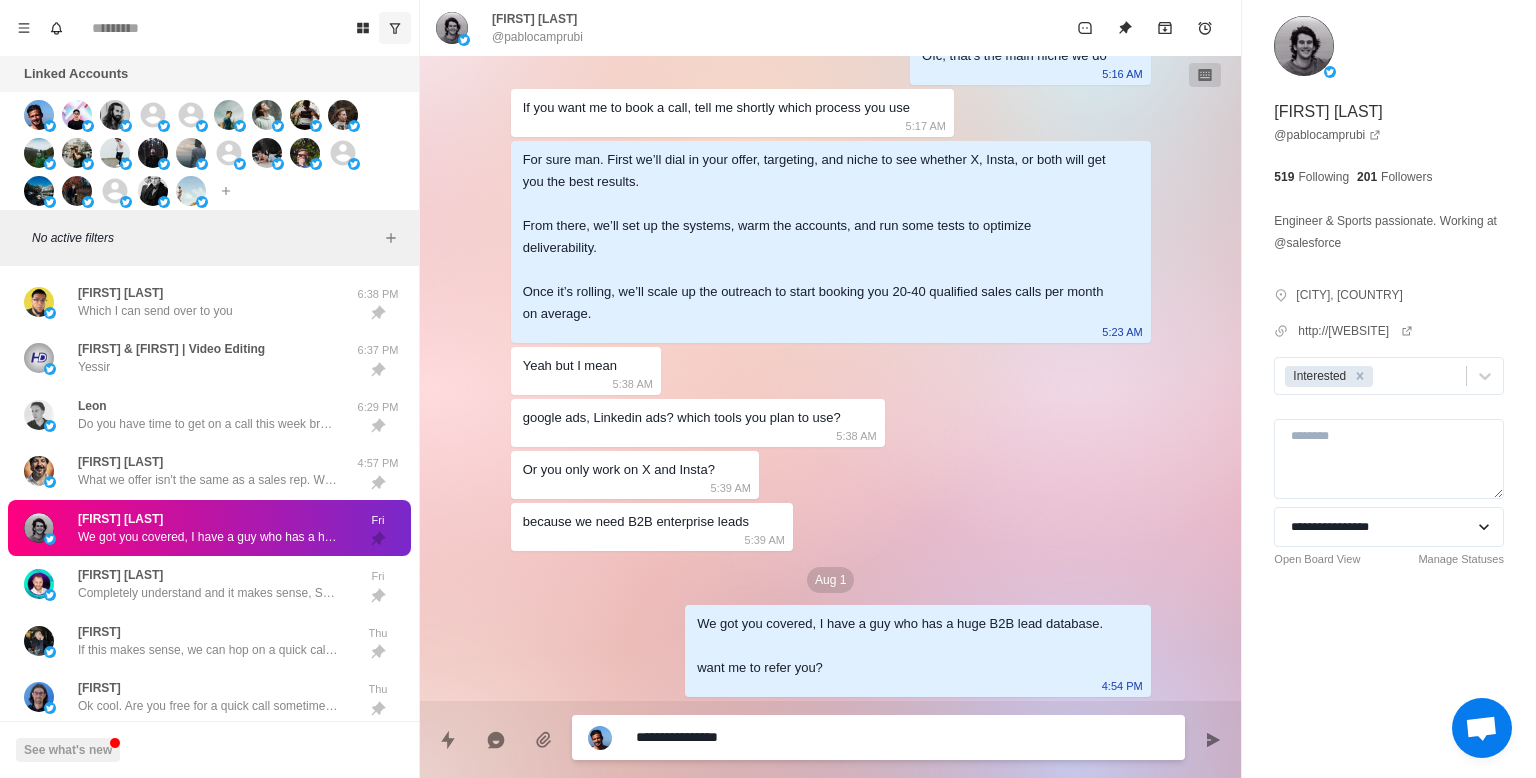 type on "*" 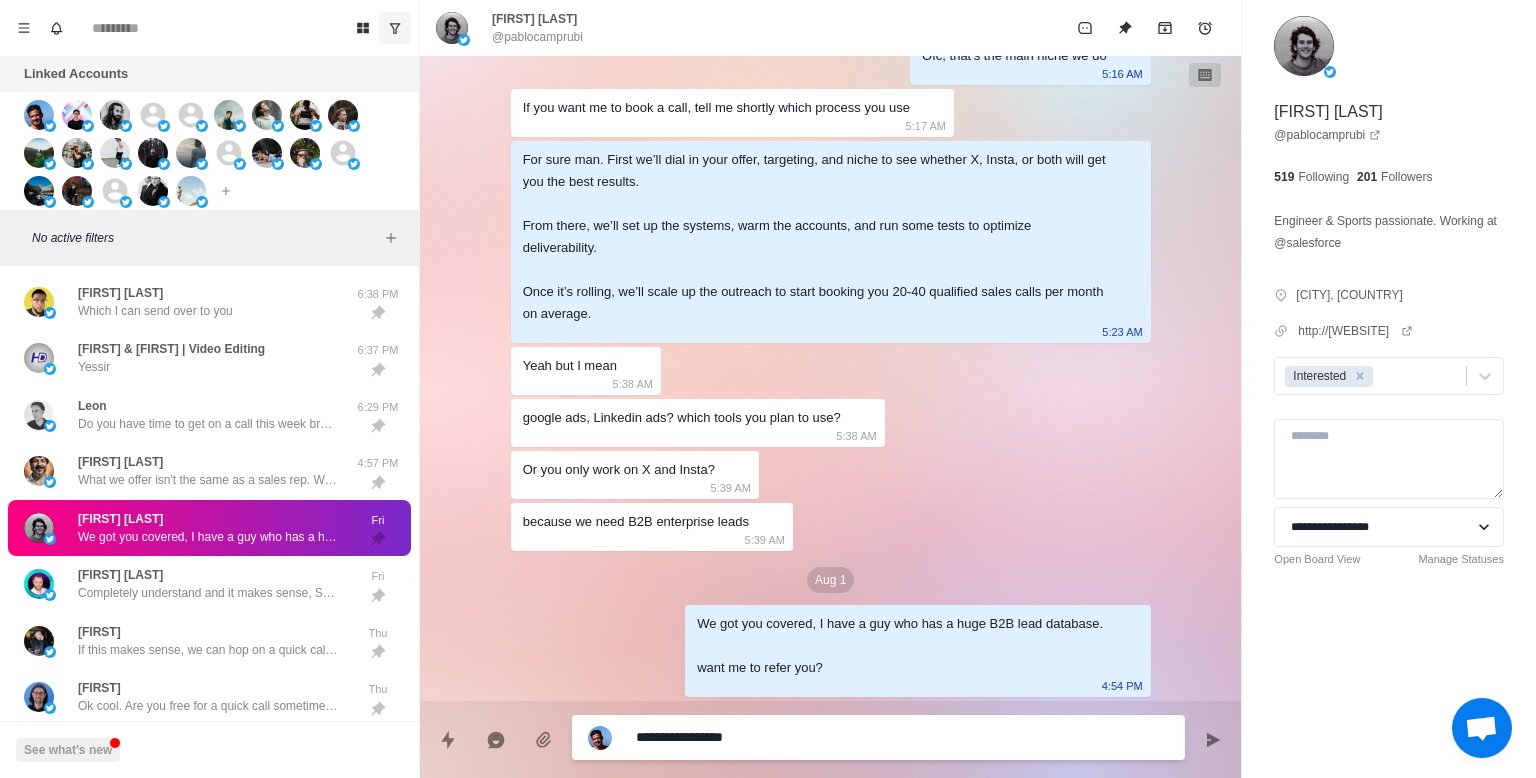 type on "*" 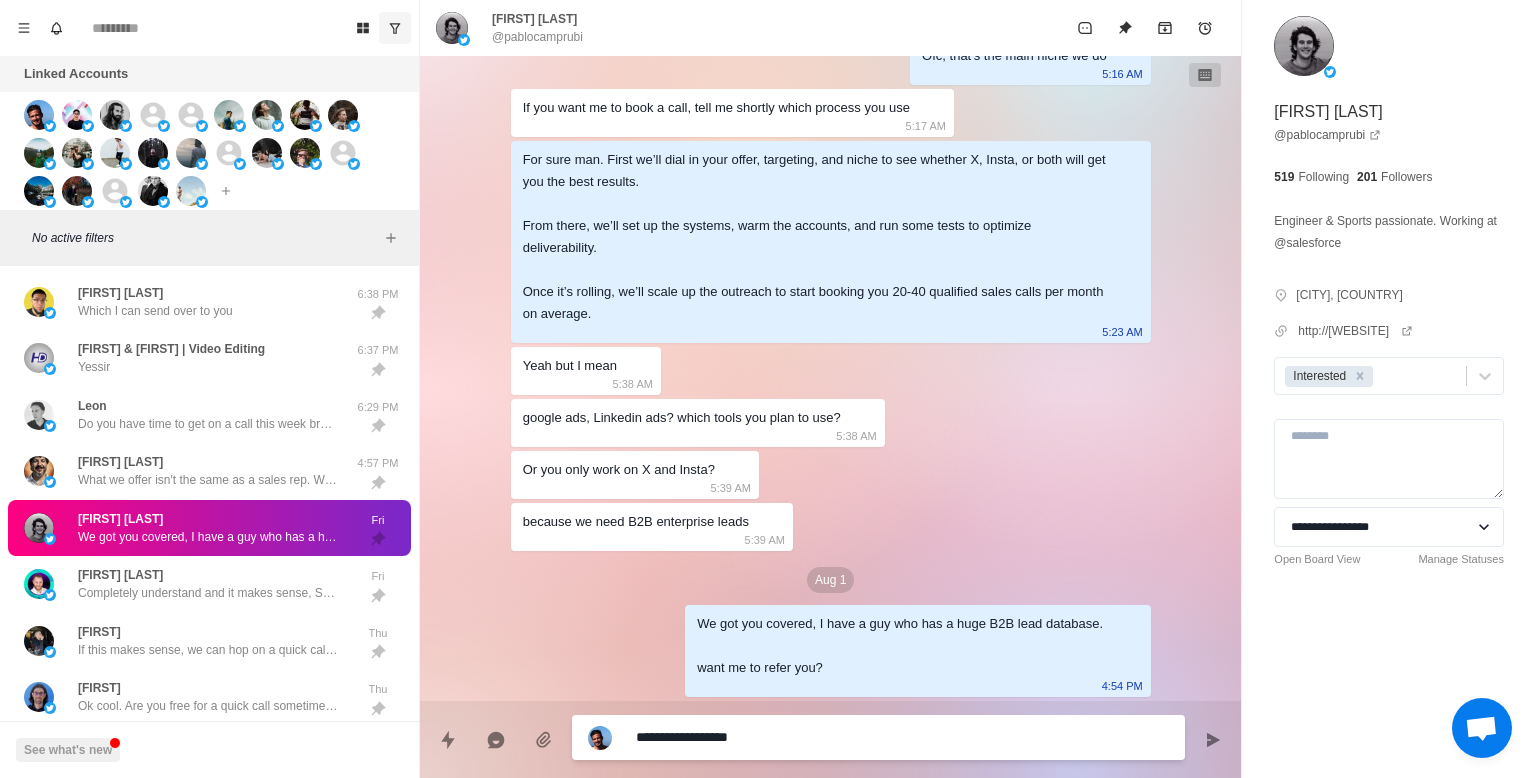 type on "*" 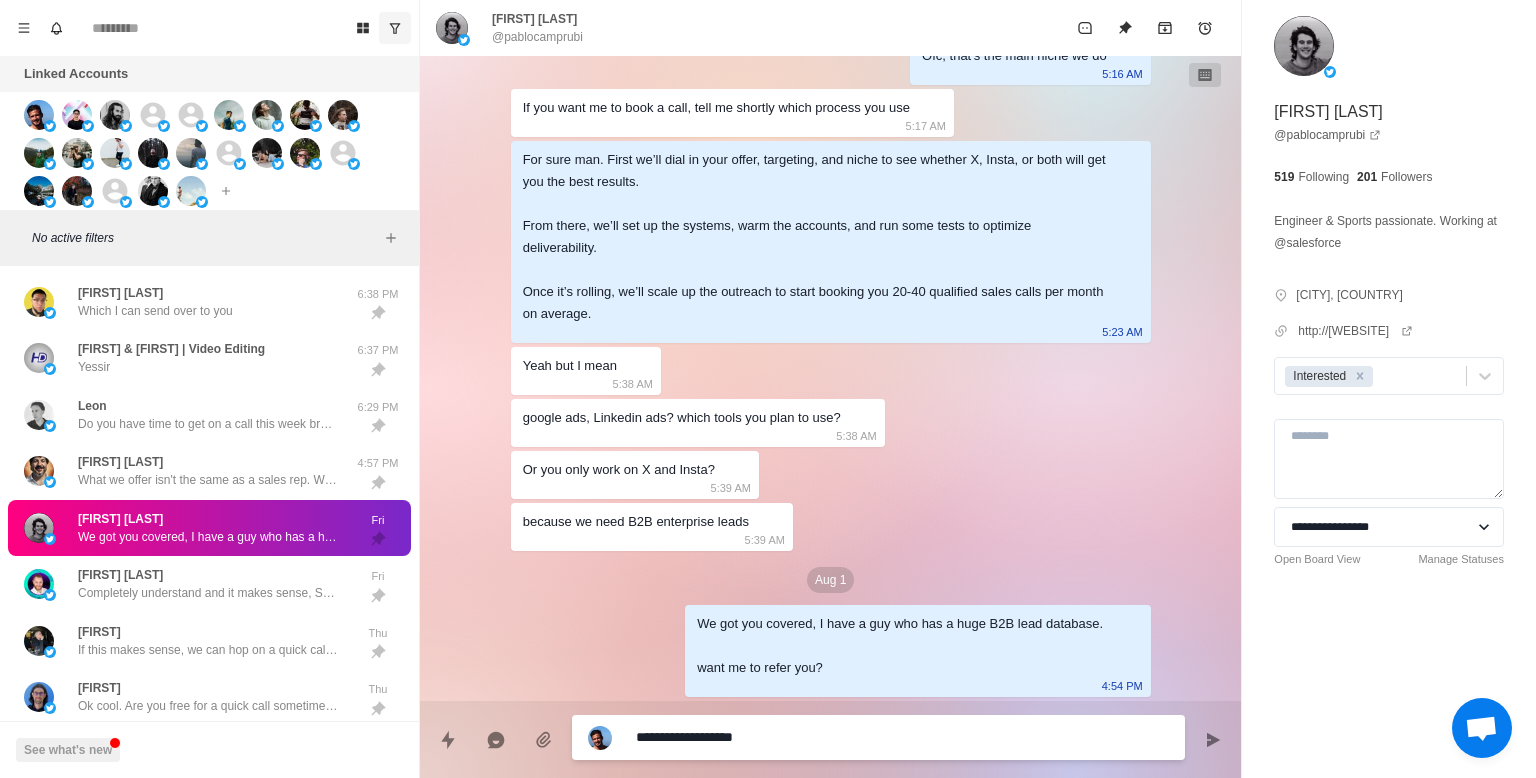 type on "*" 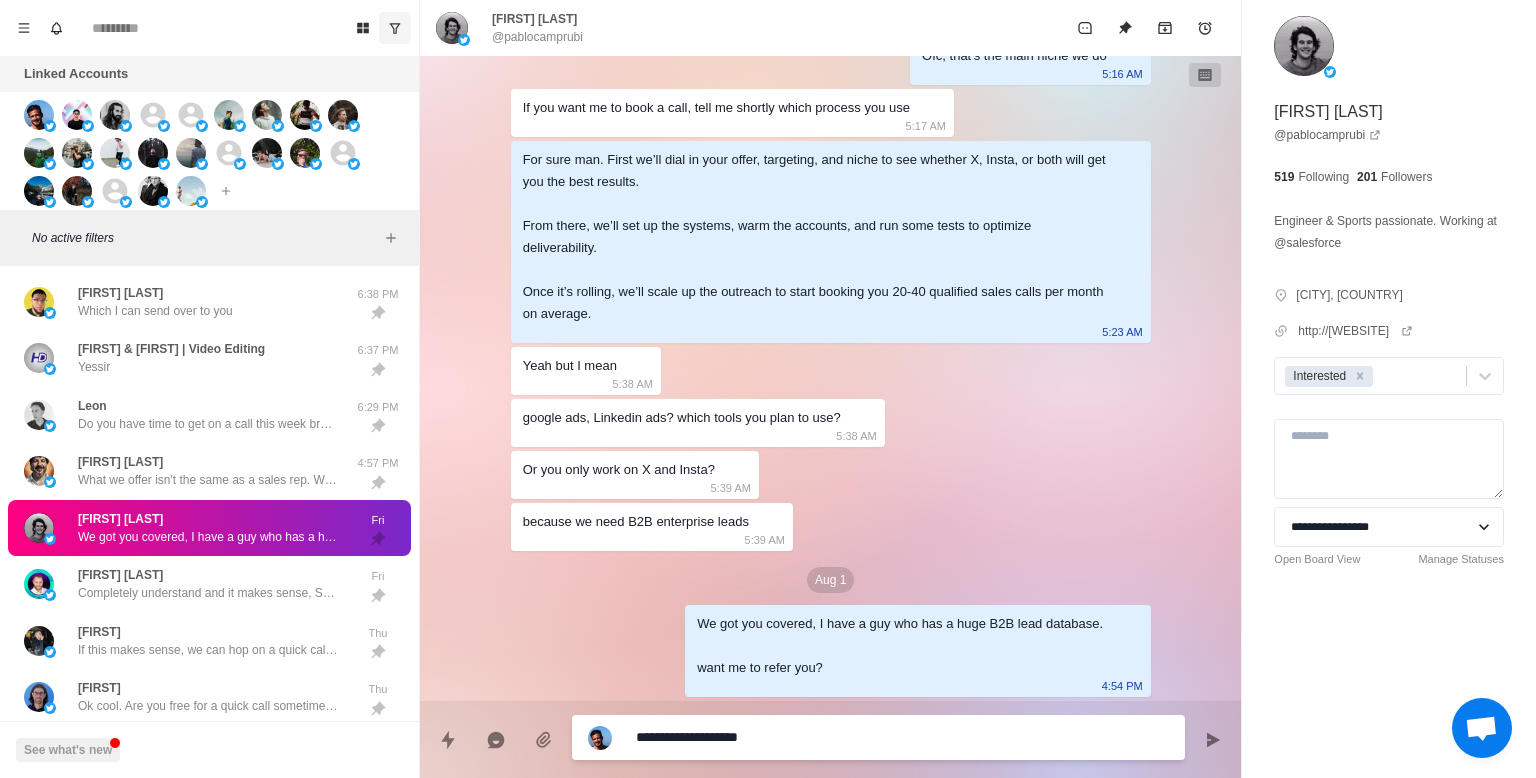 type on "*" 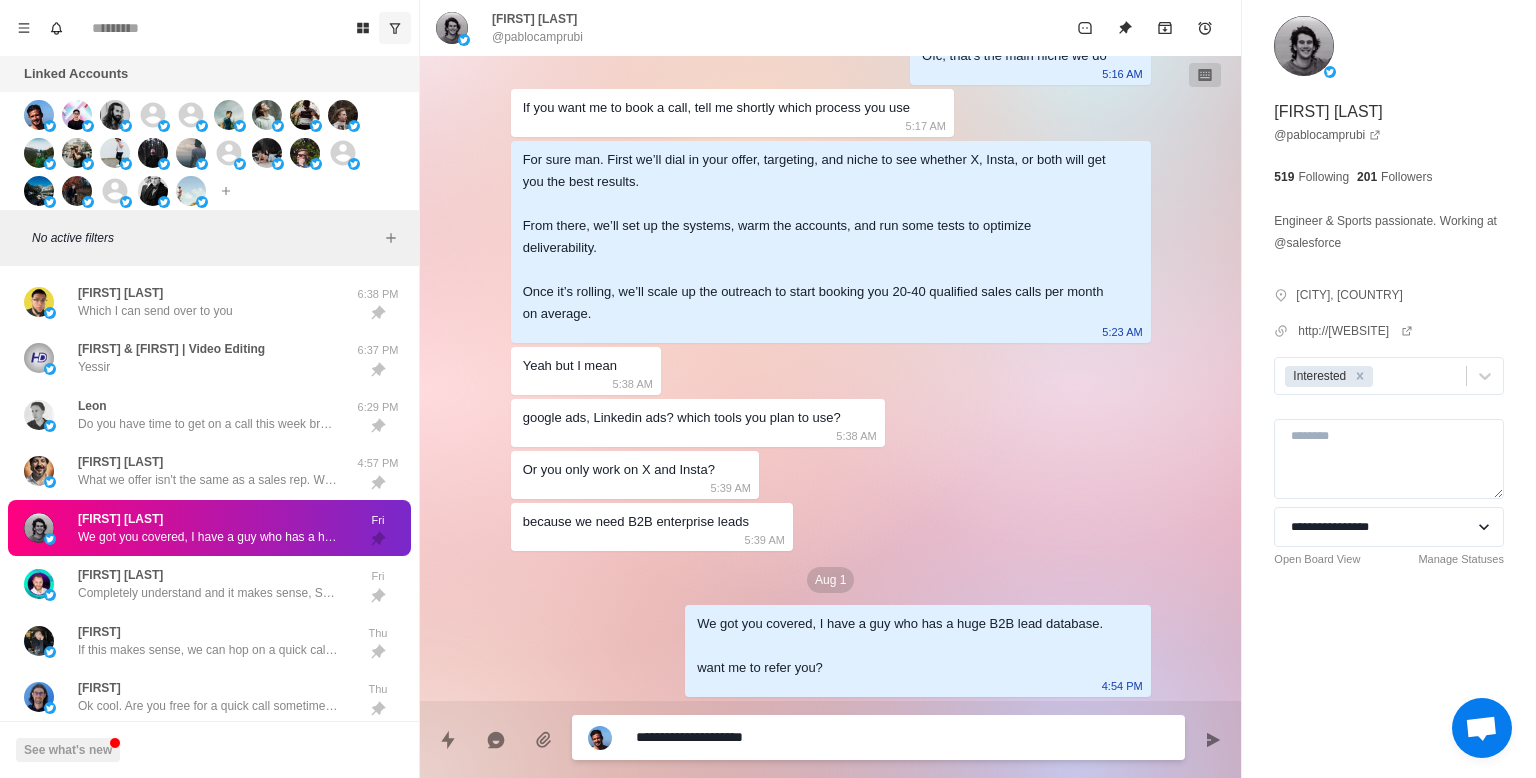 type on "*" 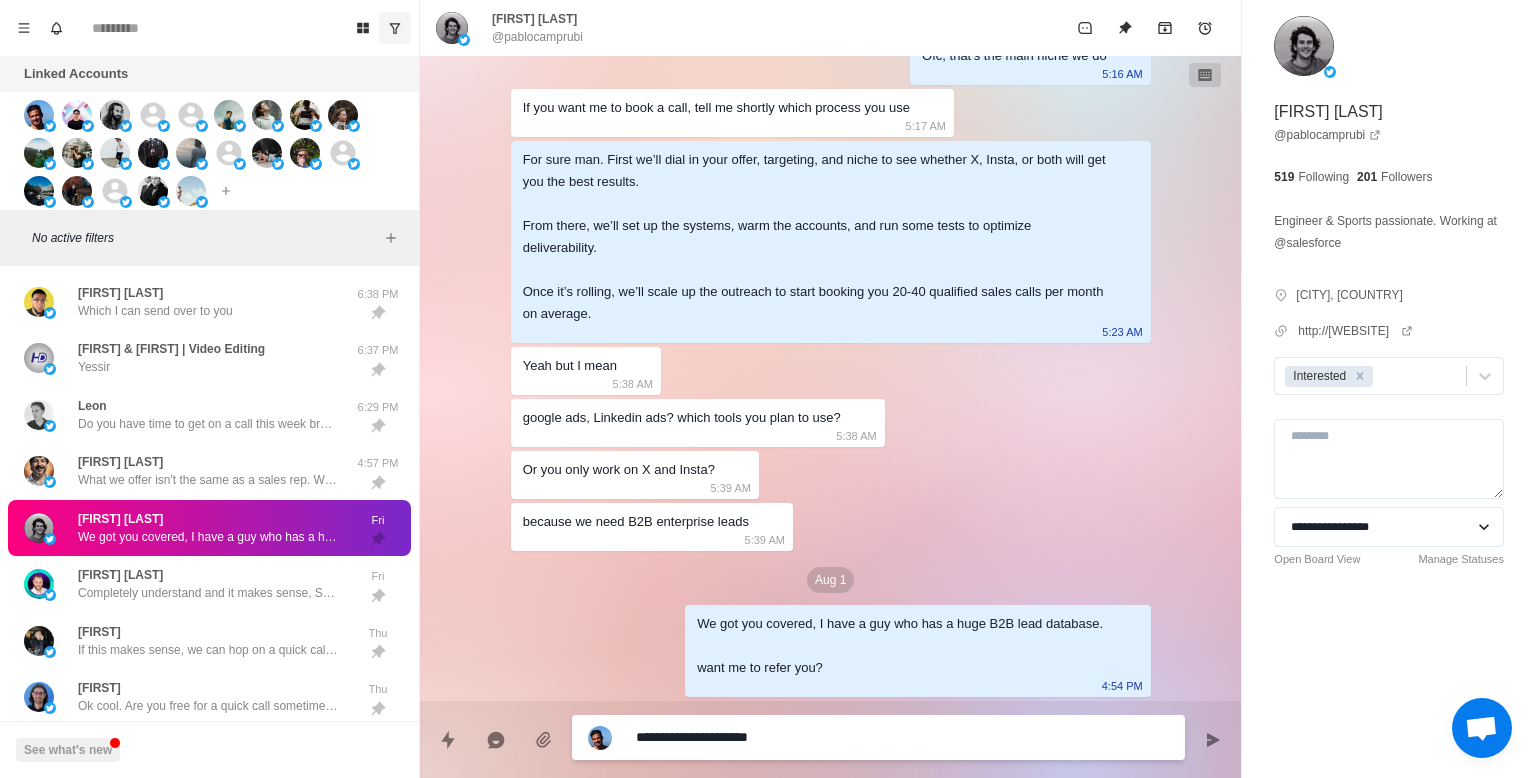 type on "**********" 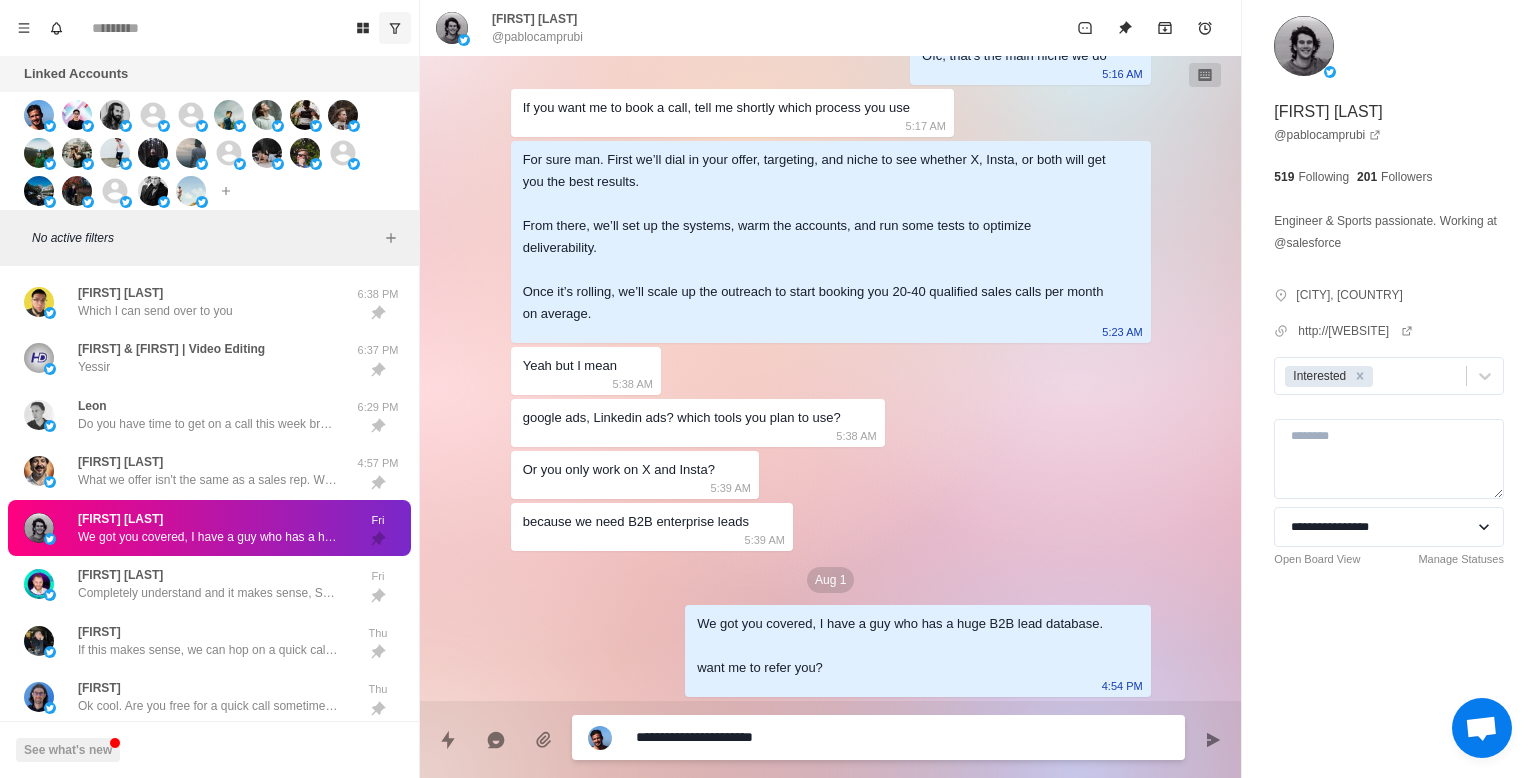 type on "*" 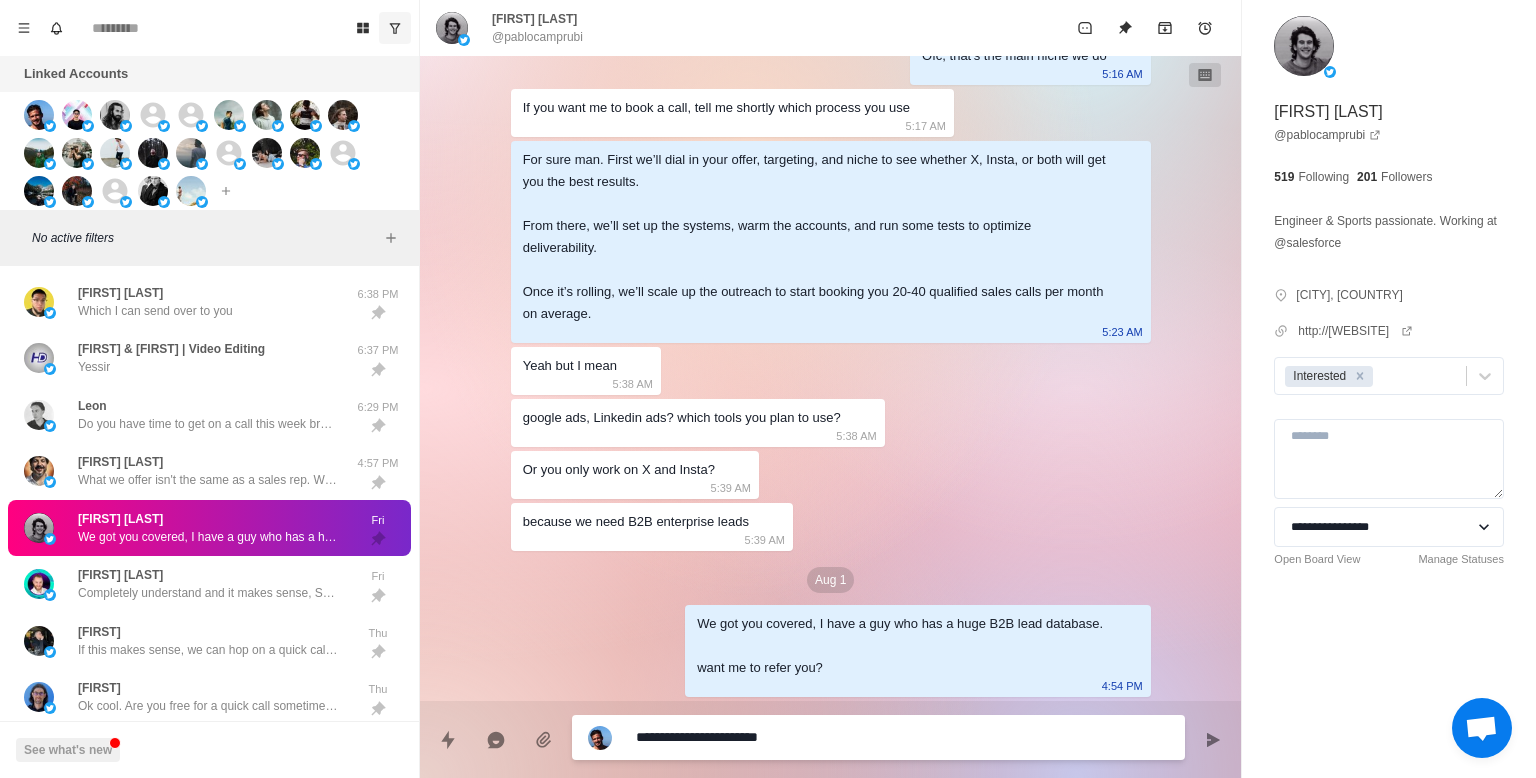 type on "*" 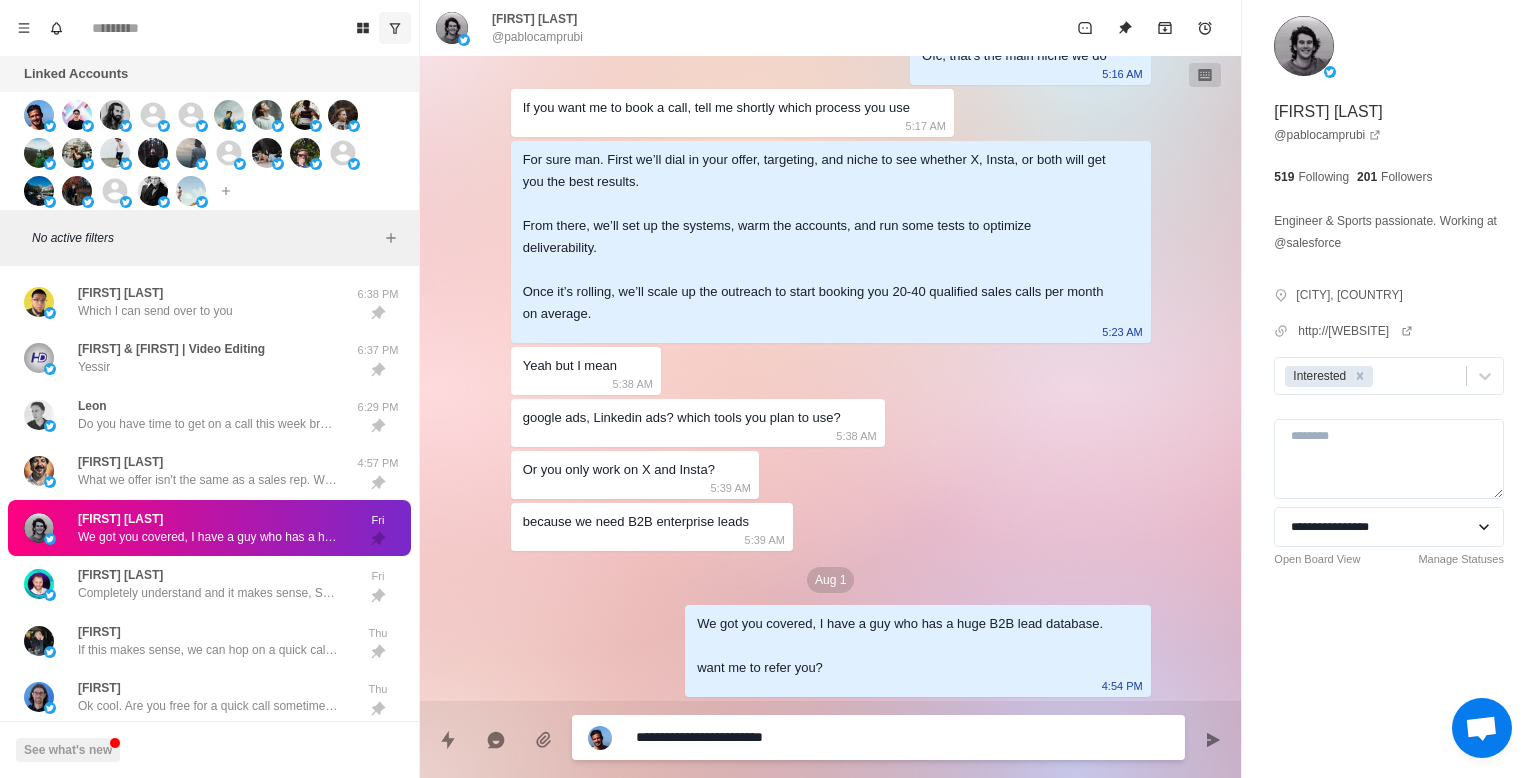 type on "*" 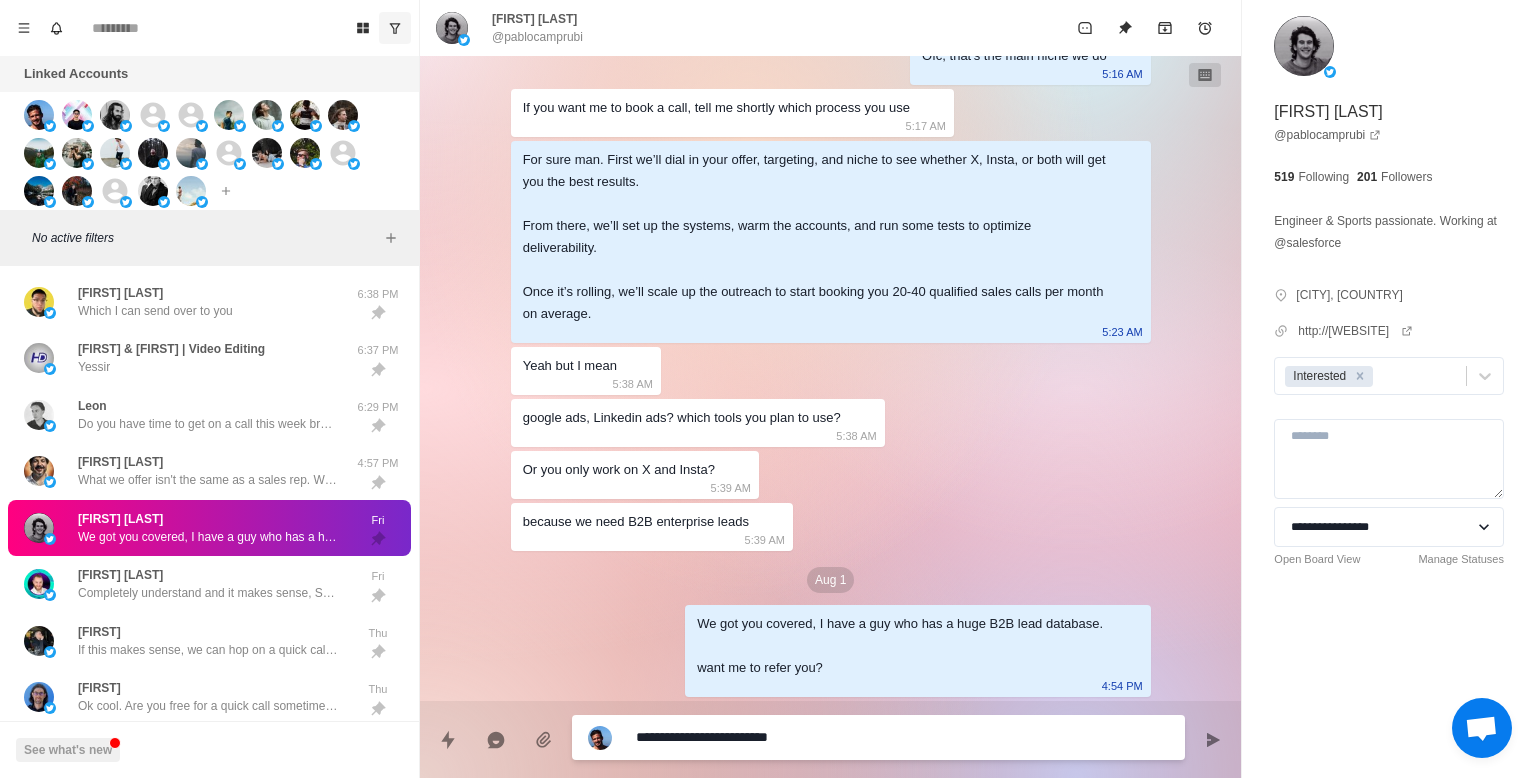 type on "*" 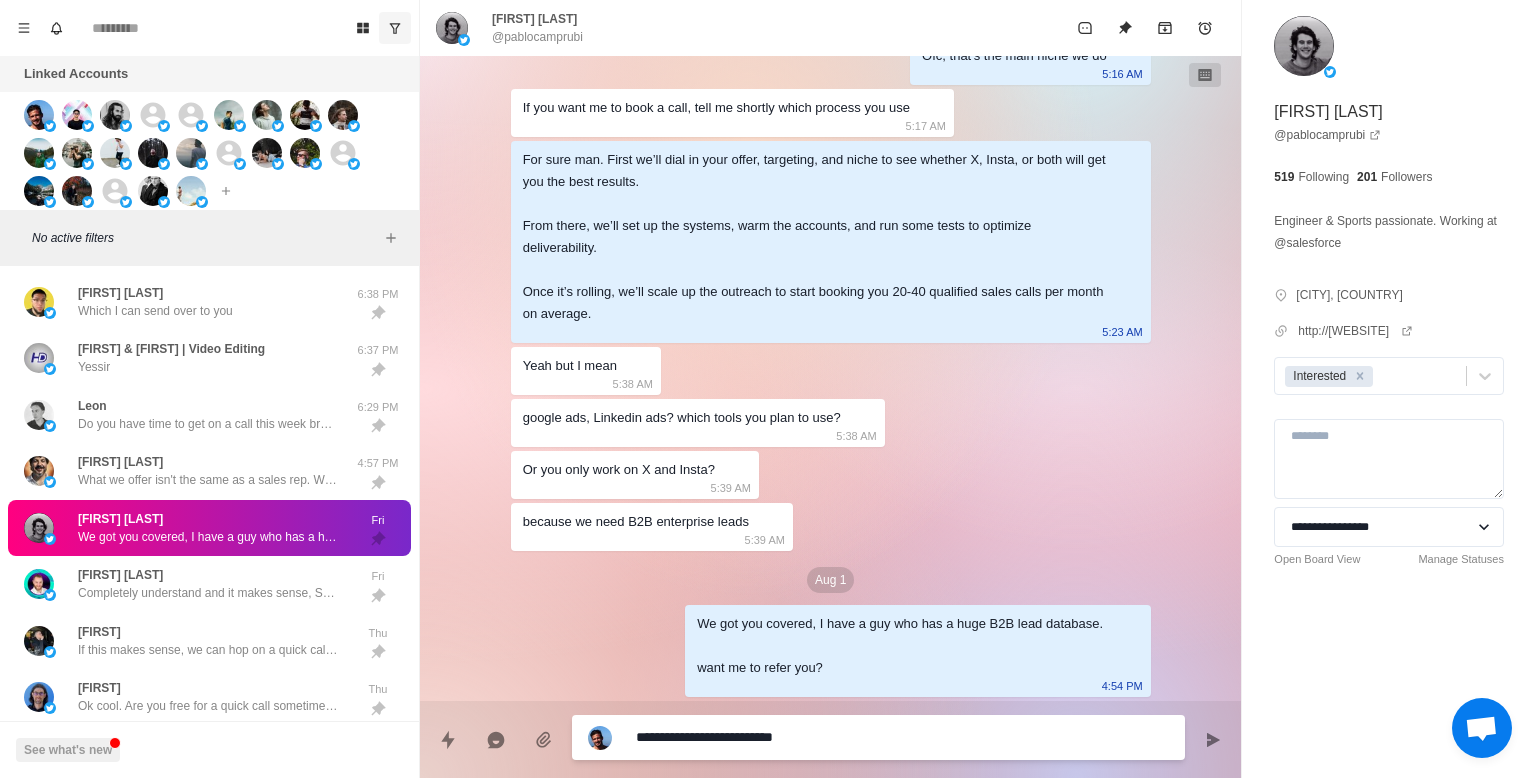 type on "*" 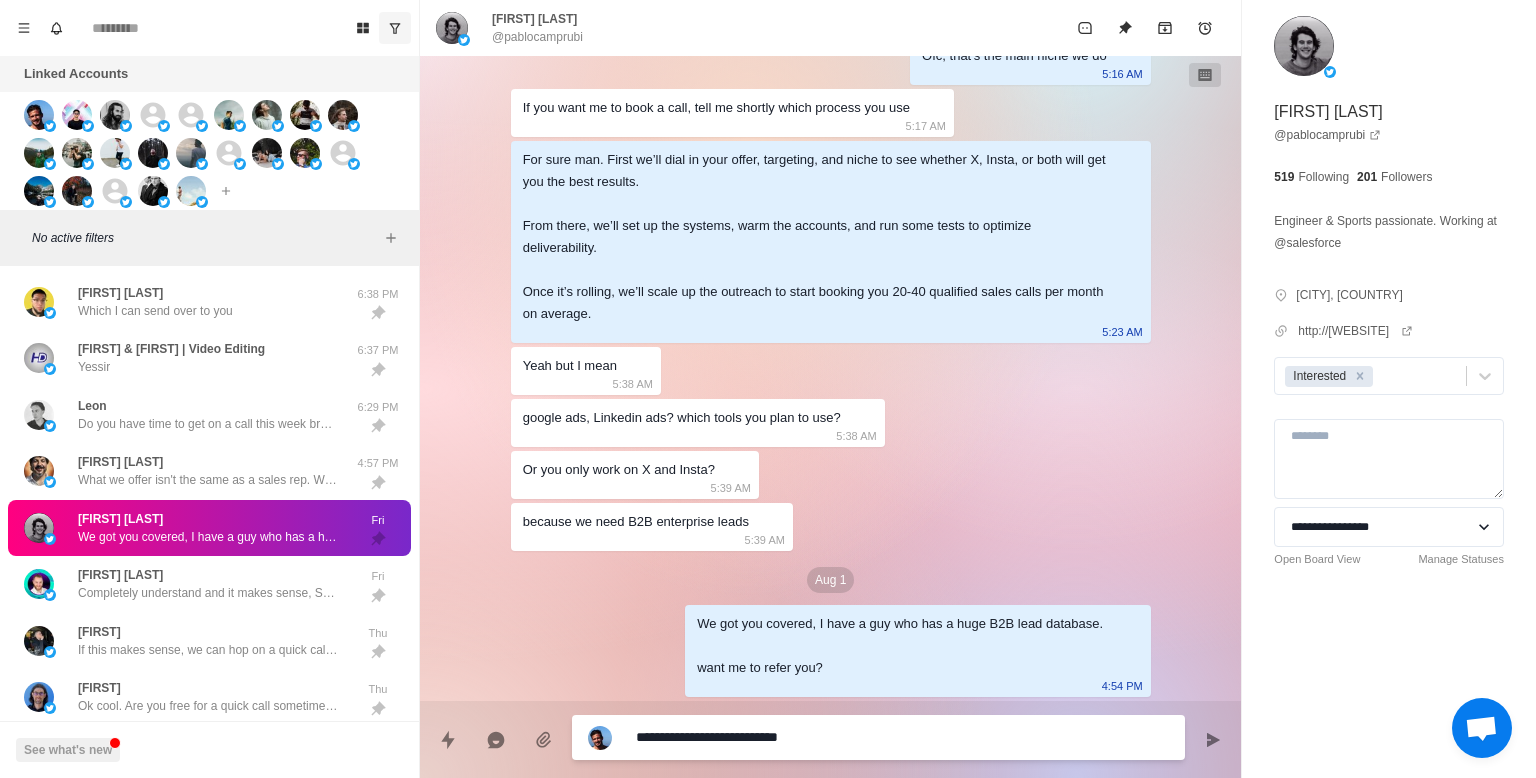 type on "*" 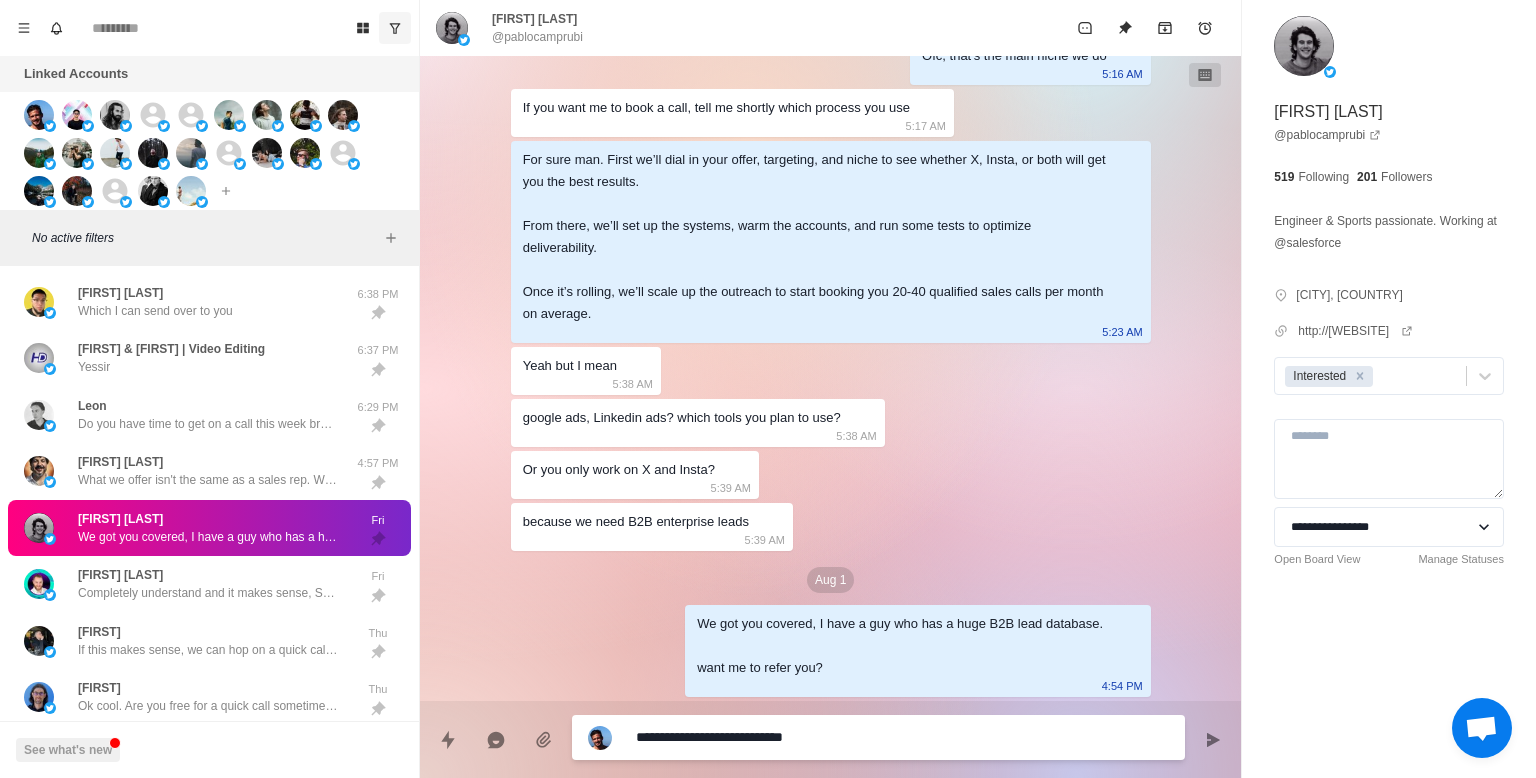 type on "*" 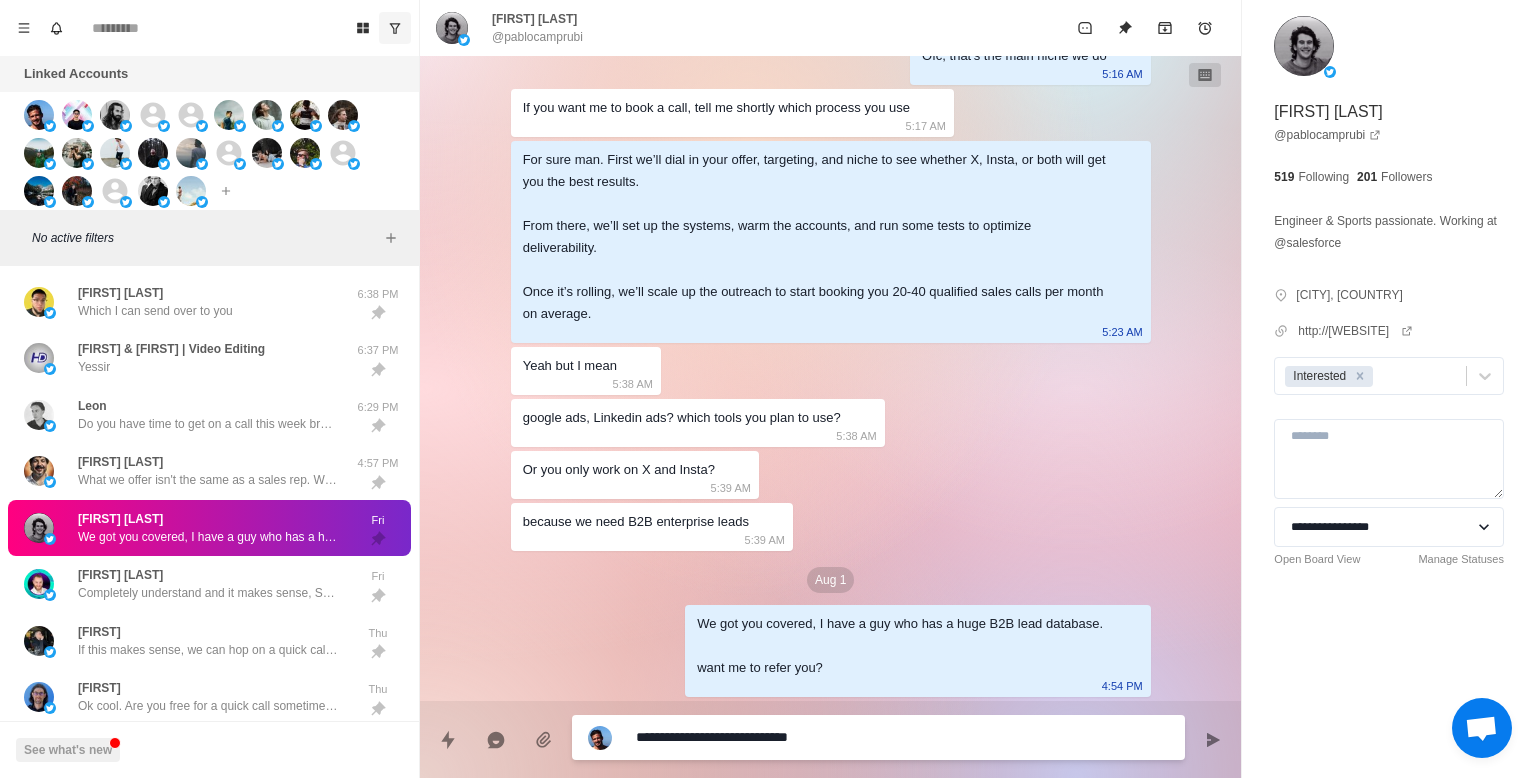 type on "*" 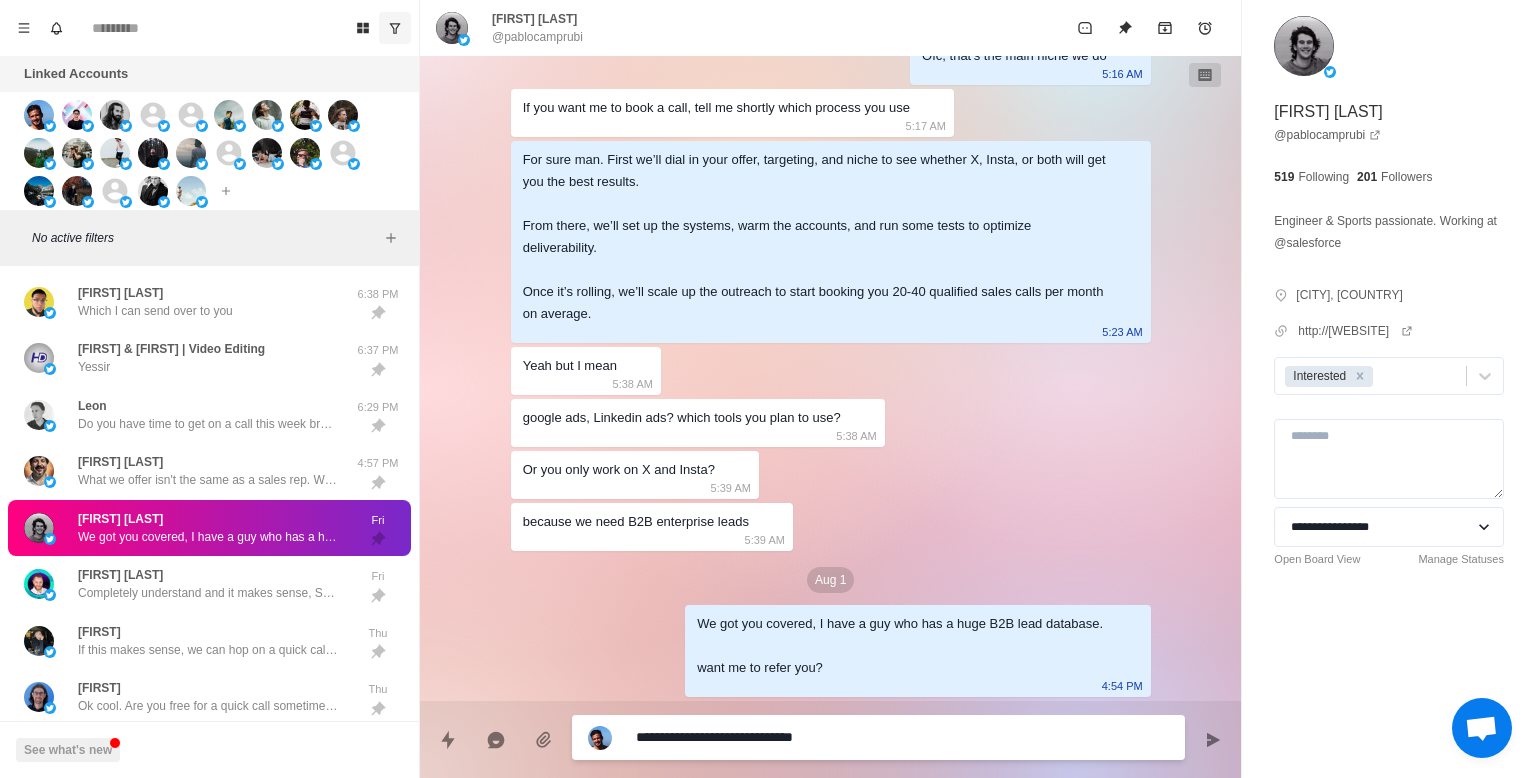 type on "*" 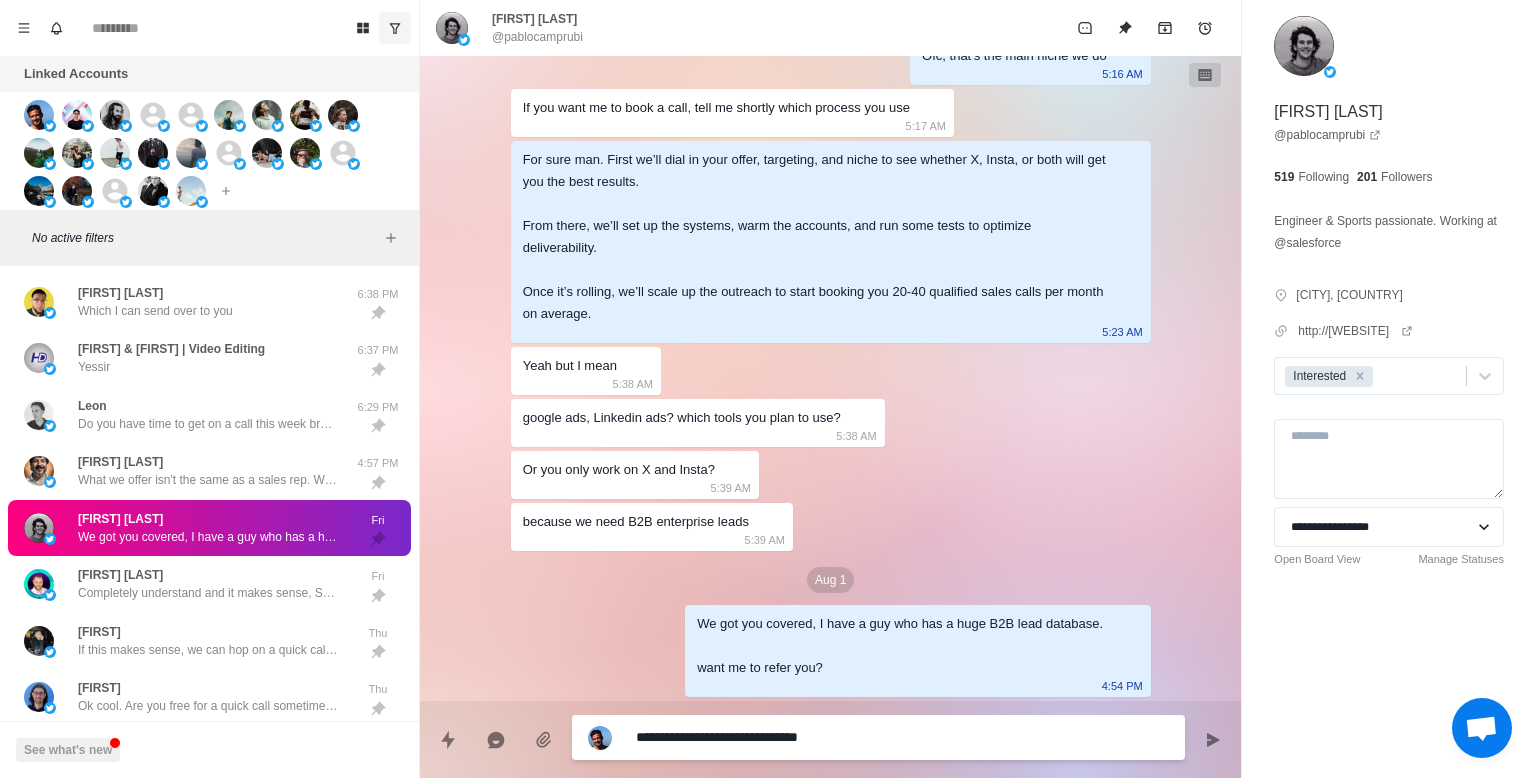 type on "*" 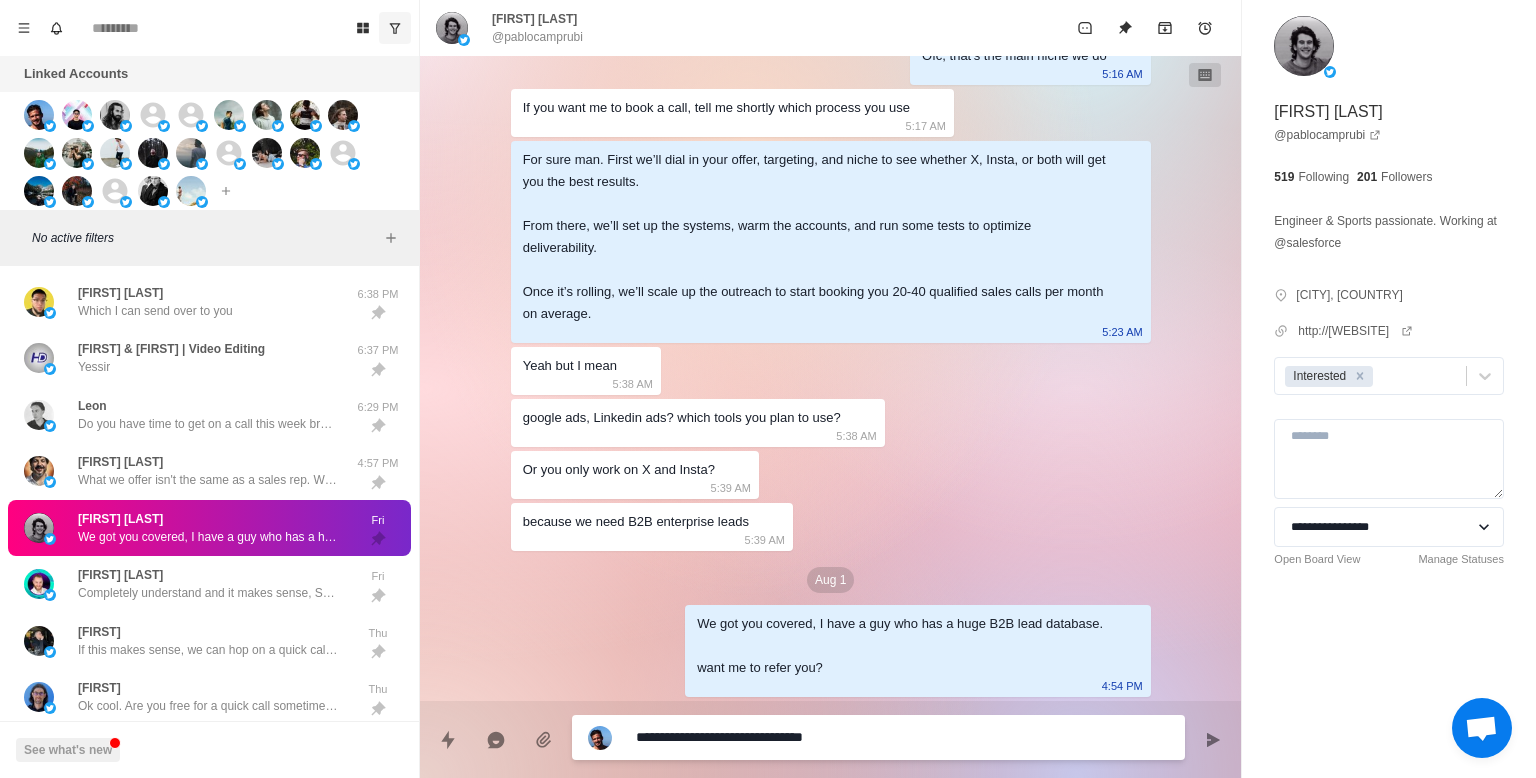 type on "*" 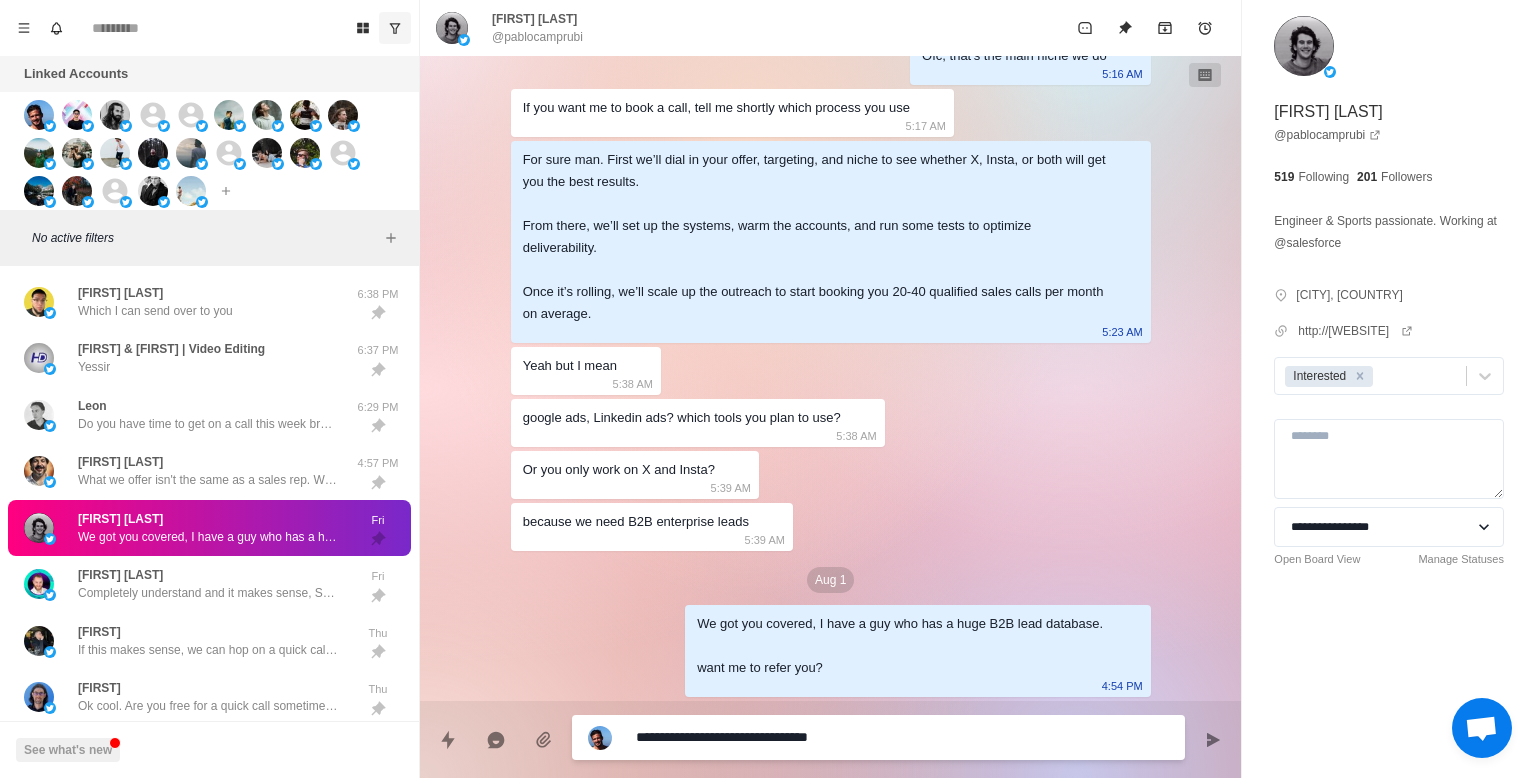 type on "*" 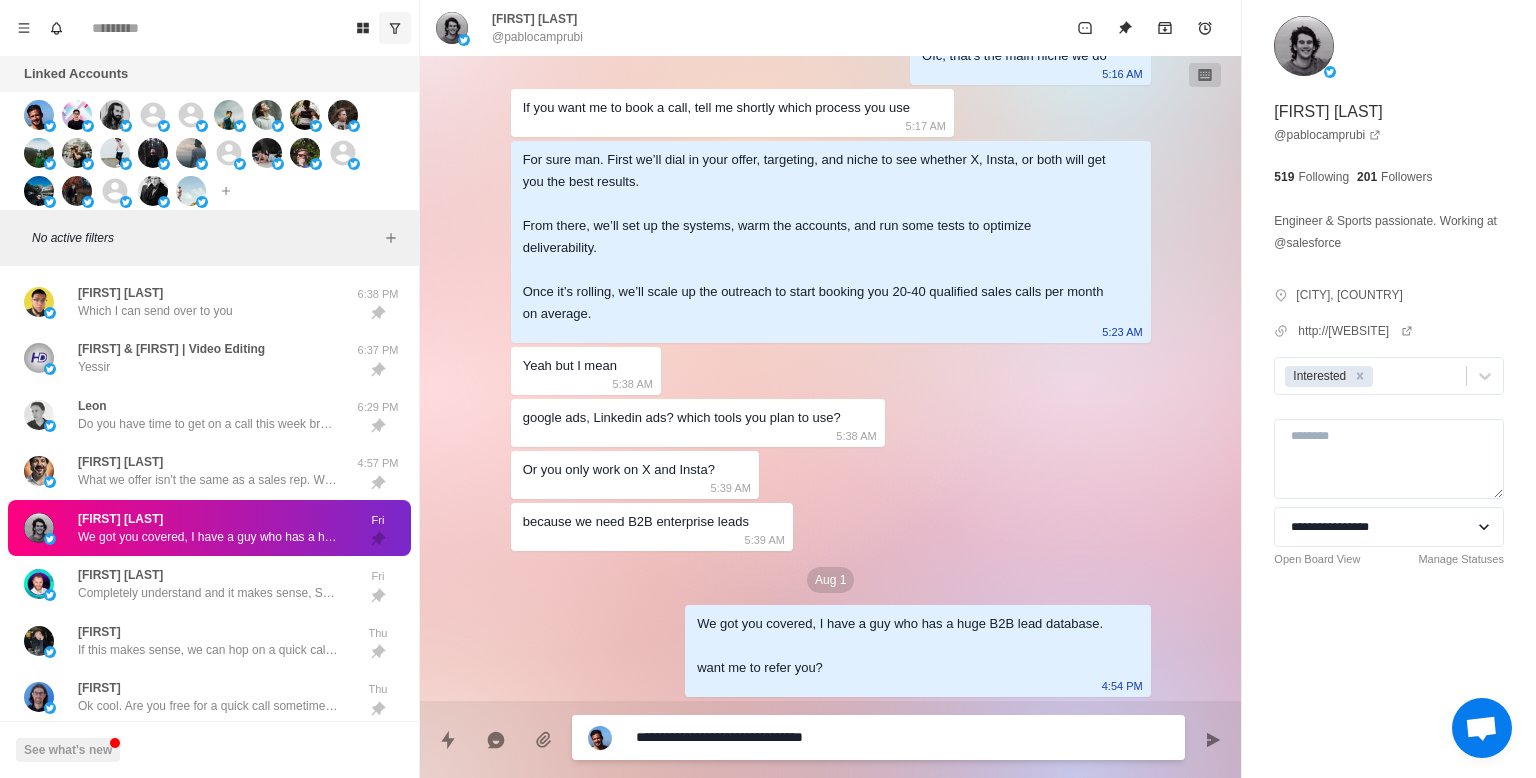 type on "*" 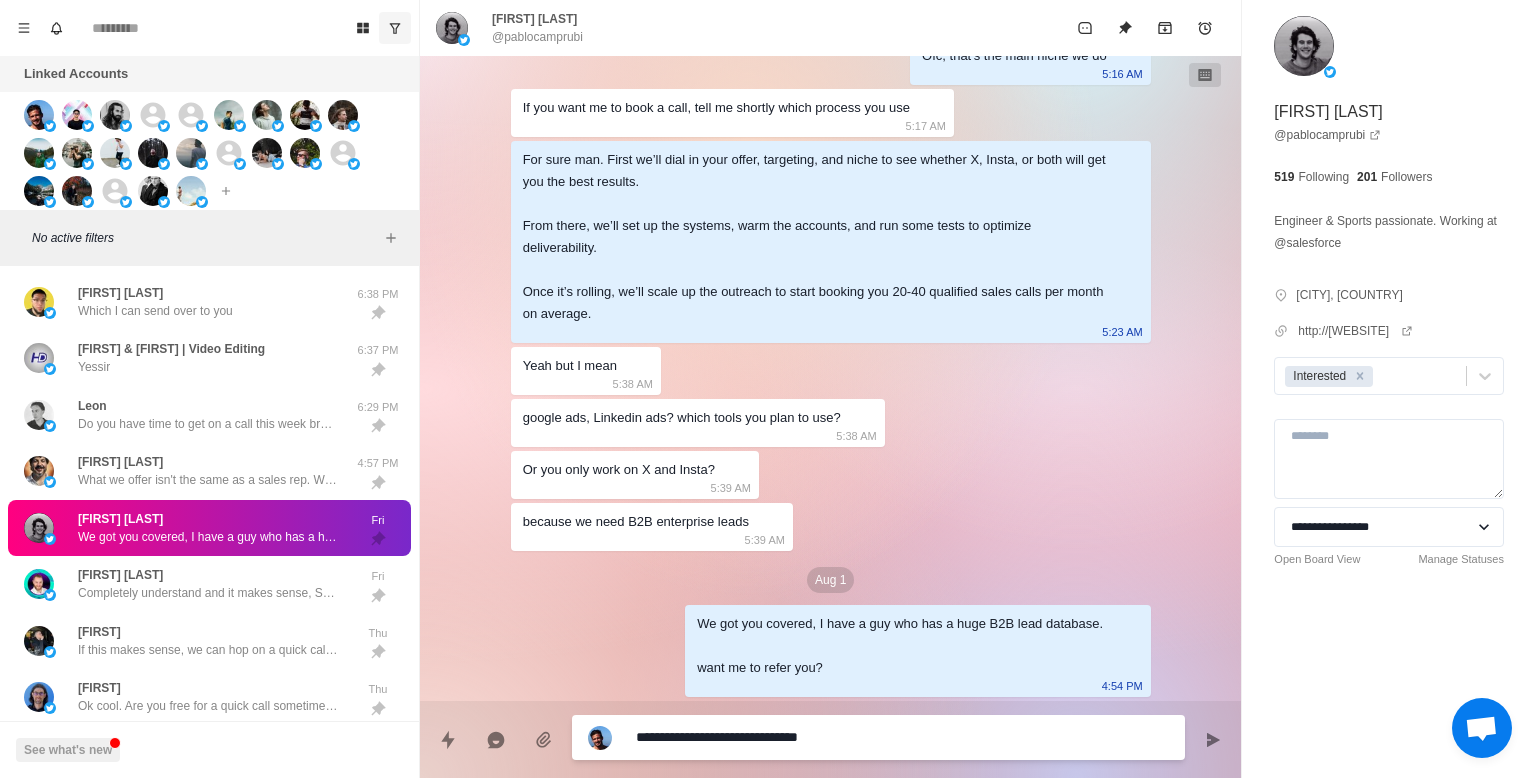 type on "*" 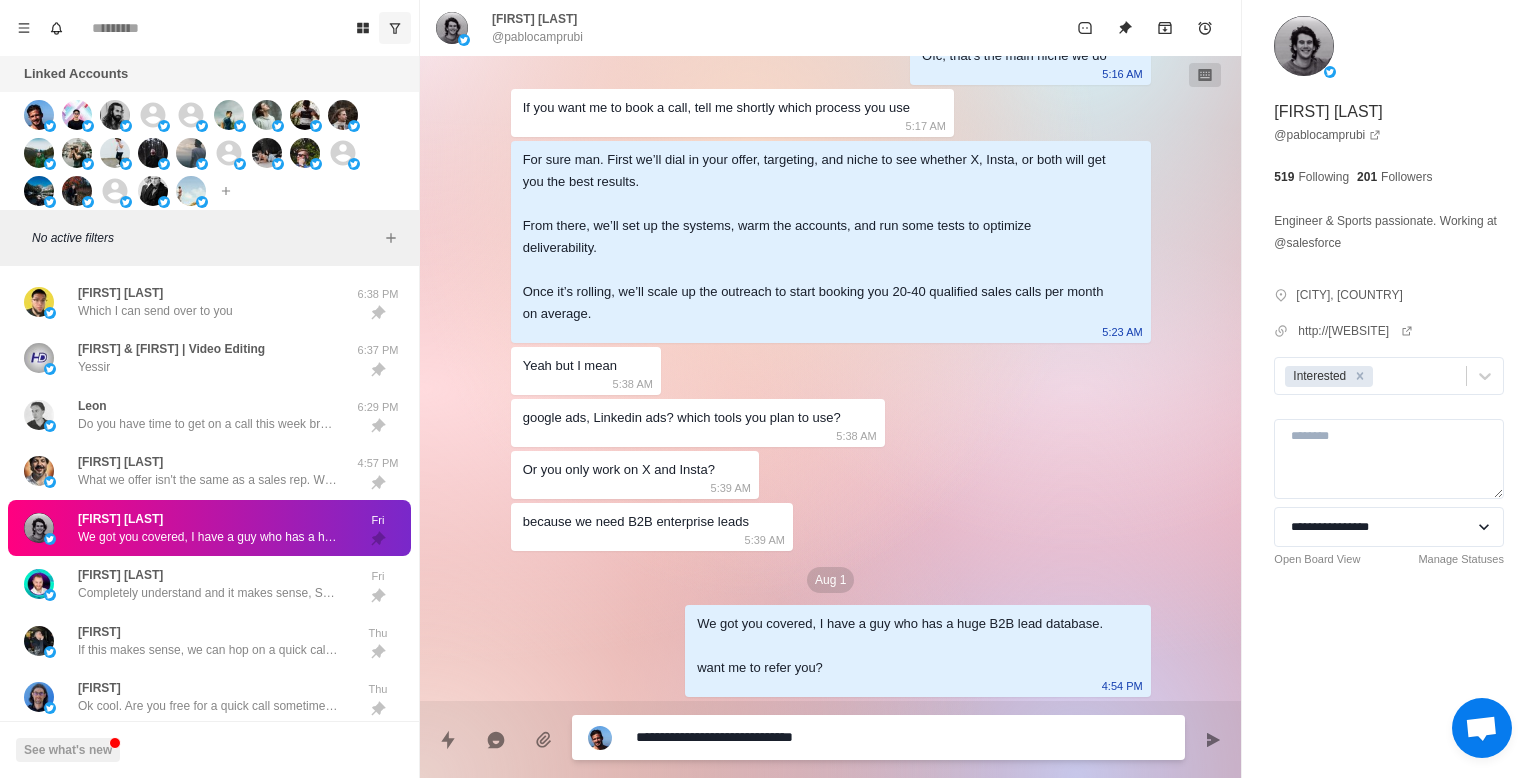 type on "*" 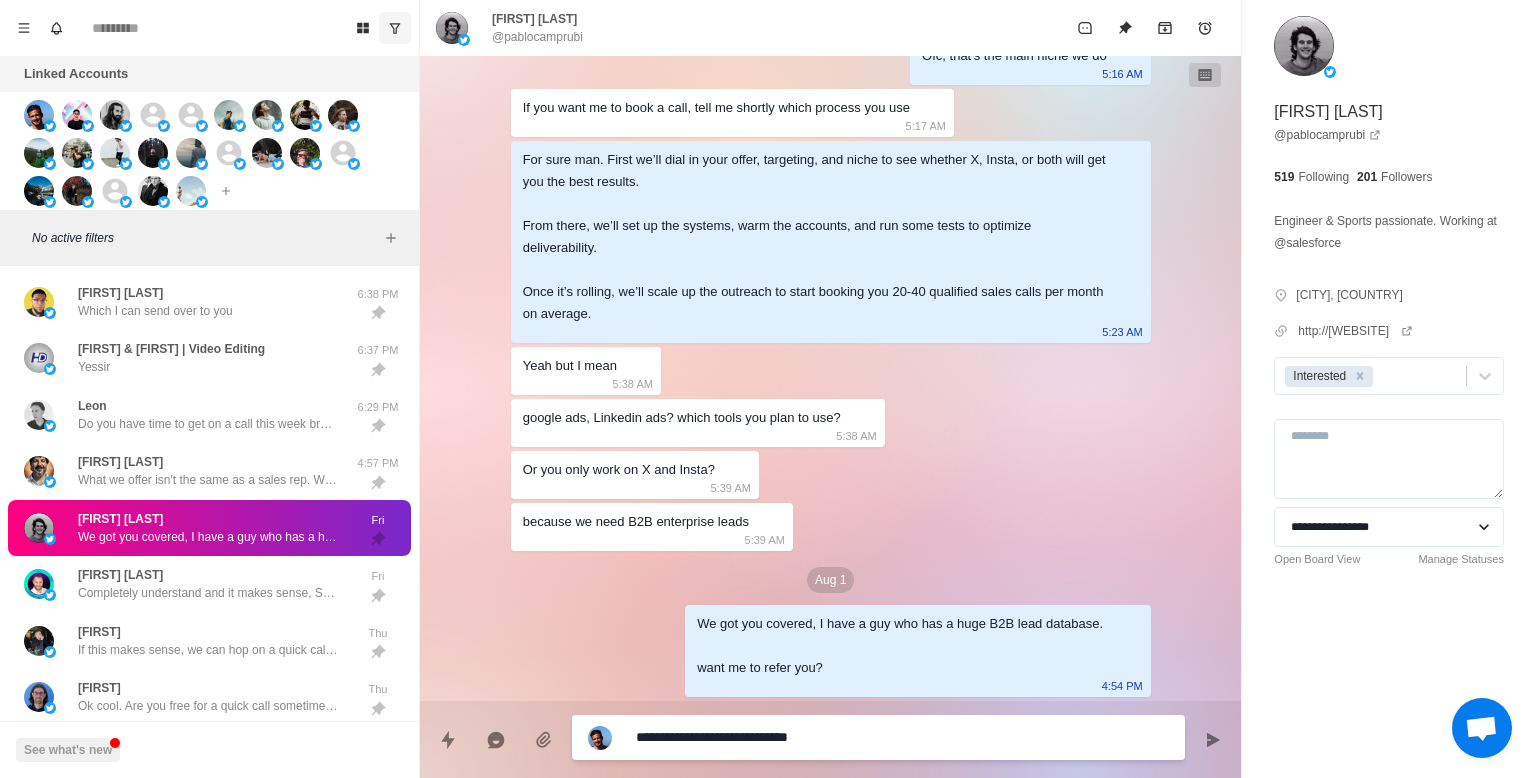 type on "*" 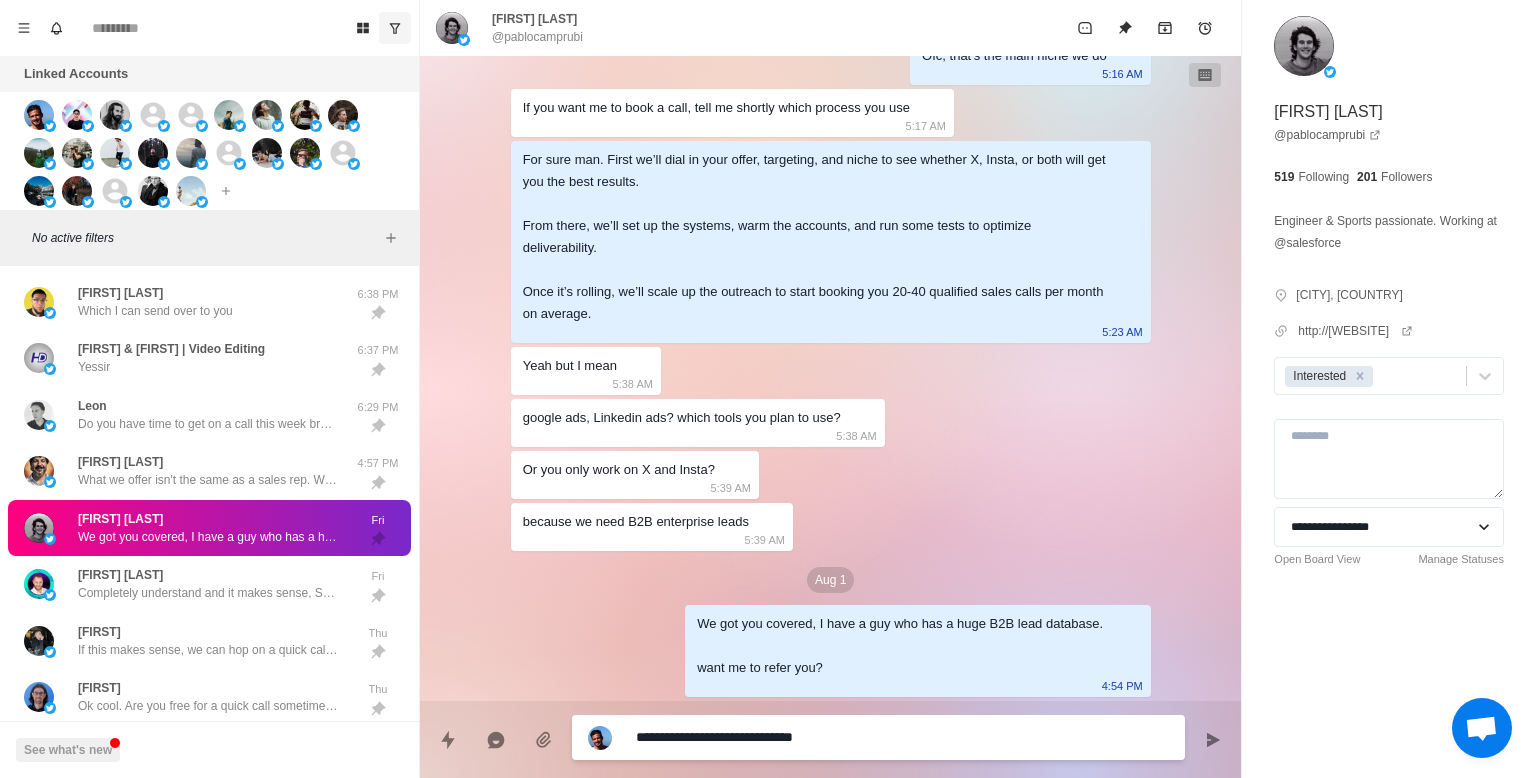 type on "*" 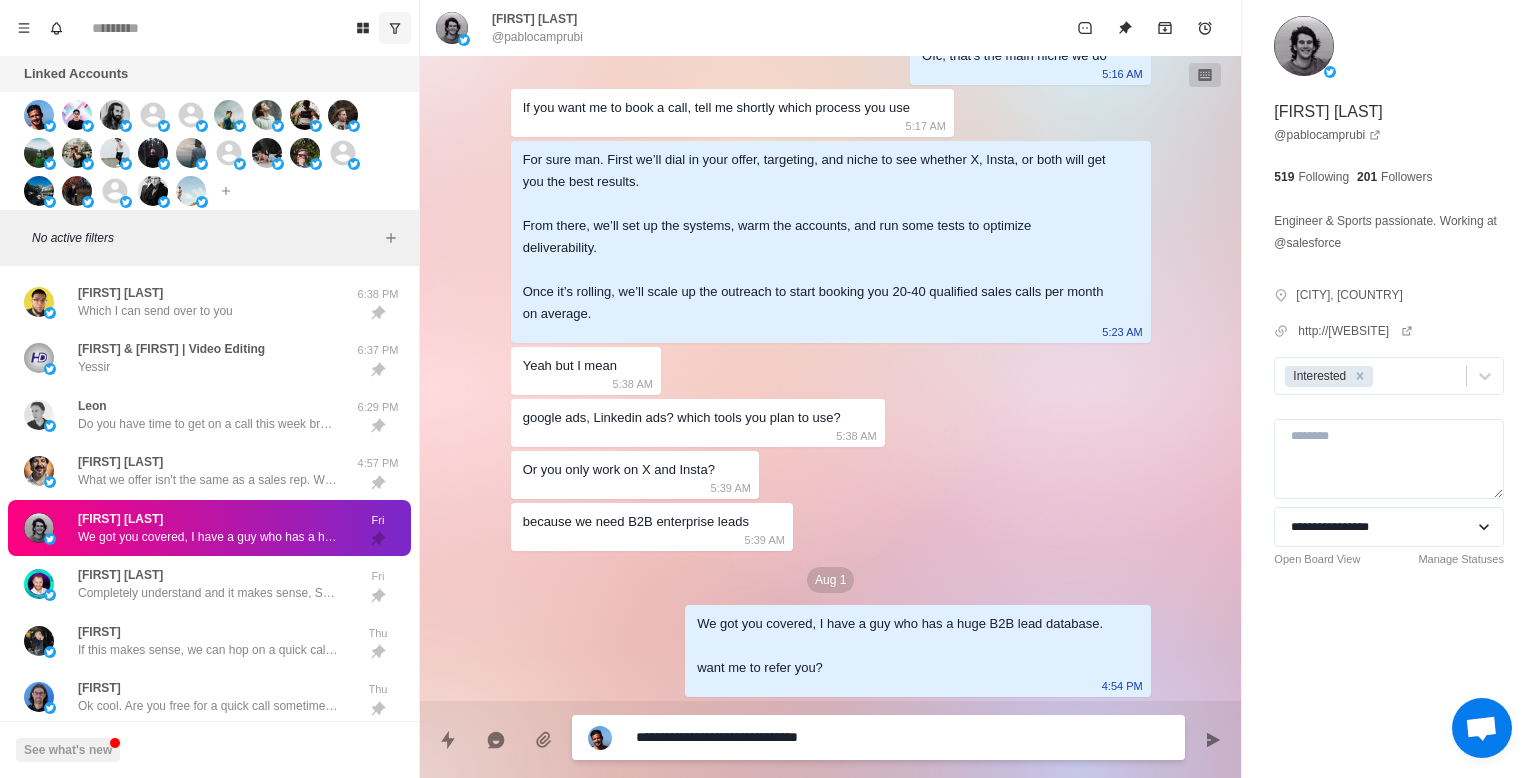 type on "*" 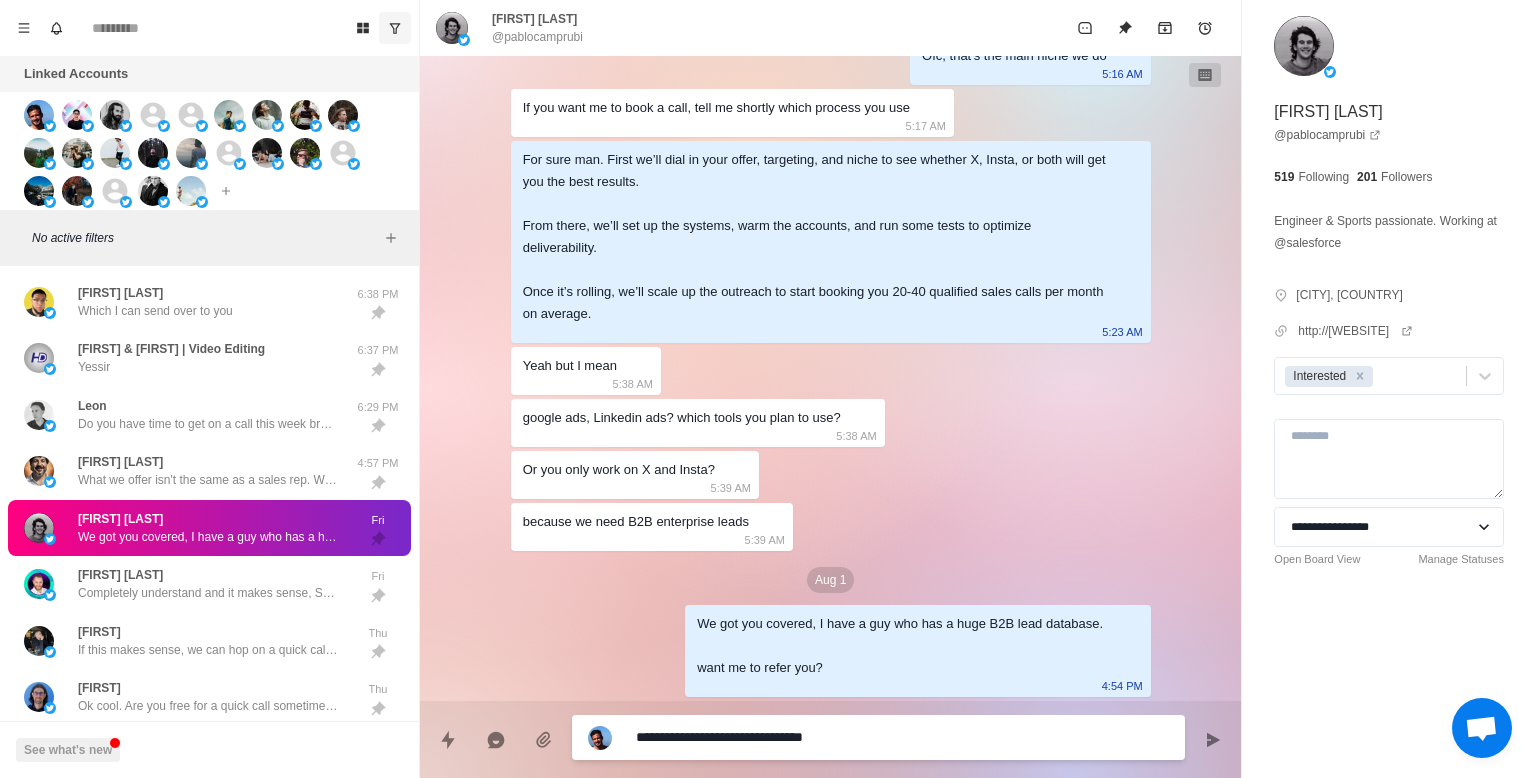 type on "*" 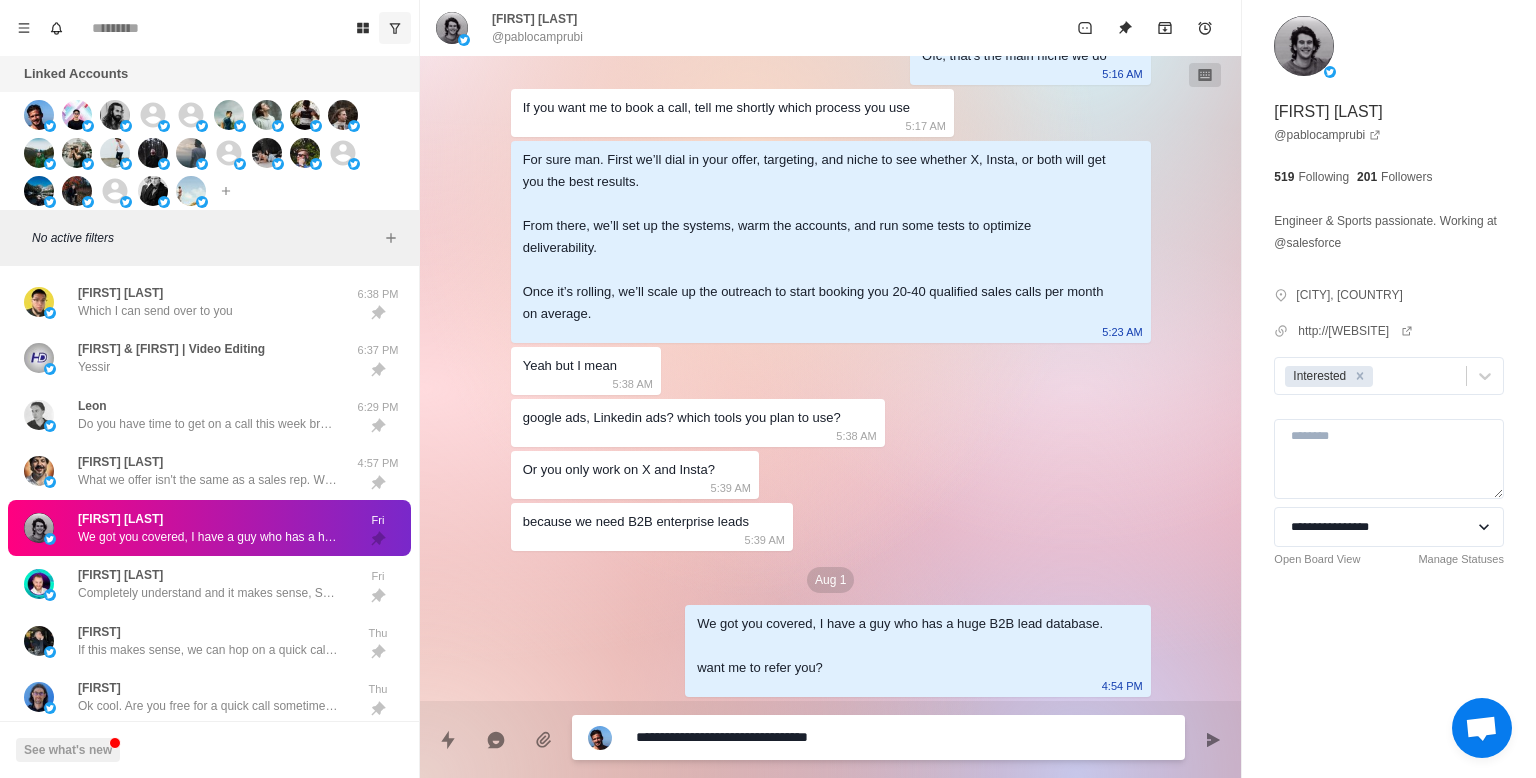 type on "*" 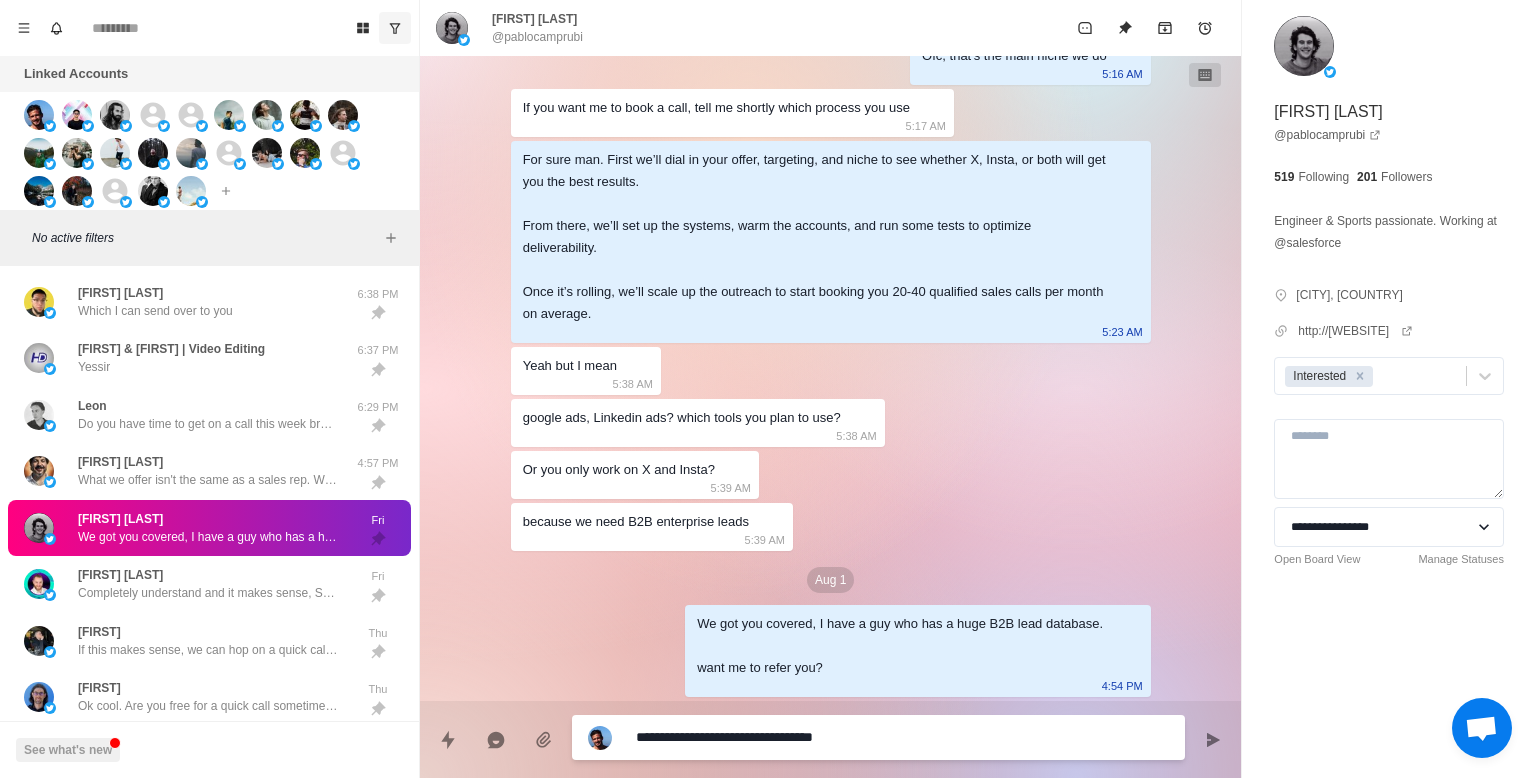 type on "*" 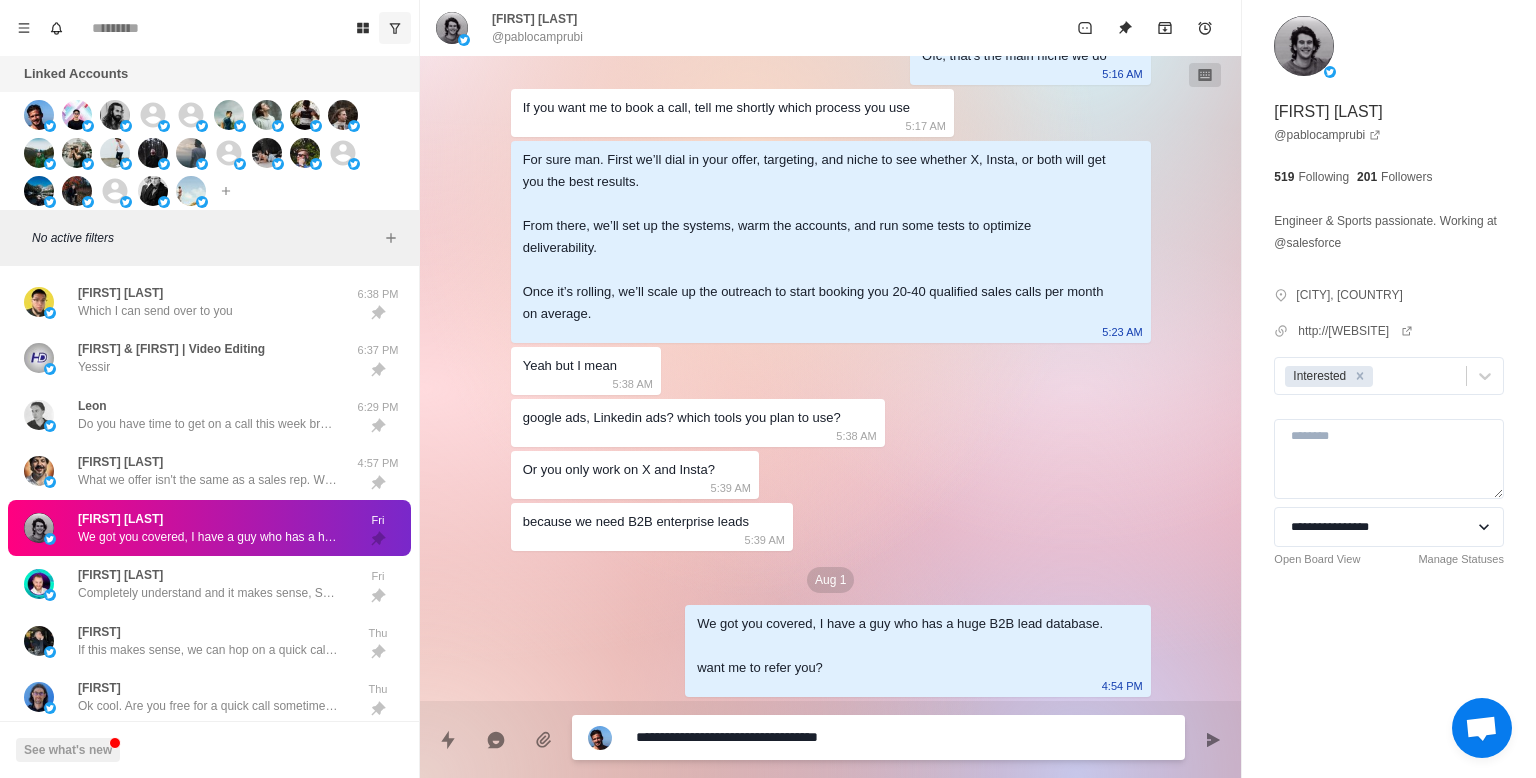 type on "*" 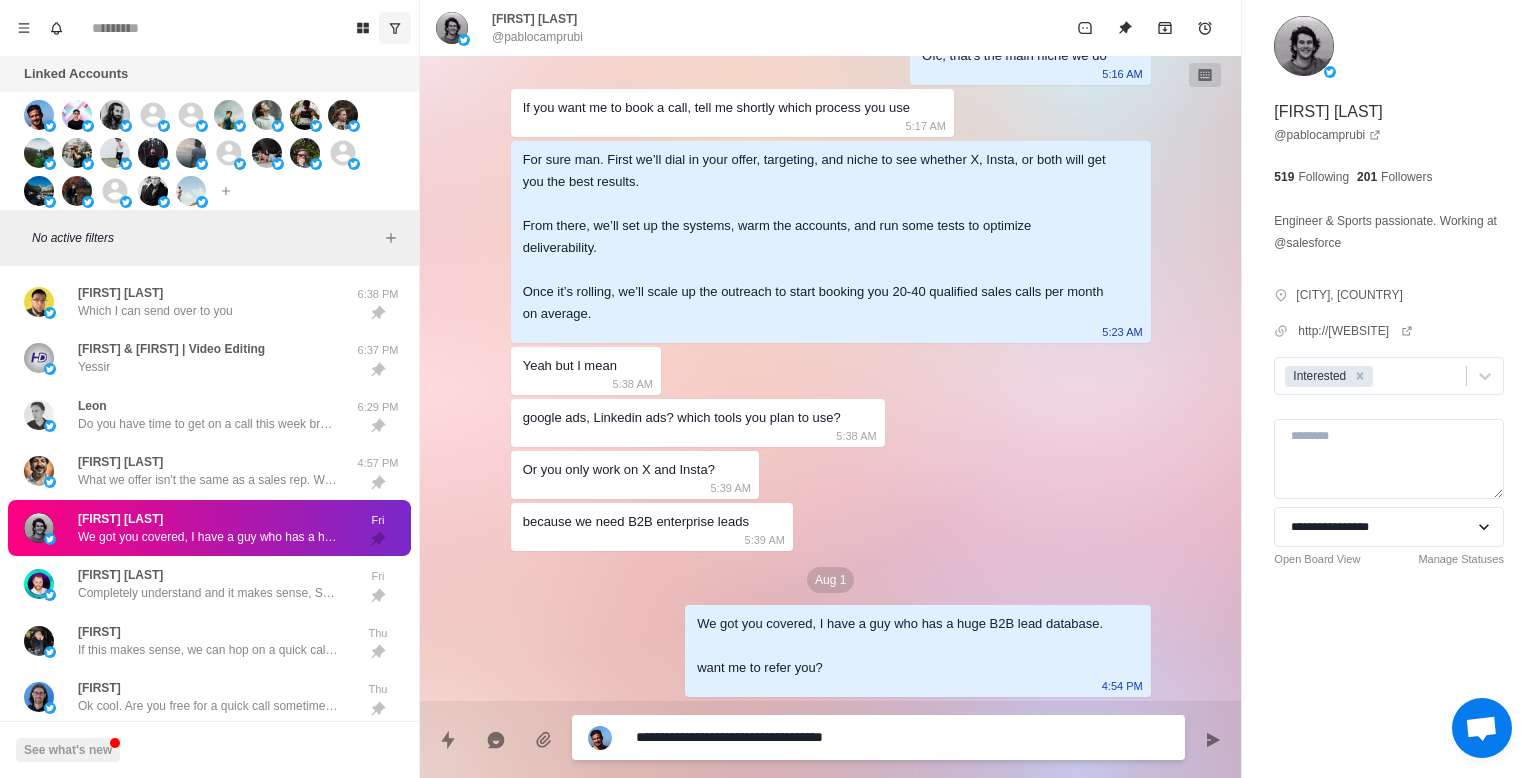 type on "*" 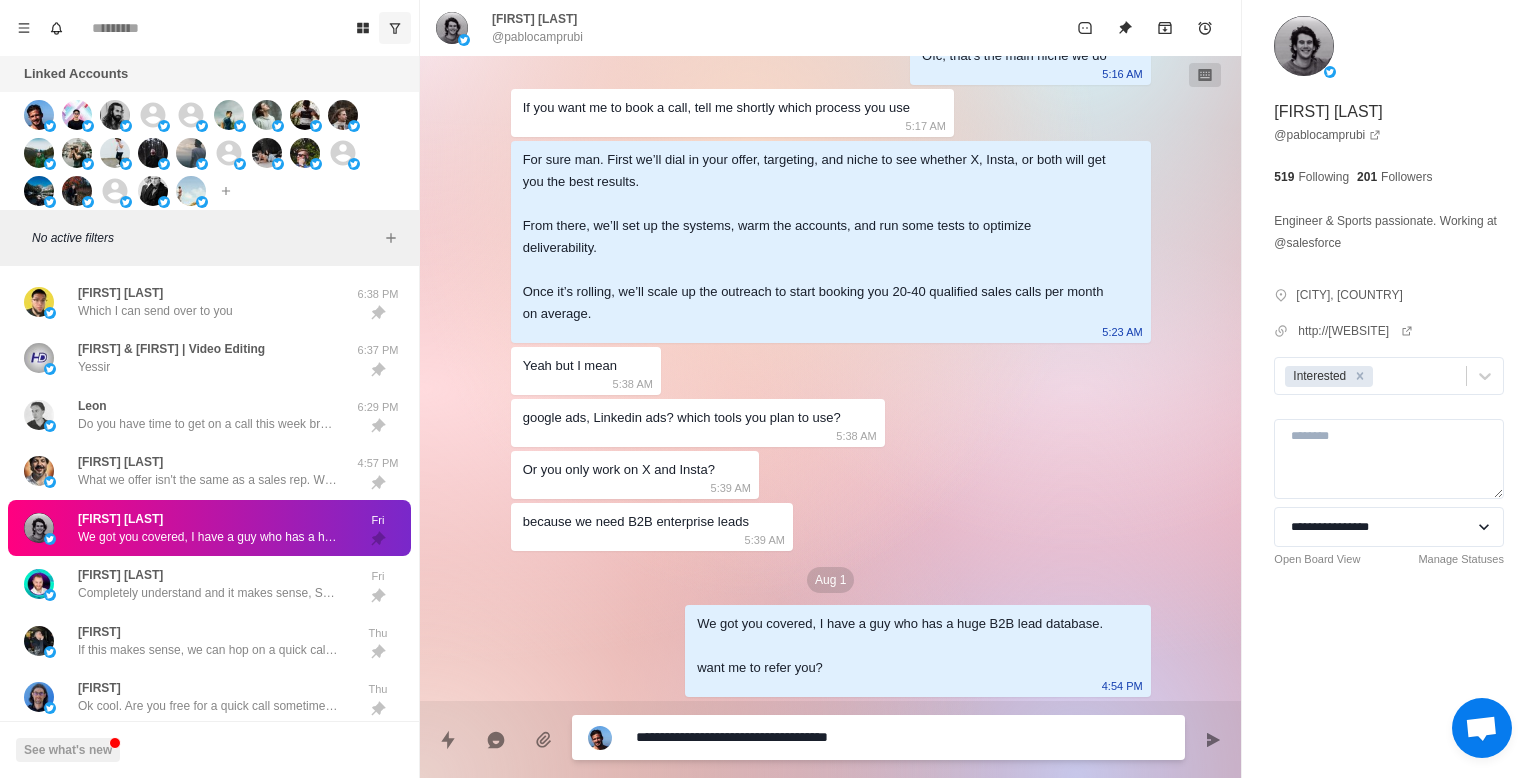 type on "*" 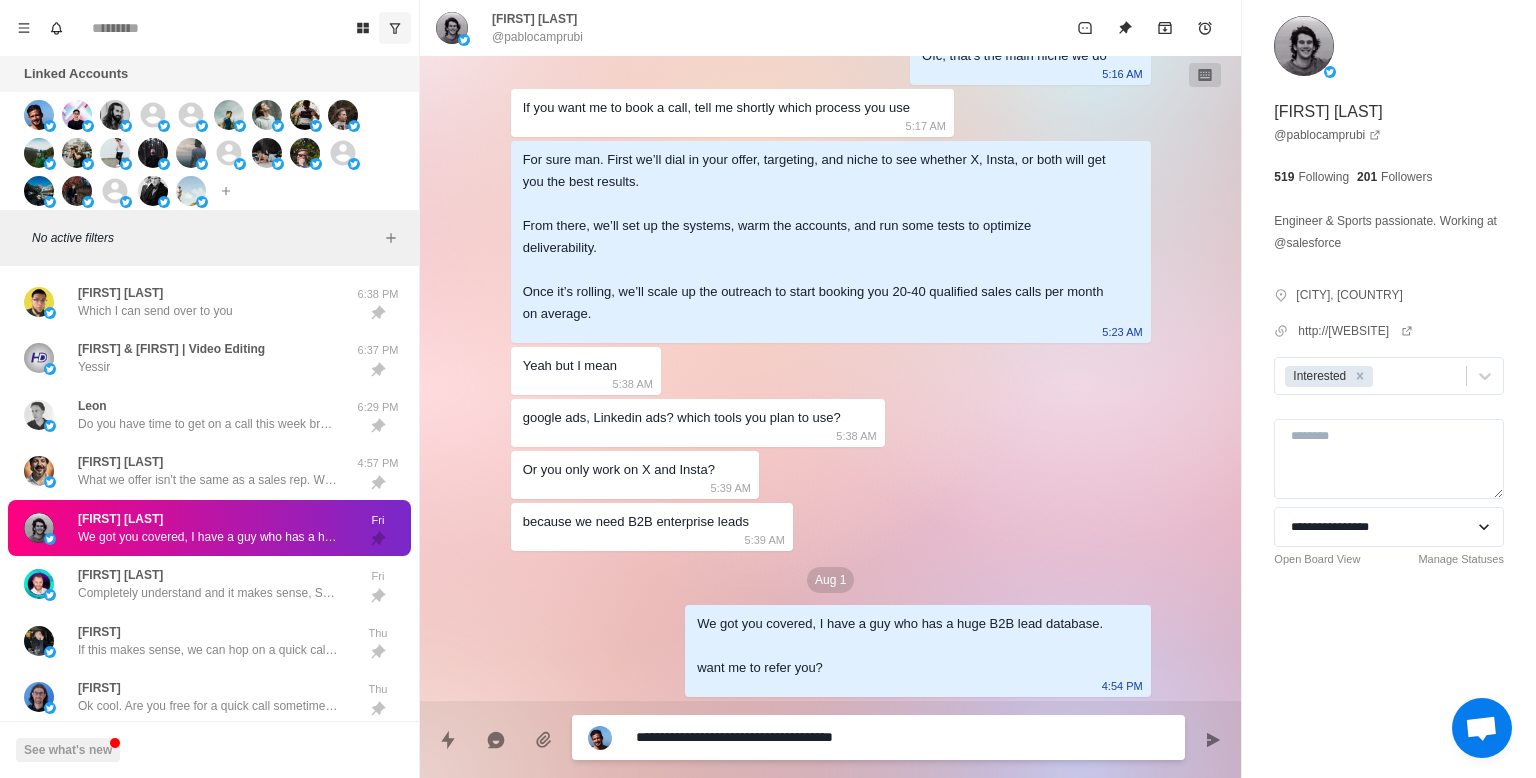 type on "*" 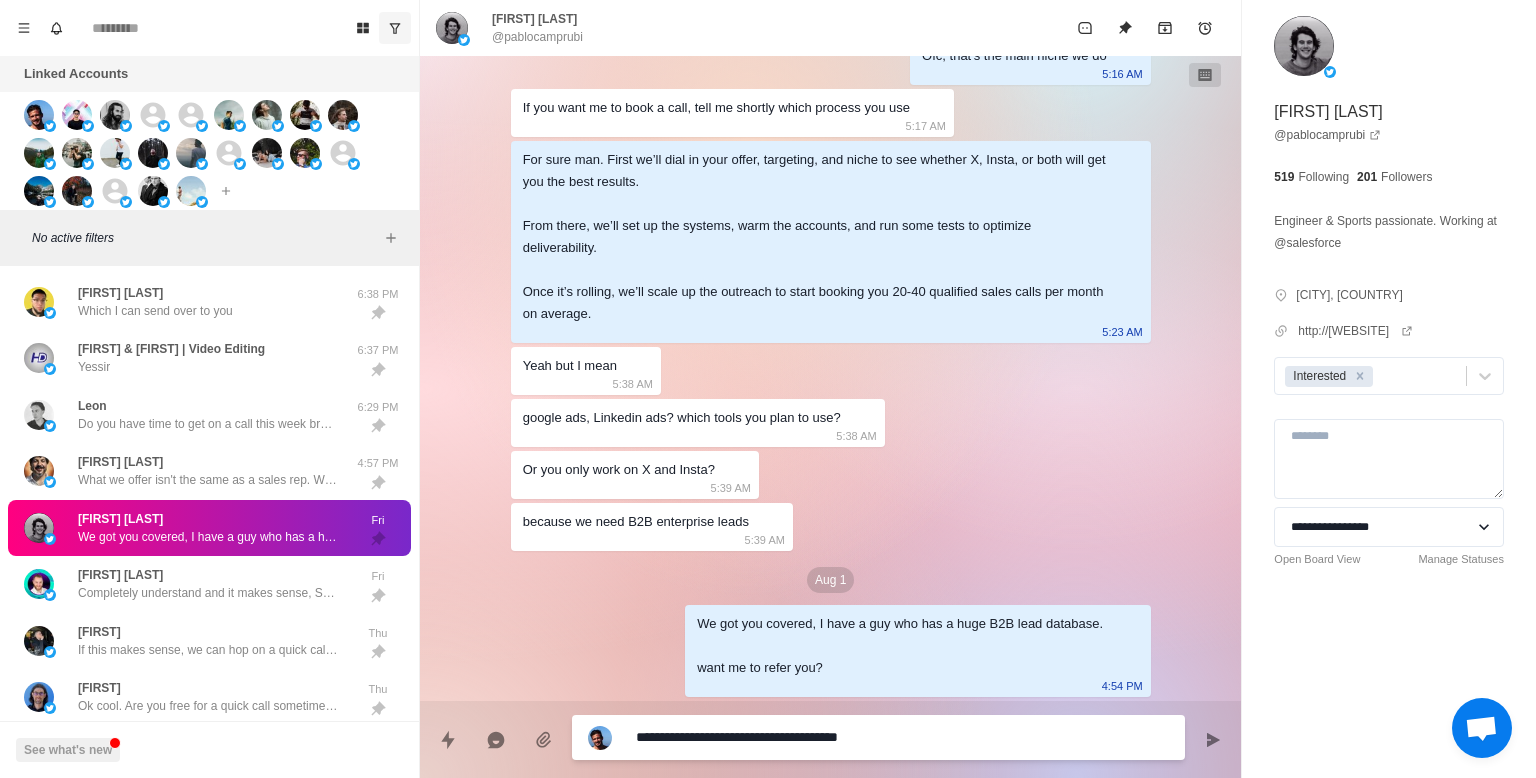 type on "*" 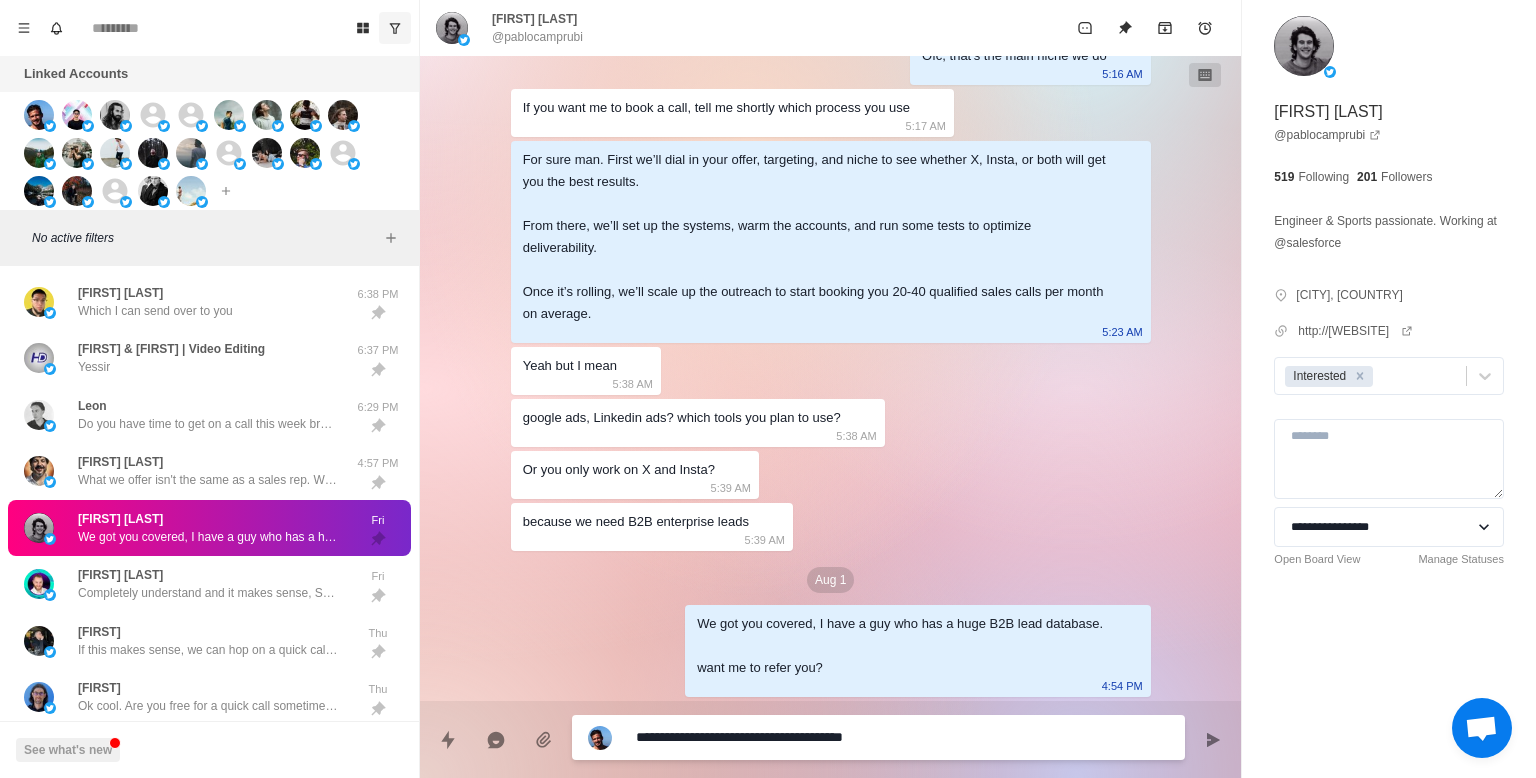 type on "*" 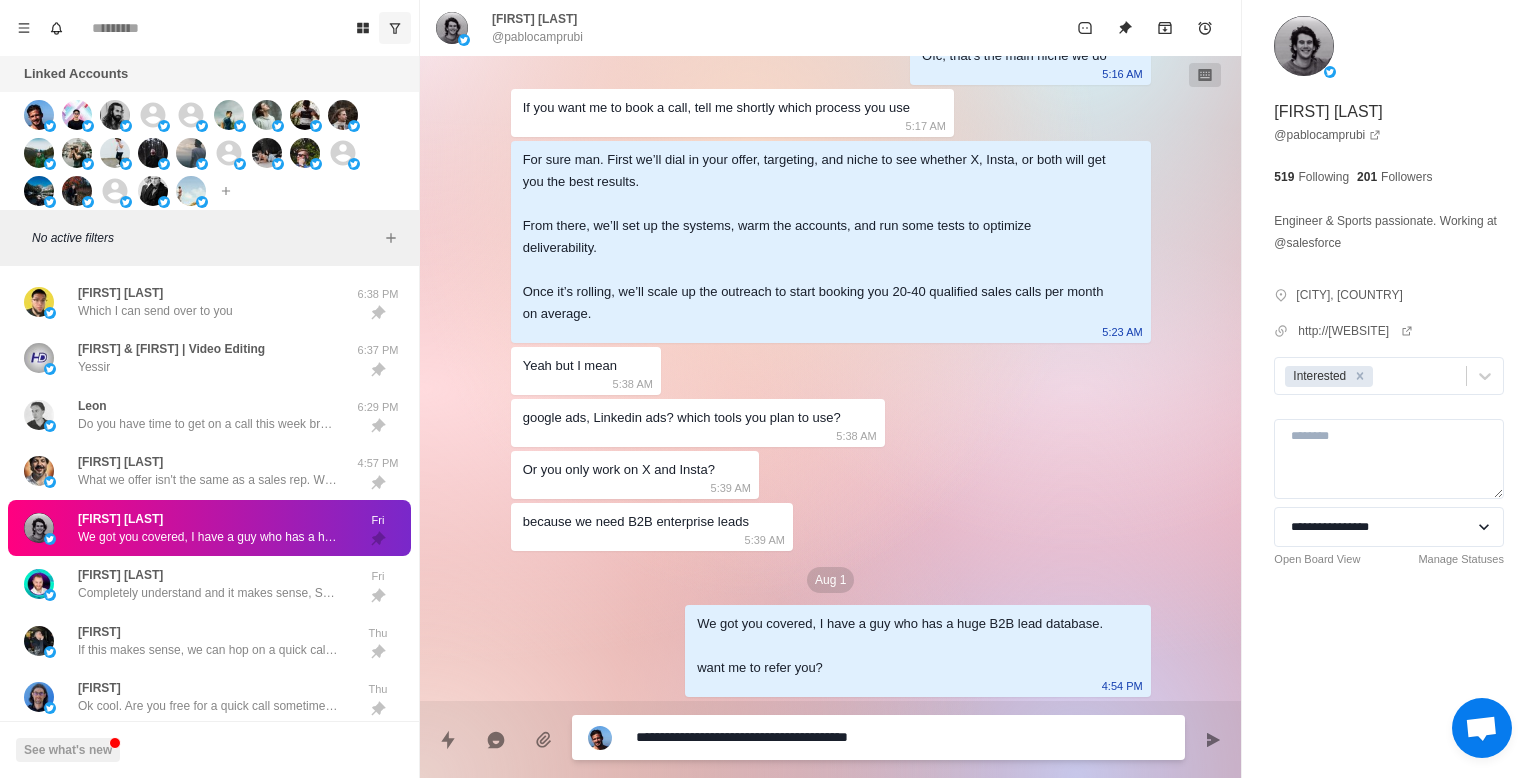type on "*" 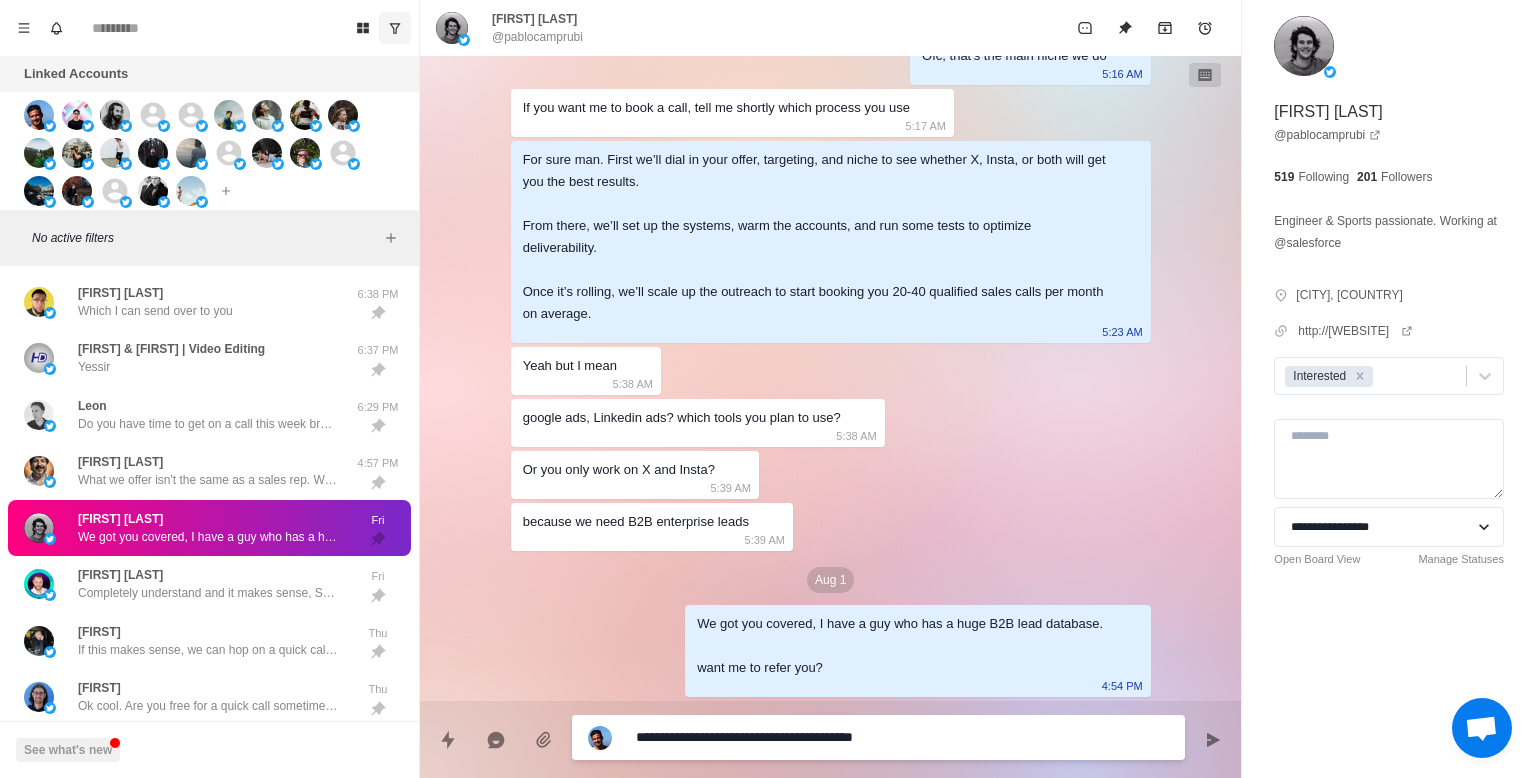 type on "*" 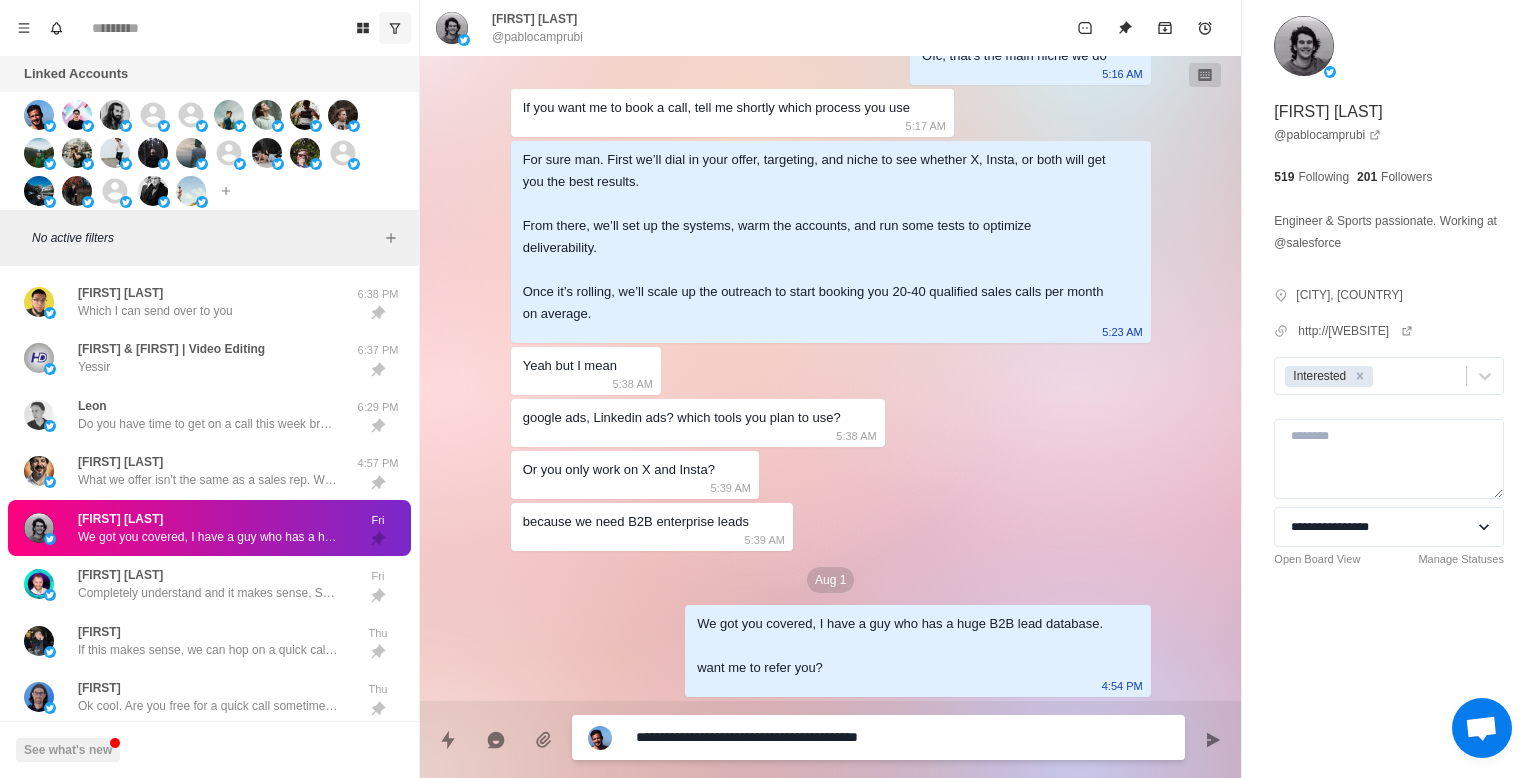 type on "*" 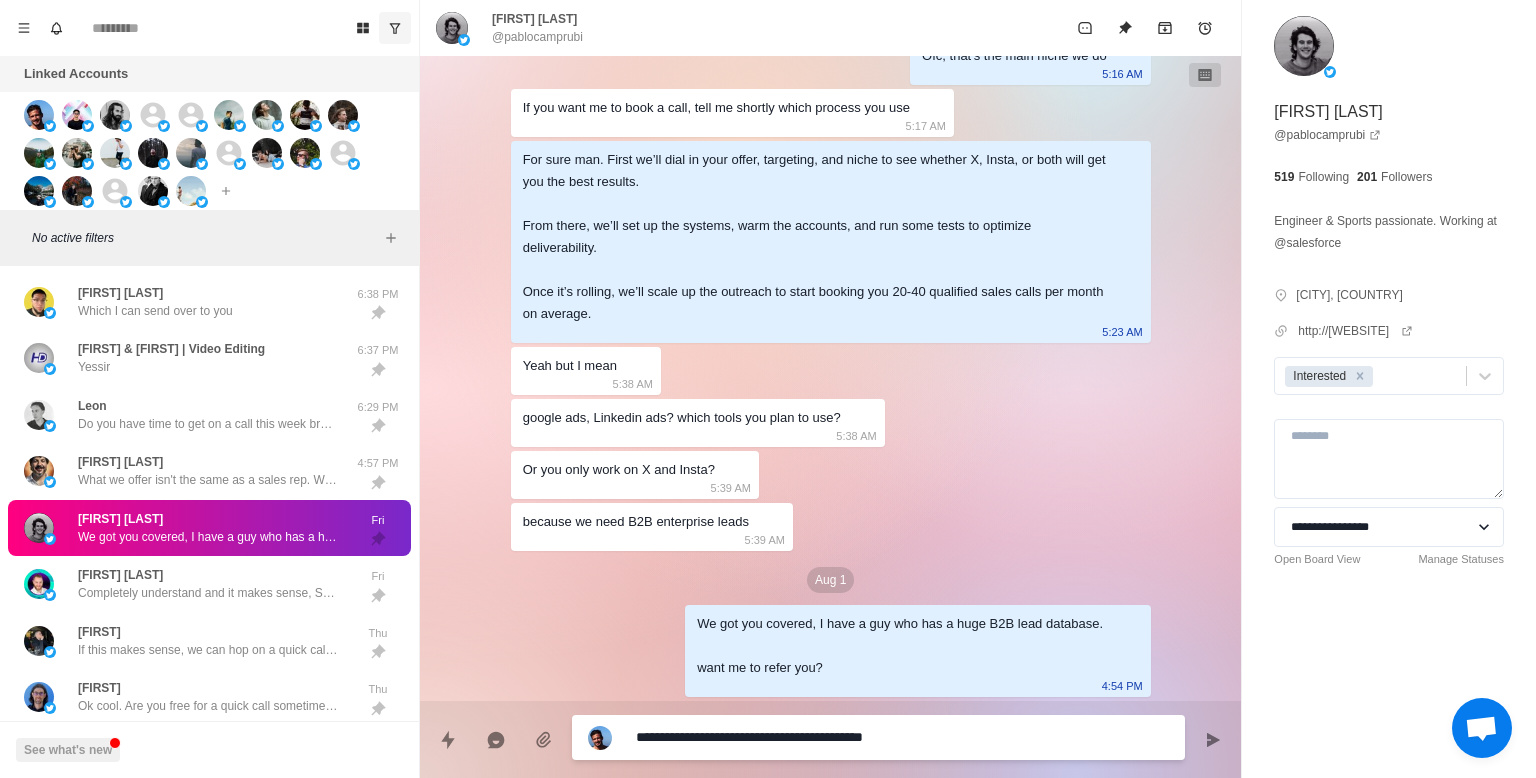 type on "*" 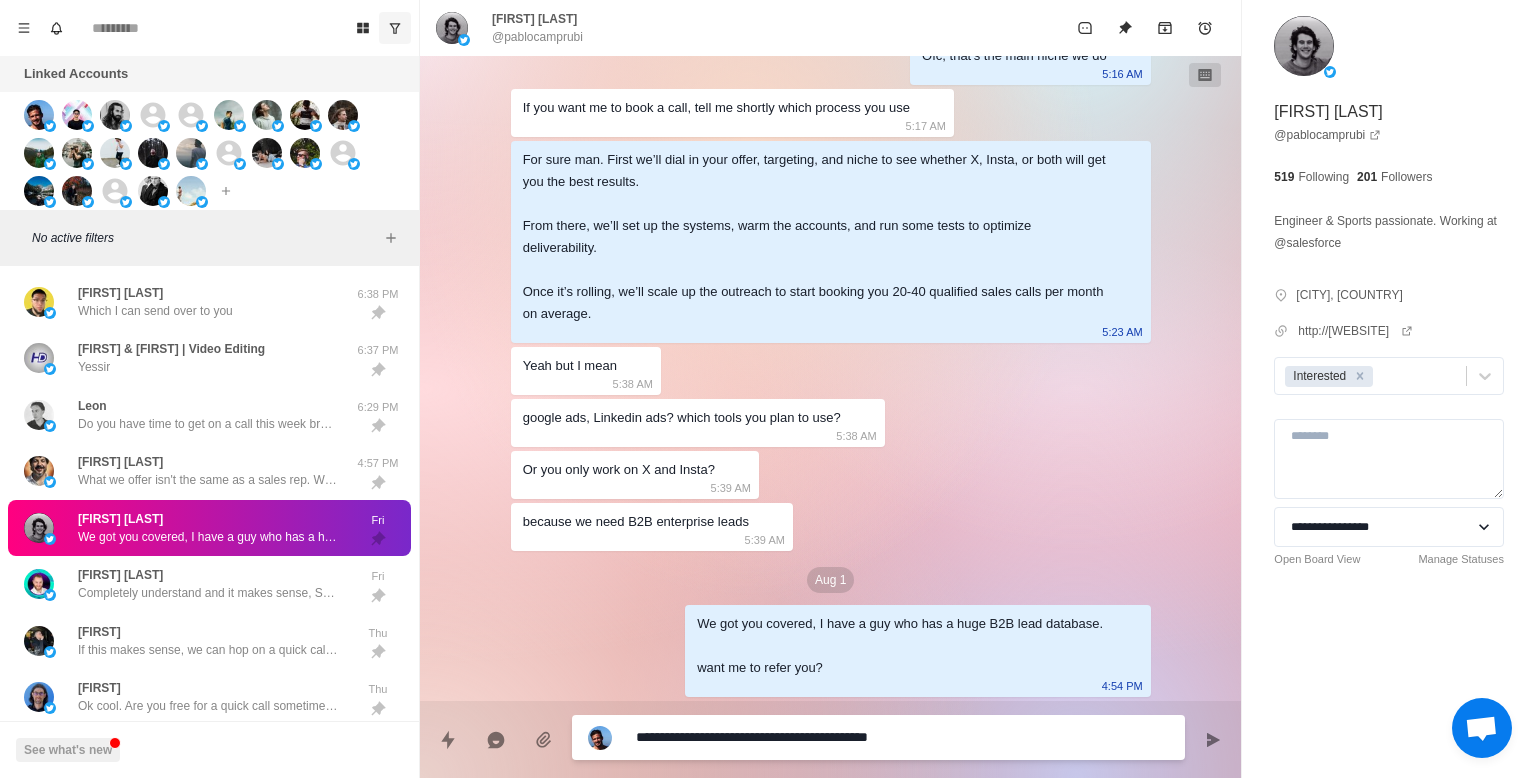 type on "*" 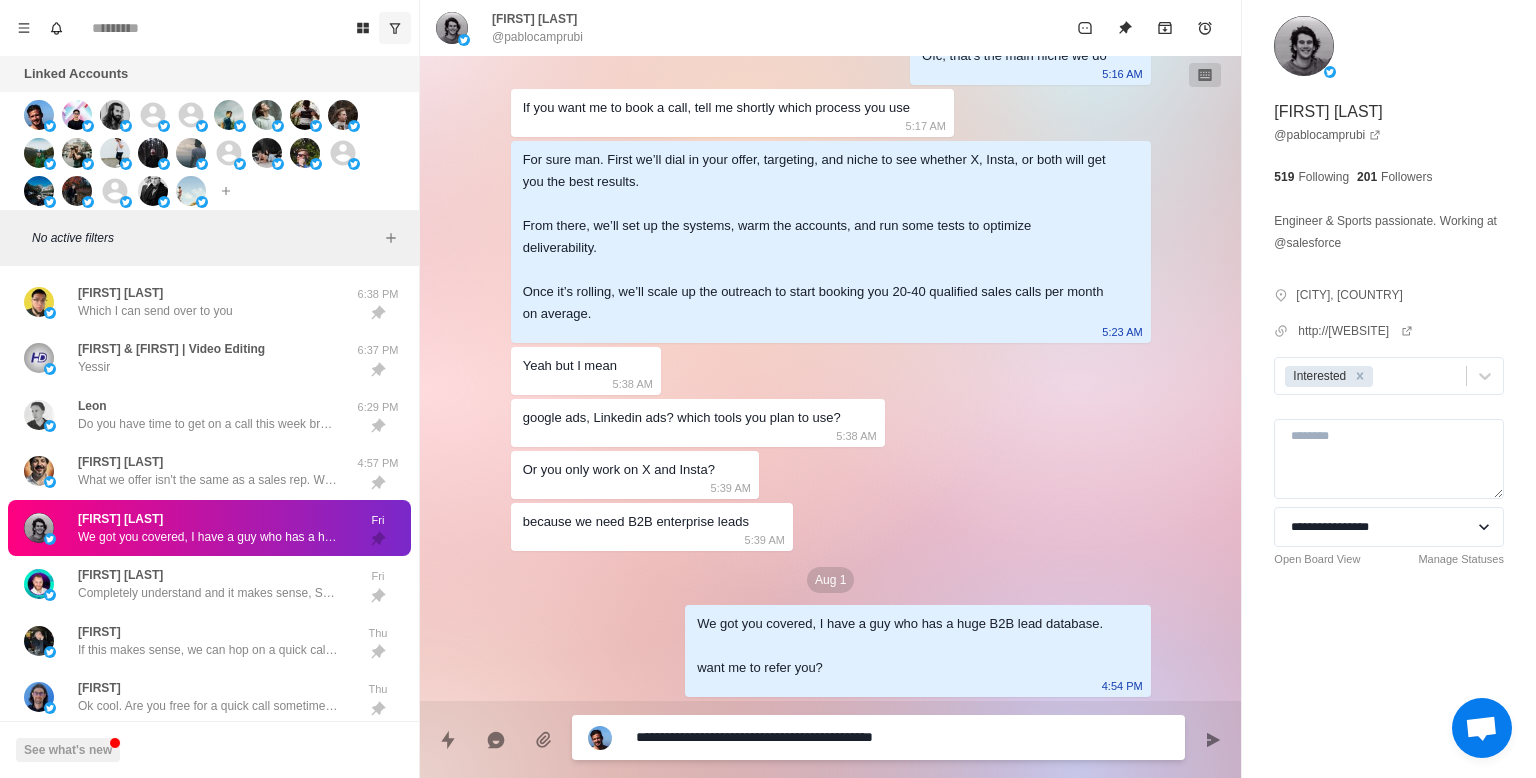 type on "*" 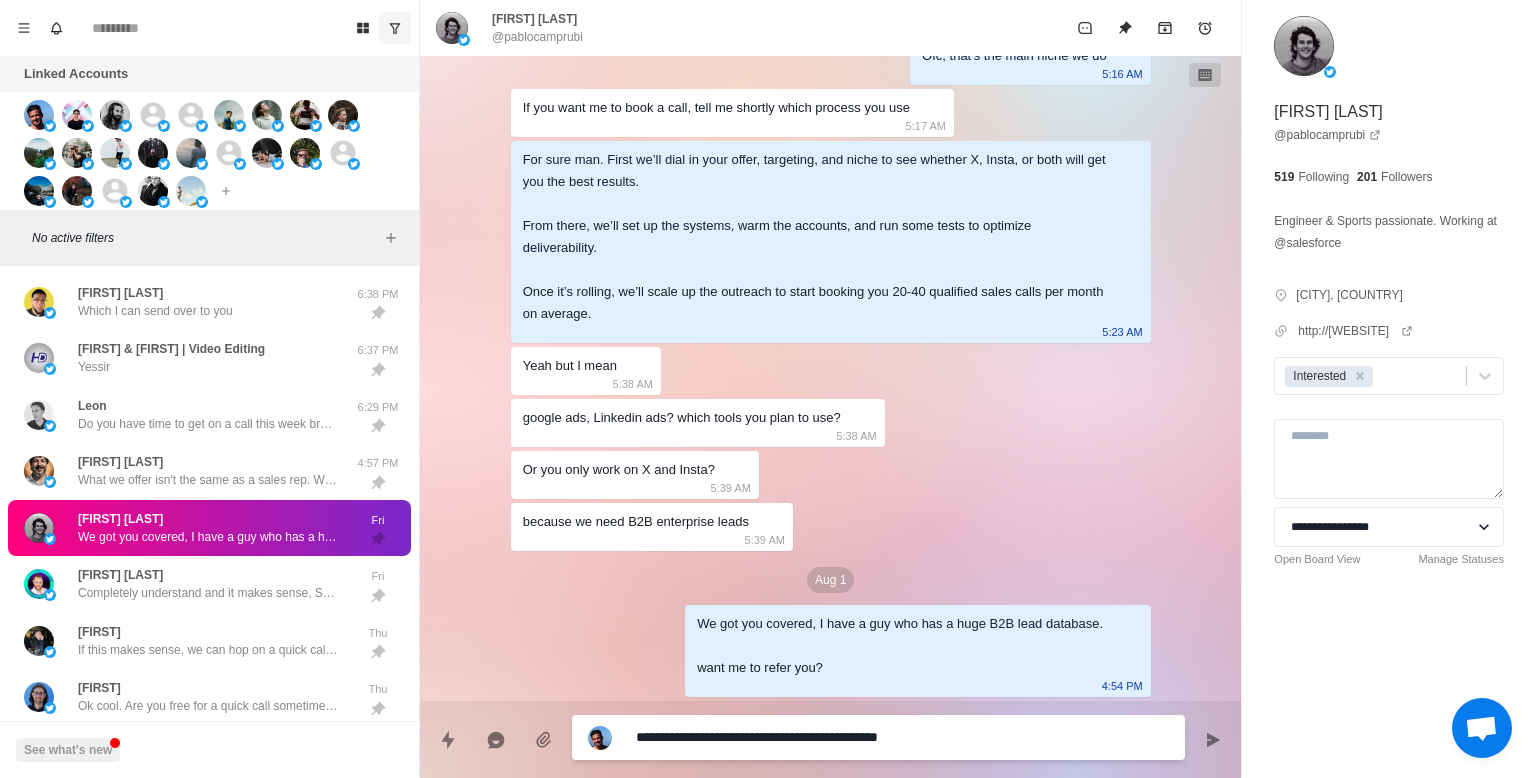 type on "*" 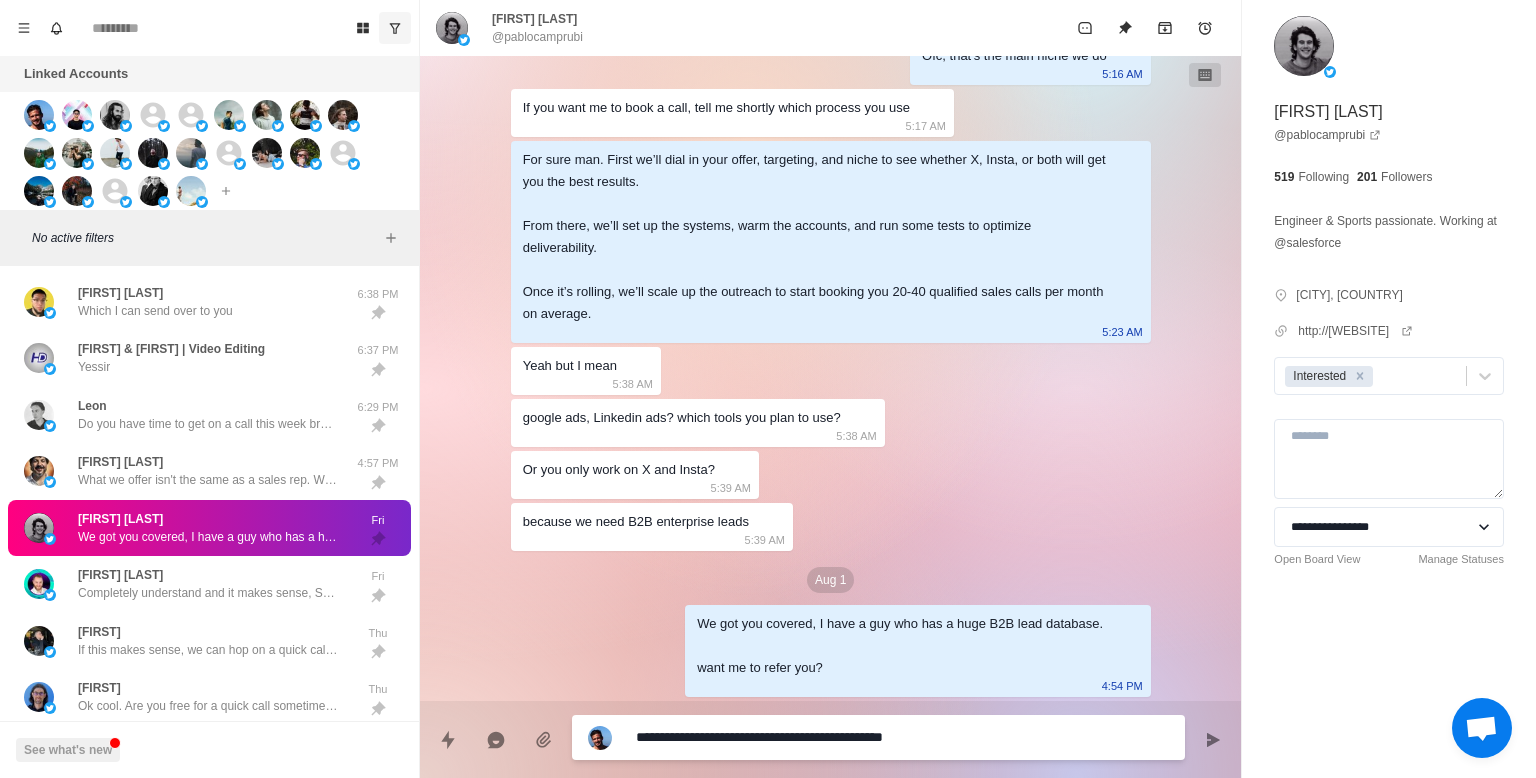type on "*" 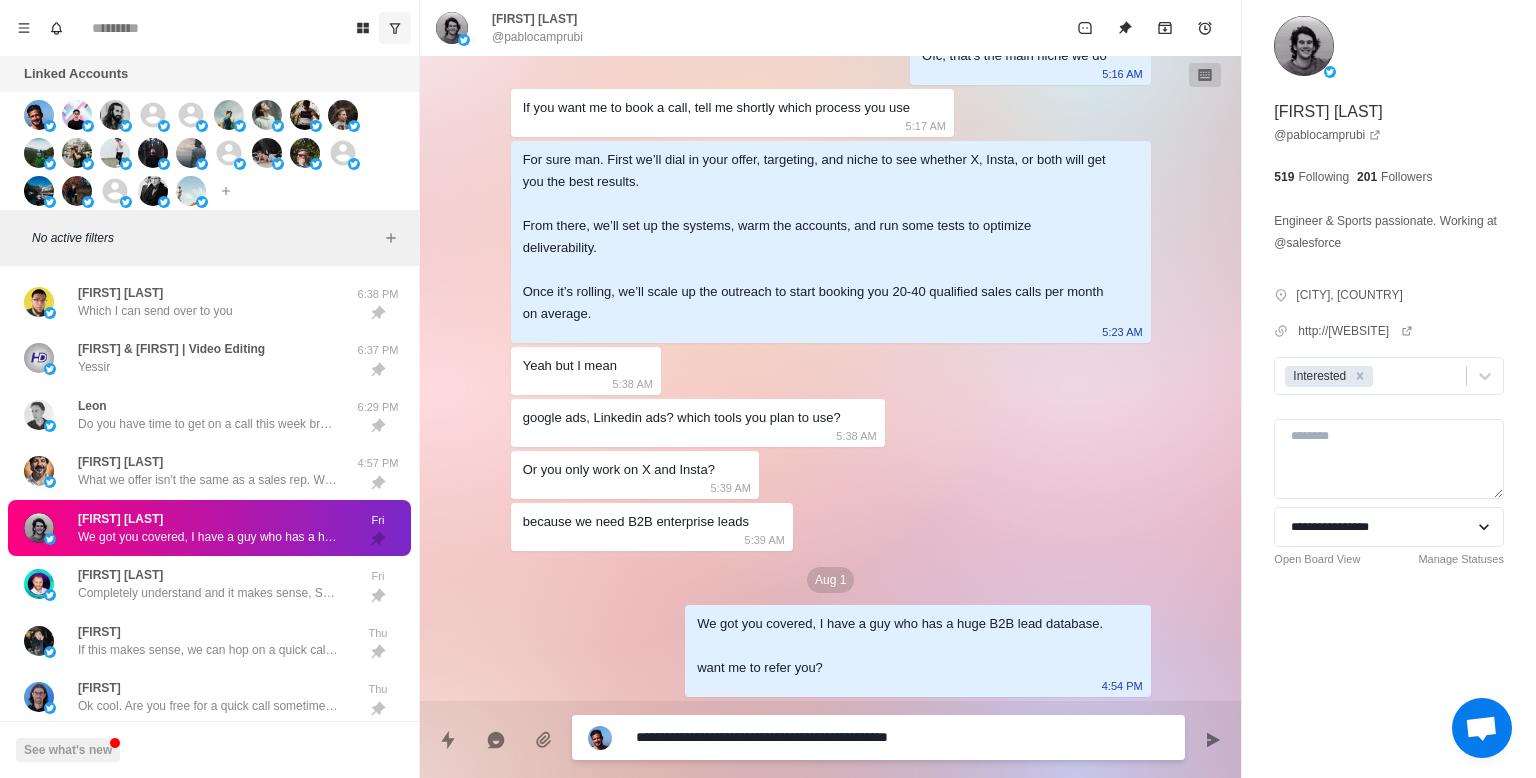 type on "*" 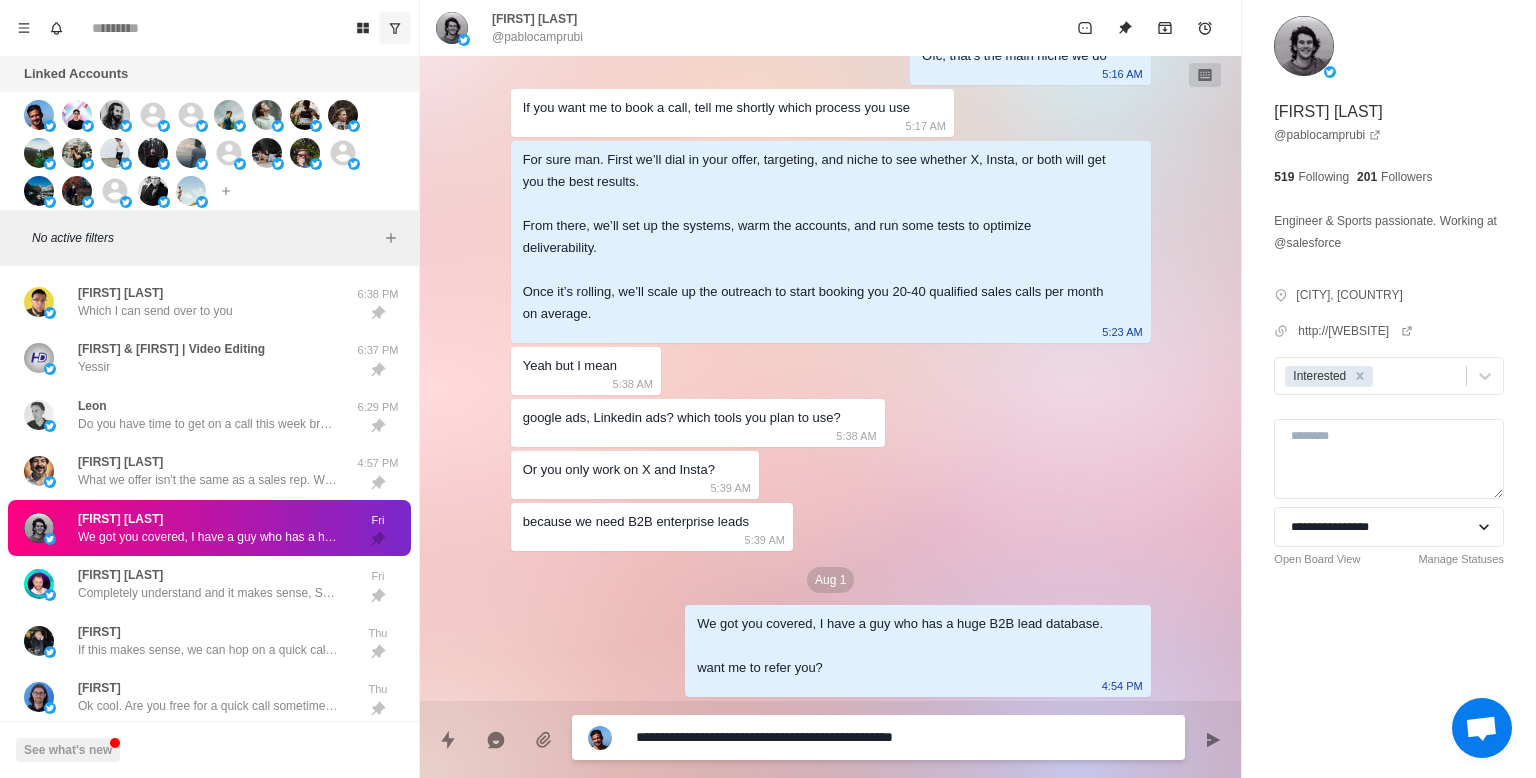 type on "*" 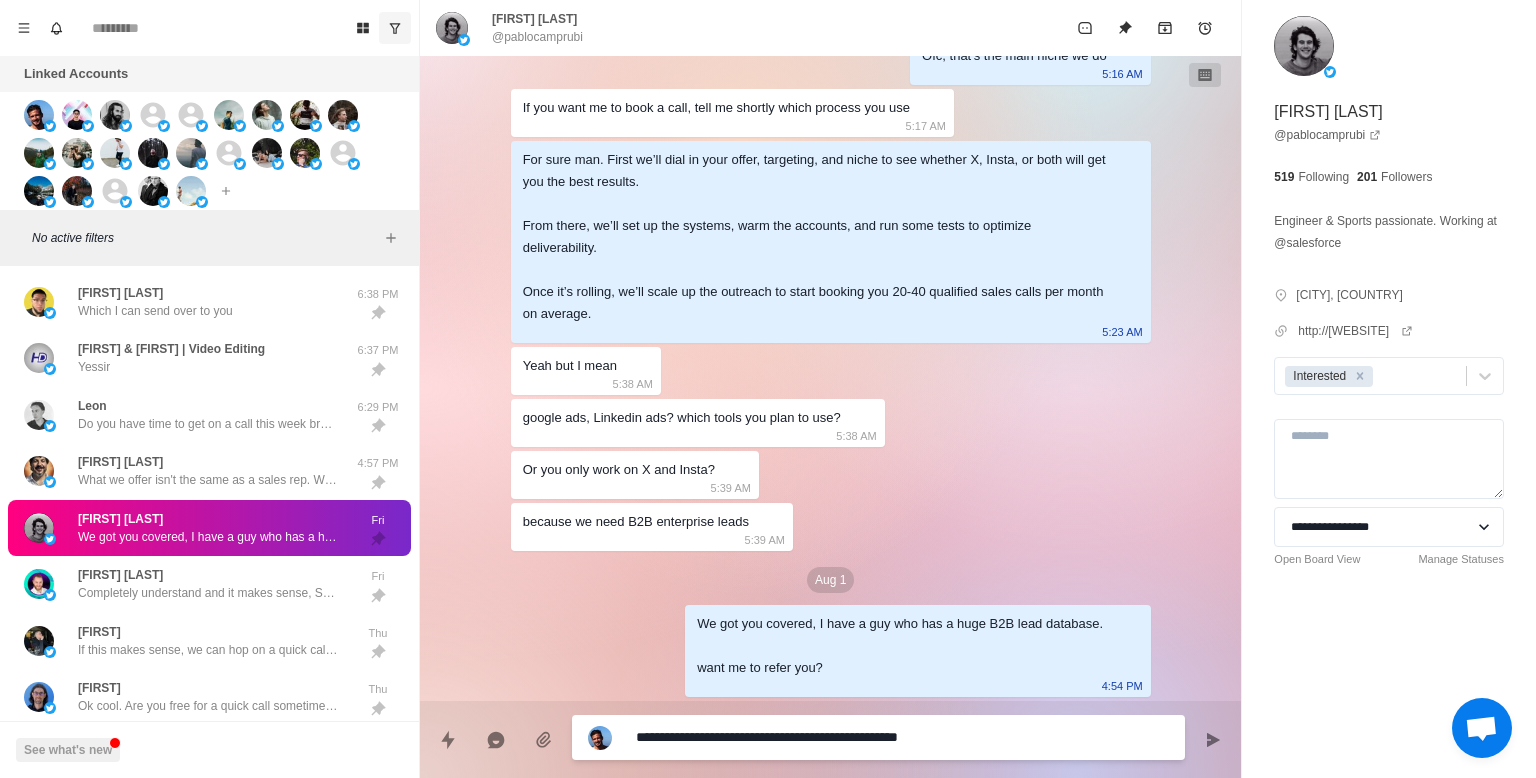 type on "*" 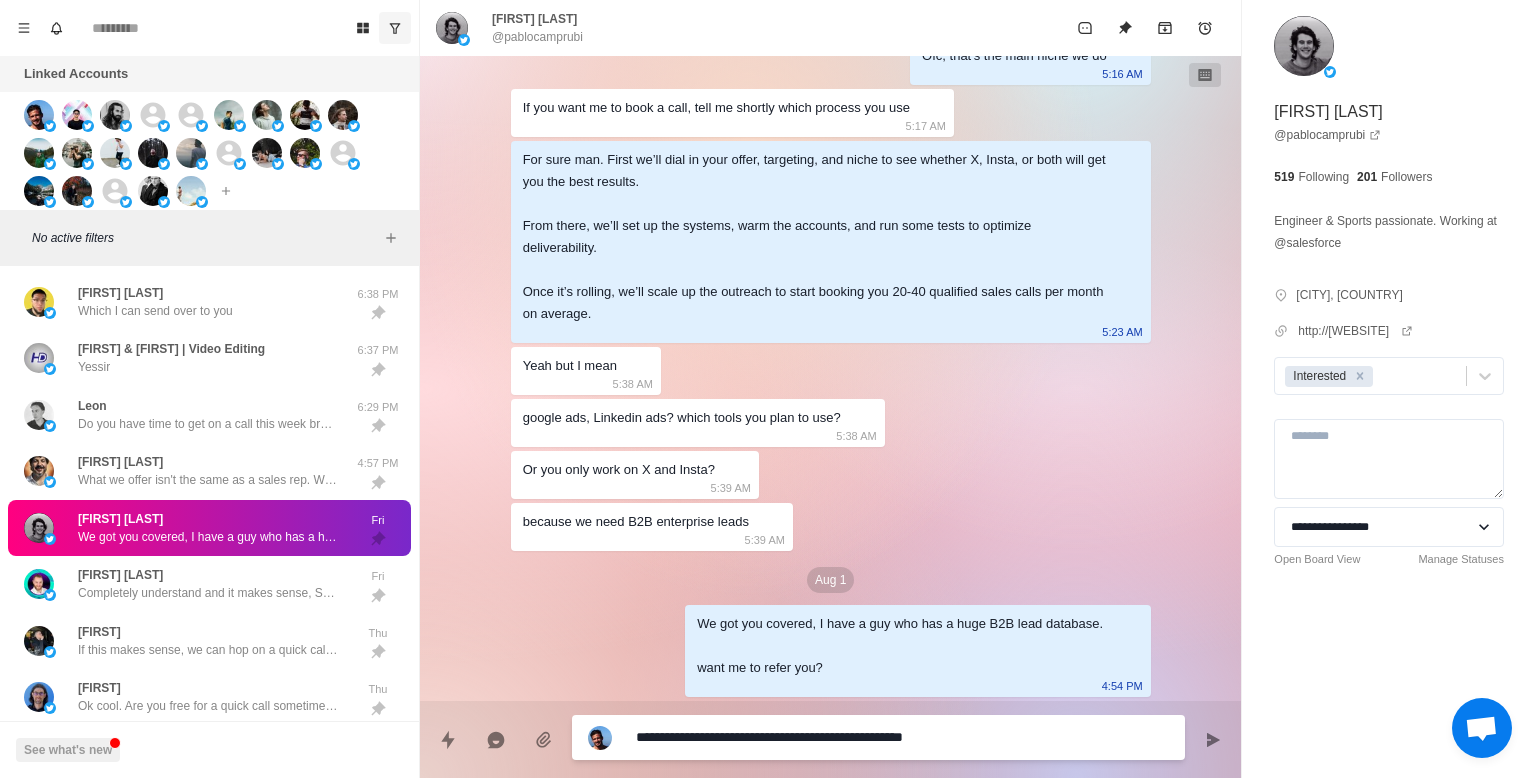 type on "*" 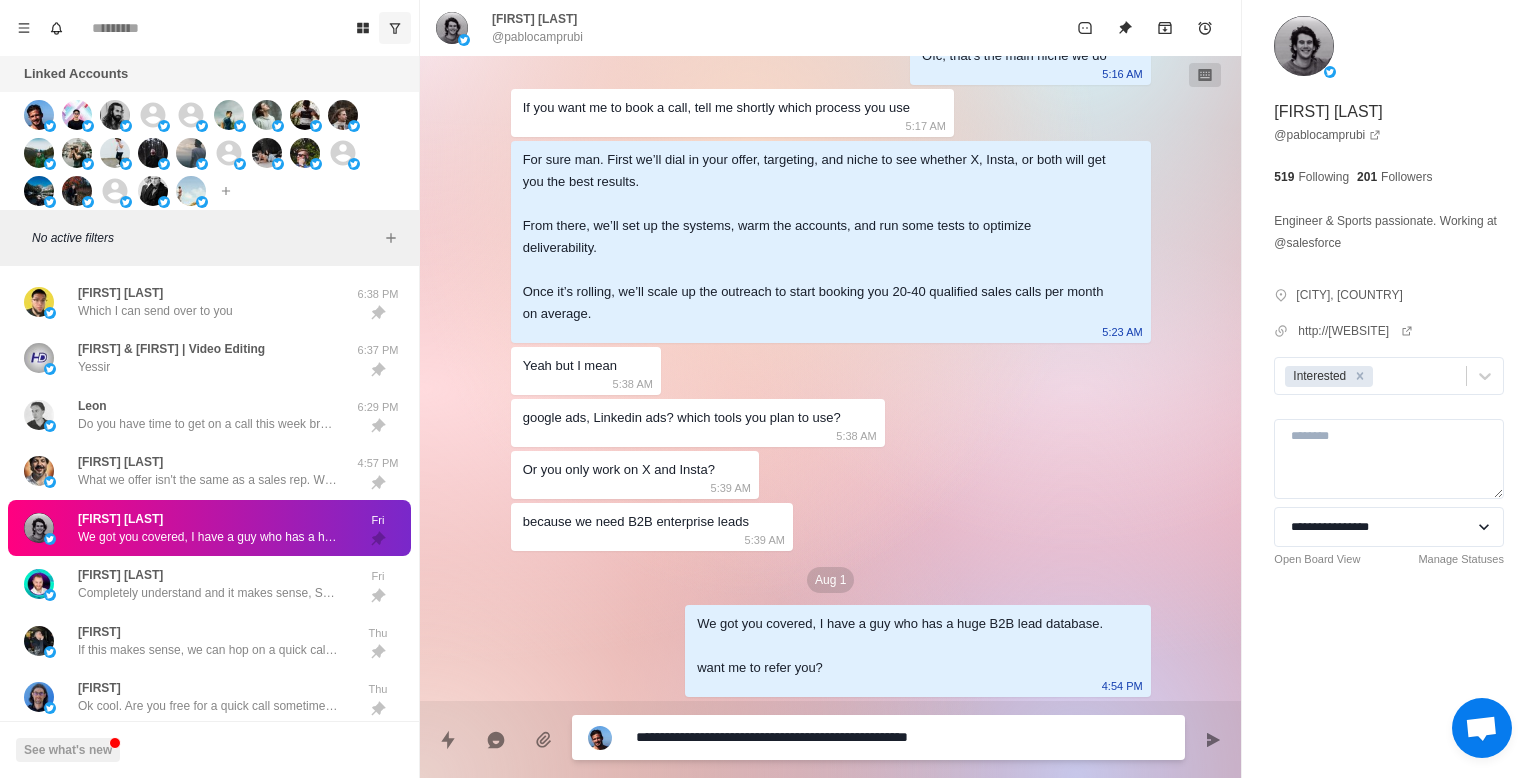 type on "*" 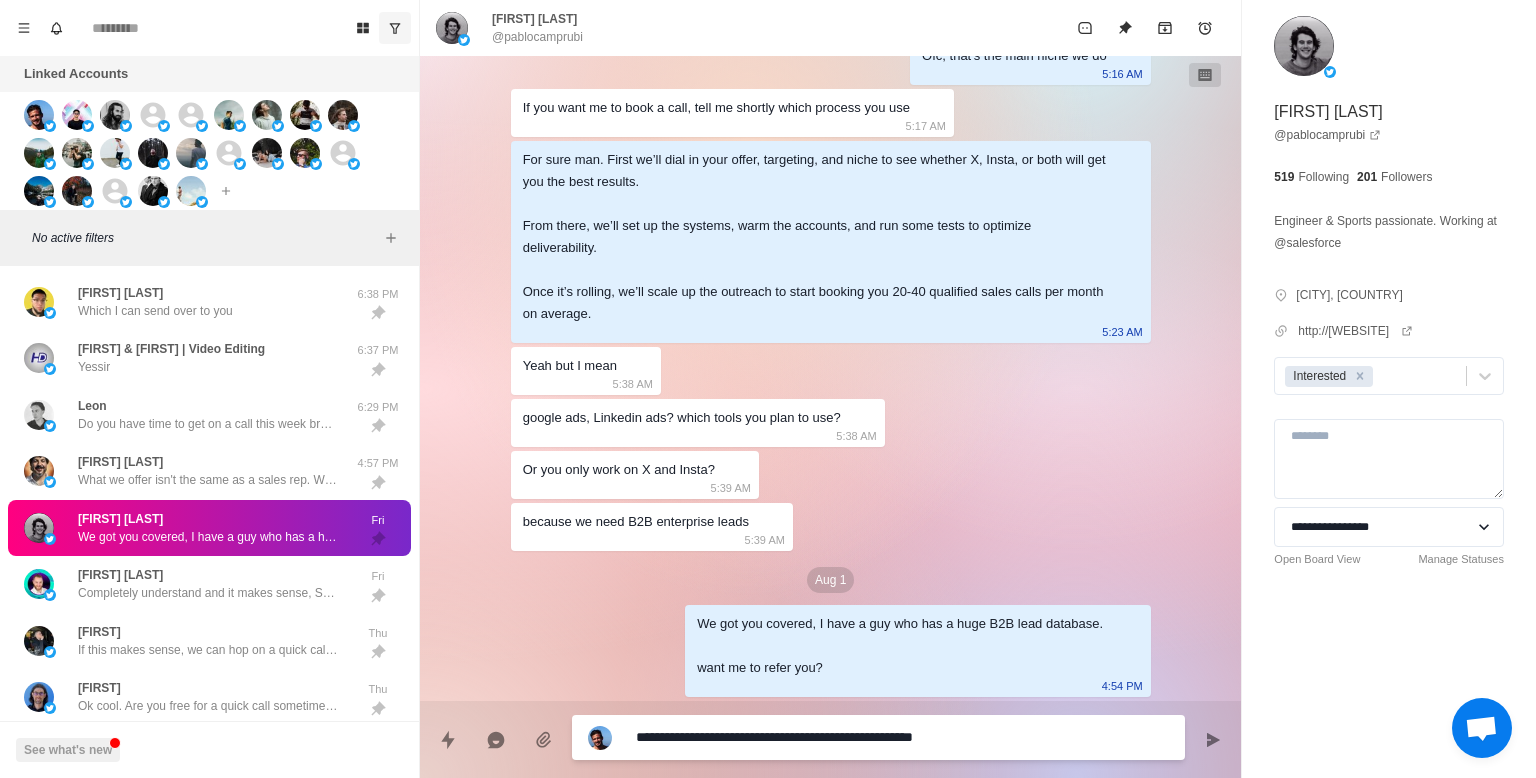 type on "*" 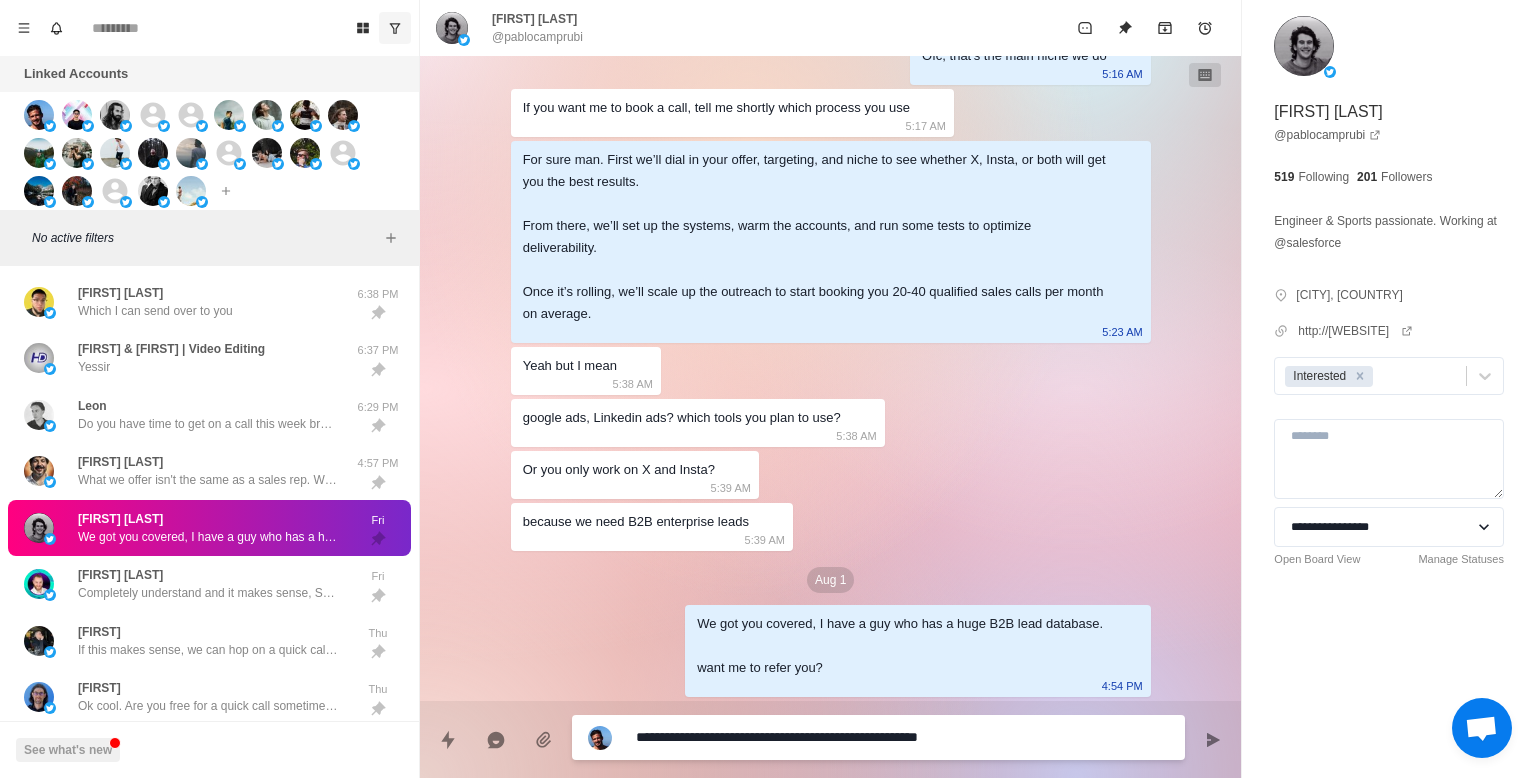 type on "*" 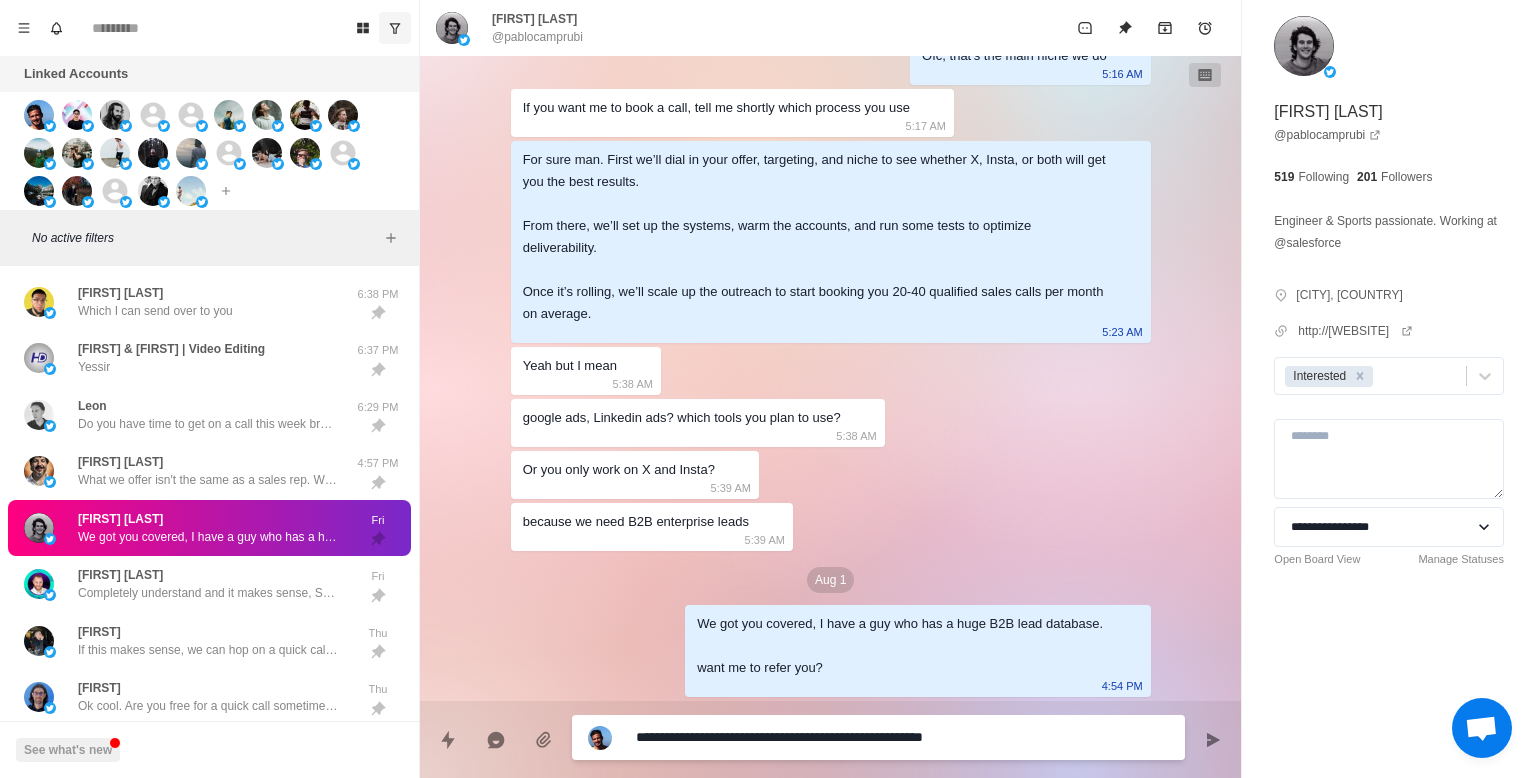 type on "*" 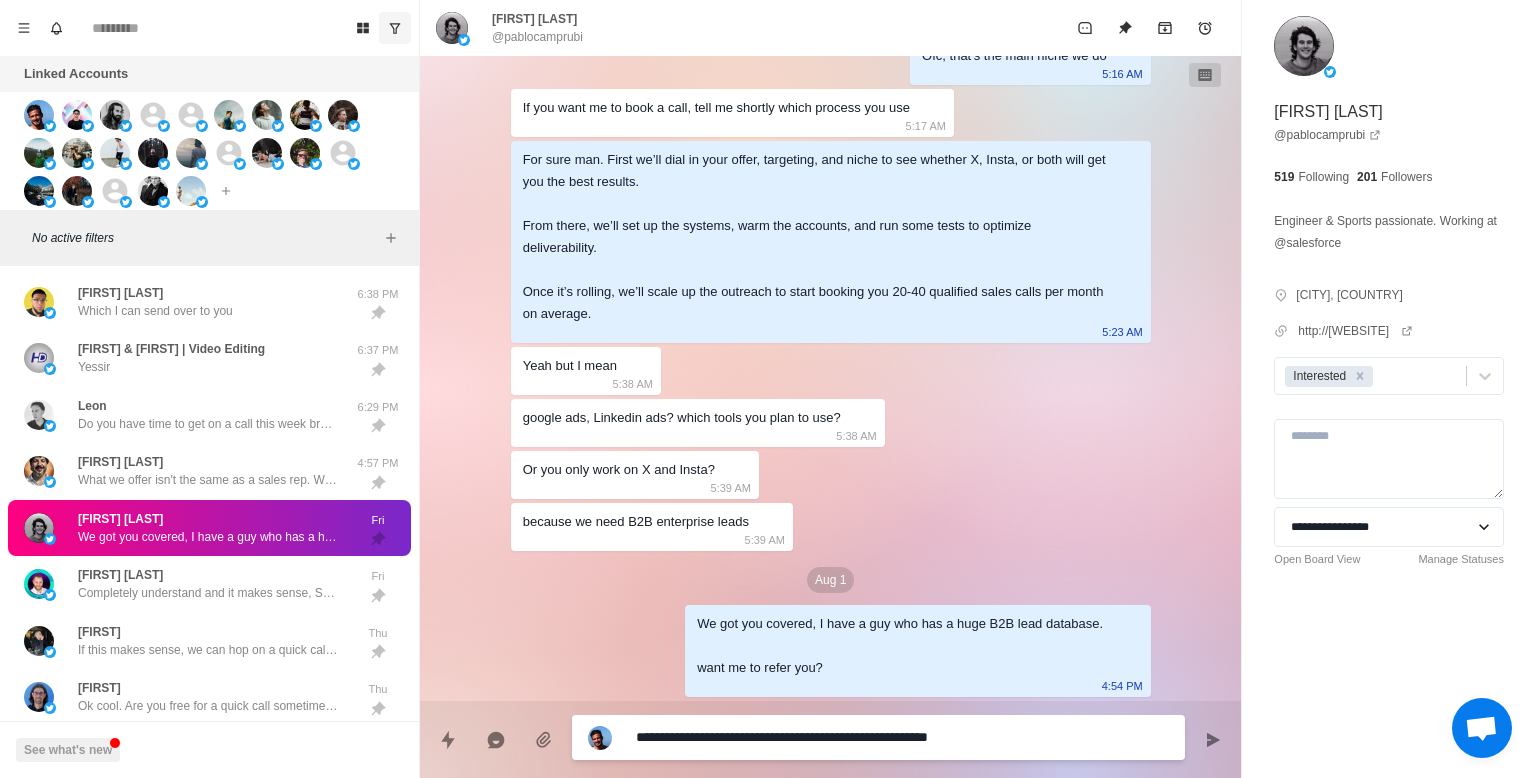 type on "*" 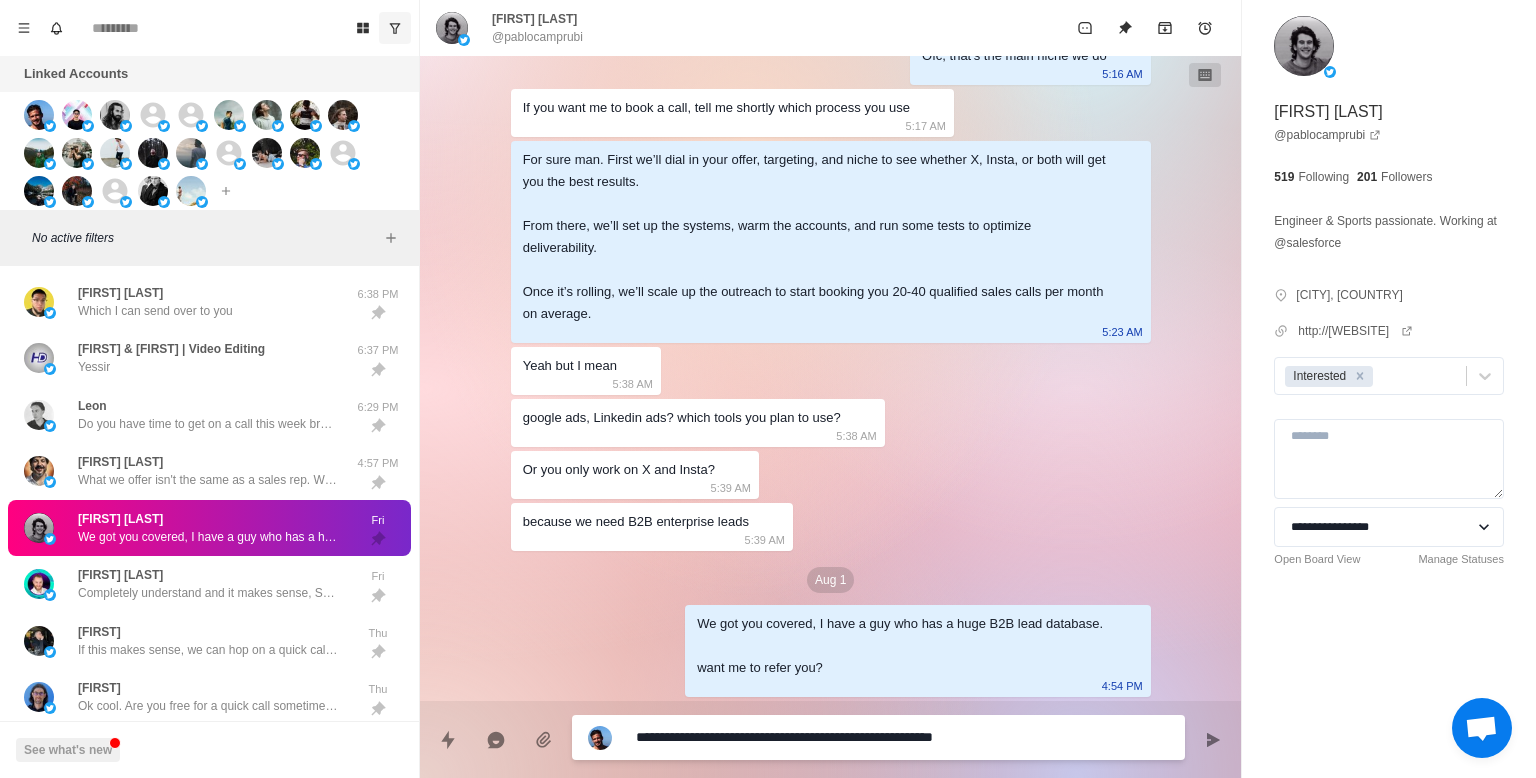 type on "*" 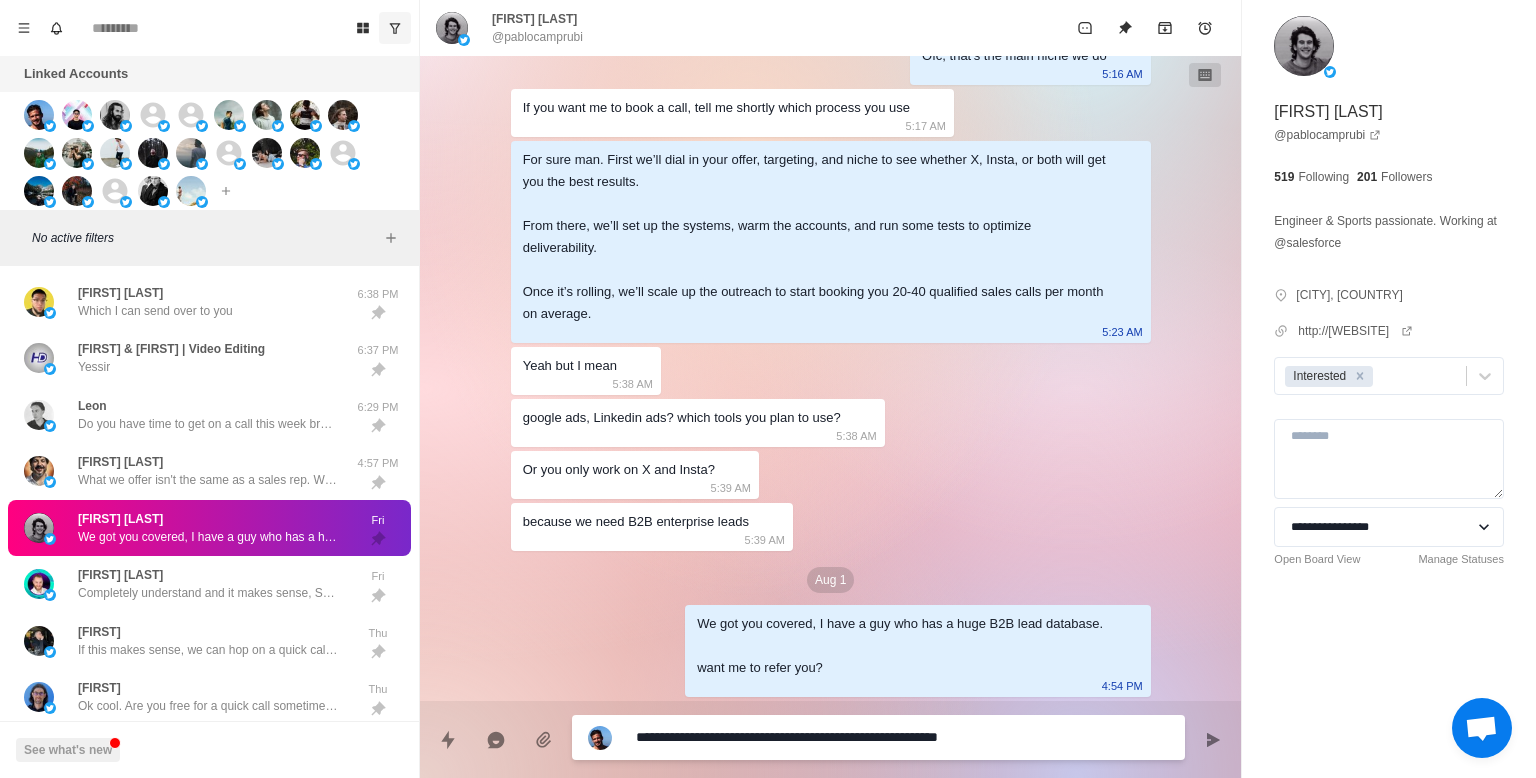 type on "*" 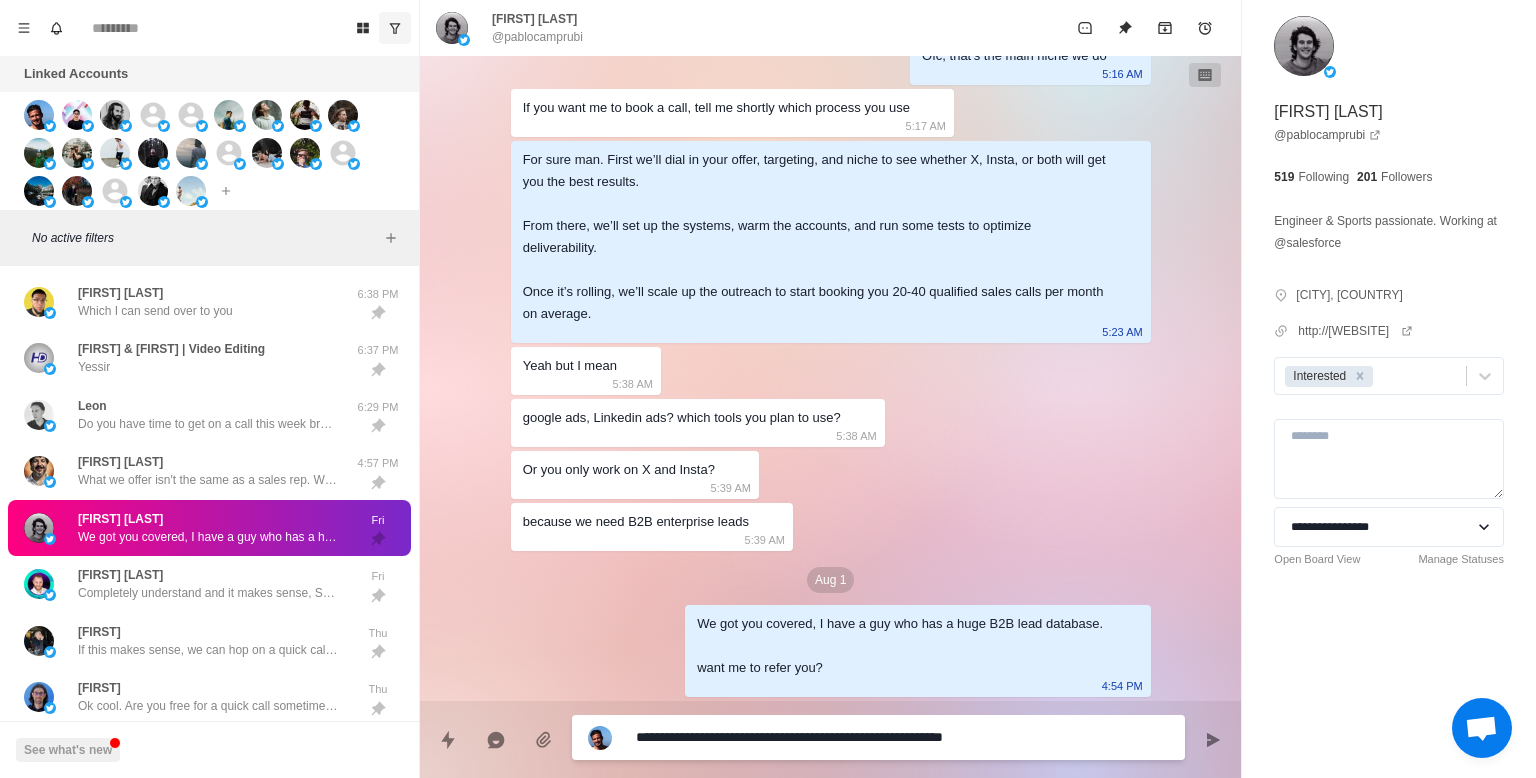type on "*" 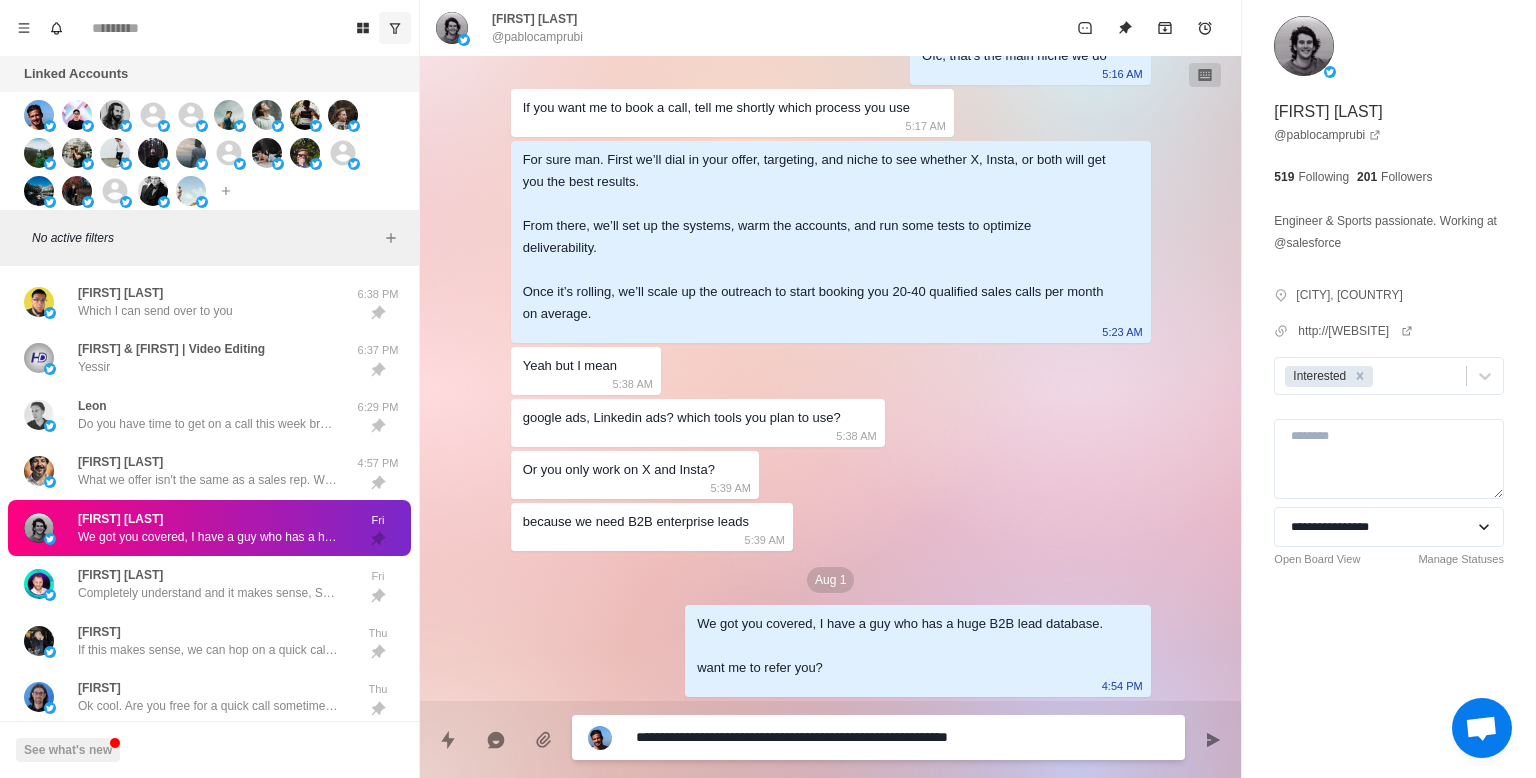 type on "*" 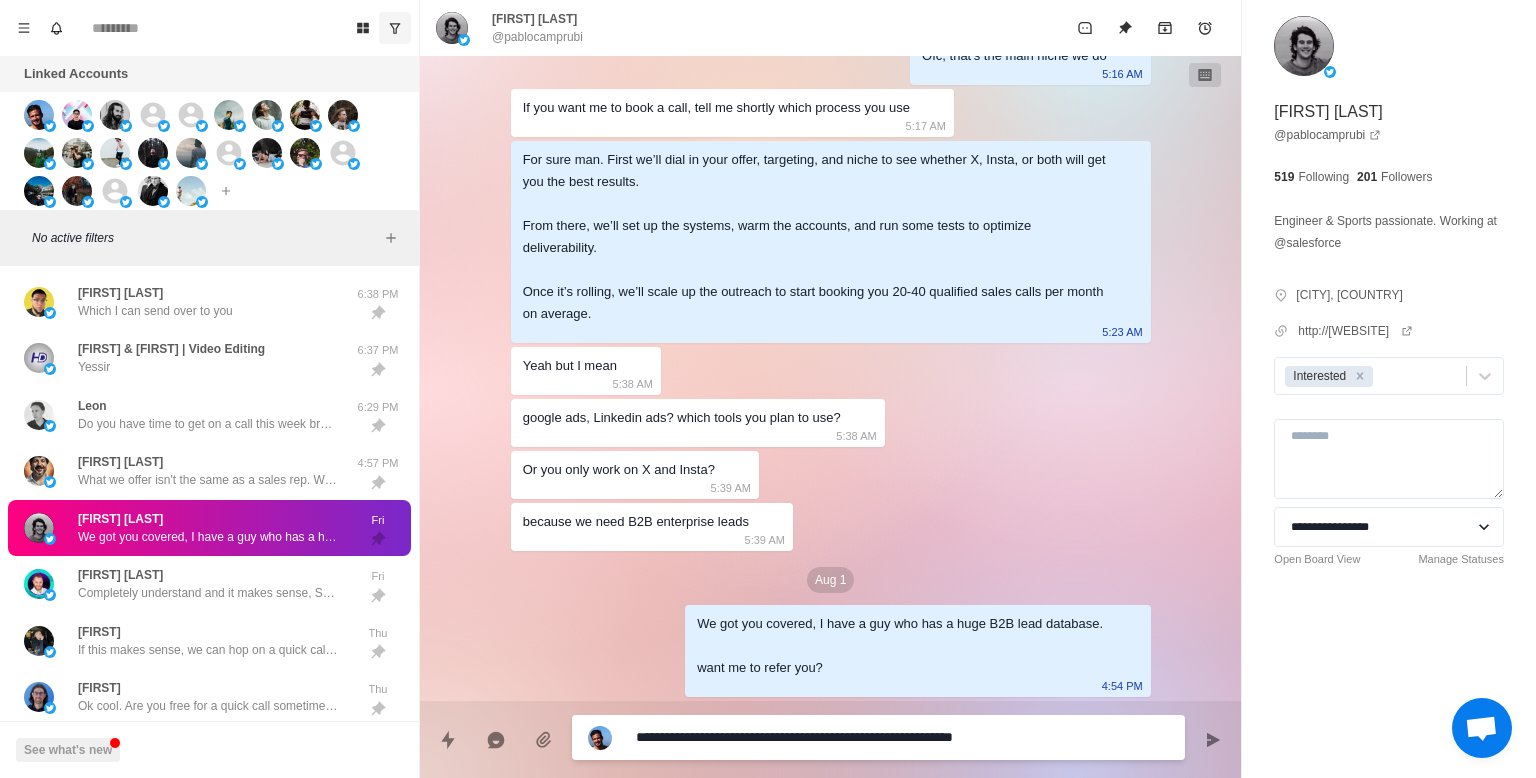 type on "*" 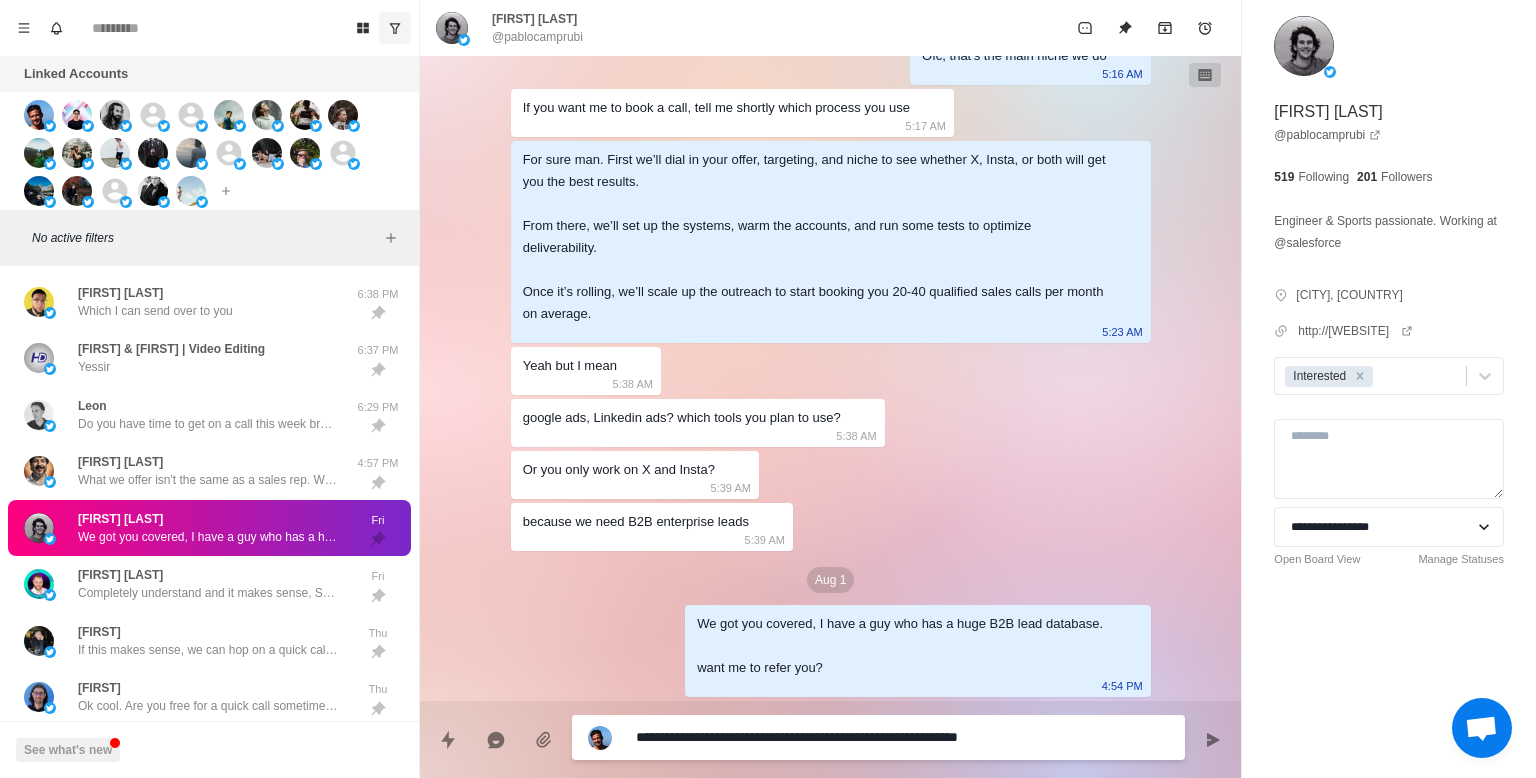 type on "*" 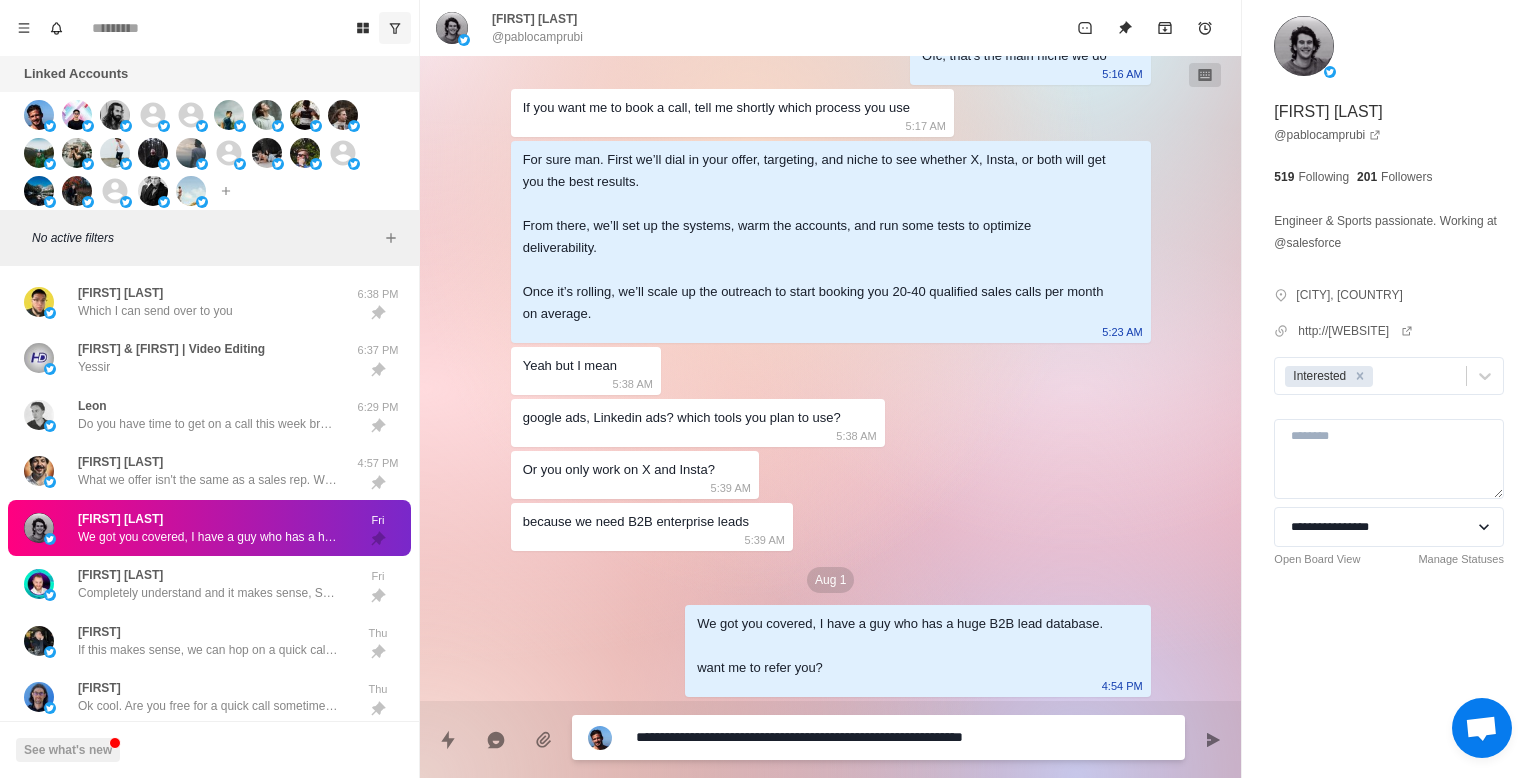 type on "*" 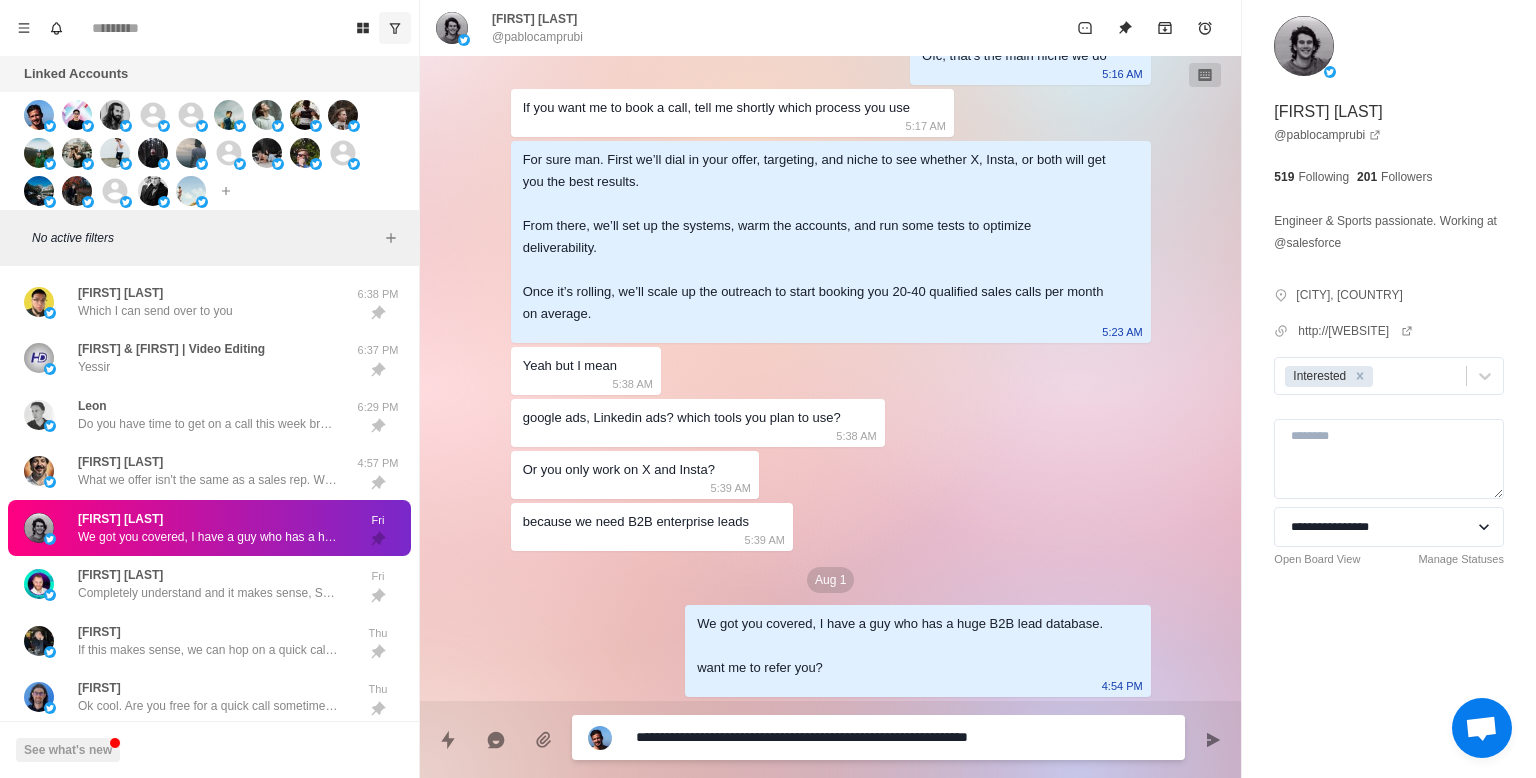 type on "*" 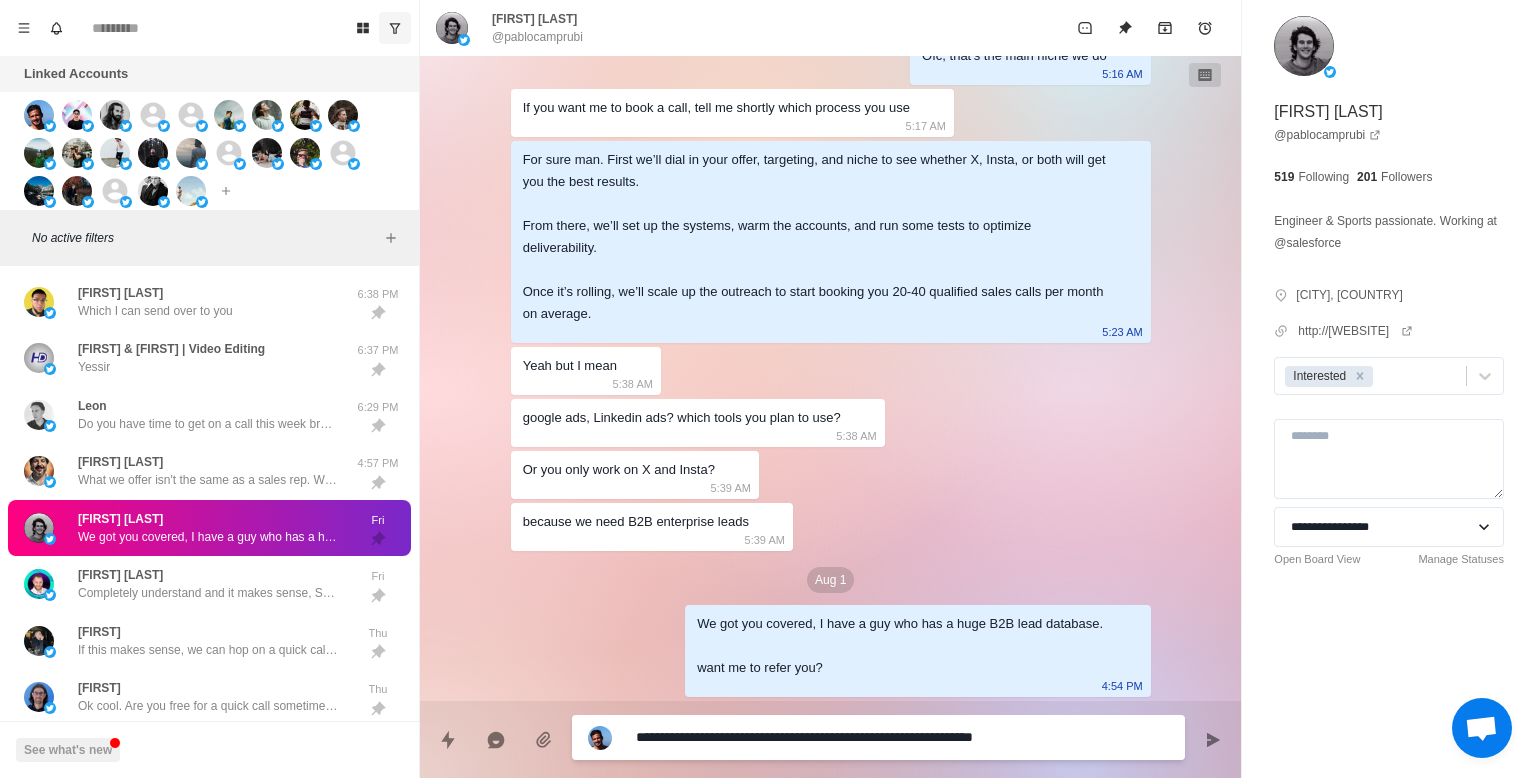 type on "*" 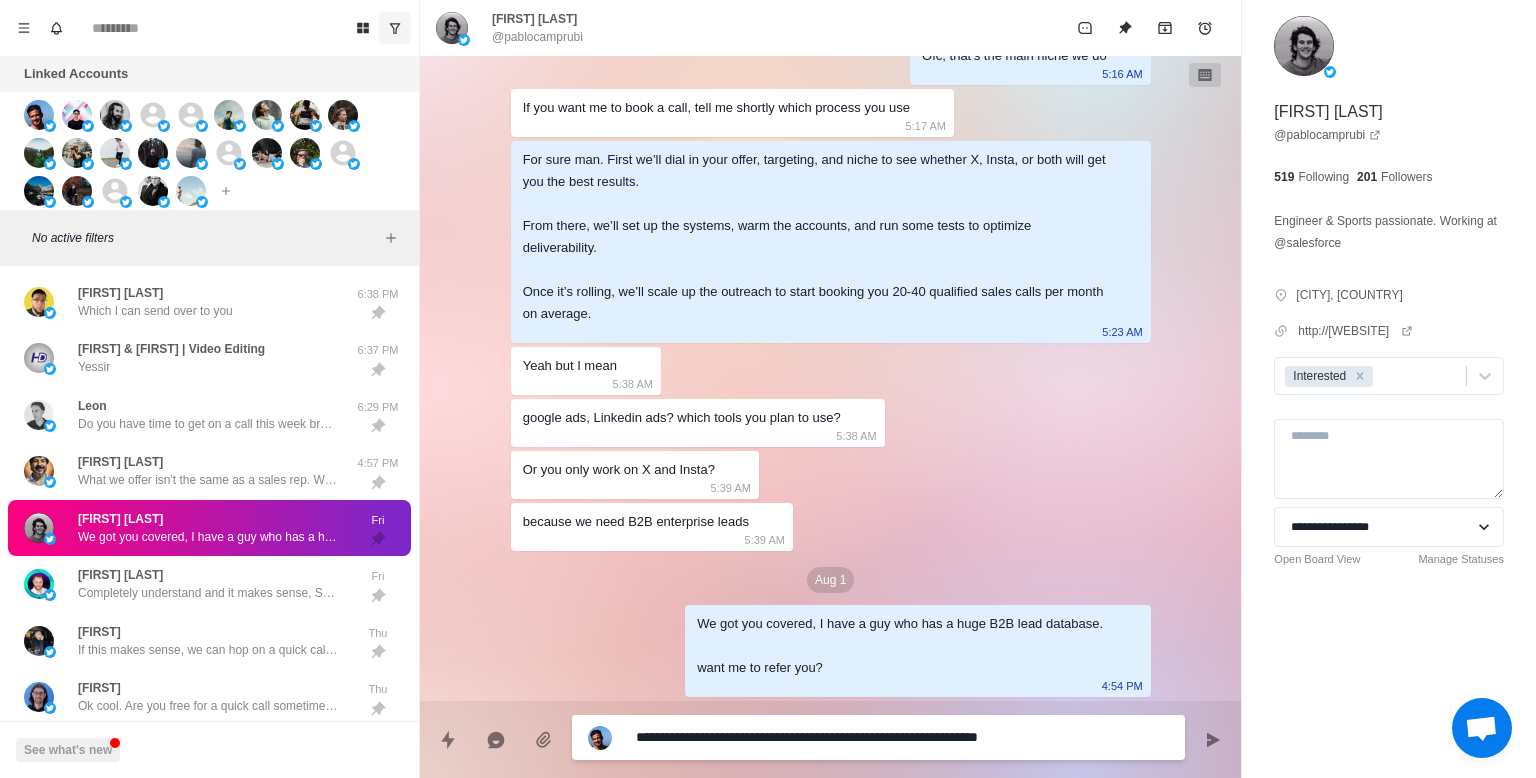 type on "*" 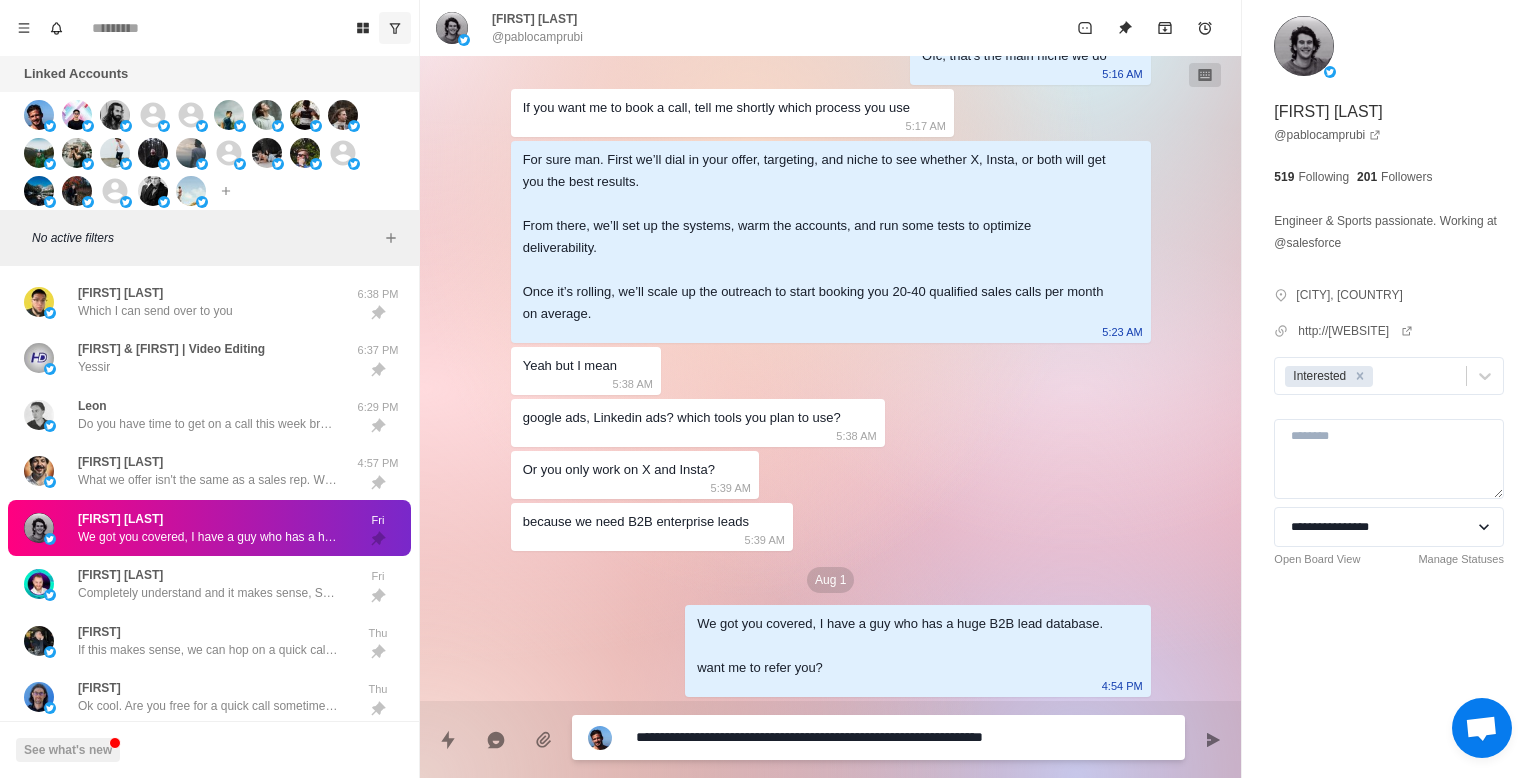 type on "*" 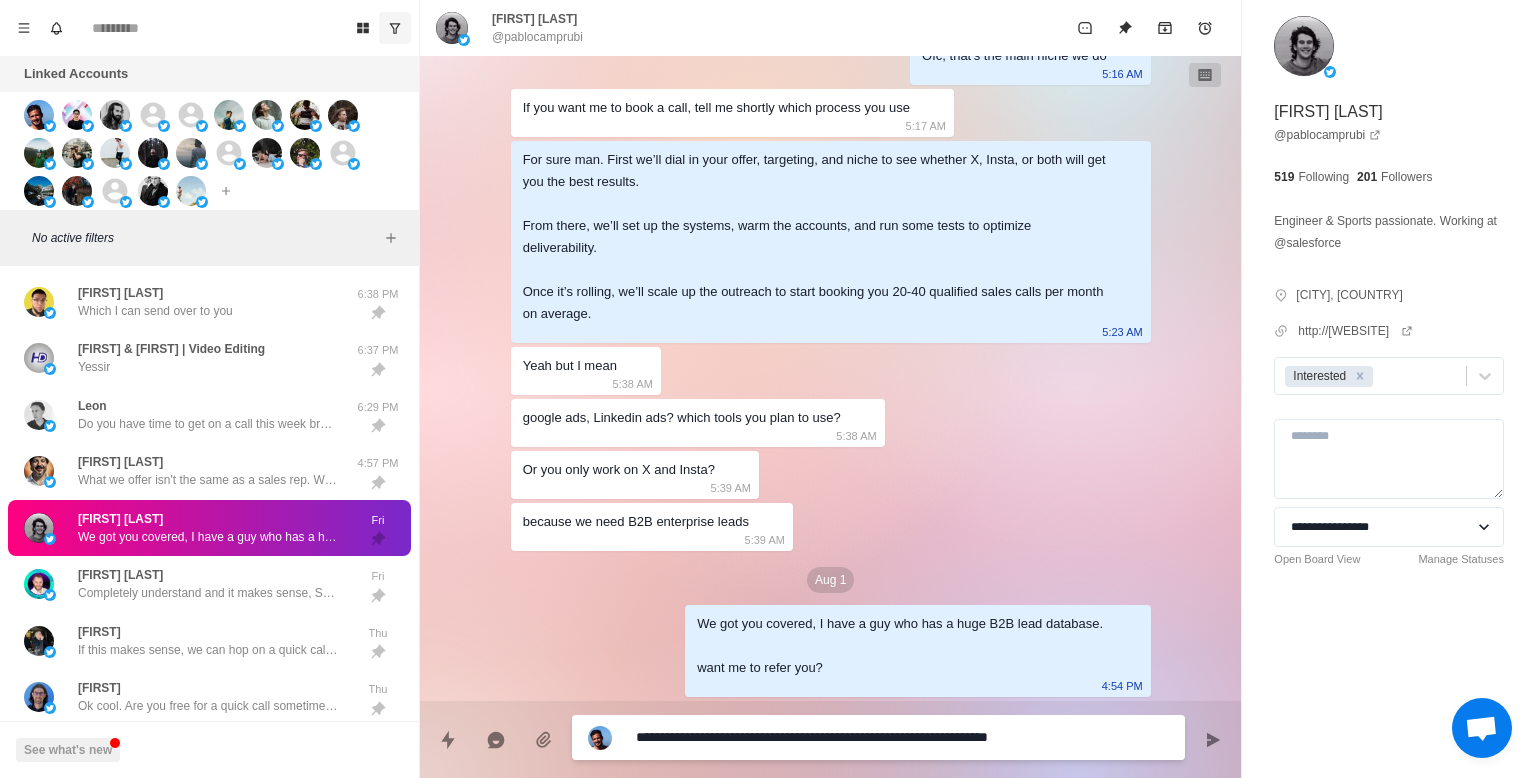 type on "*" 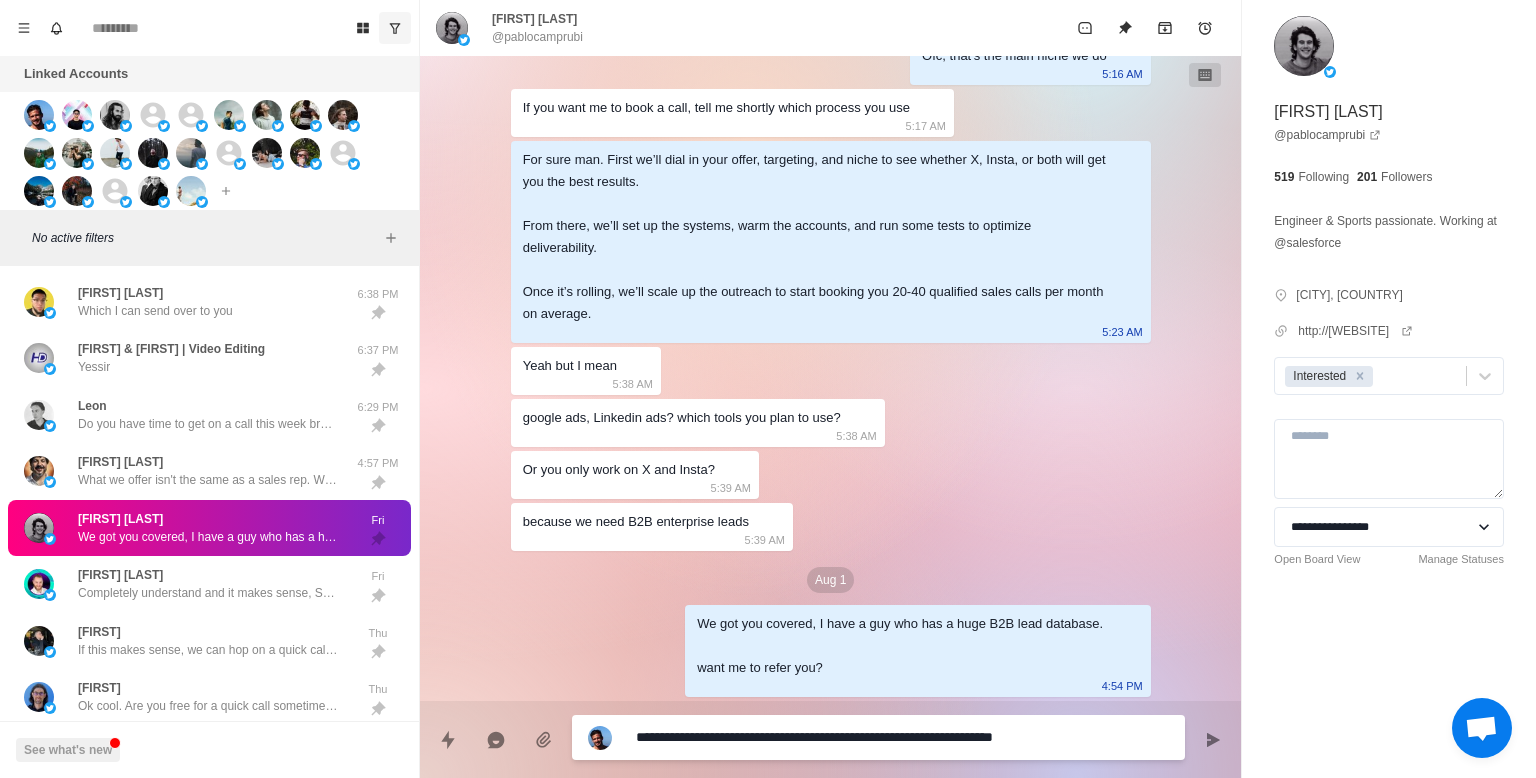 type on "*" 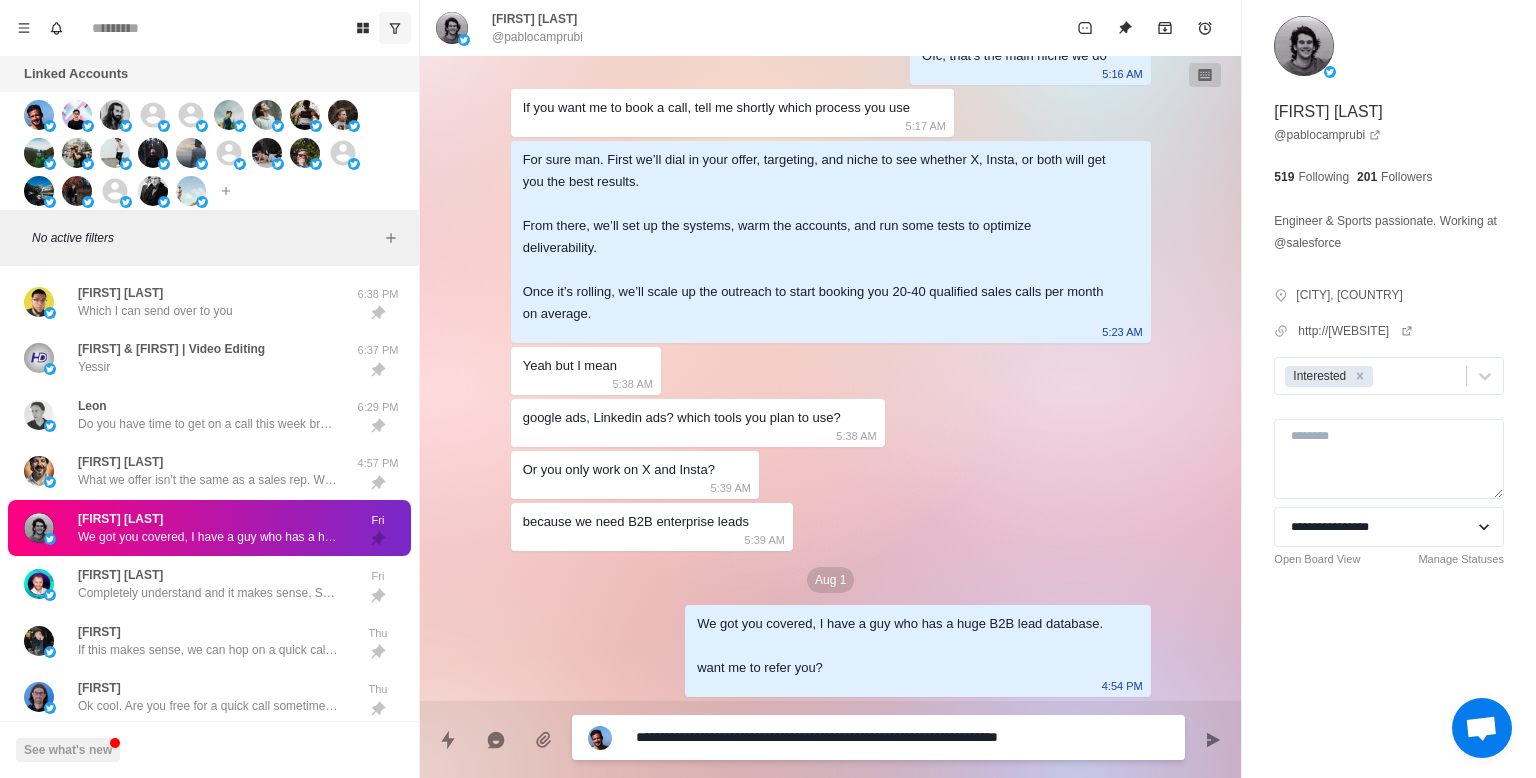 type on "*" 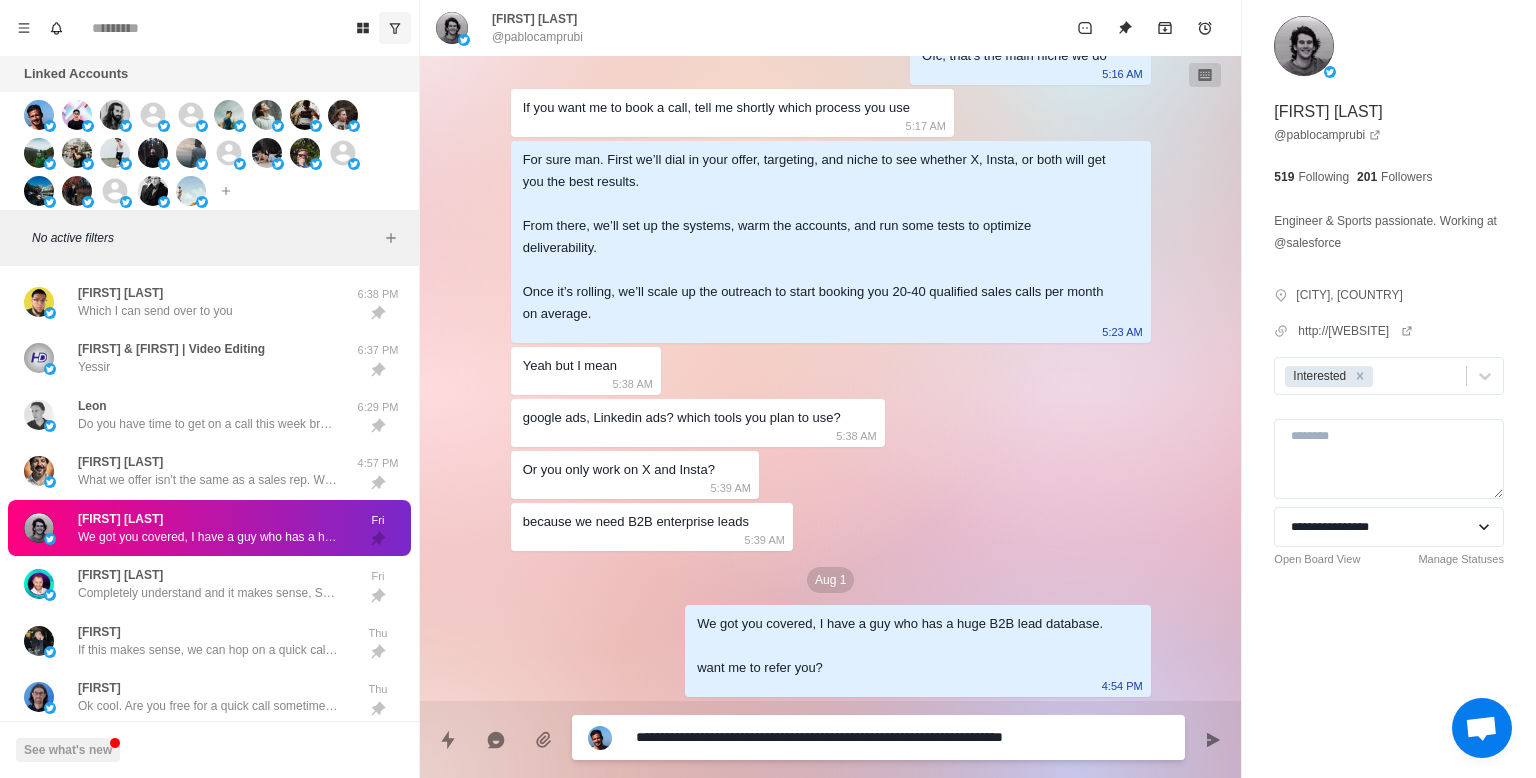 type on "*" 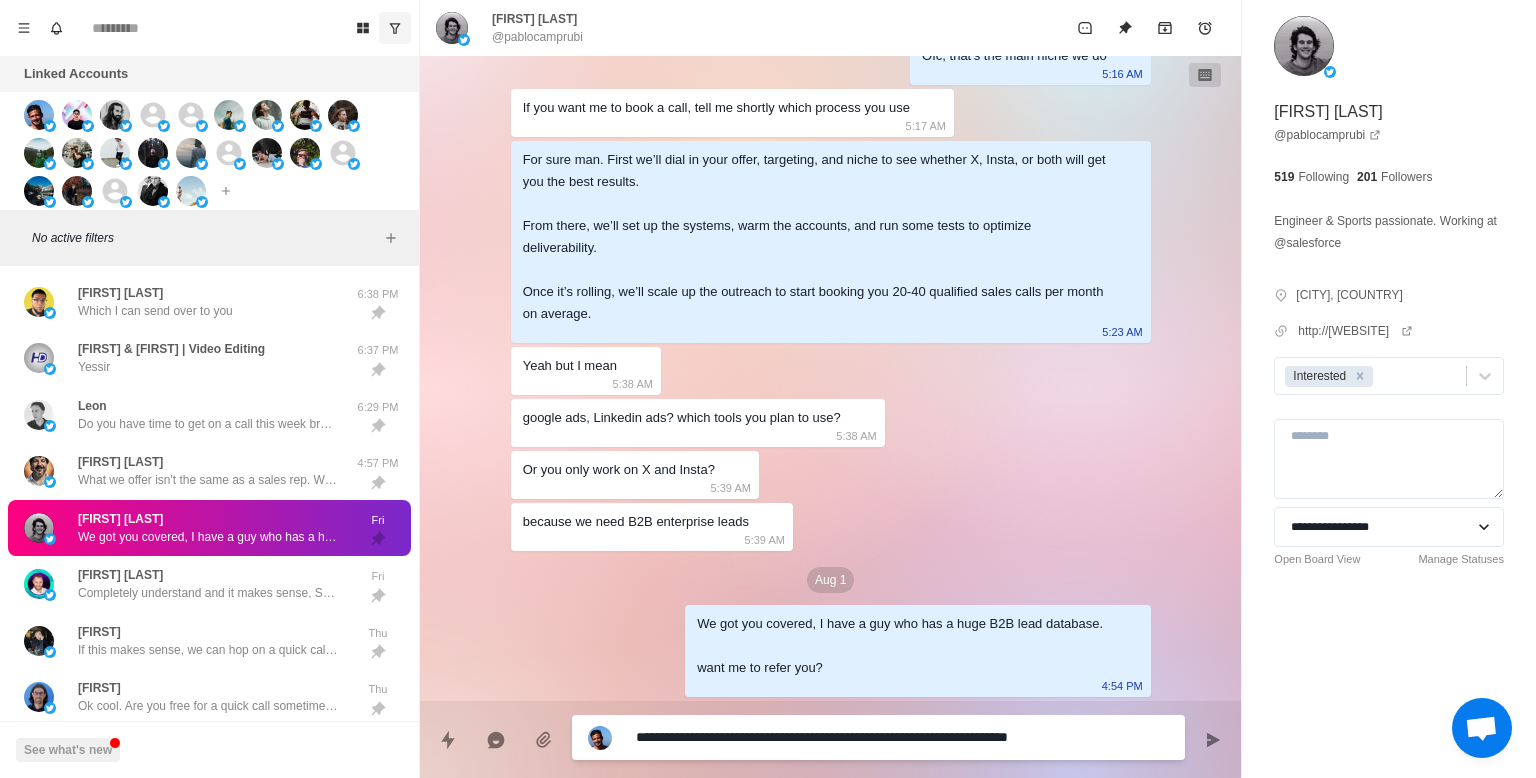 type on "*" 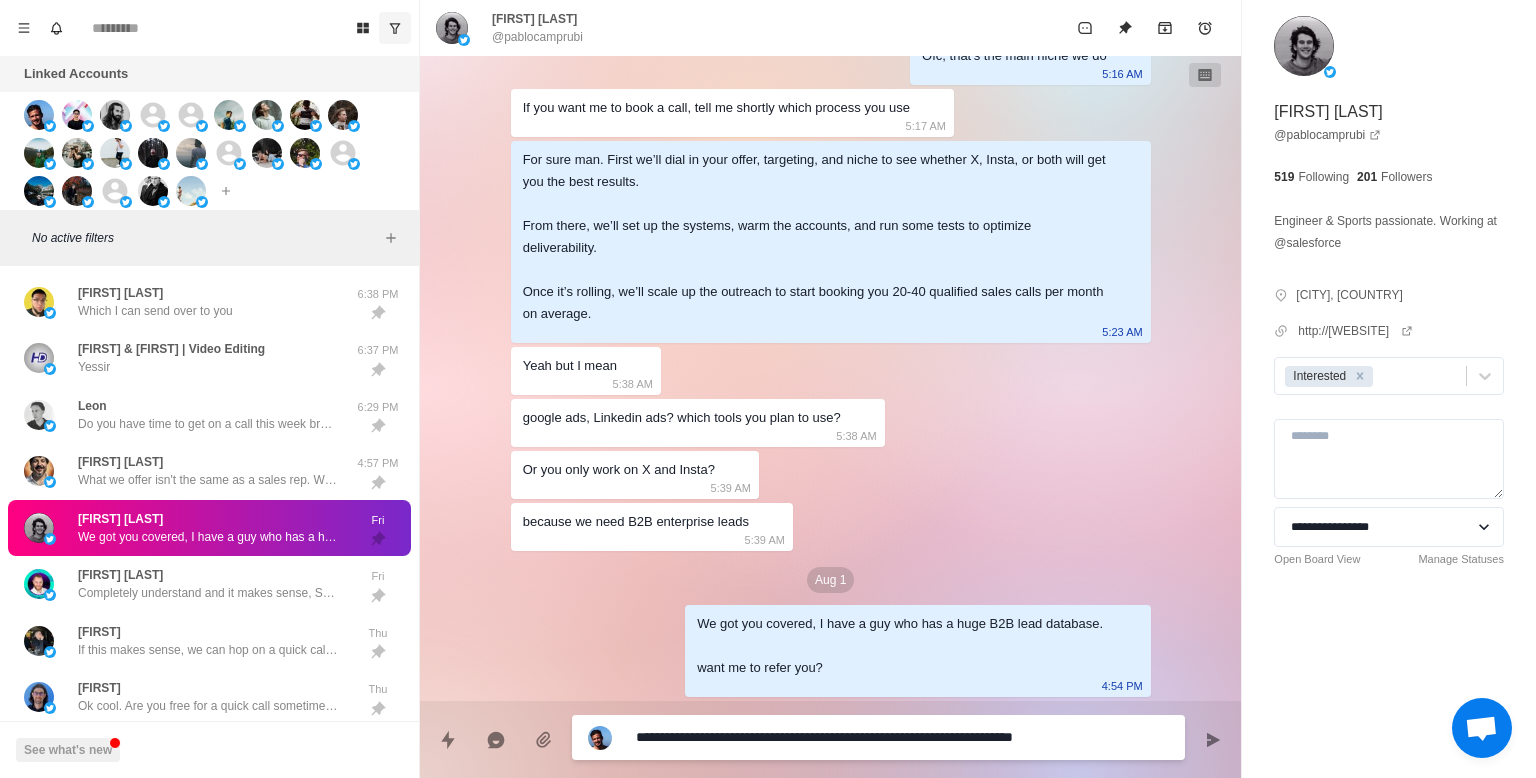 type on "*" 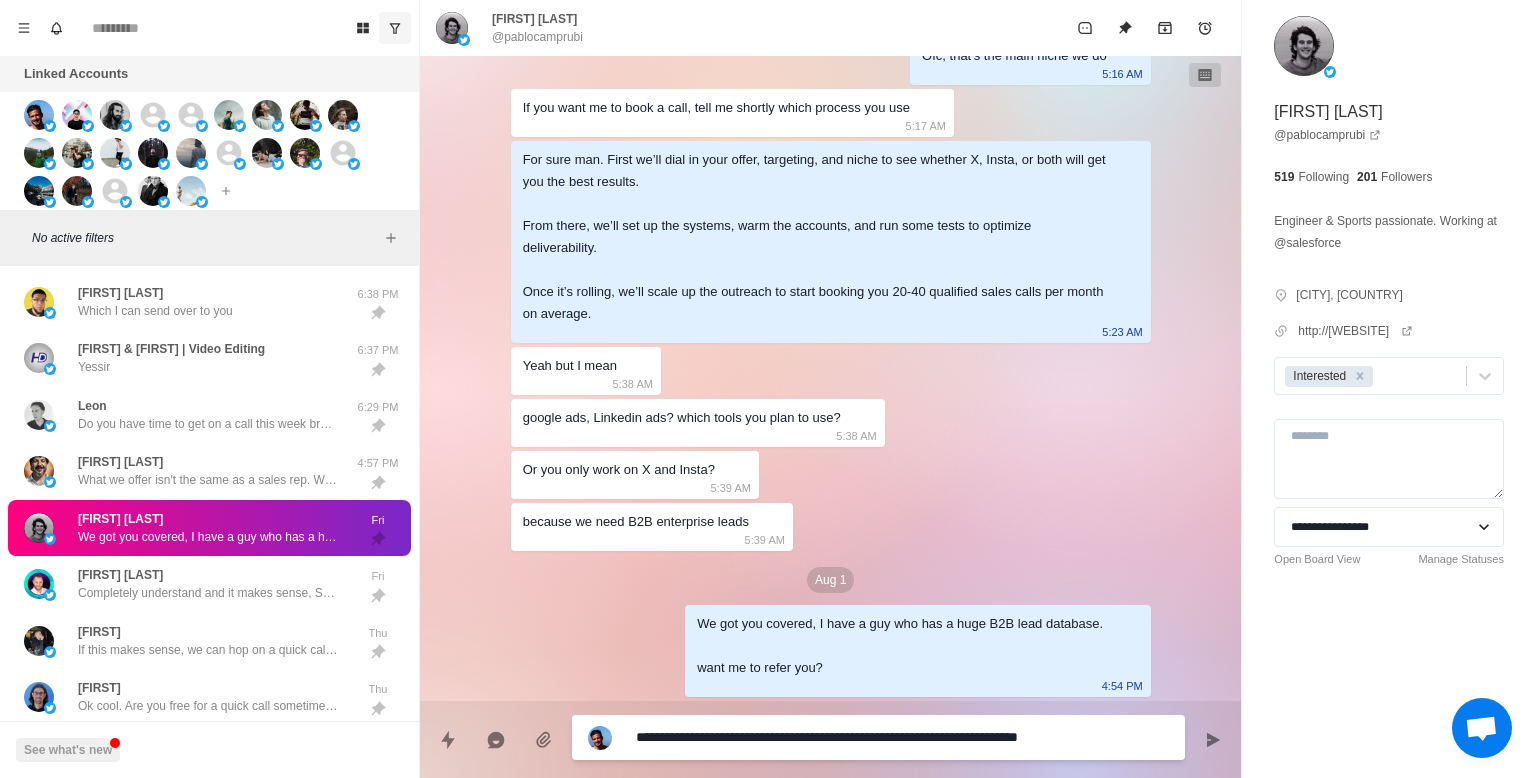type on "*" 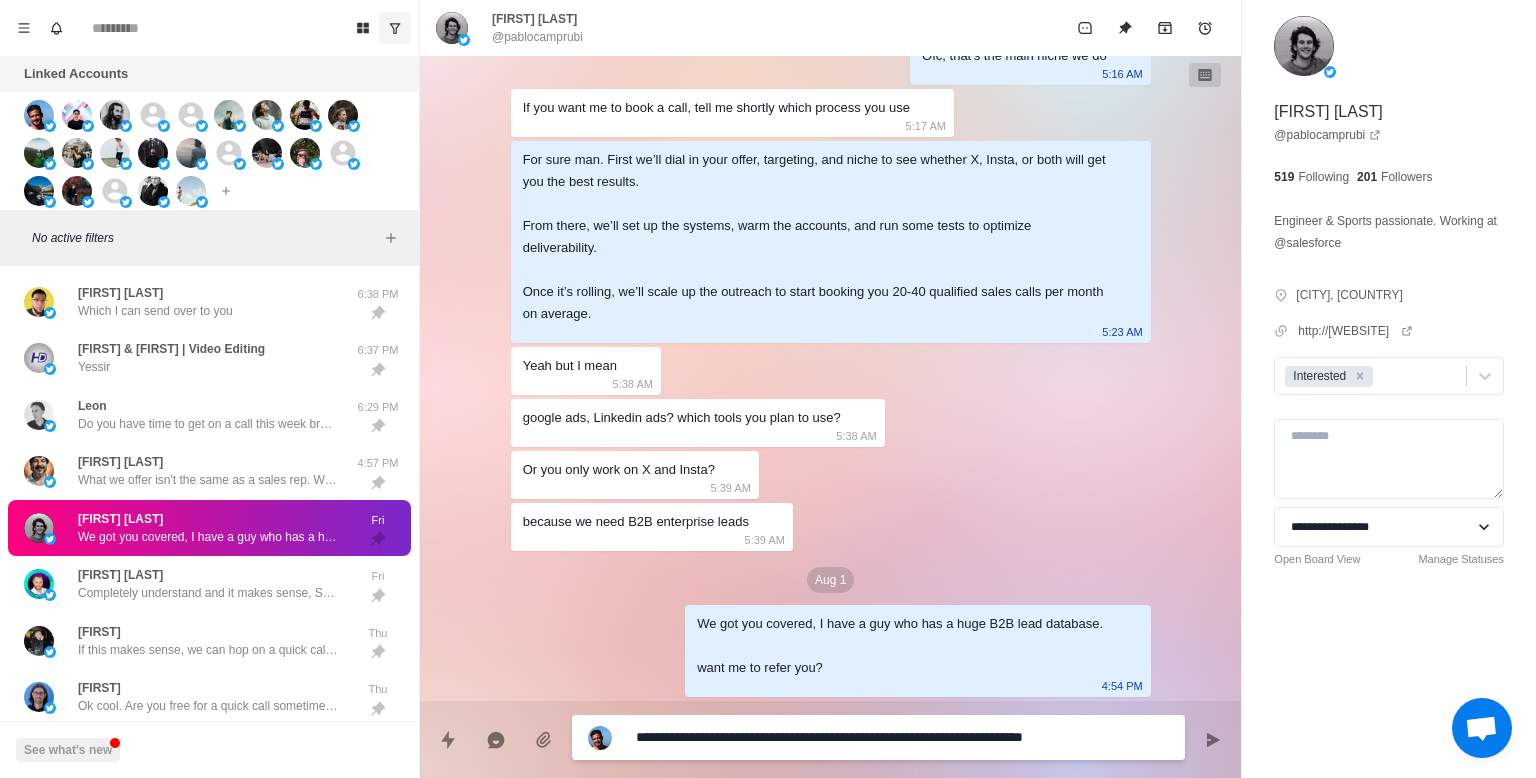 type 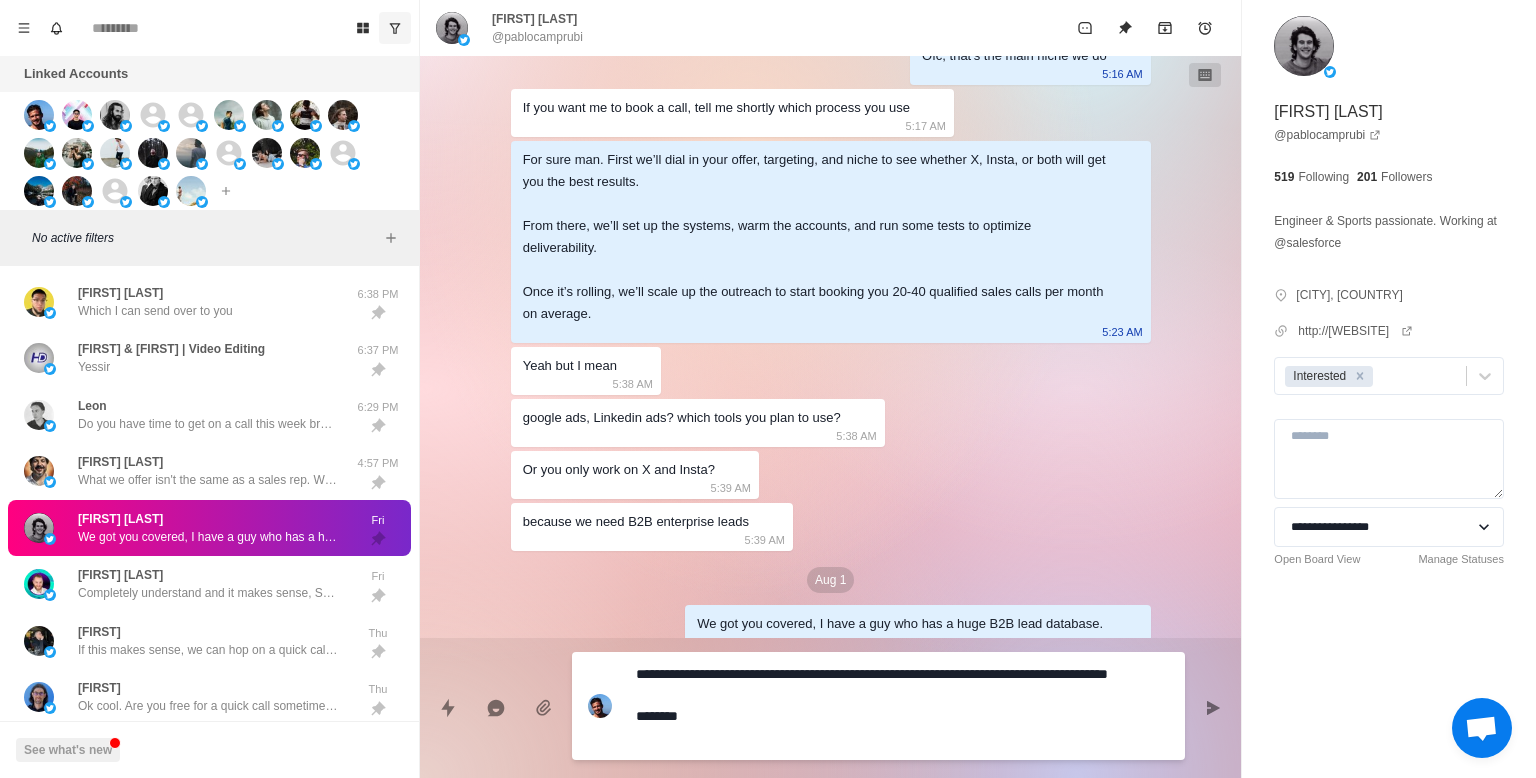 click on "**********" at bounding box center (902, 706) 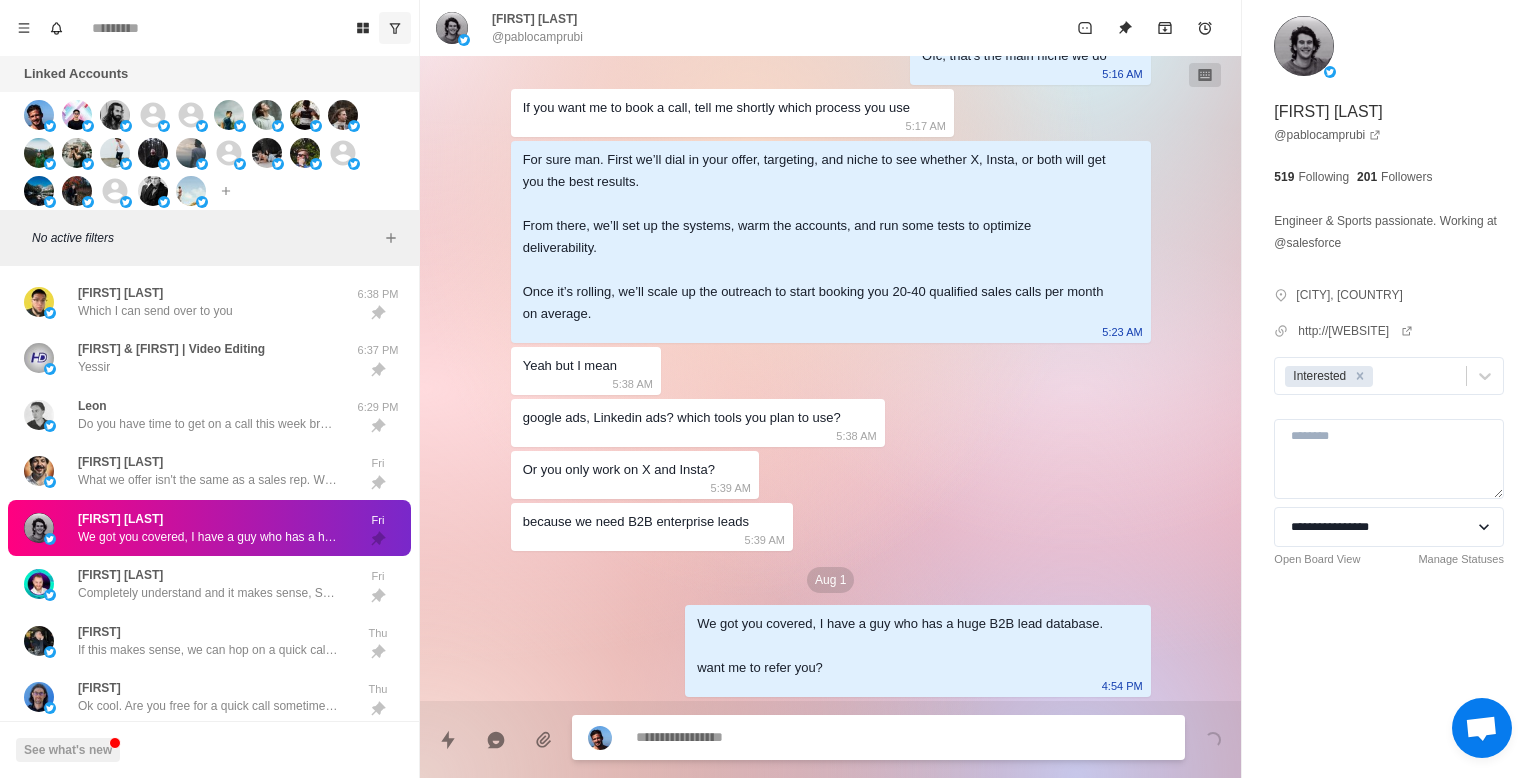 scroll, scrollTop: 483, scrollLeft: 0, axis: vertical 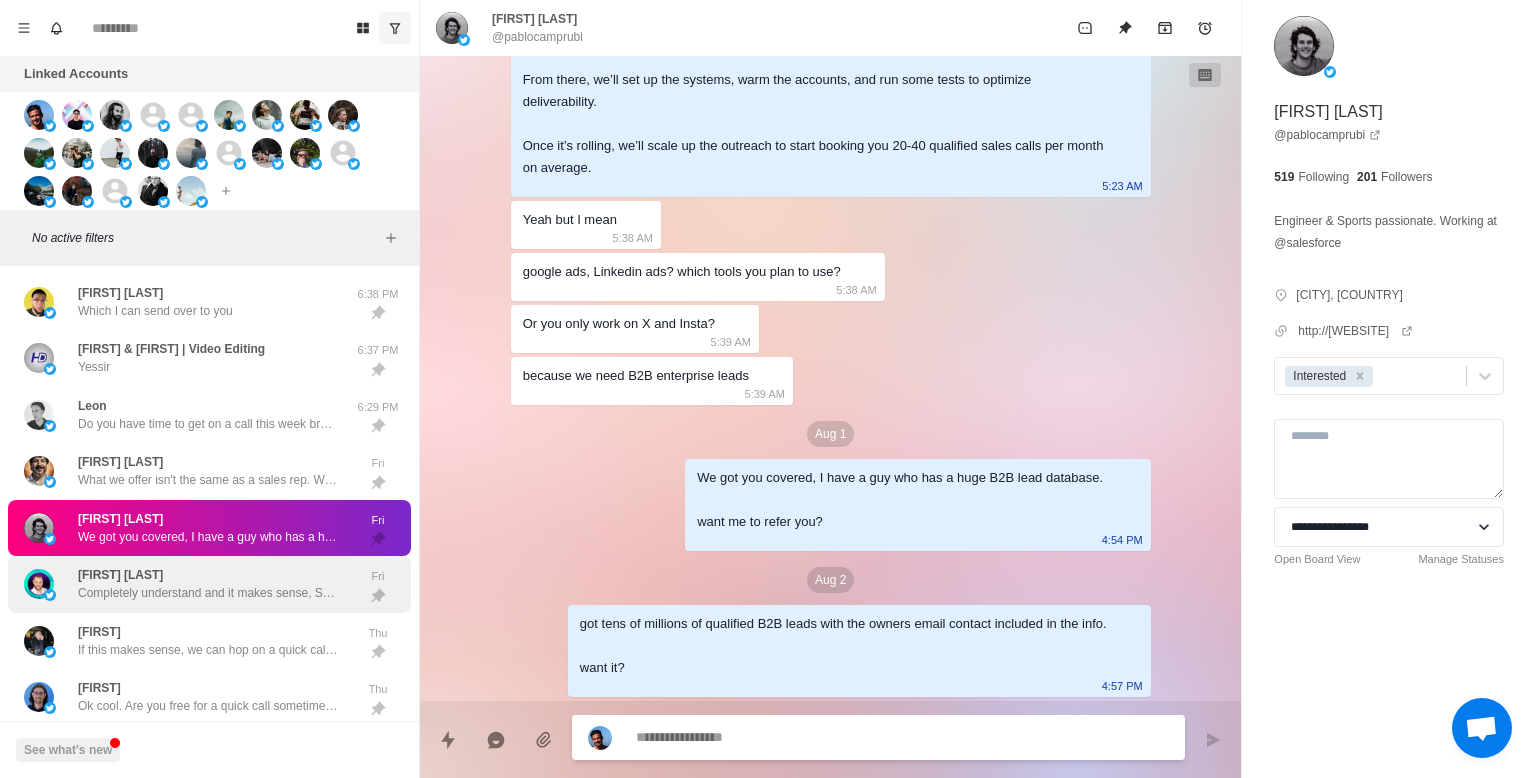 click on "Jacob Letourneau Completely understand and it makes sense,
See, the reason we don't do joint ventures is because what we offer is proven and guaranteed to deliver.
and if it doesn't deliver within the agreed timeframe (60 days), we work until it does.
there's 0 risk on your end, we take all of it Fri" at bounding box center (209, 584) 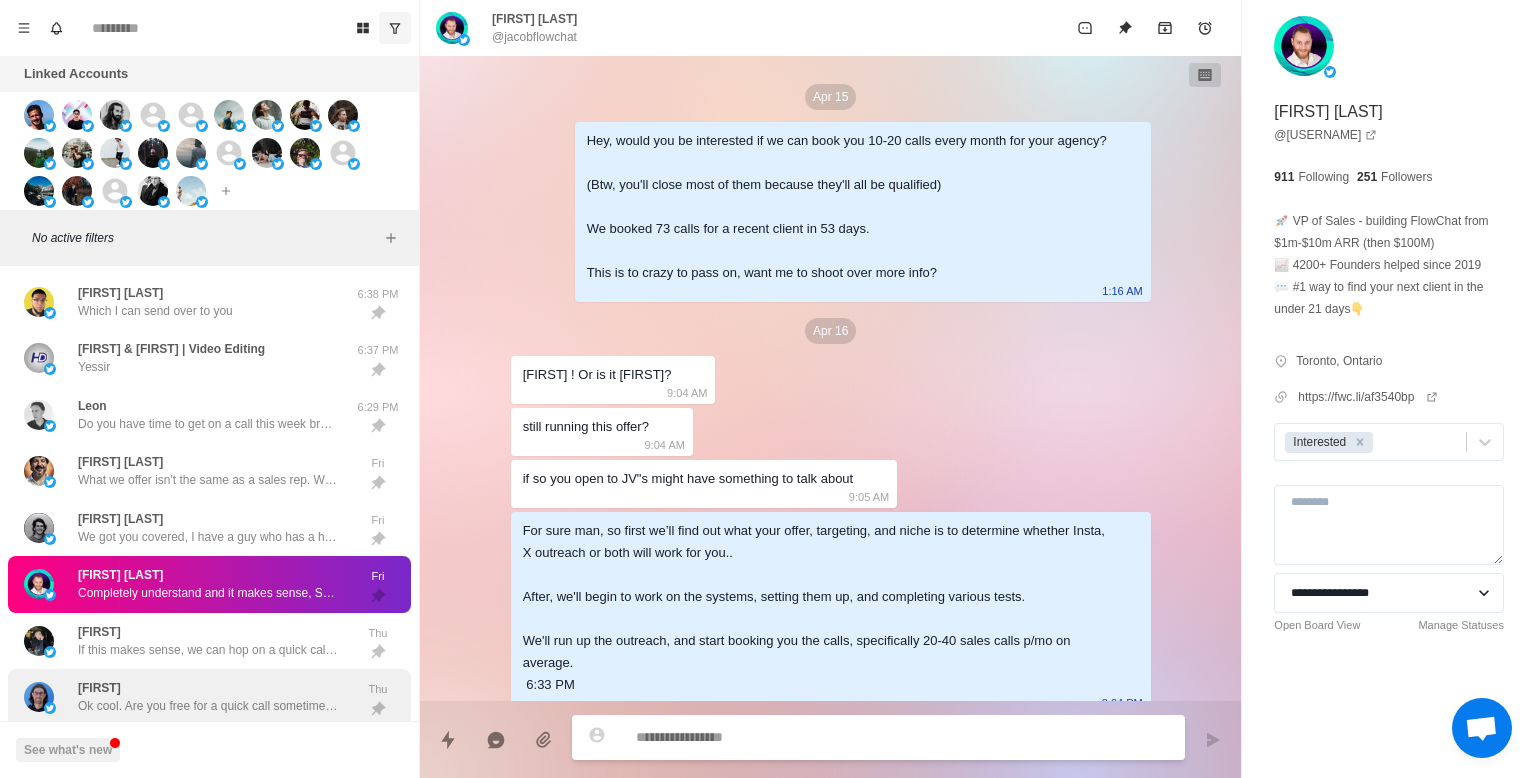 scroll, scrollTop: 1949, scrollLeft: 0, axis: vertical 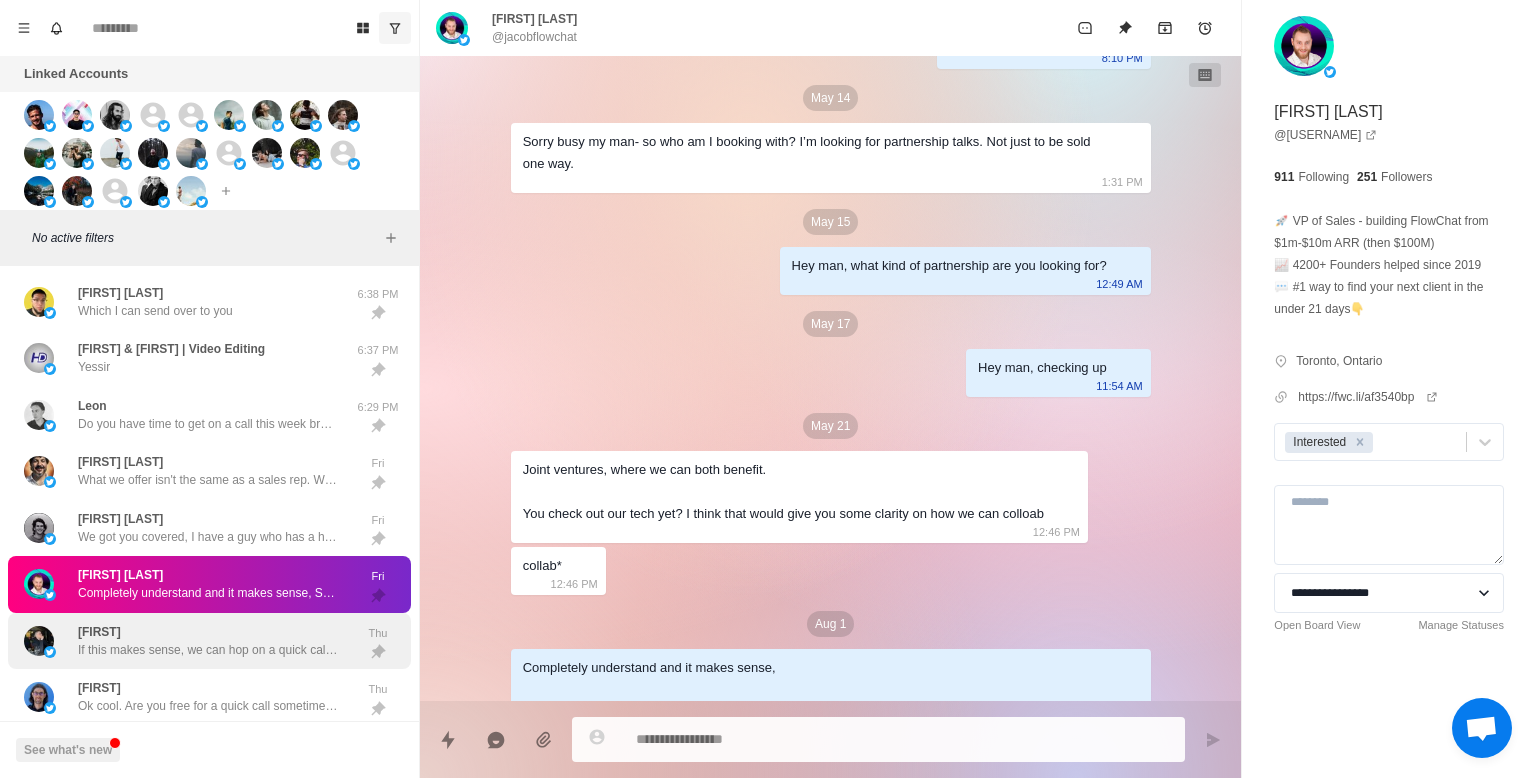 click on "Mijat If this makes sense, we can hop on a quick call sometime this week, and I can show you how we’ll book you the calls for your specific offer." at bounding box center [208, 641] 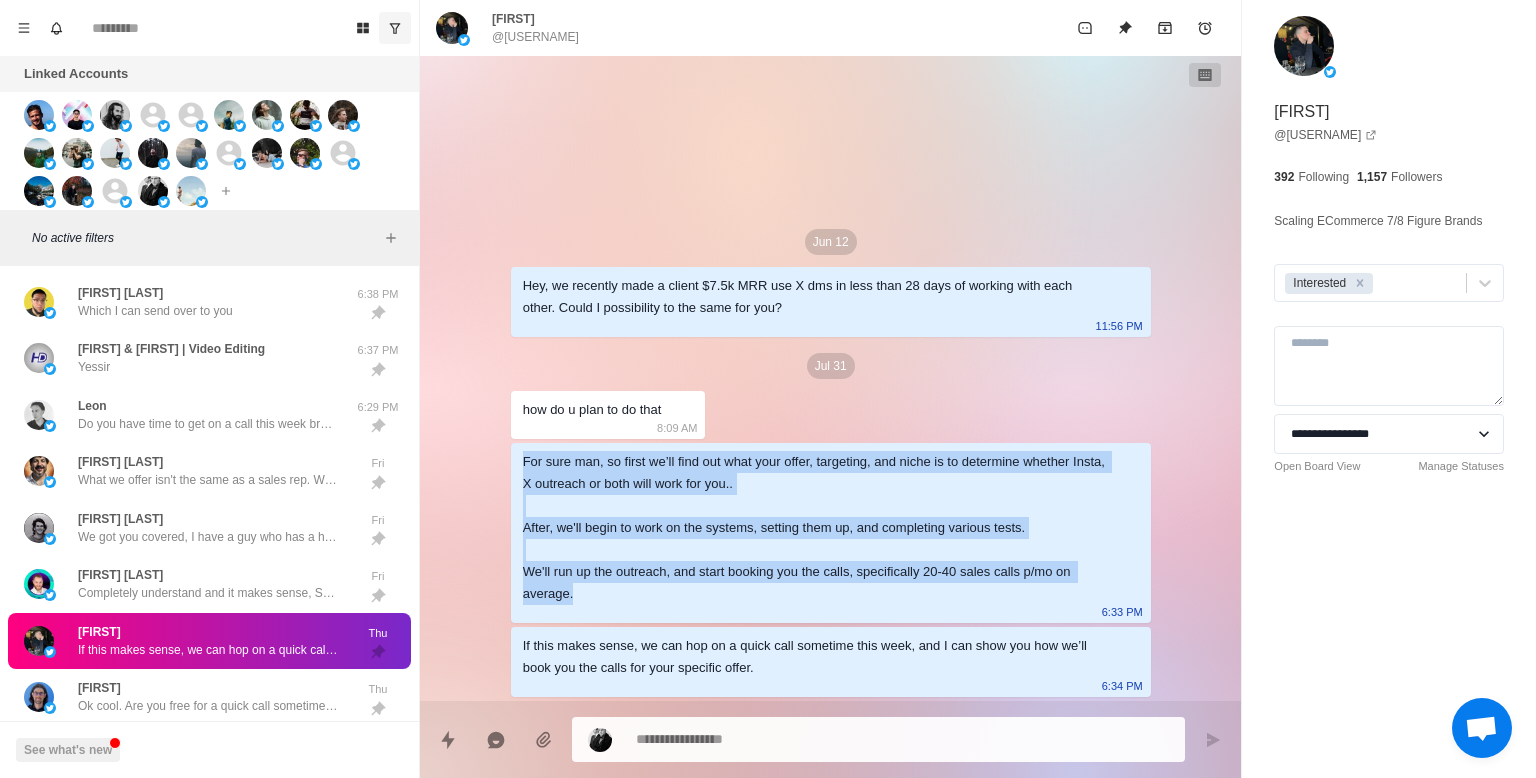 drag, startPoint x: 522, startPoint y: 416, endPoint x: 697, endPoint y: 548, distance: 219.20082 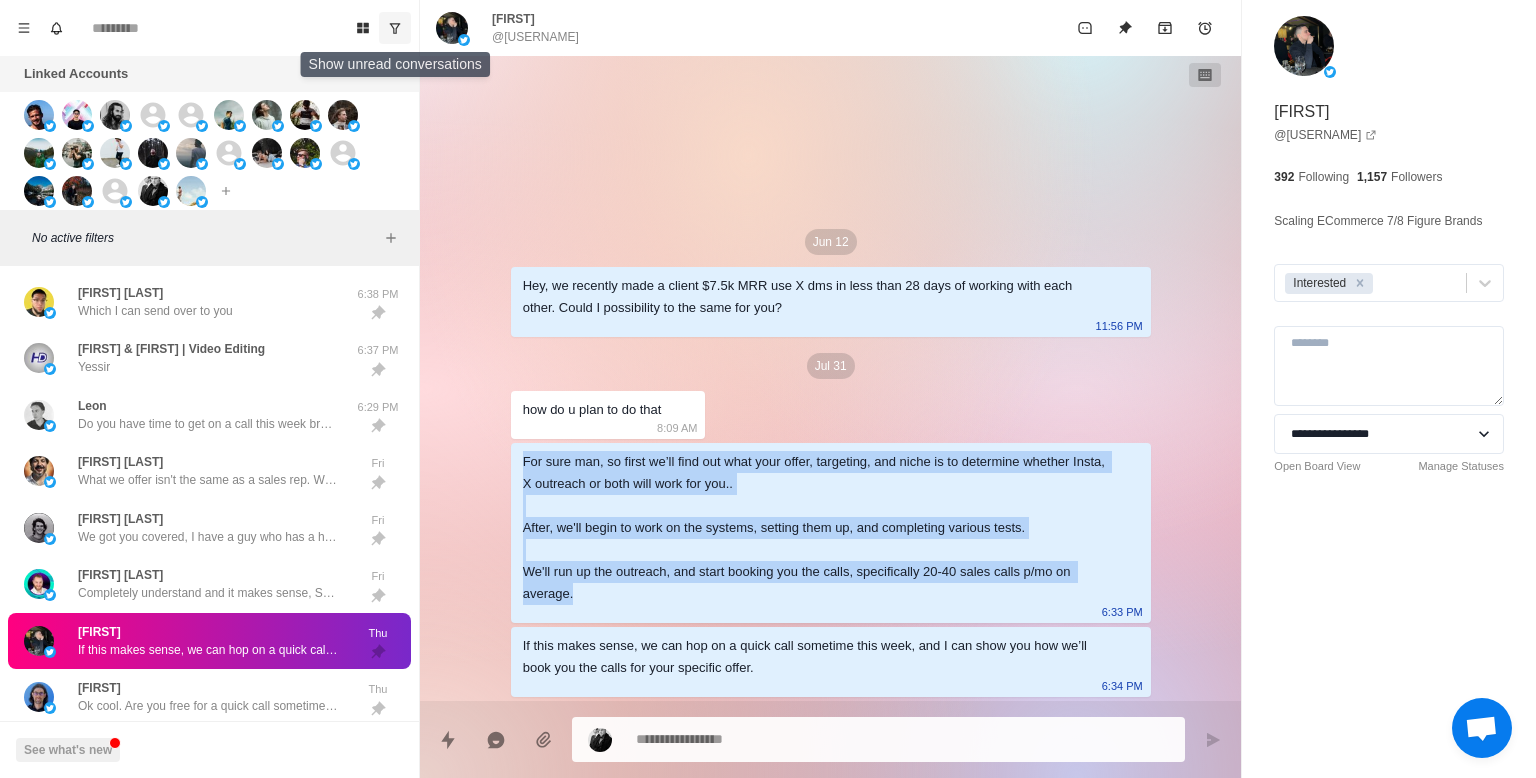 click 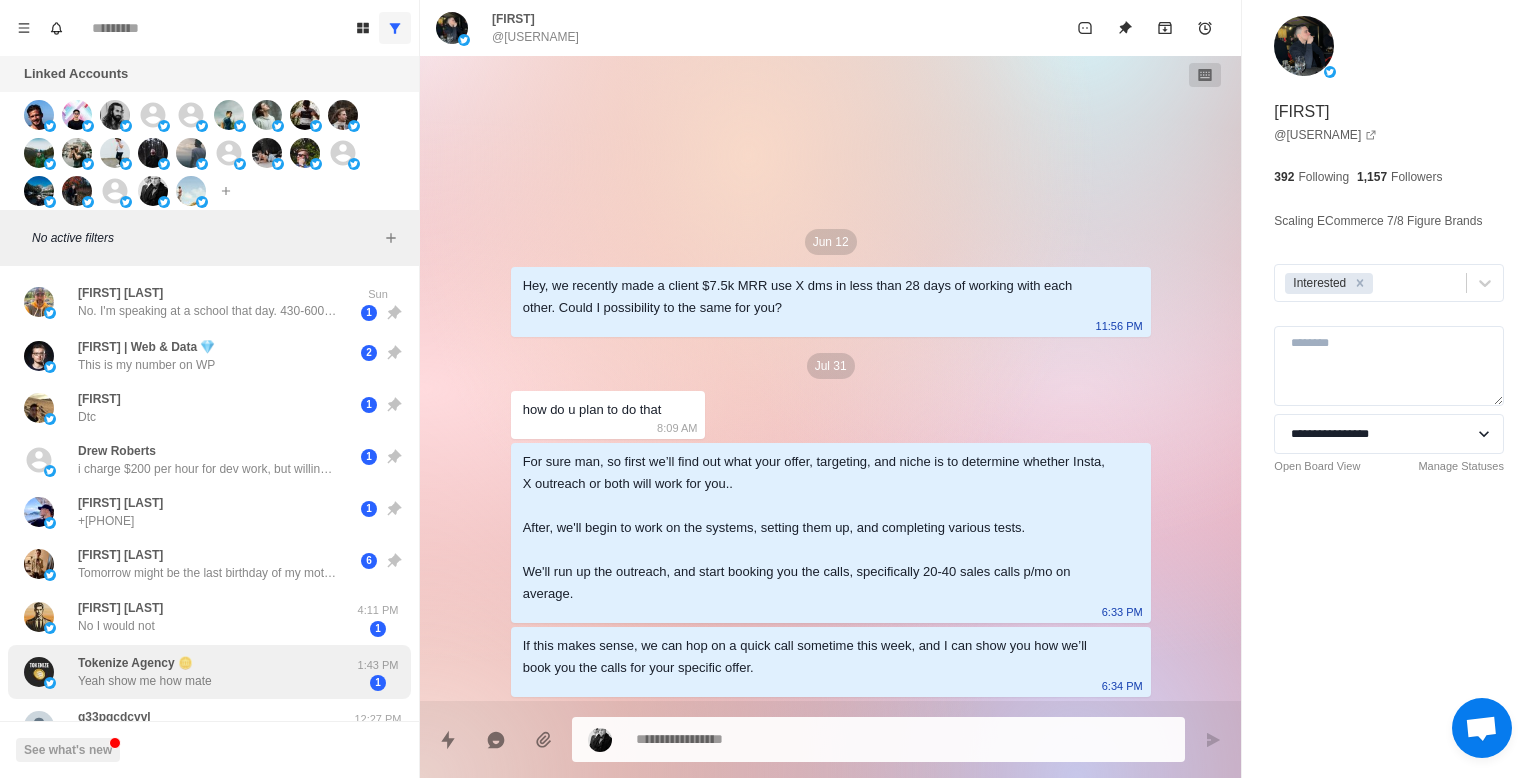 click on "Tokenize Agency 🪙 Yeah show me how mate" at bounding box center (188, 672) 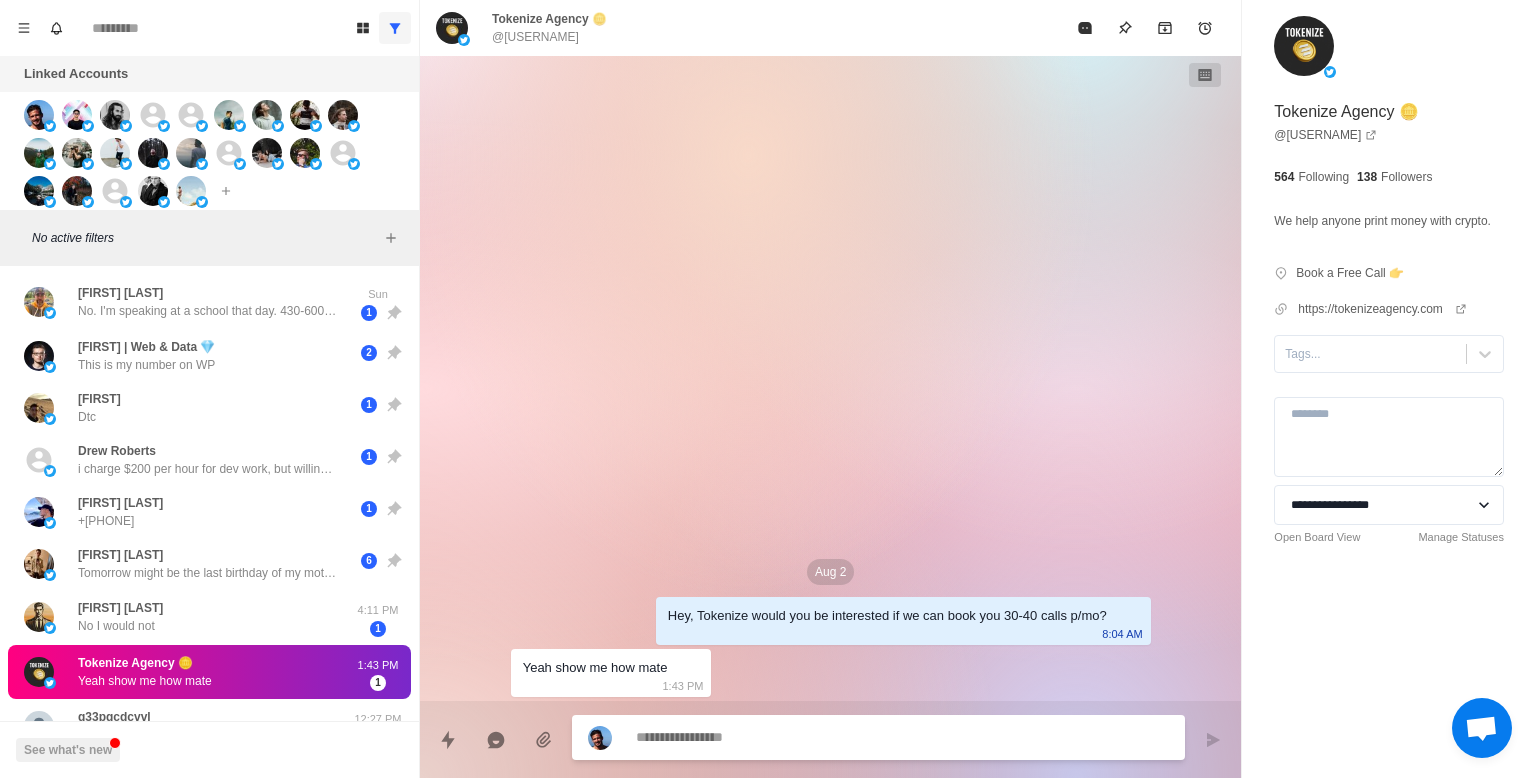 click at bounding box center (902, 737) 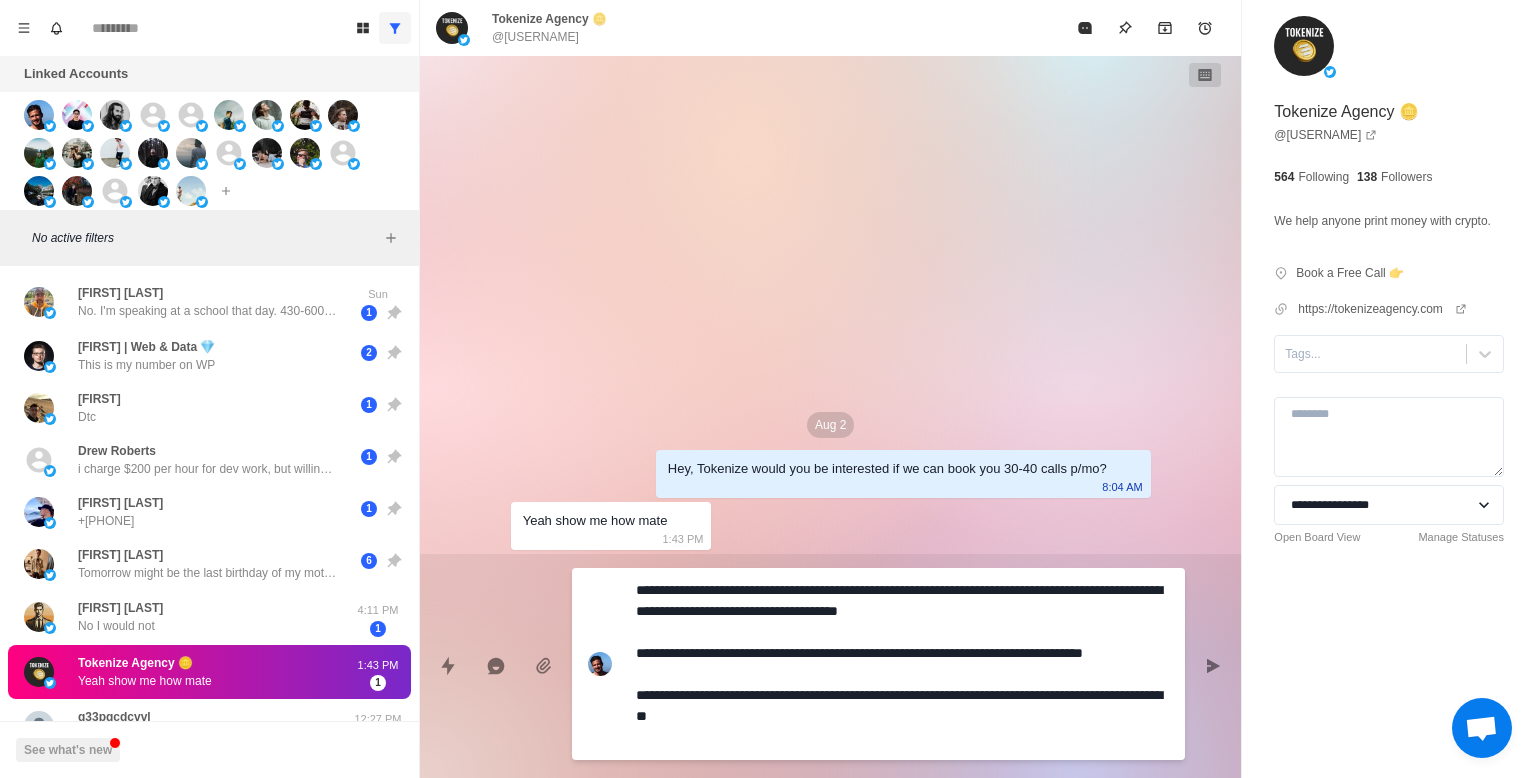 drag, startPoint x: 1069, startPoint y: 718, endPoint x: 1084, endPoint y: 721, distance: 15.297058 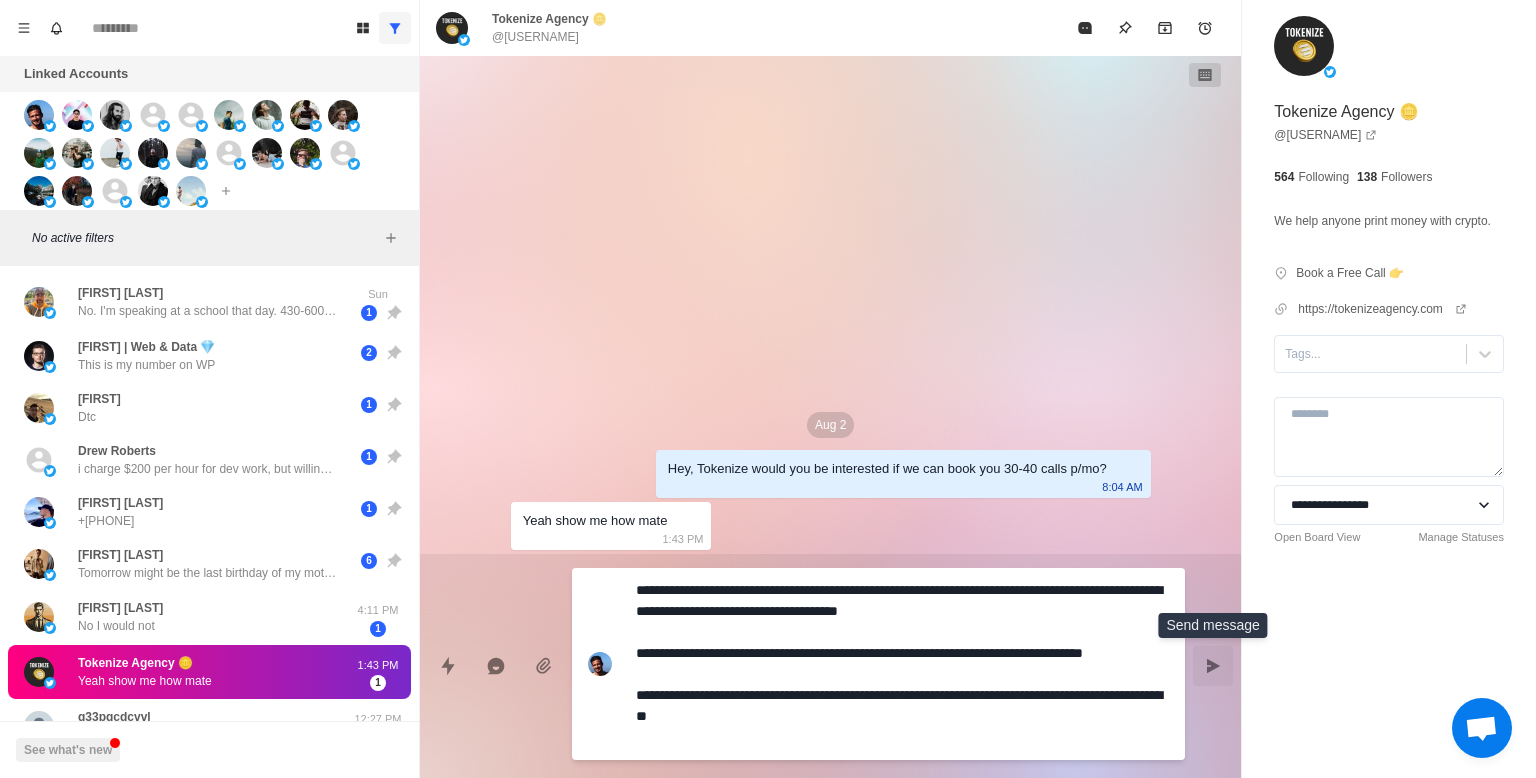 click at bounding box center [1213, 666] 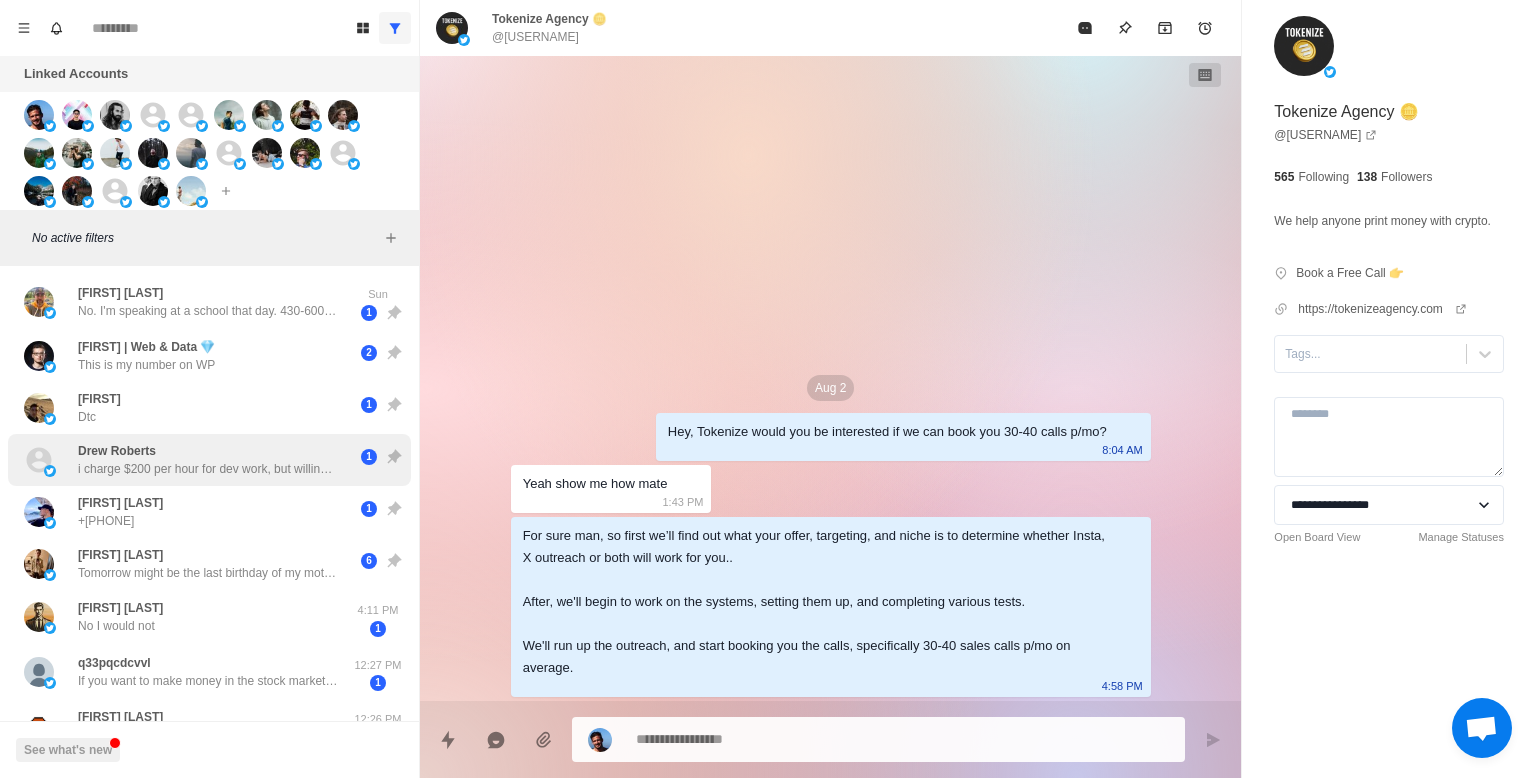 click on "i charge $200 per hour for dev work, but willing to do $50 to $100 for 30-60 min meetings as long as they pay upfront. u can sell it for whatever u want above that rate" at bounding box center (208, 469) 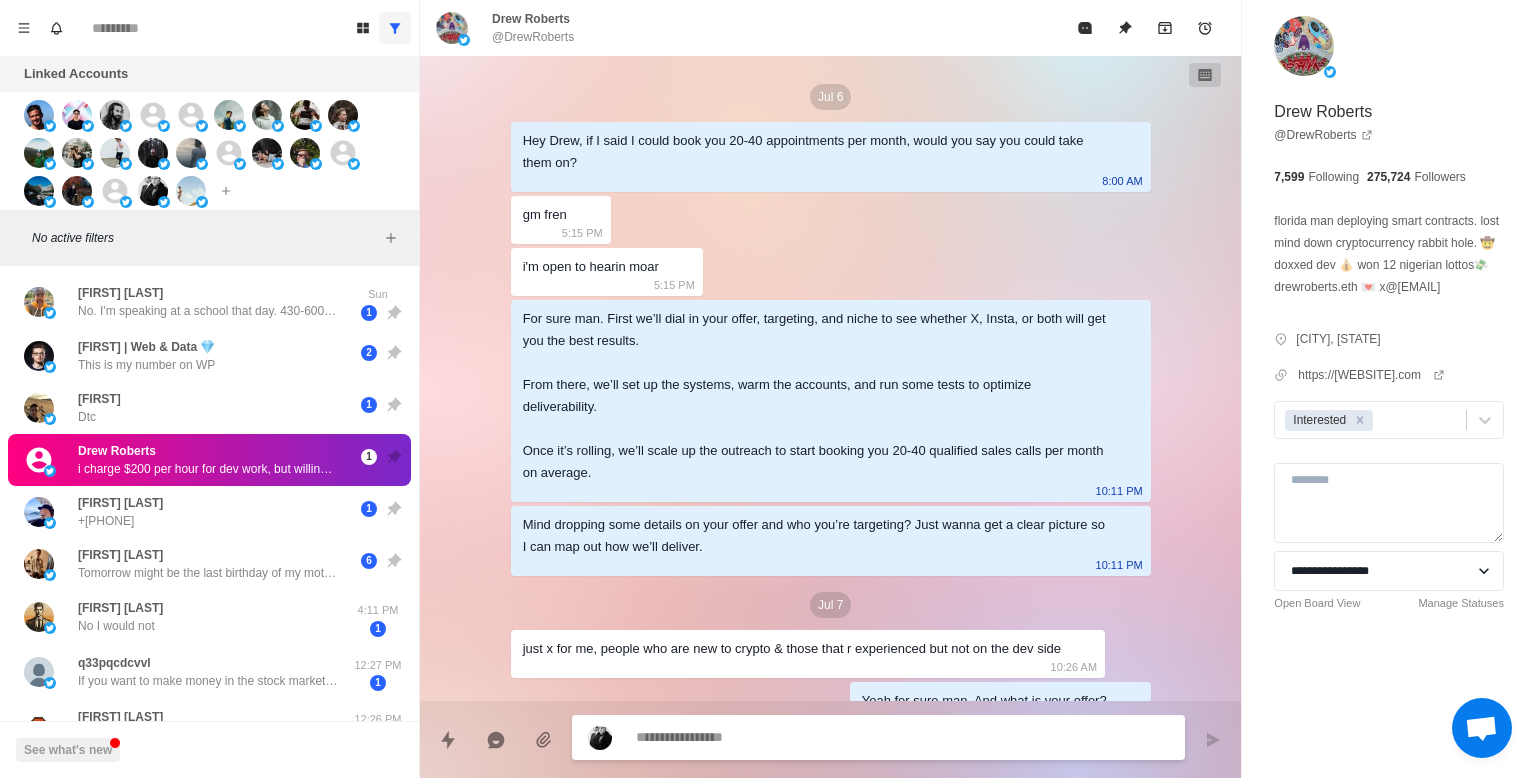 scroll, scrollTop: 107, scrollLeft: 0, axis: vertical 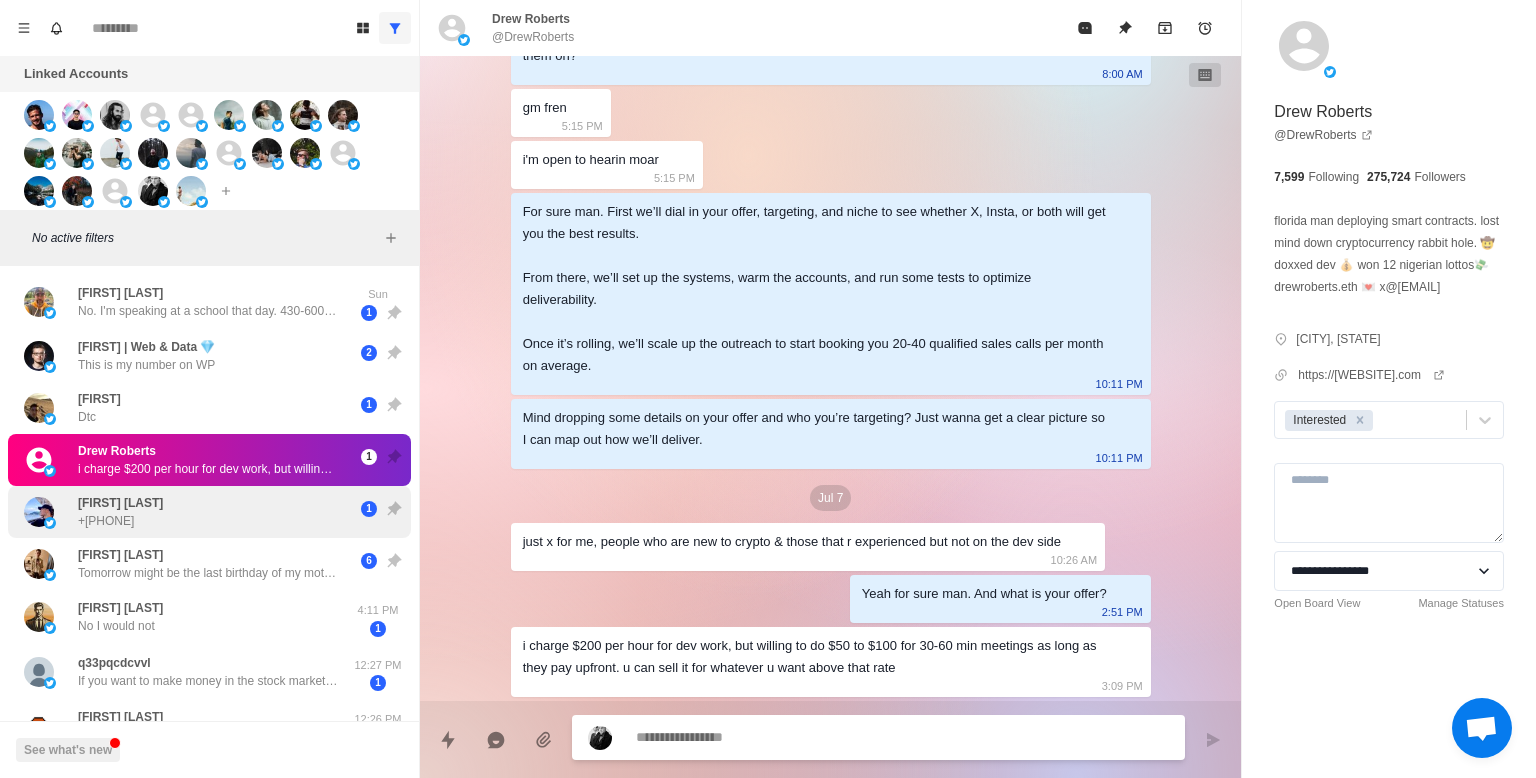 click on "Noel Fucskó +36300763889" at bounding box center (188, 512) 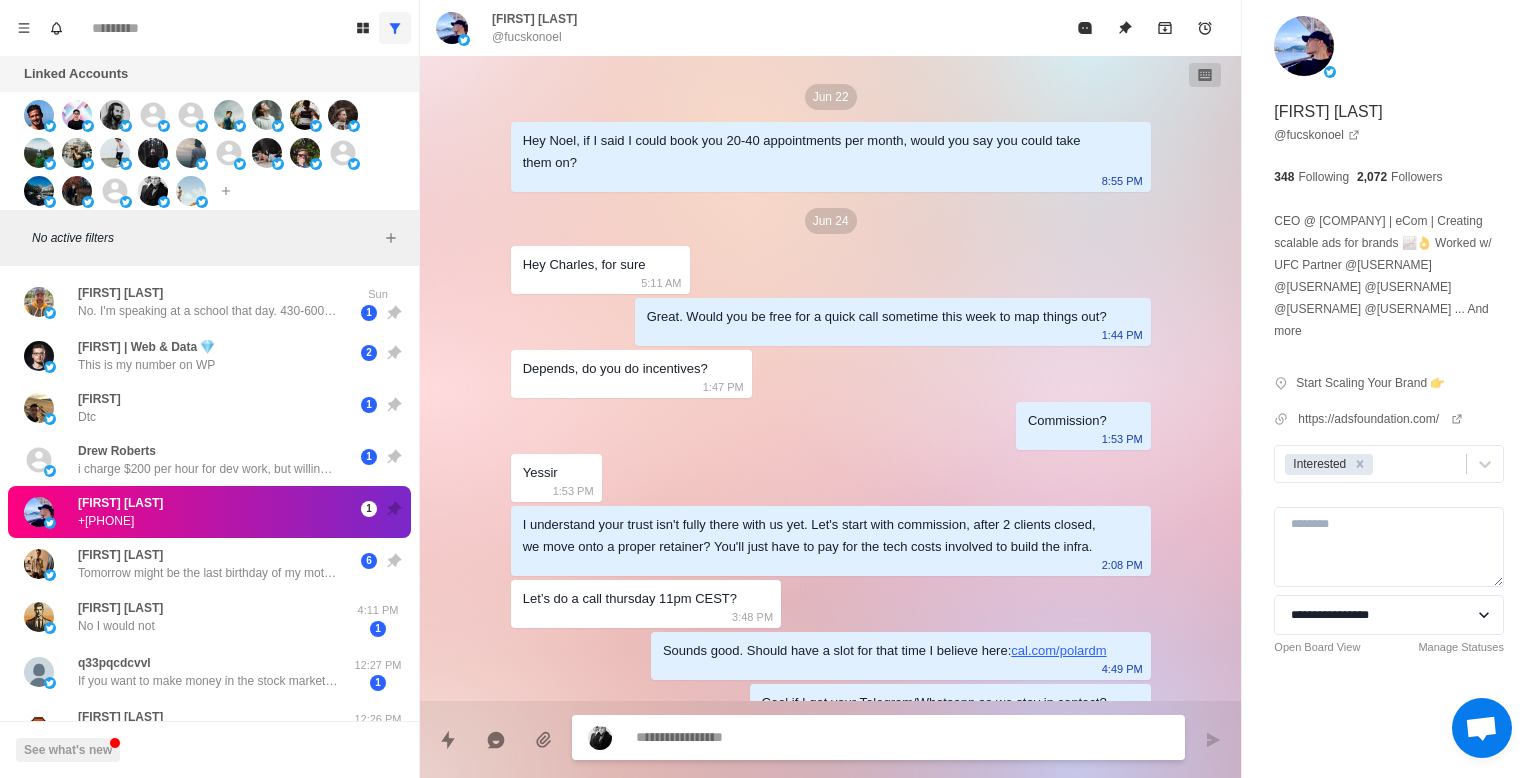 scroll, scrollTop: 1031, scrollLeft: 0, axis: vertical 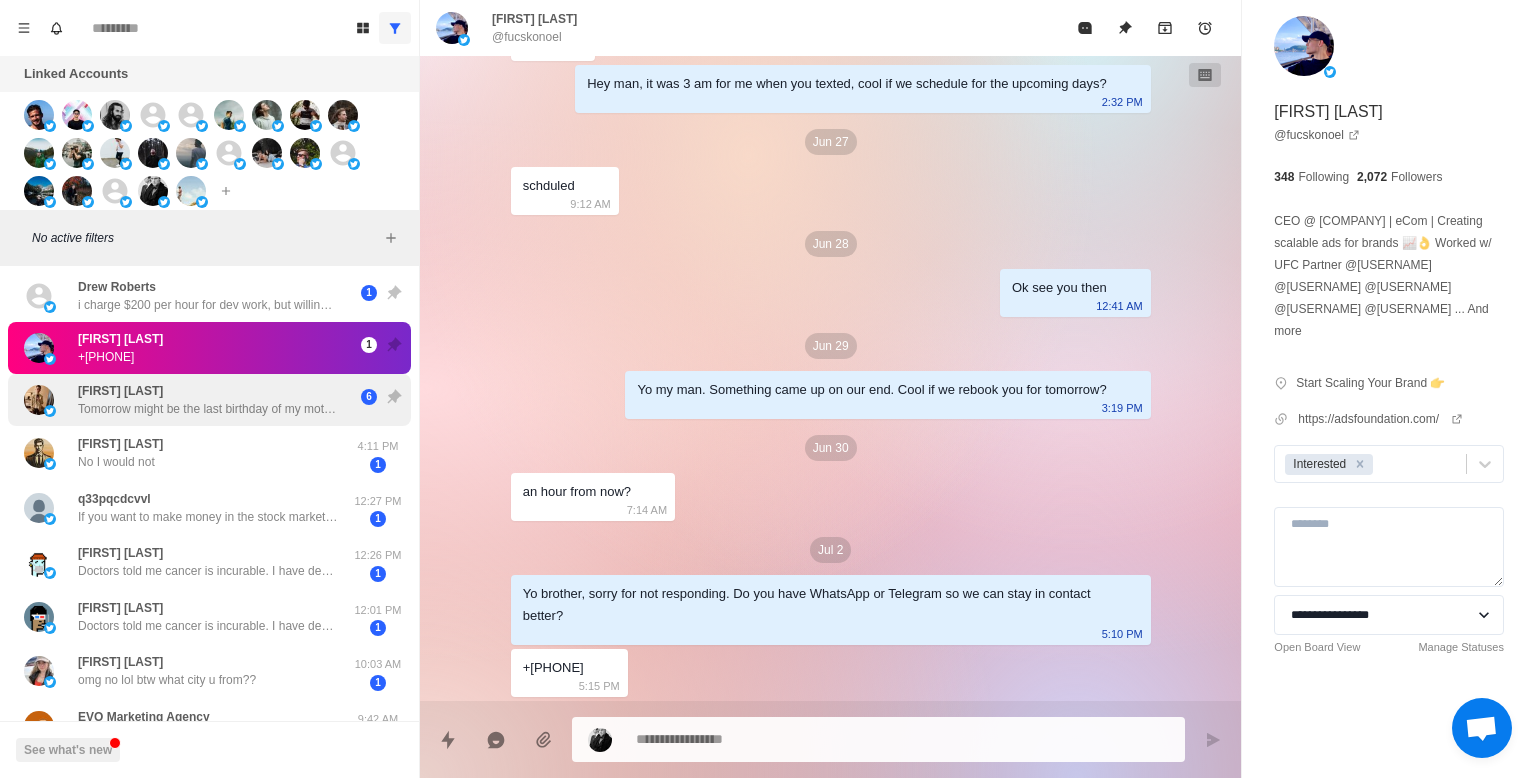 click on "Tomorrow might be the last birthday of my mother... Things are getting very bad. I don't know how to get out of this hell... We have to appear in a bunch of court trials while having major health issues. I was hoping you'll do what you said you were gonna do..." at bounding box center [208, 409] 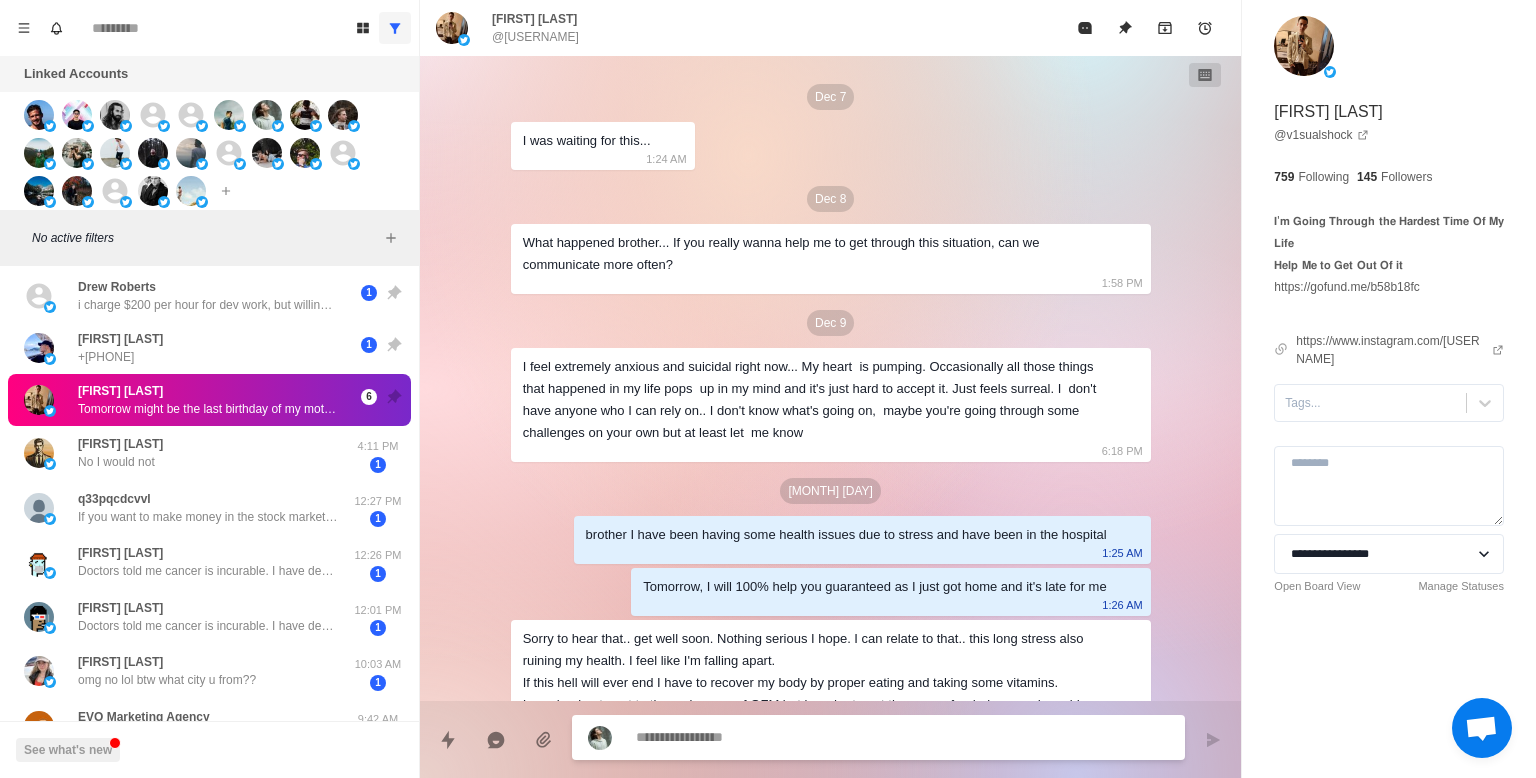 scroll, scrollTop: 4644, scrollLeft: 0, axis: vertical 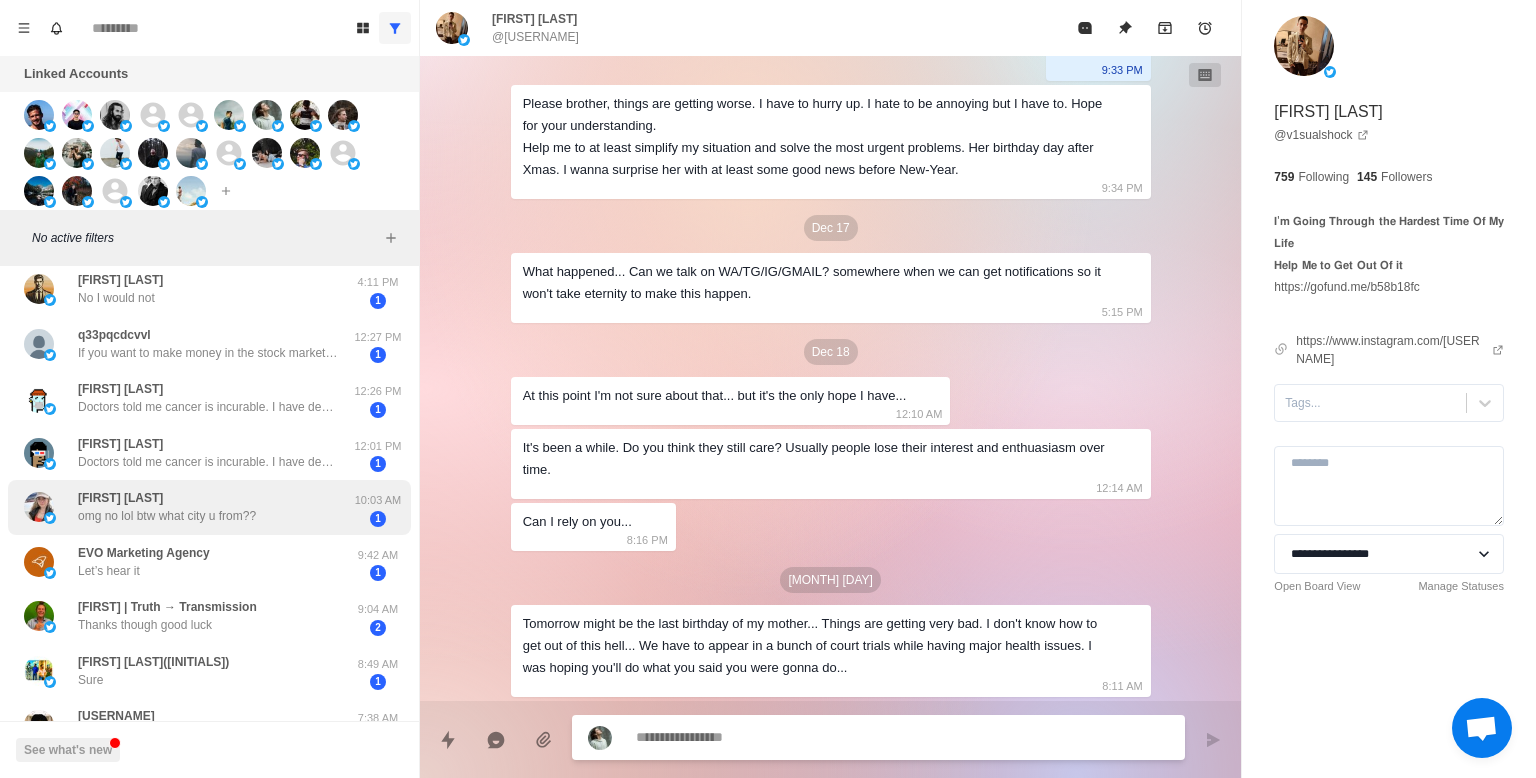 click on "Melissa Grace Bautista omg no lol btw what city u from??" at bounding box center [188, 507] 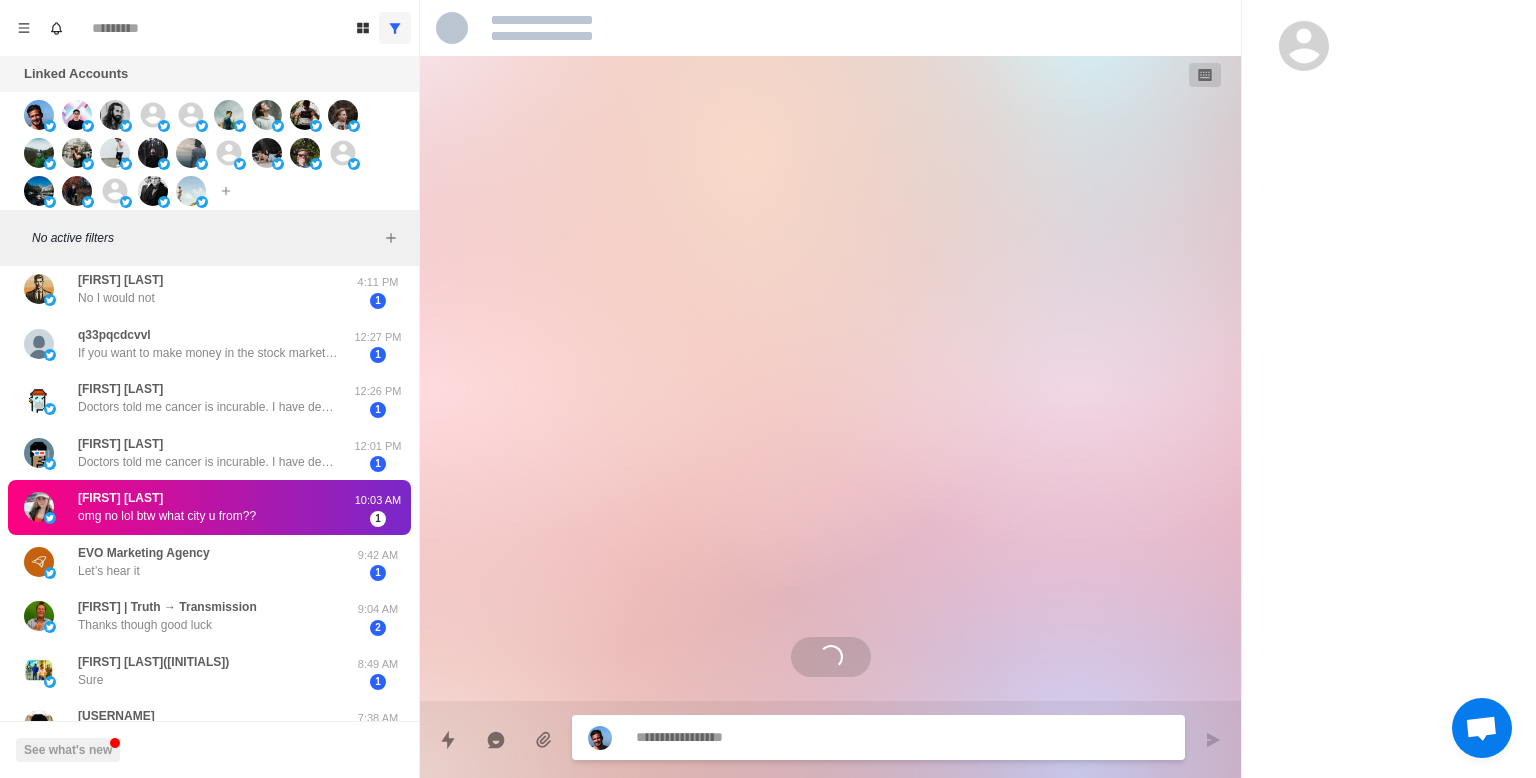 scroll, scrollTop: 0, scrollLeft: 0, axis: both 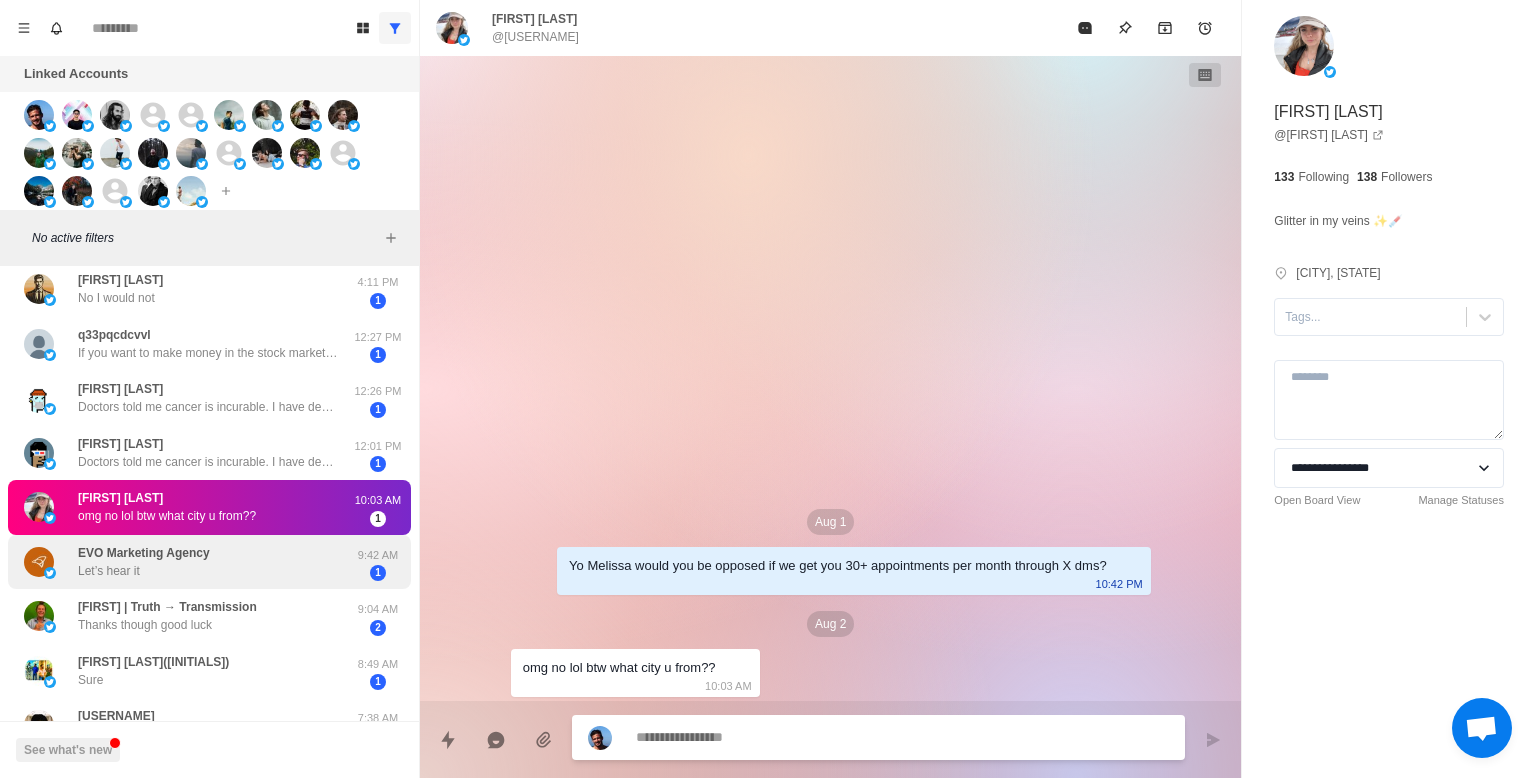 click on "EVO Marketing Agency Let’s hear it" at bounding box center [188, 562] 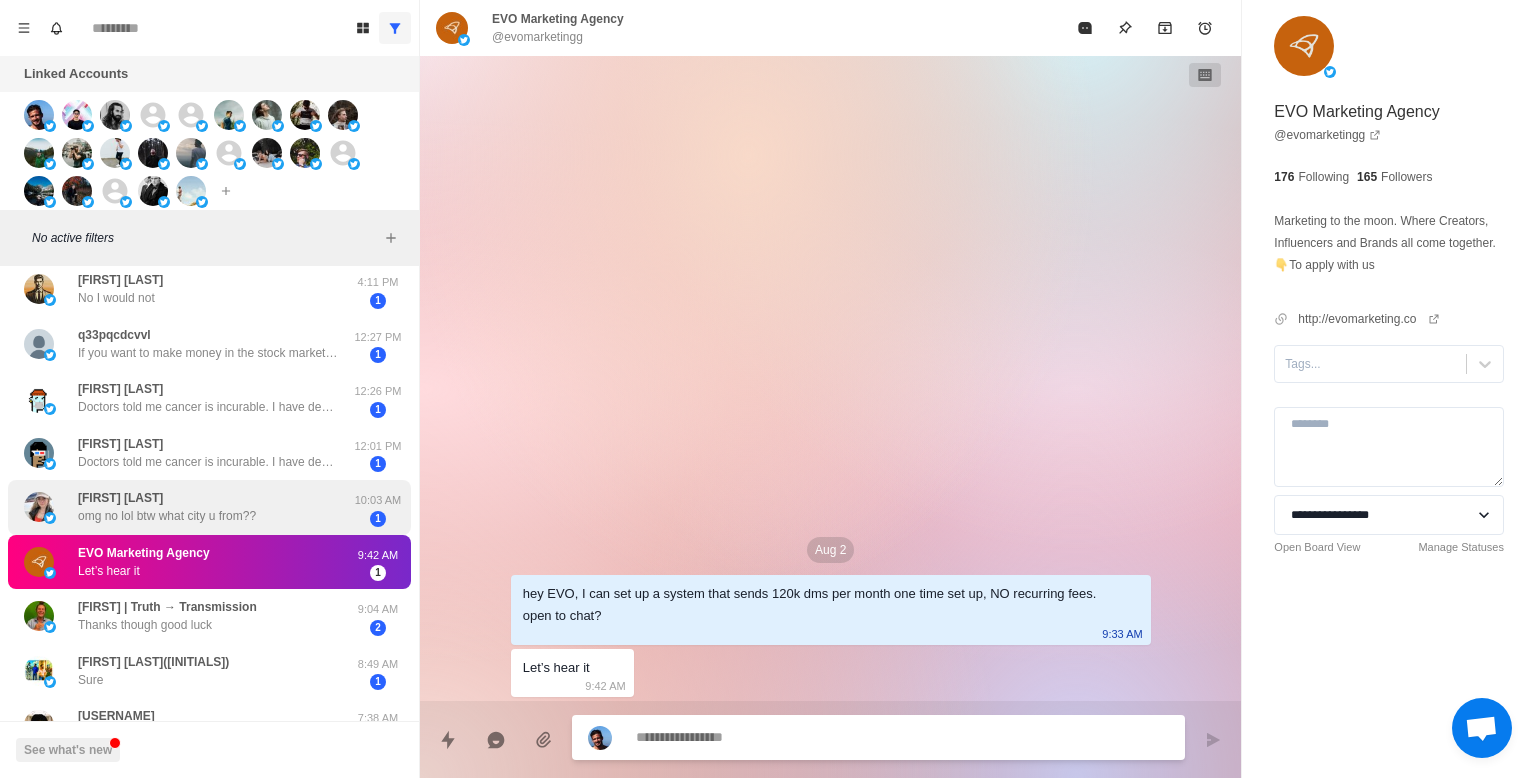 scroll, scrollTop: 0, scrollLeft: 0, axis: both 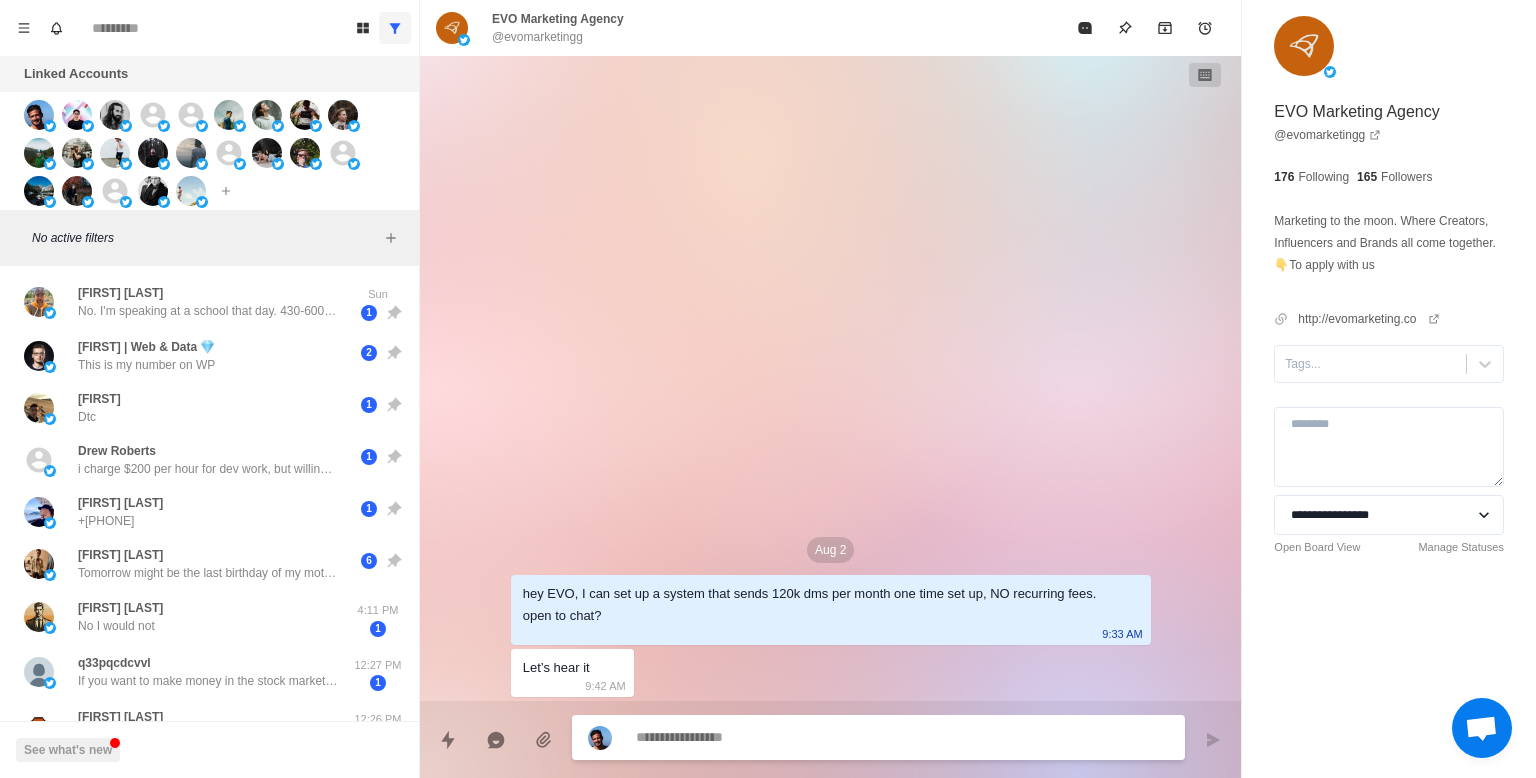 click 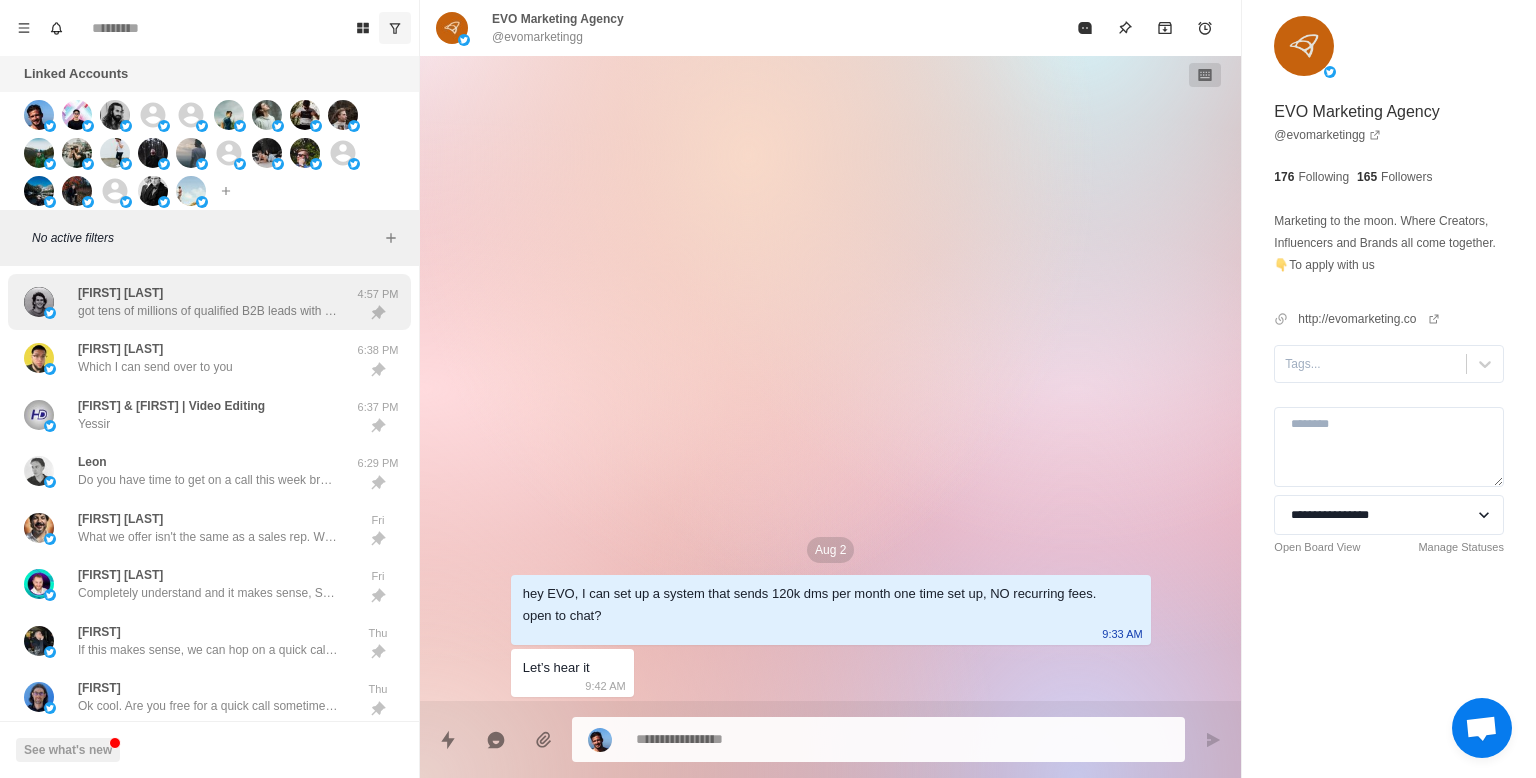 click on "Pablo Camprubi got tens of millions of qualified B2B leads with the owners email contact included in the info.
want it?" at bounding box center (208, 302) 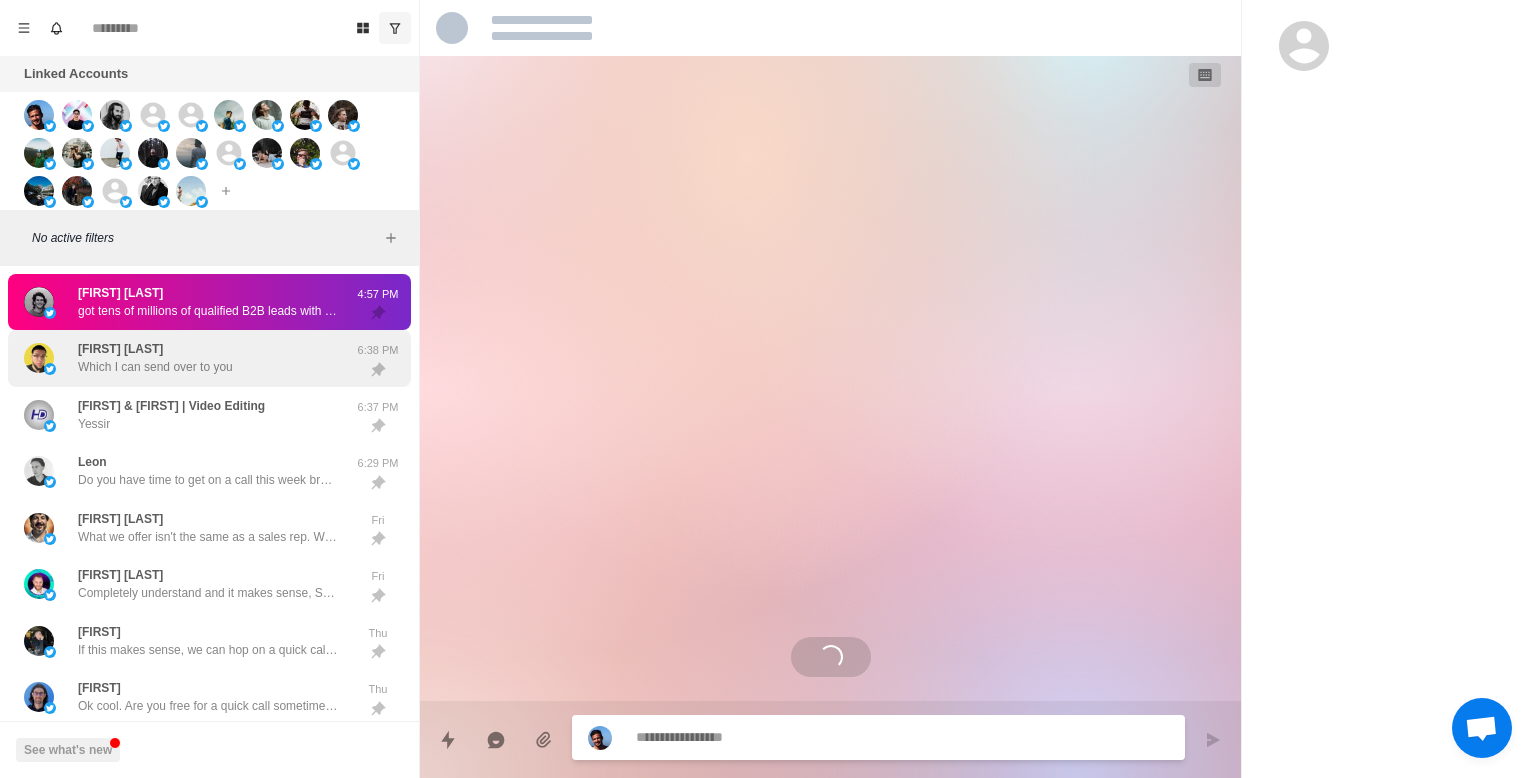 click on "Josue Mejia Which I can send over to you" at bounding box center [188, 358] 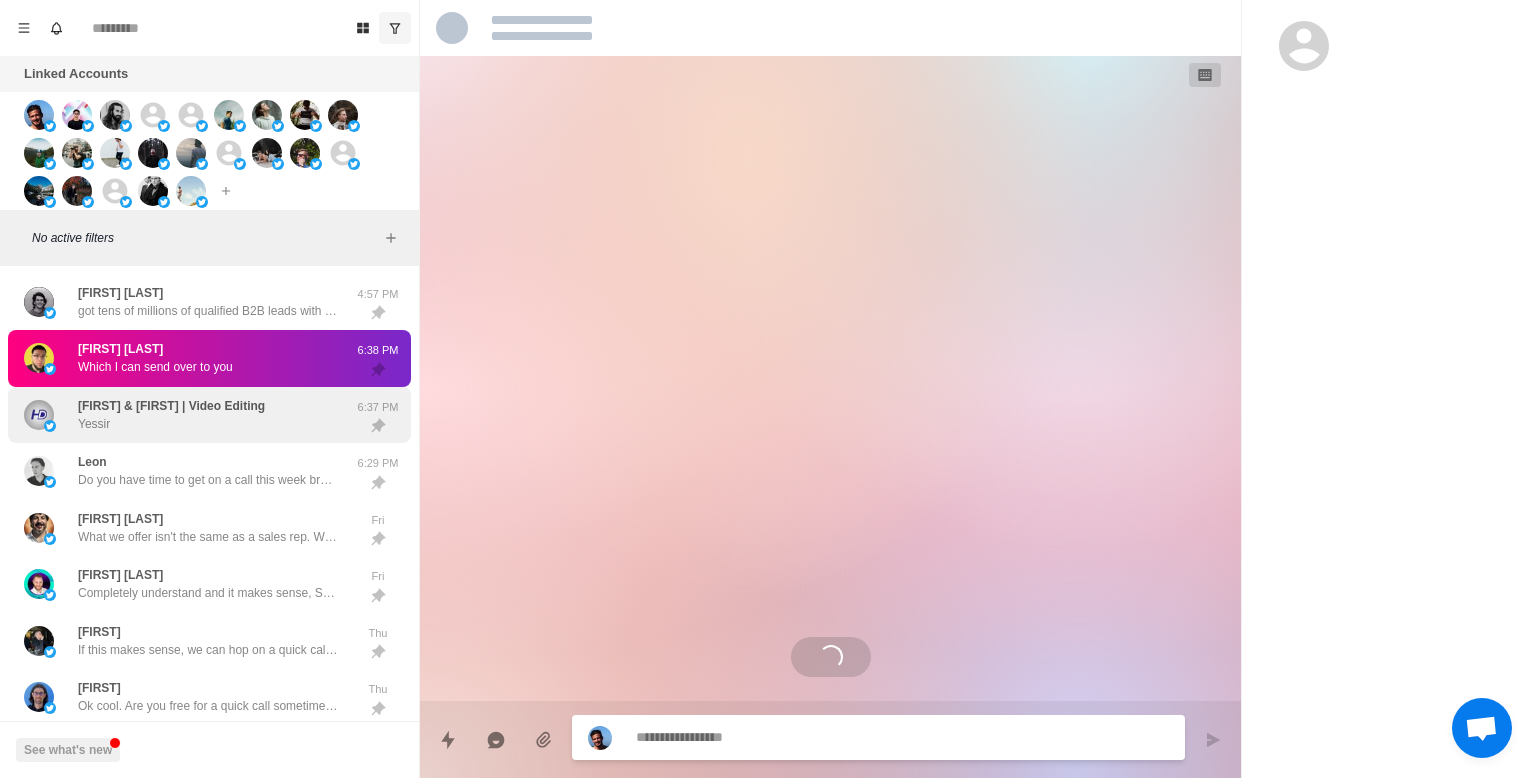 scroll, scrollTop: 65, scrollLeft: 0, axis: vertical 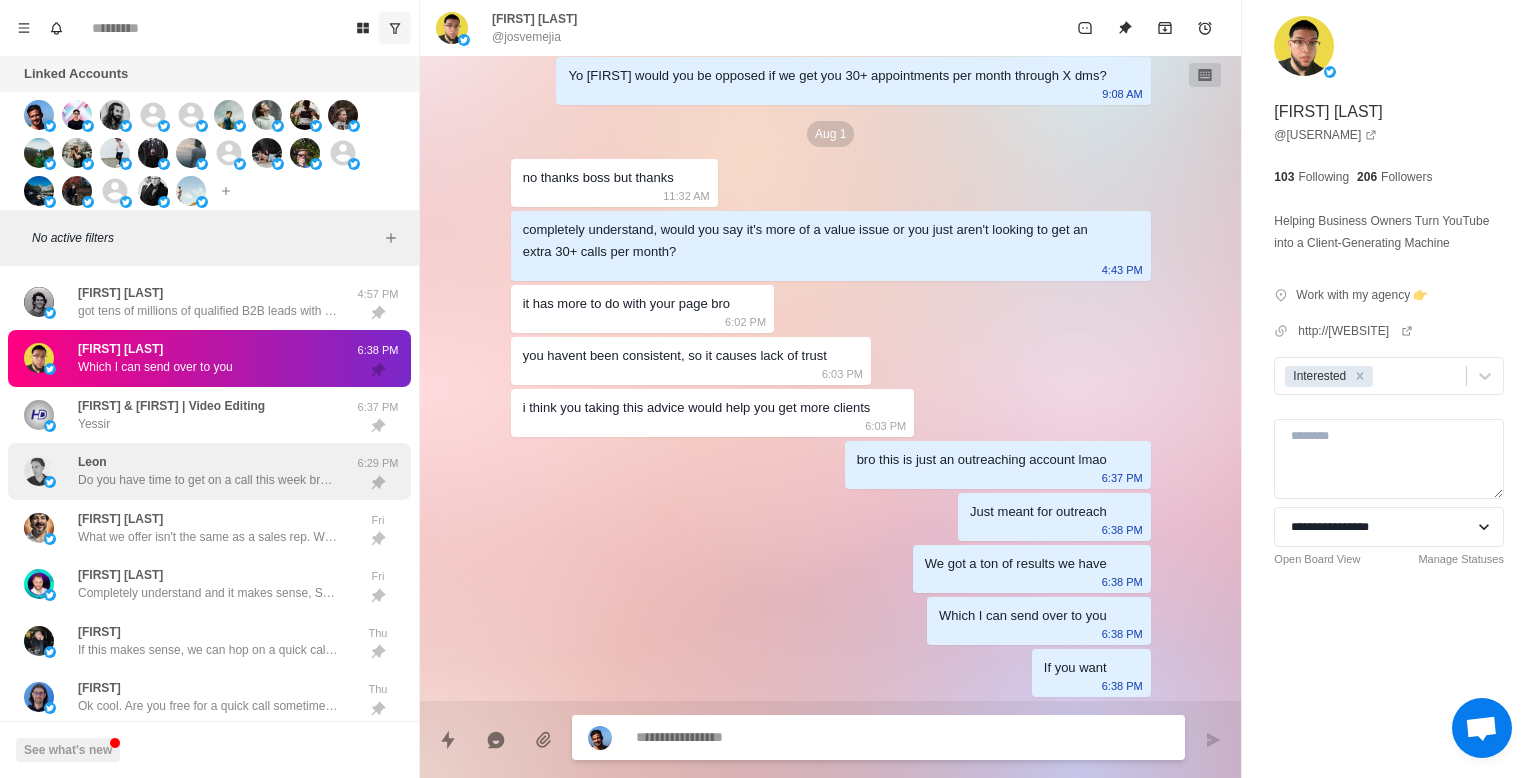 click on "Do you have time to get on a call this week brotha?" at bounding box center [208, 480] 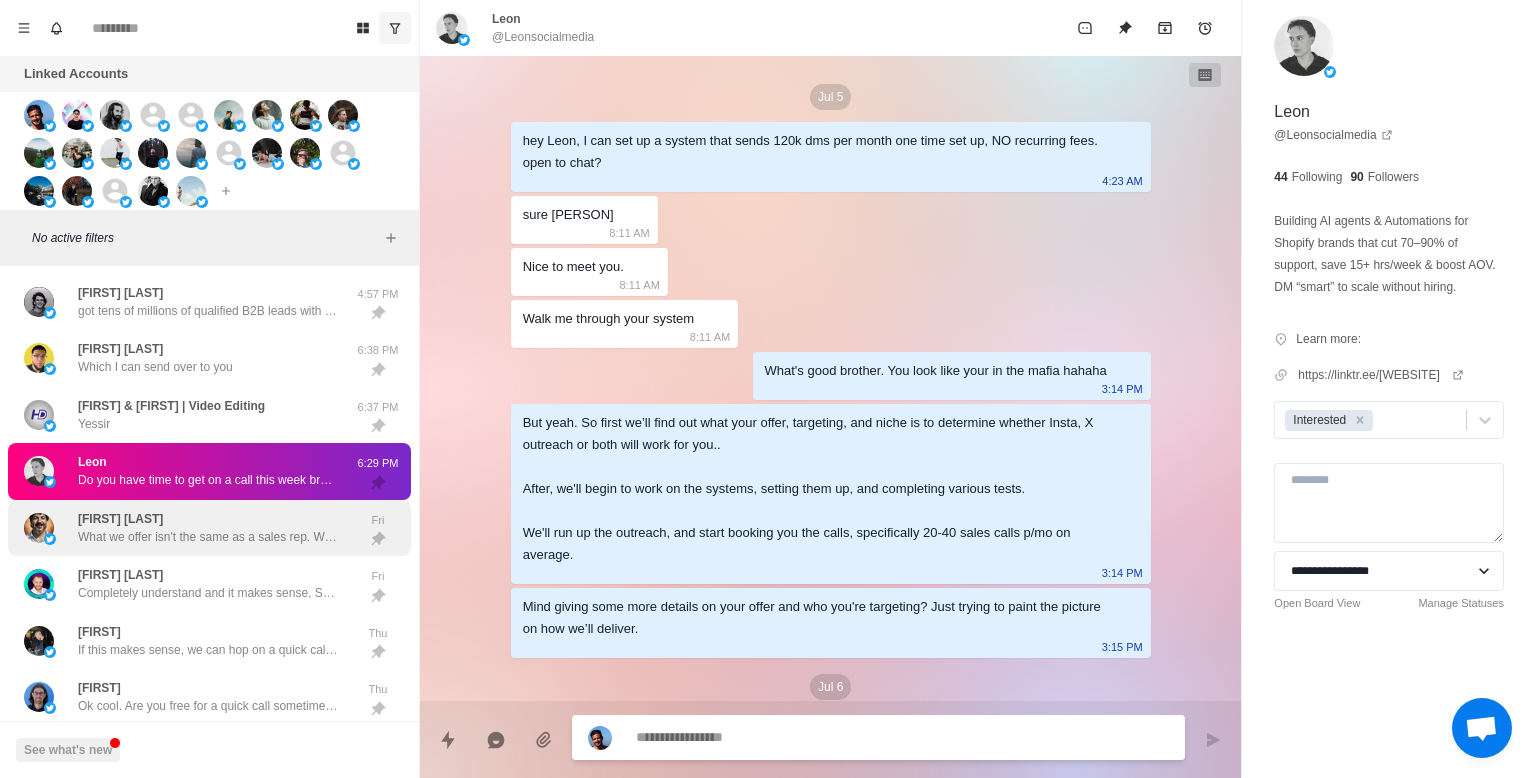 scroll, scrollTop: 2177, scrollLeft: 0, axis: vertical 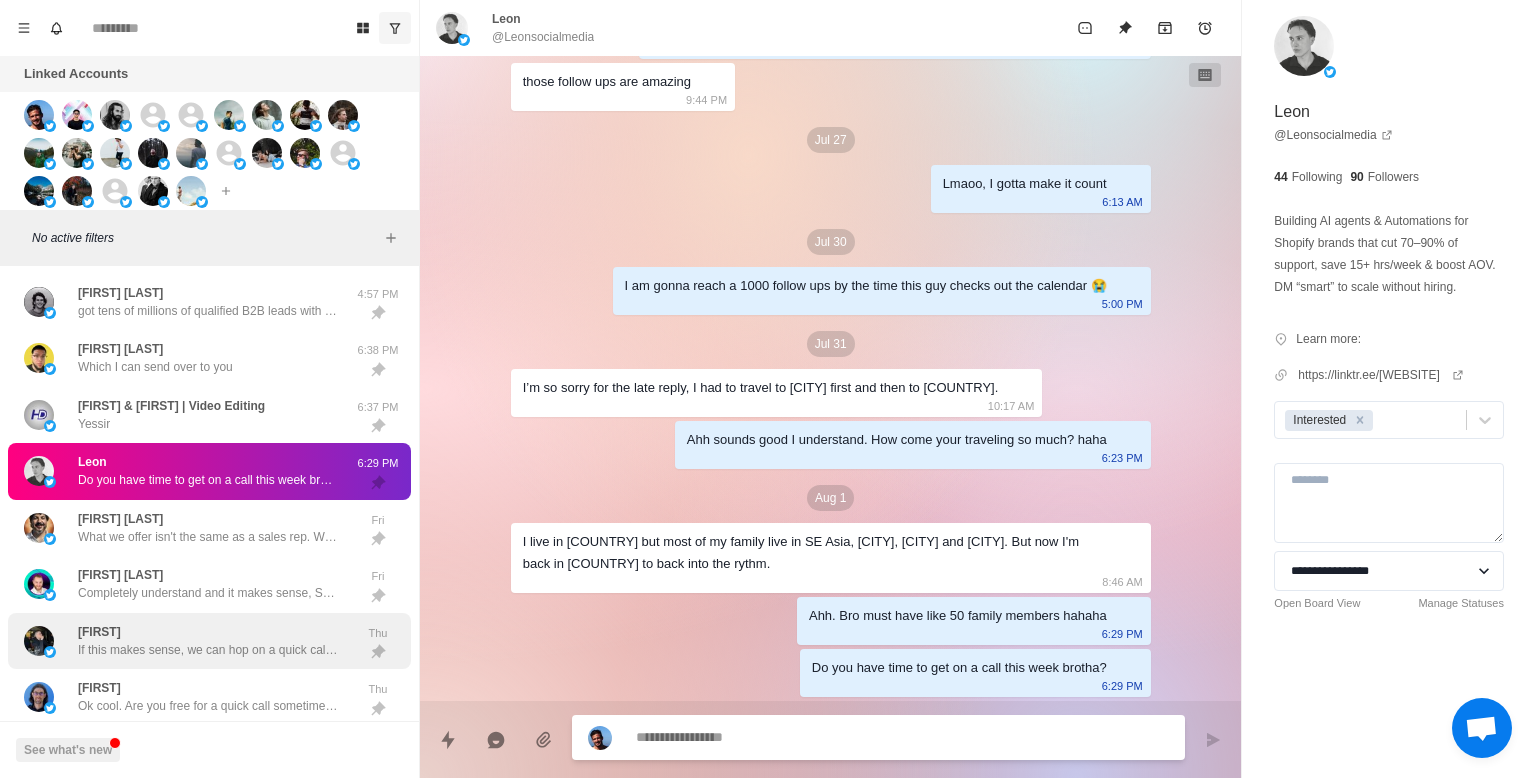 click on "Mijat If this makes sense, we can hop on a quick call sometime this week, and I can show you how we’ll book you the calls for your specific offer." at bounding box center (208, 641) 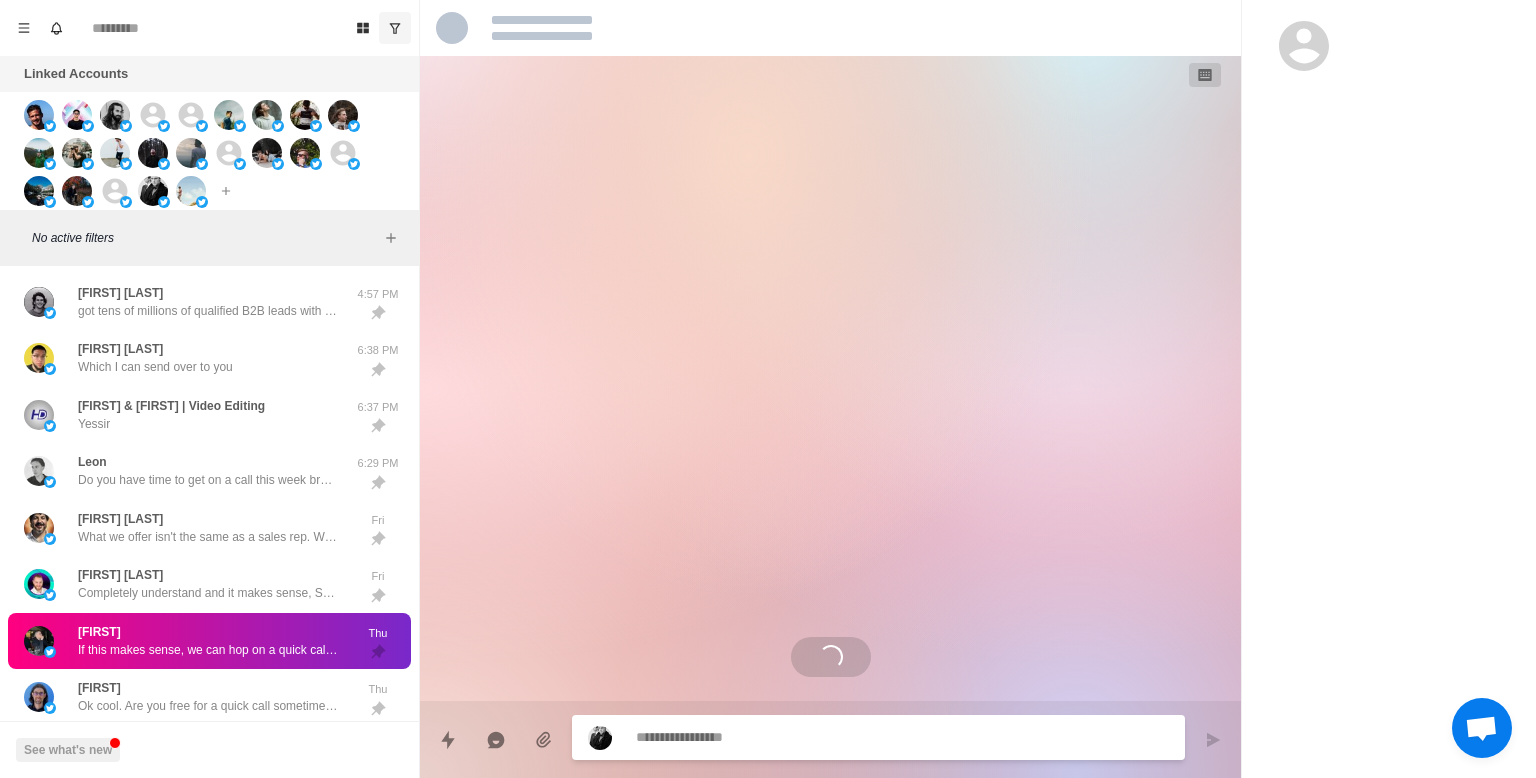 scroll, scrollTop: 0, scrollLeft: 0, axis: both 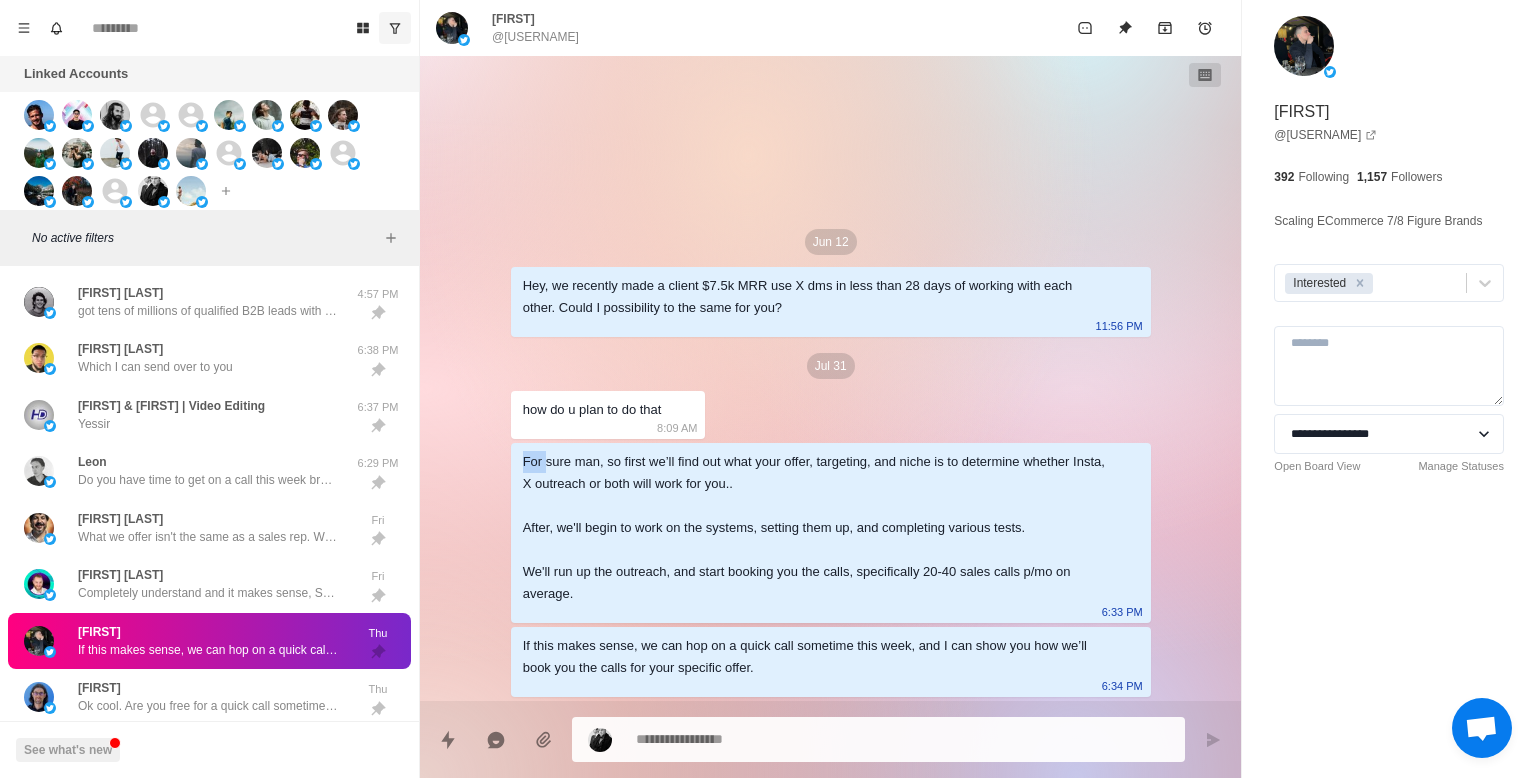 drag, startPoint x: 519, startPoint y: 418, endPoint x: 544, endPoint y: 422, distance: 25.317978 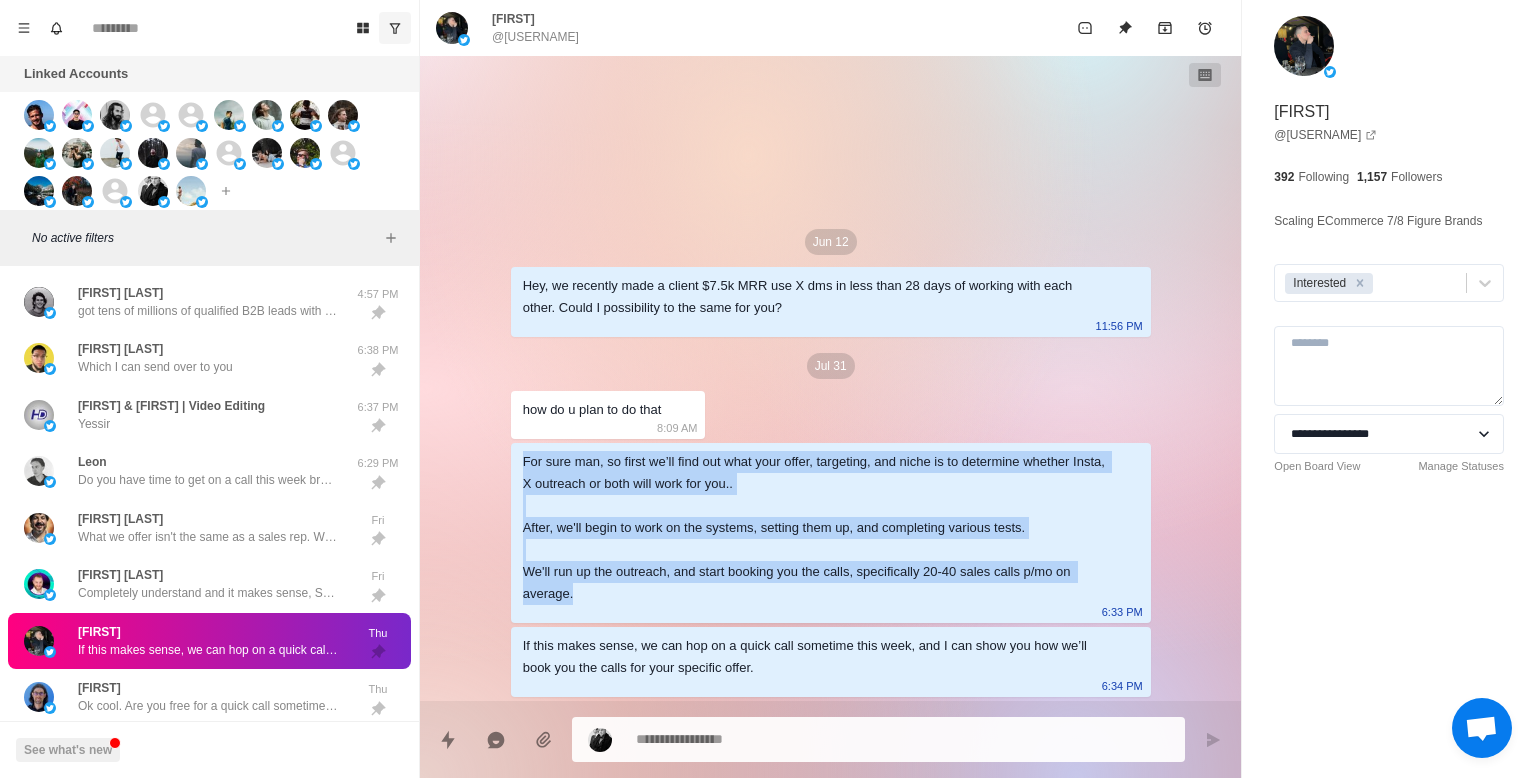 drag, startPoint x: 520, startPoint y: 416, endPoint x: 654, endPoint y: 556, distance: 193.7937 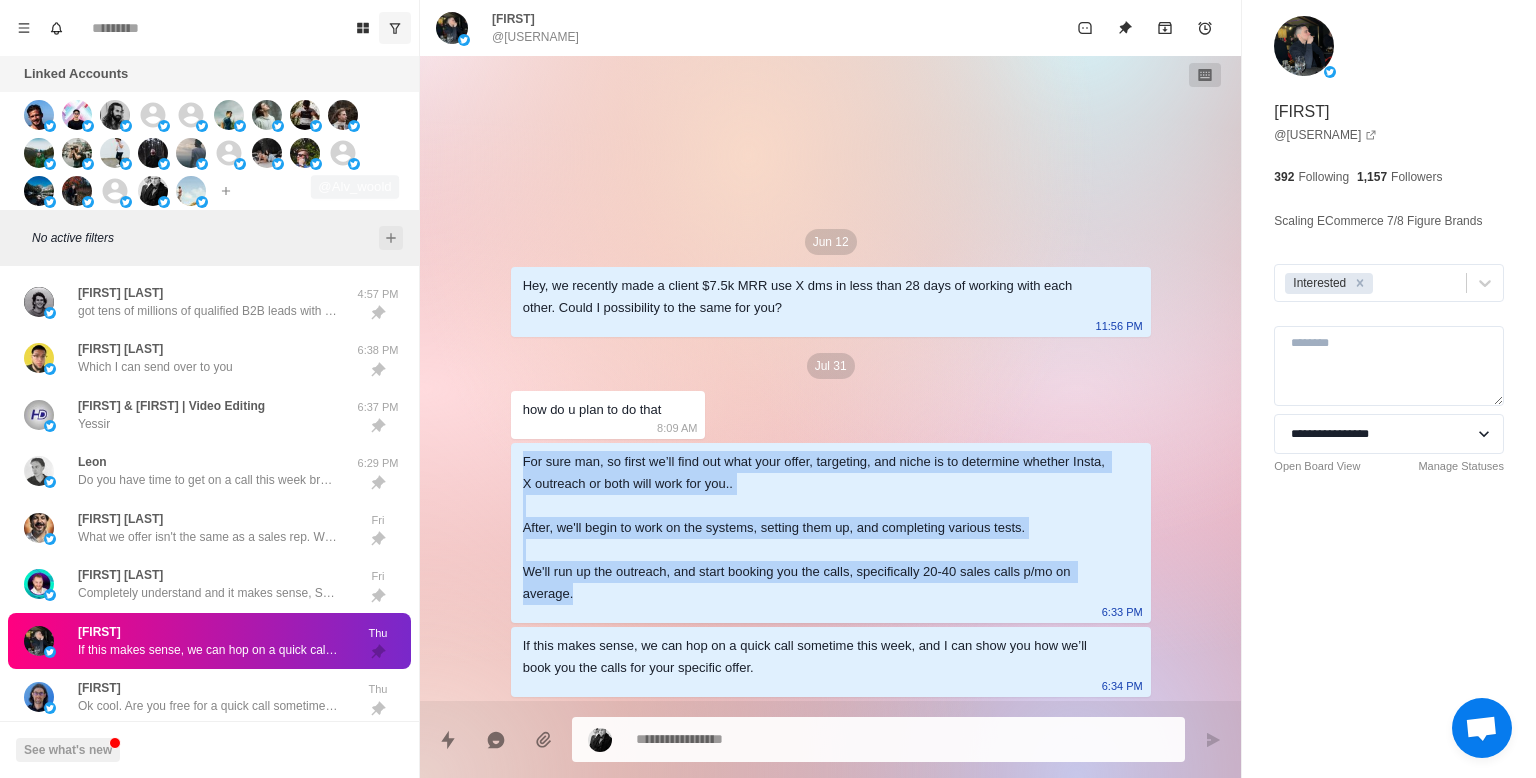scroll, scrollTop: 4, scrollLeft: 0, axis: vertical 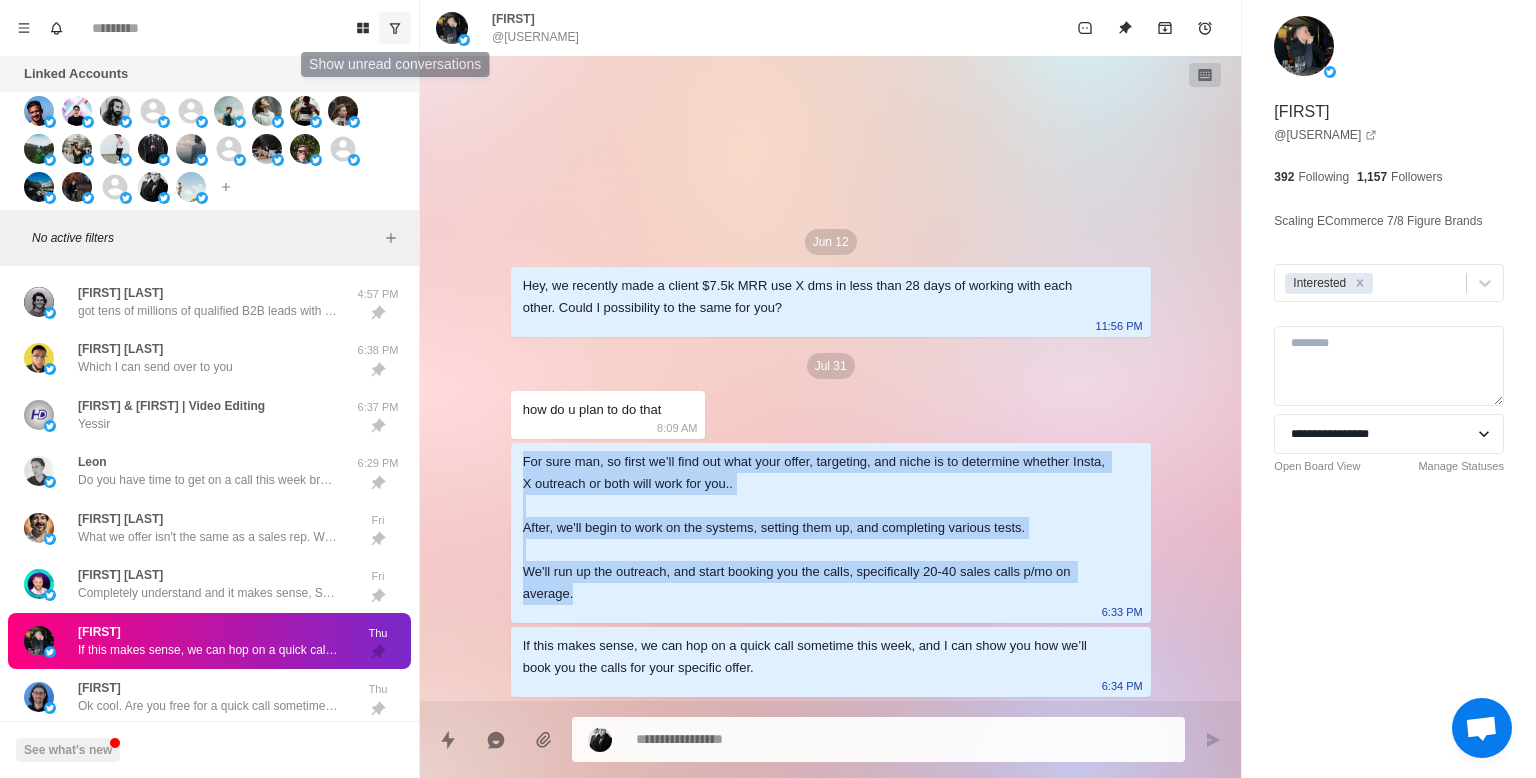 click 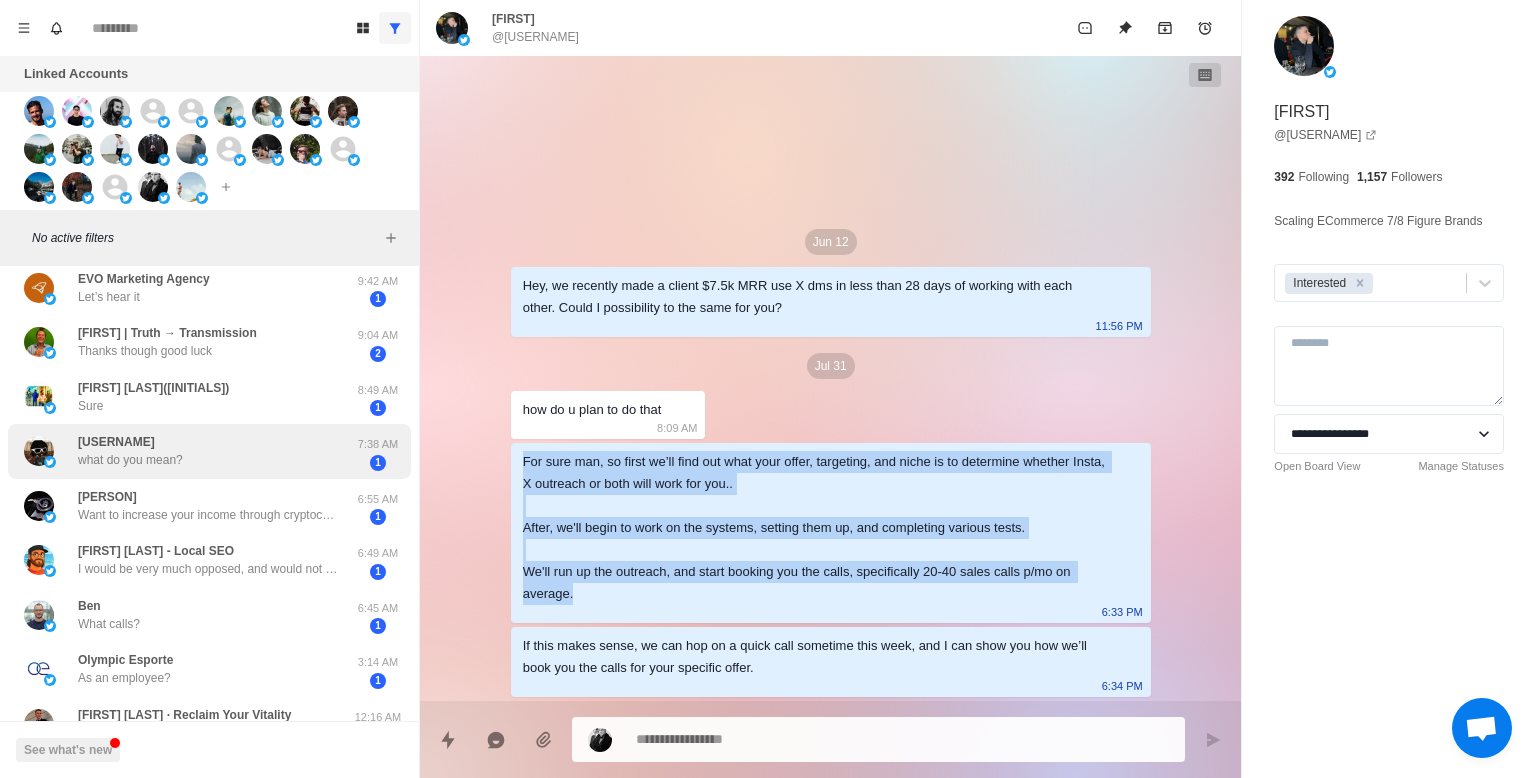 scroll, scrollTop: 656, scrollLeft: 0, axis: vertical 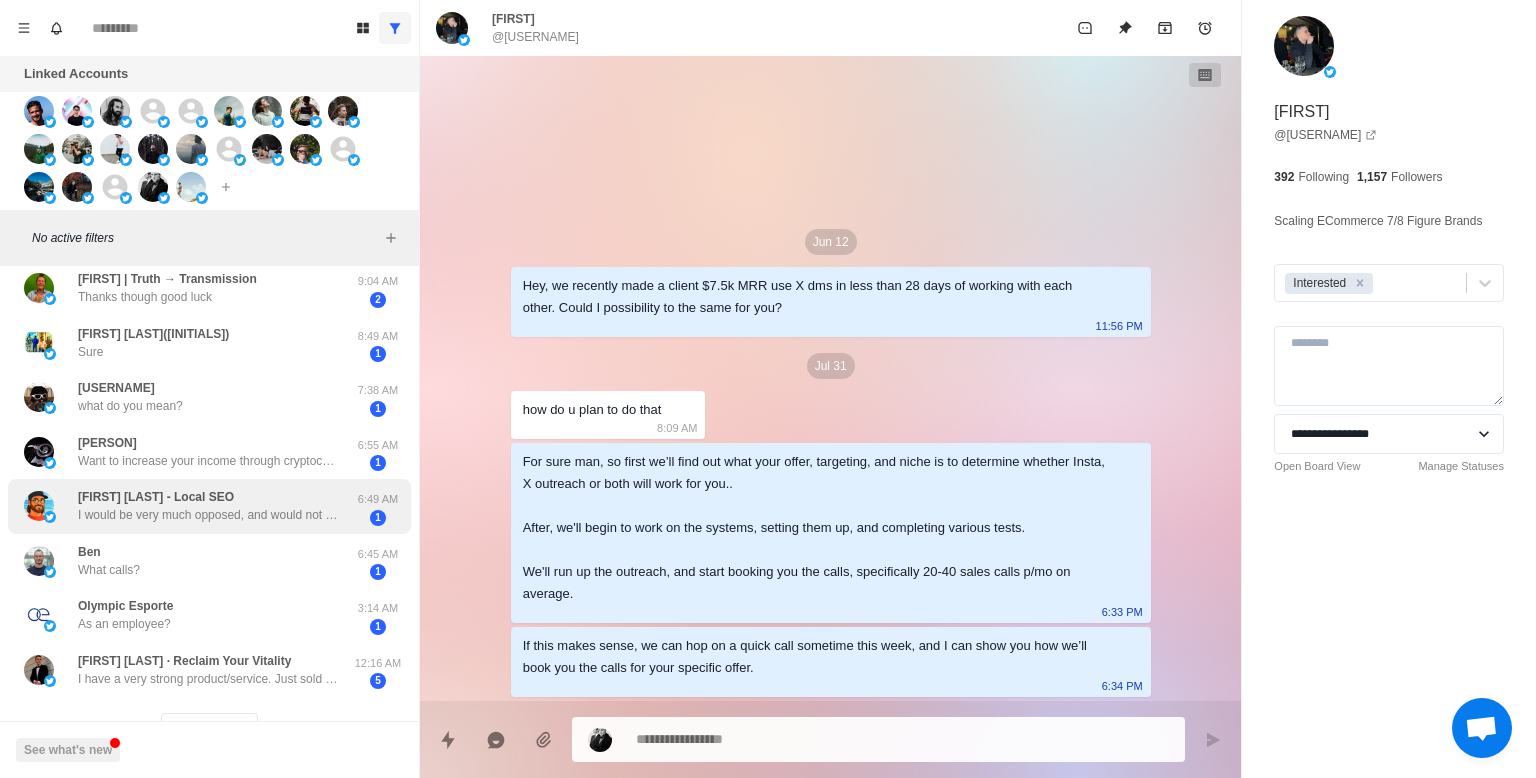 click on "I would be very much opposed, and would not want that at all." at bounding box center (208, 515) 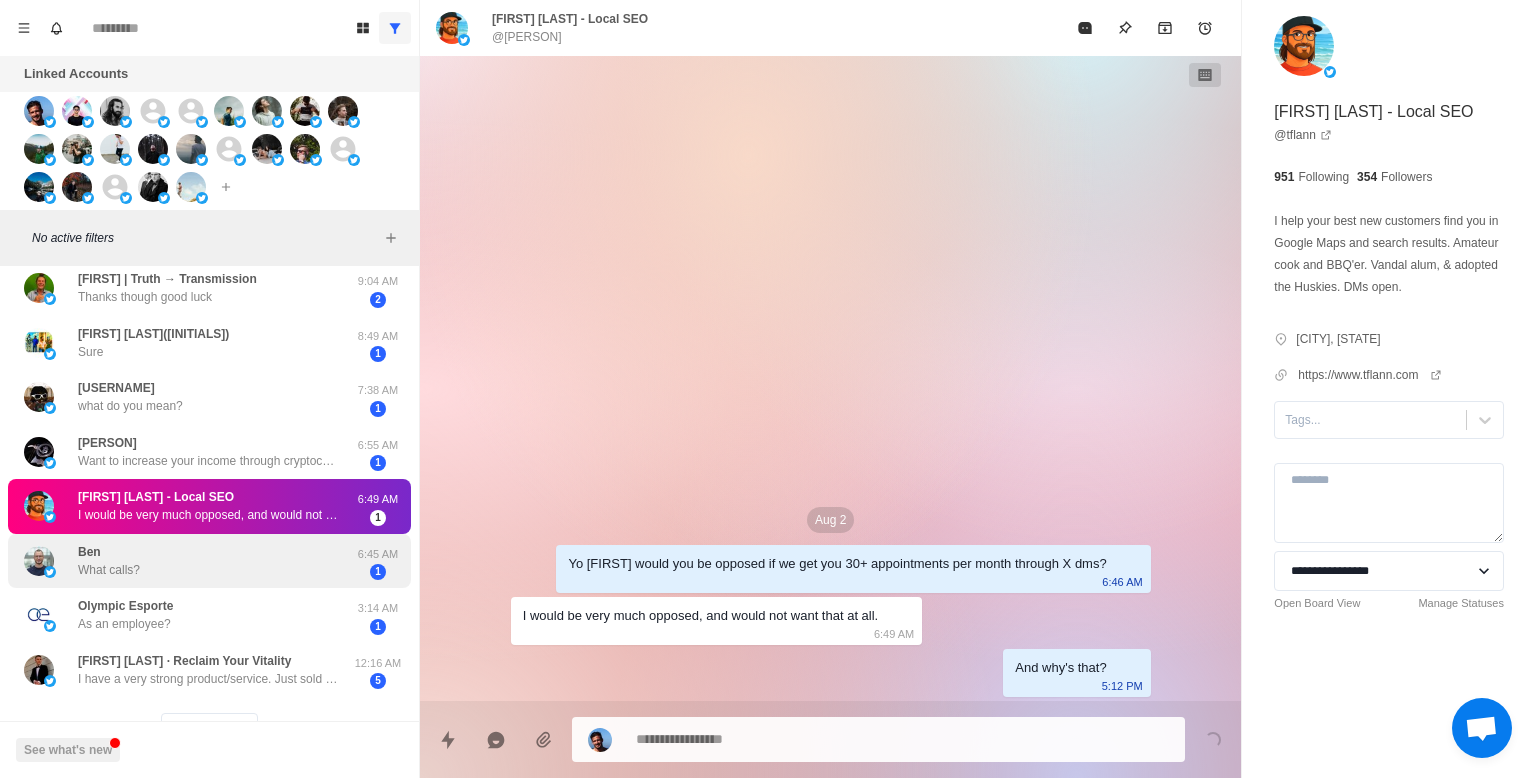 click on "Ben What calls?" at bounding box center [188, 561] 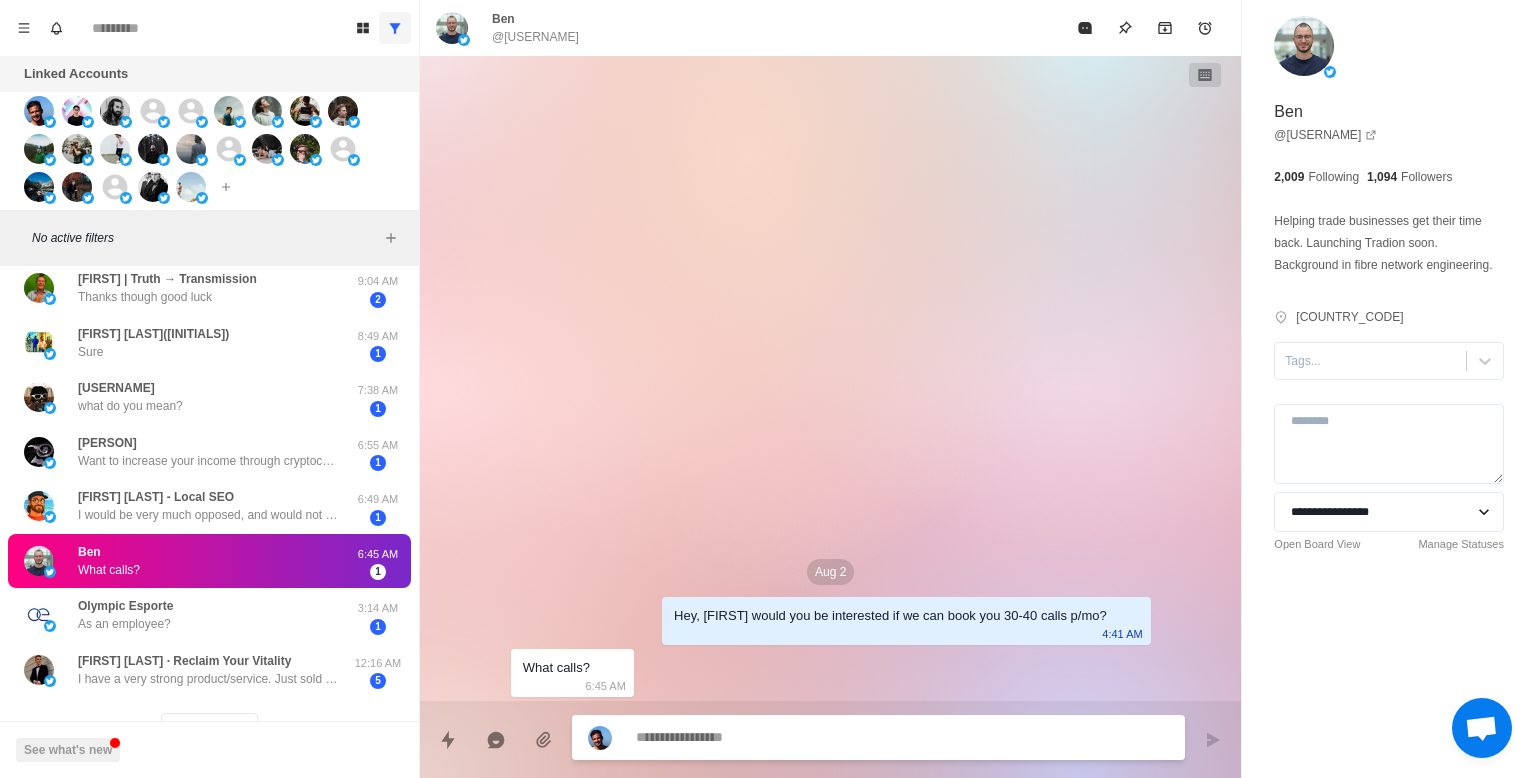 click at bounding box center [902, 737] 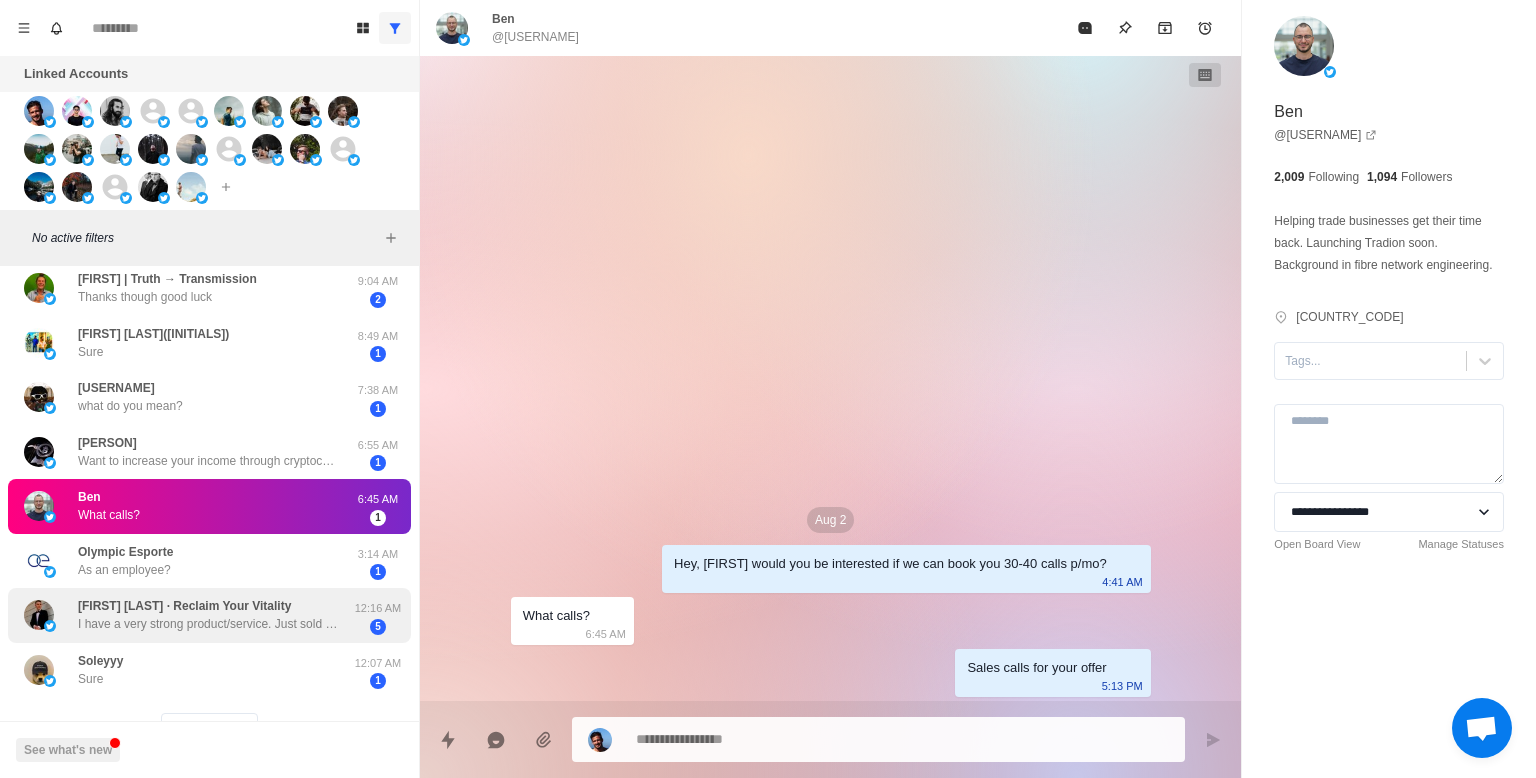 click on "I have a very strong product/service. Just sold 10 tests in the past week in person.
I have a list of roughly 700 people" at bounding box center (208, 624) 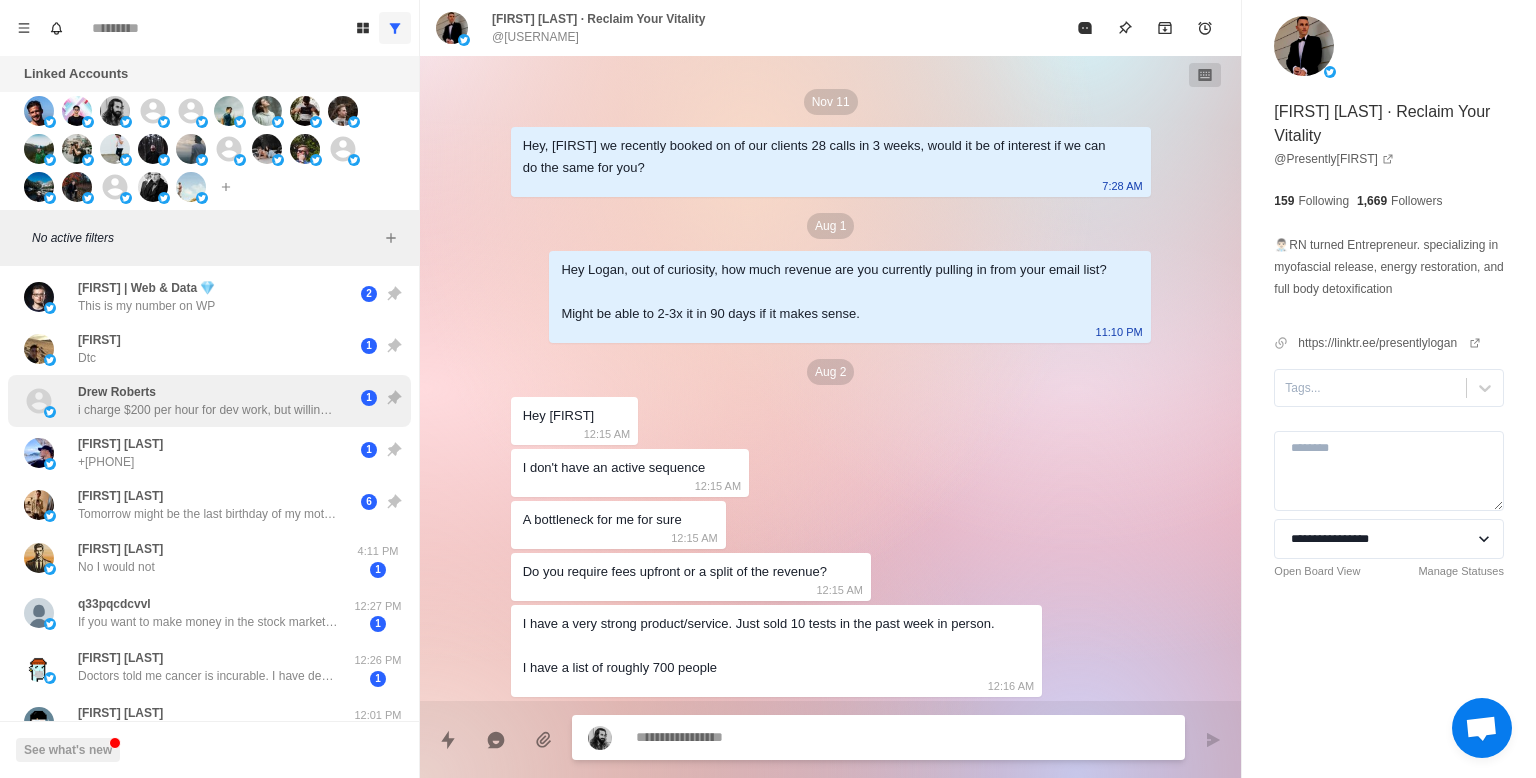 scroll, scrollTop: 0, scrollLeft: 0, axis: both 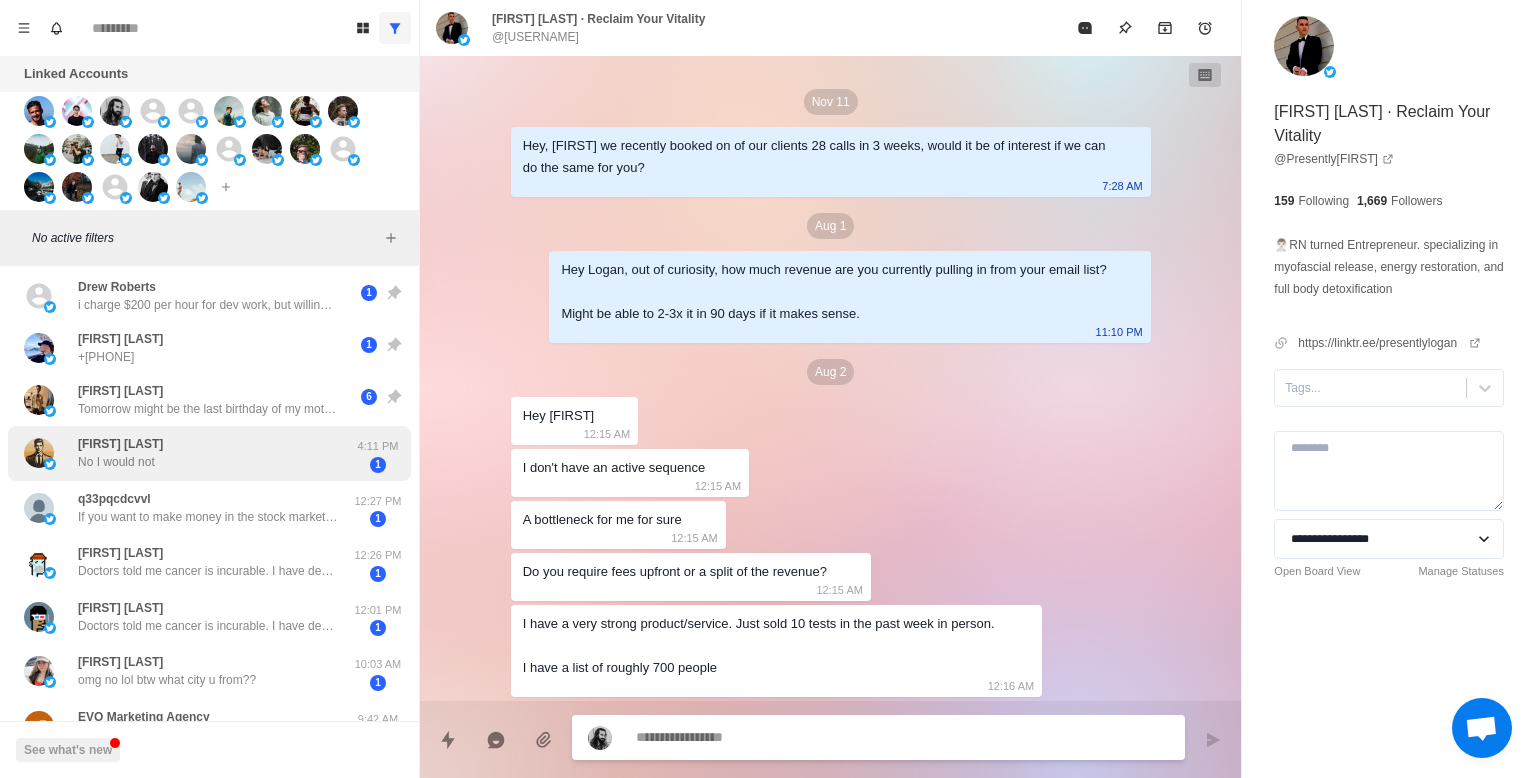 click on "Tom Beckett No I would not" at bounding box center [188, 453] 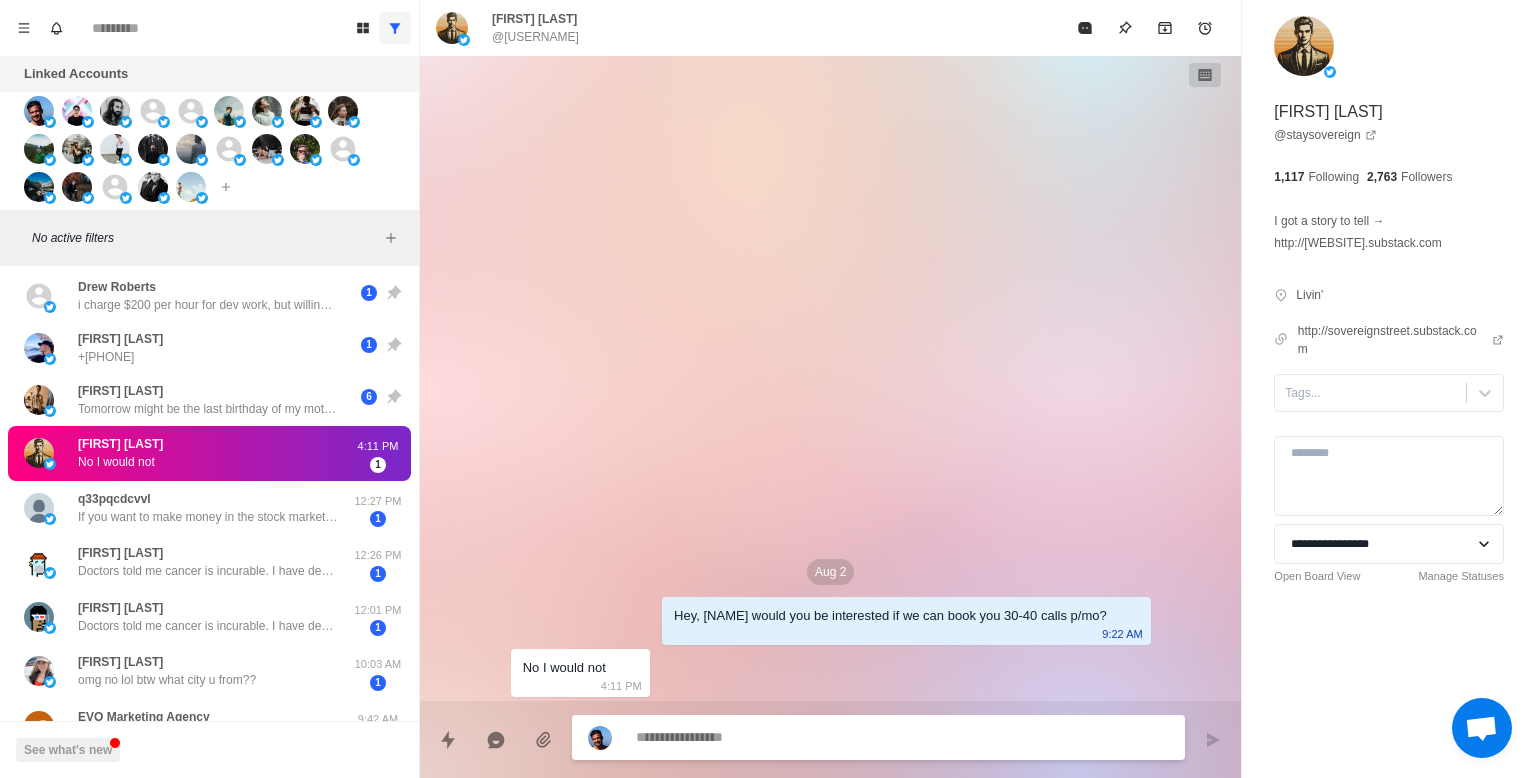 click at bounding box center (902, 737) 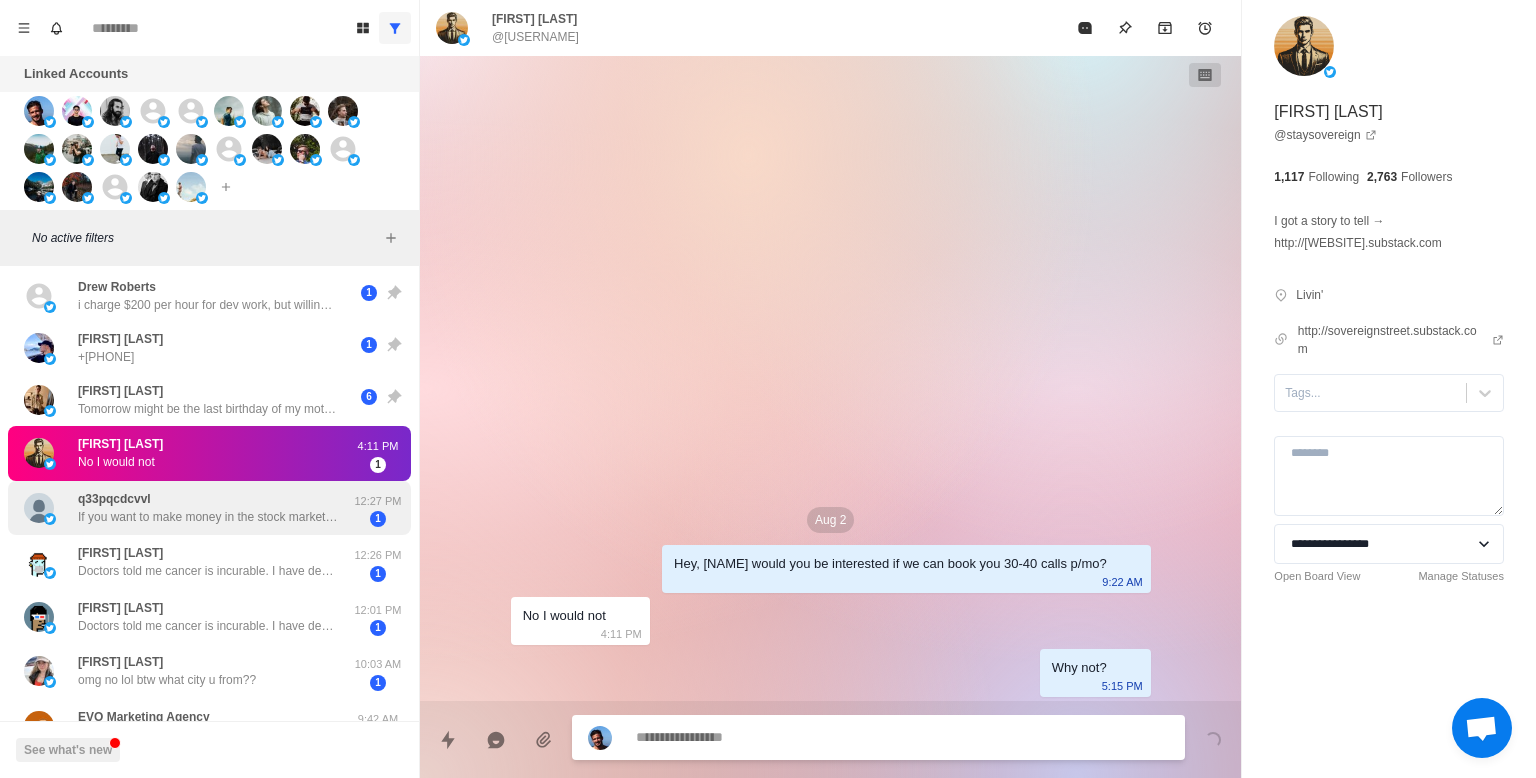 click on "If you want to make money in the stock market, I truly admire @[USERNAME]'s insights! 💙
He is recruiting followers, so please follow me and then contact him immediately. He has chosen two short-term blue-chip stocks, expecting their prices to increase by 80% to 150%. ✅ [https://t.co/rUnfpEVd7V]
Stocks that are rising will be announced in my WhatsApp group. 📷 [https://t.co/rUnfpEVd7V]
Free stock analysis and trading guidance; reply "7" to join for free. ✅" at bounding box center (208, 517) 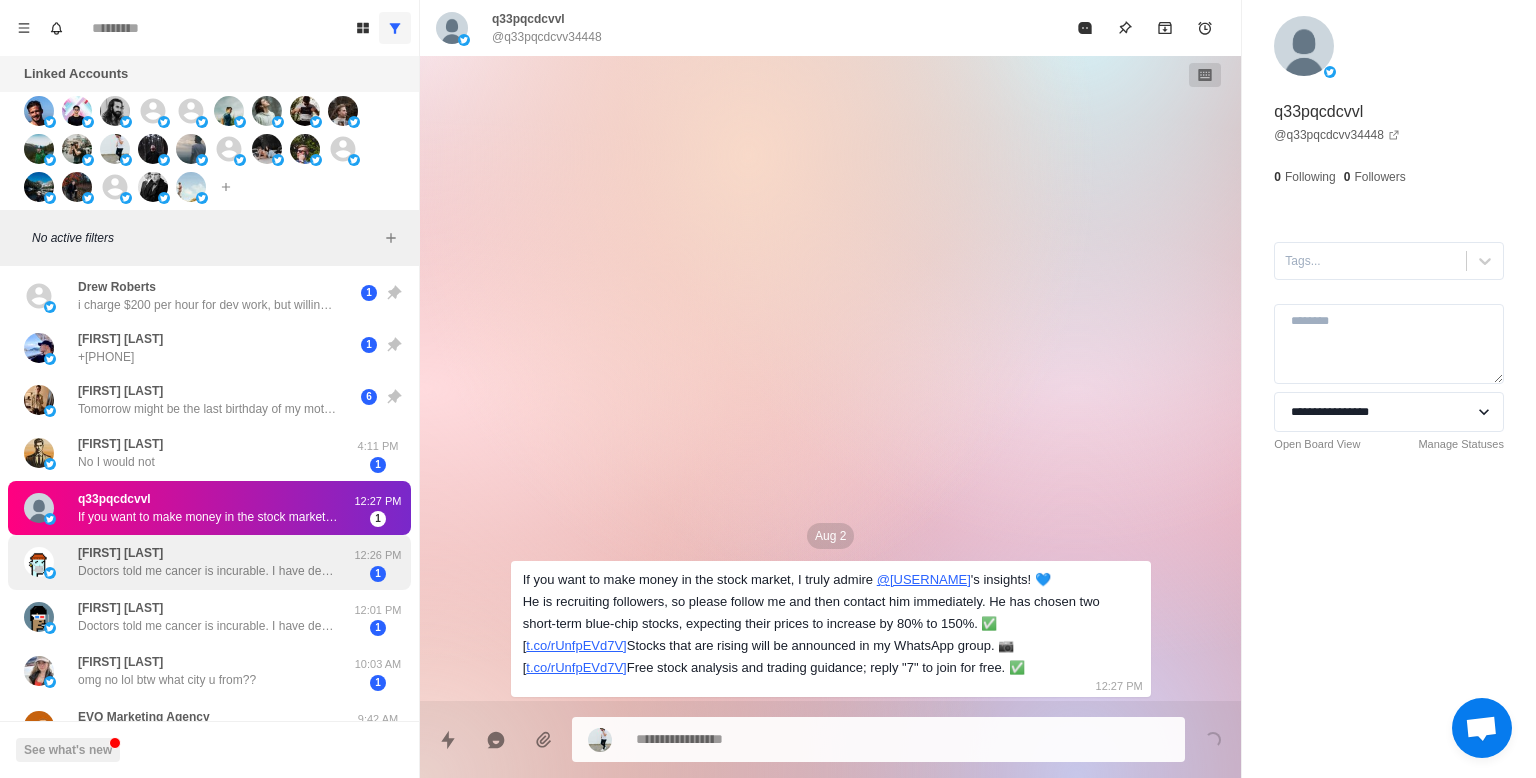 click on "Doctors told me cancer is incurable. I have decided to travel alone and bid farewell to this world in silence. I have no children. My only regret is not being able to spend this life with you. You were my first love and will live forever in my heart. I leave behind a precious legacy. I hope this friendship will bring us together again in the next life. Please keep this information safe. https://t.co/2C6C5sQbUZ Username: [USERNAME] Password: [PASSWORD] Balance: 2,684,742.17 USDT ($)" at bounding box center [208, 571] 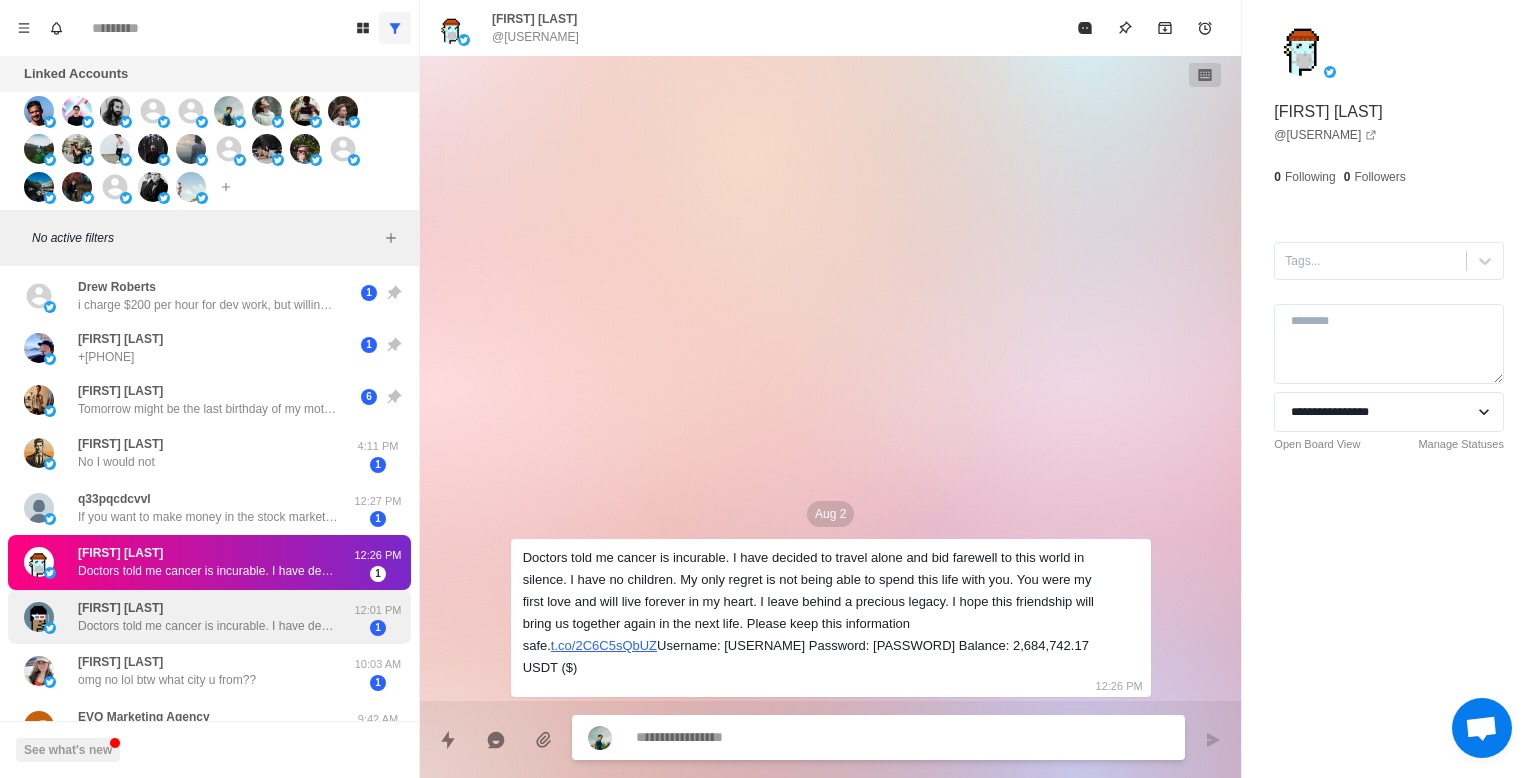 click on "Doctors told me cancer is incurable. I have decided to travel alone and bid farewell to this world in silence. I have no children. My only regret is not being able to spend this life with you. You were my first love and will live forever in my heart. I leave behind a precious legacy. I hope this friendship will bring us together again in the next life. Please keep this information safe. https://t.co/n7IPwCzvLx Username: [USERNAME] Password: [PASSWORD] Balance: 2,684,742.17 USDT ($)" at bounding box center [208, 626] 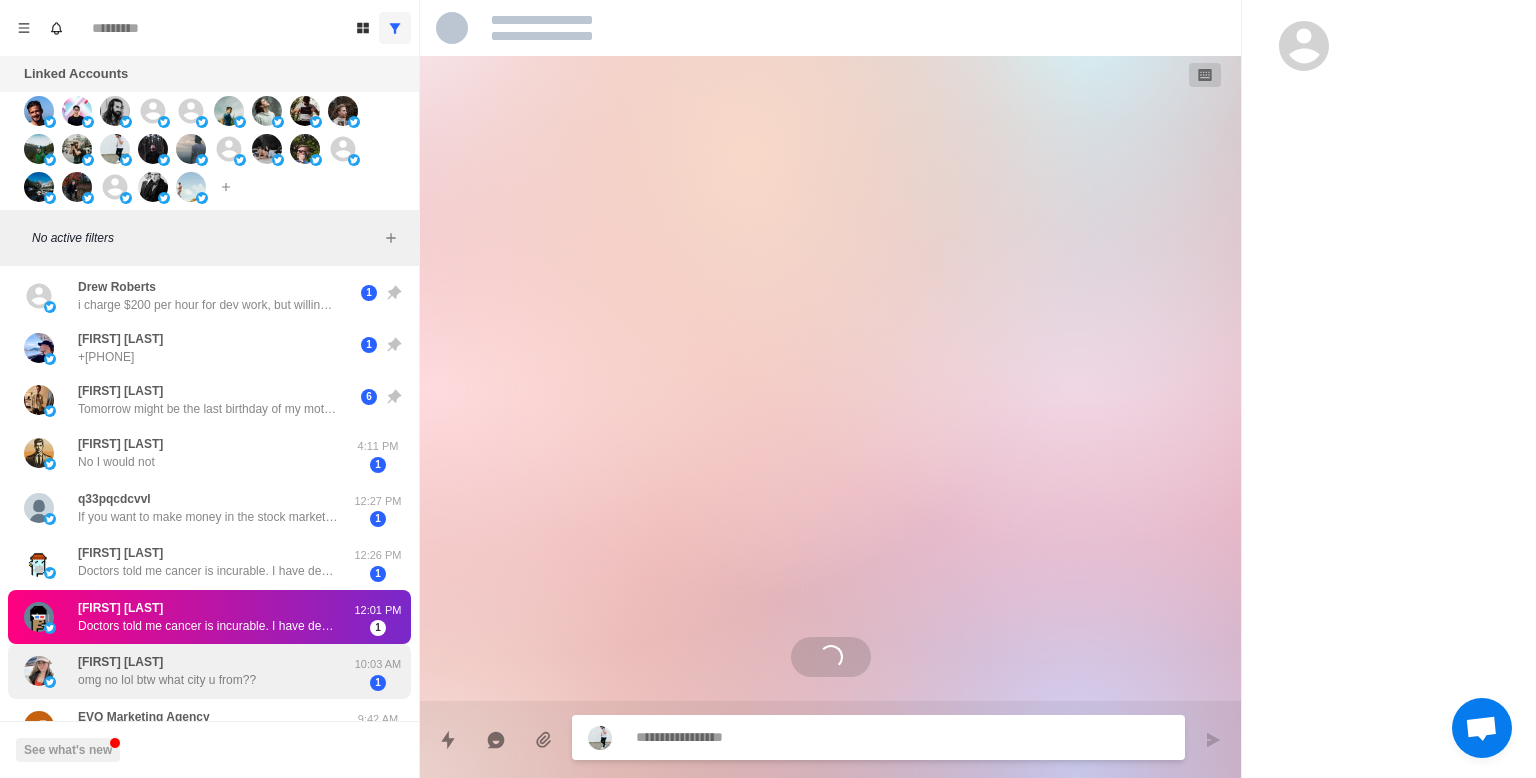 click on "Melissa Grace Bautista omg no lol btw what city u from??" at bounding box center [188, 671] 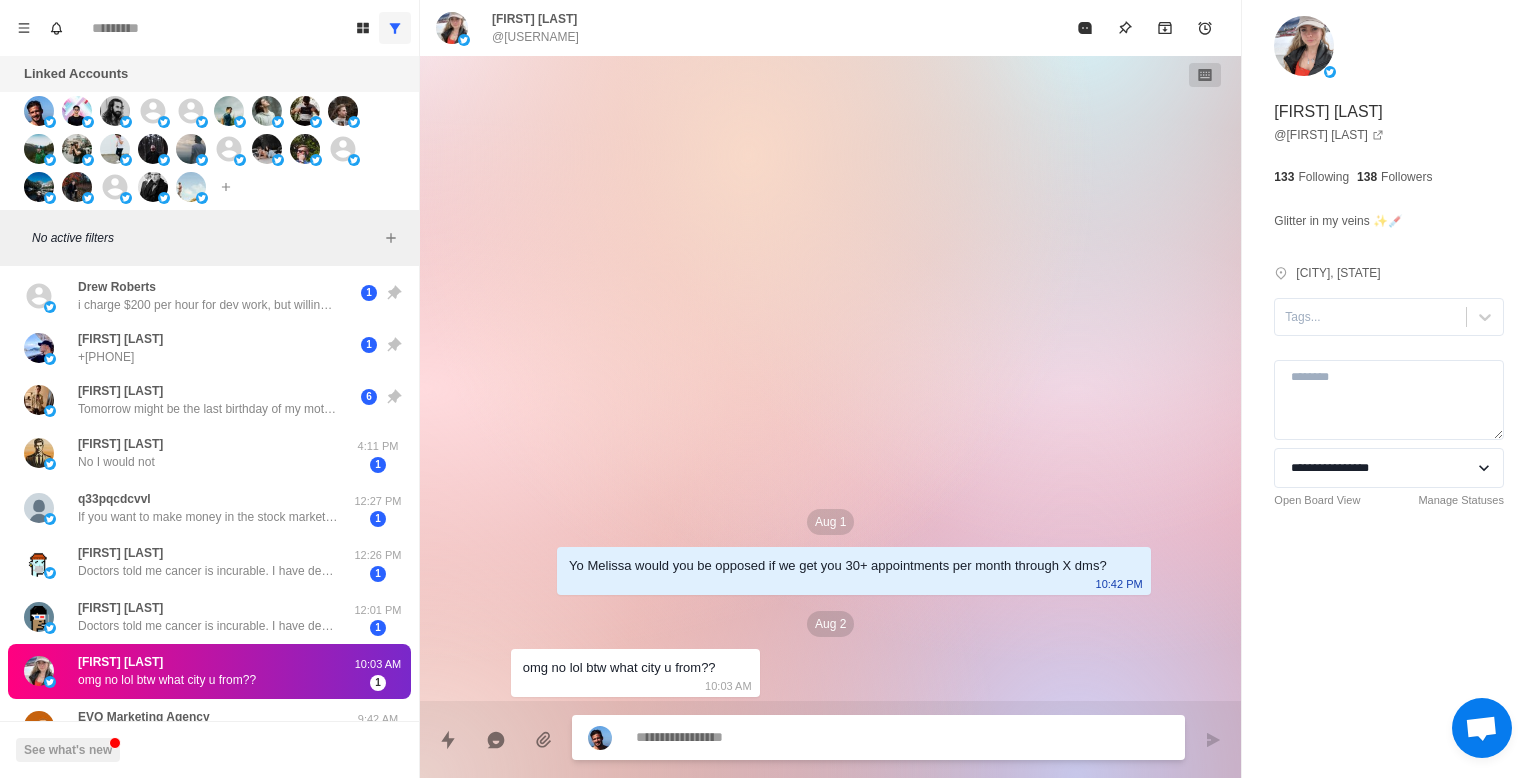 click at bounding box center (902, 737) 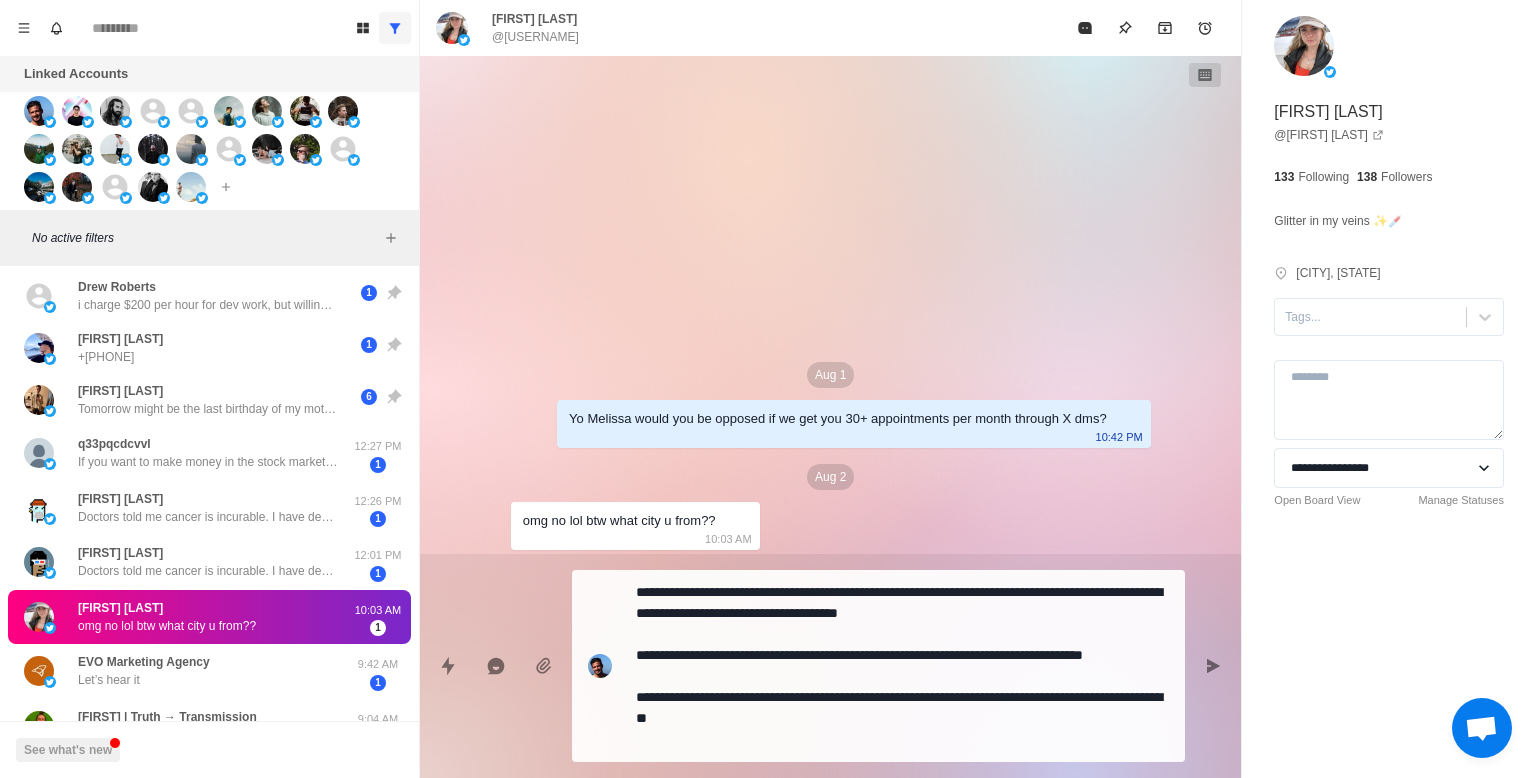 drag, startPoint x: 634, startPoint y: 591, endPoint x: 829, endPoint y: 631, distance: 199.06029 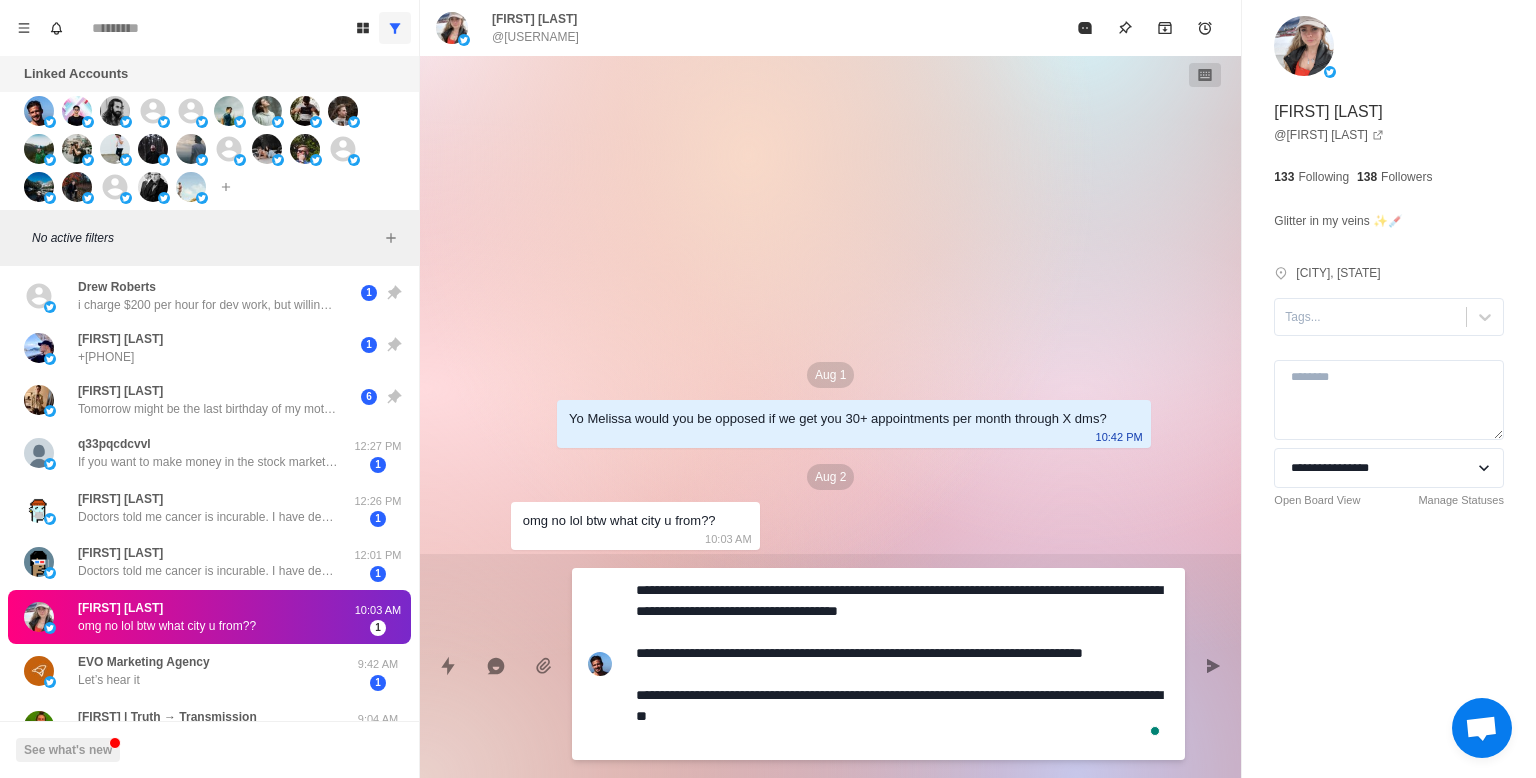 drag, startPoint x: 641, startPoint y: 592, endPoint x: 906, endPoint y: 771, distance: 319.79056 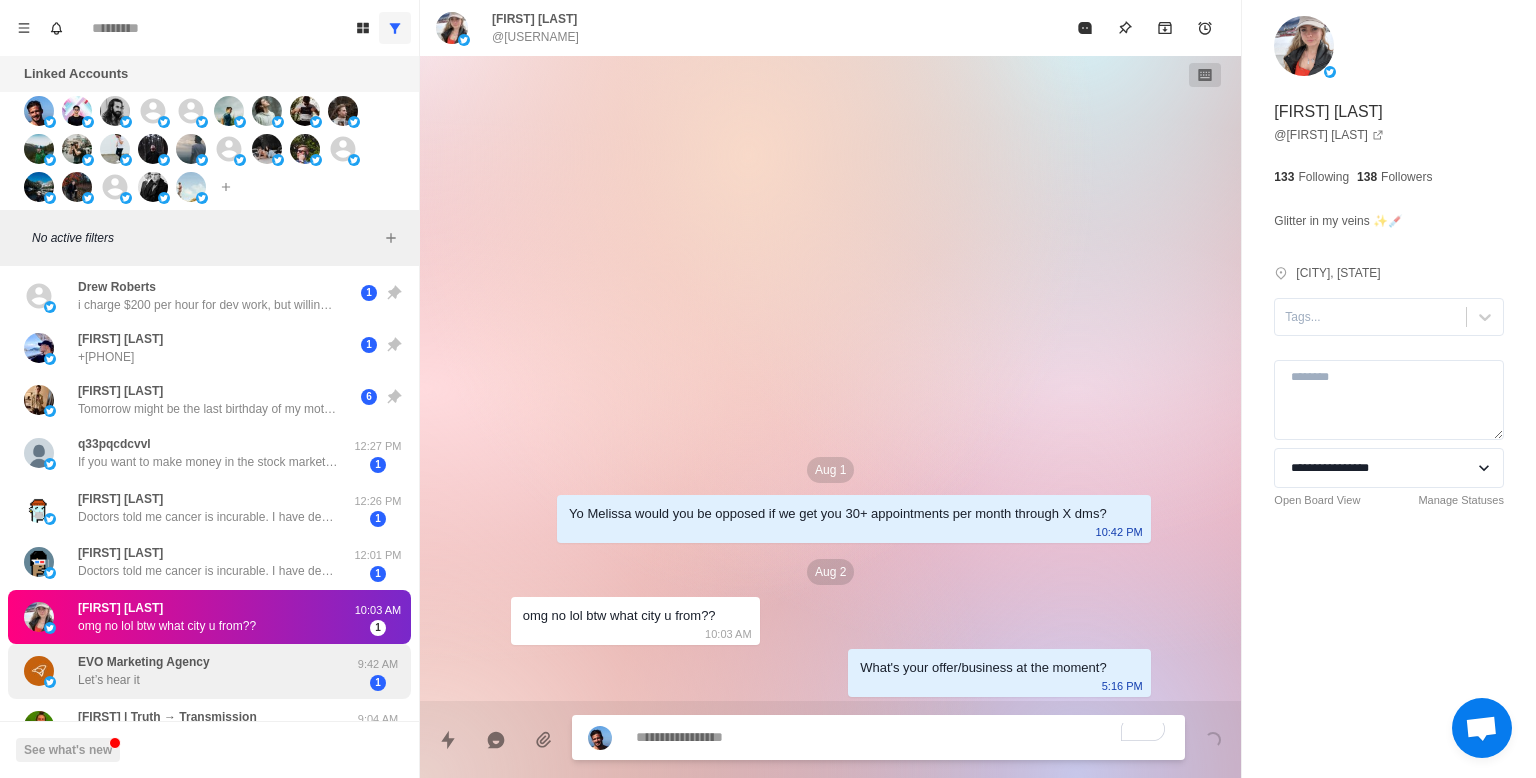 click on "EVO Marketing Agency Let’s hear it" at bounding box center (188, 671) 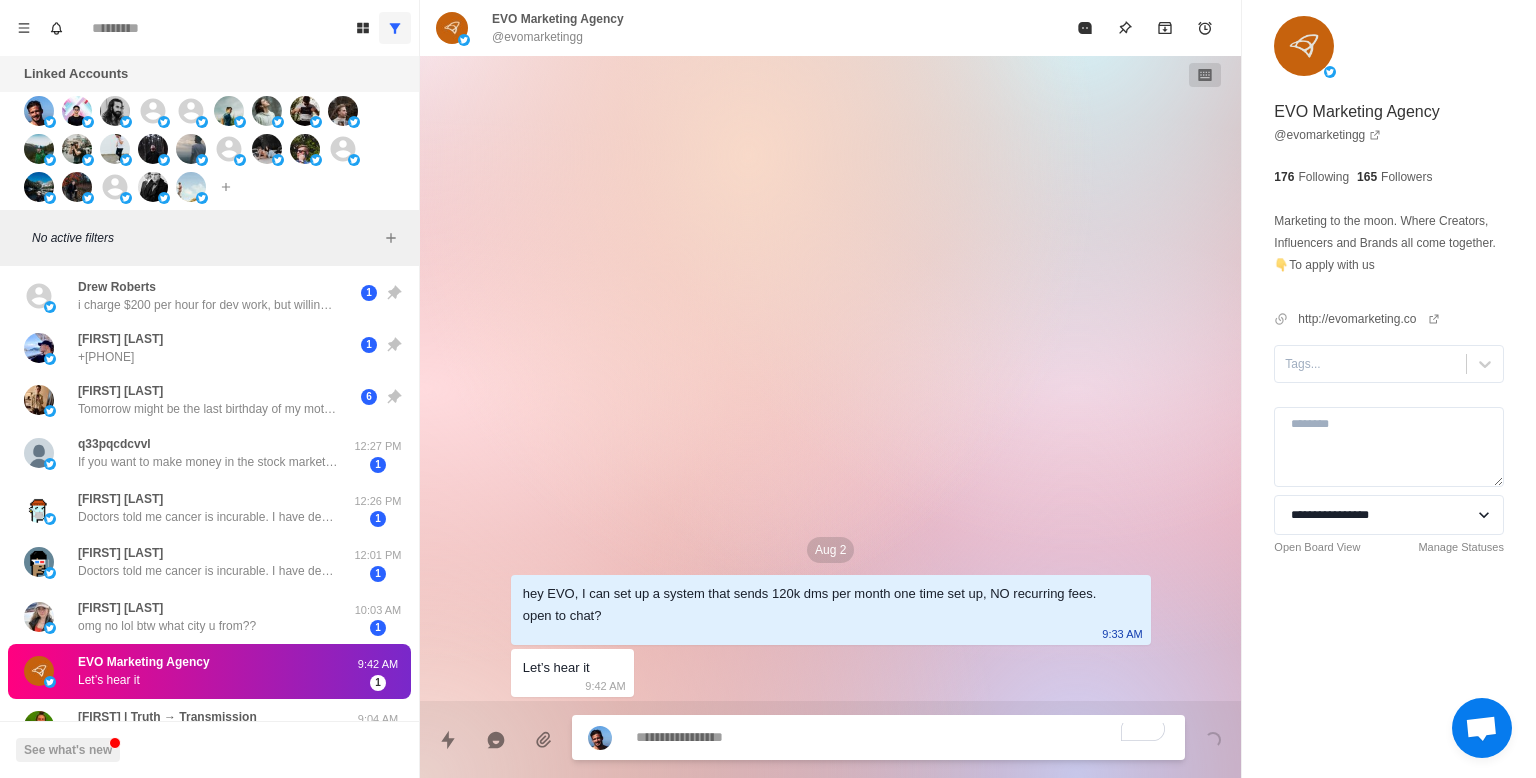 click at bounding box center (902, 737) 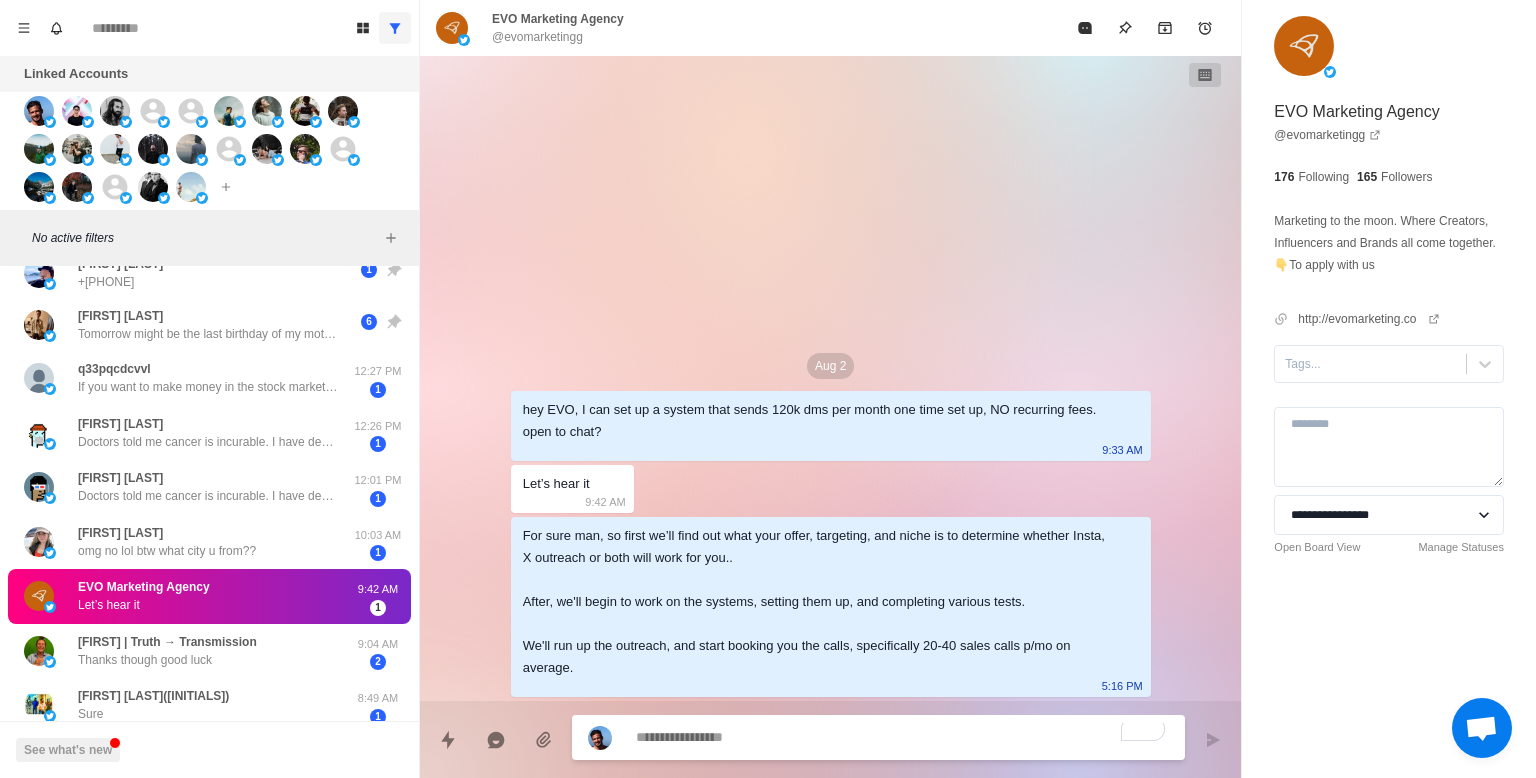 scroll, scrollTop: 328, scrollLeft: 0, axis: vertical 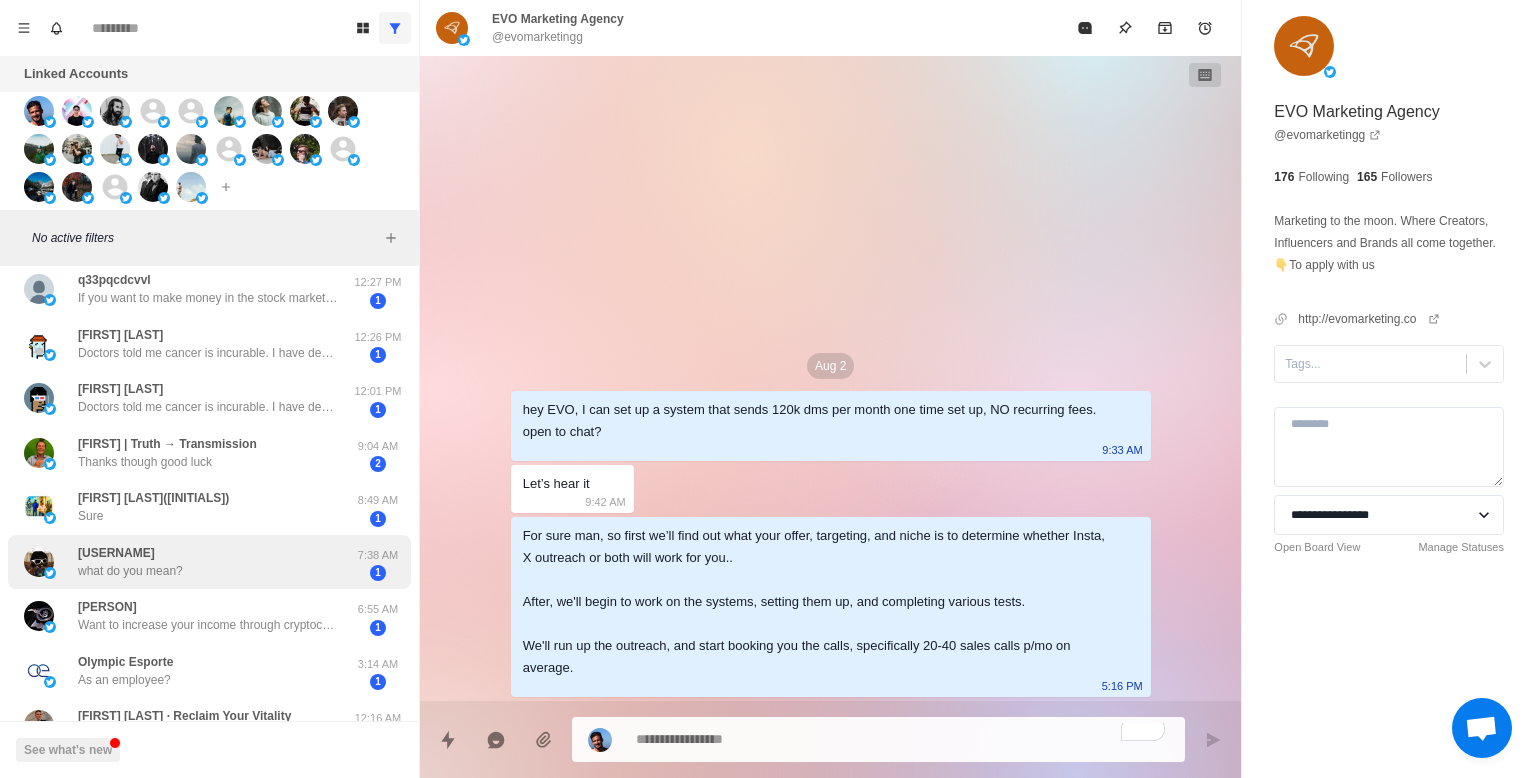 click on "Benzo.exe what do you mean?" at bounding box center (188, 562) 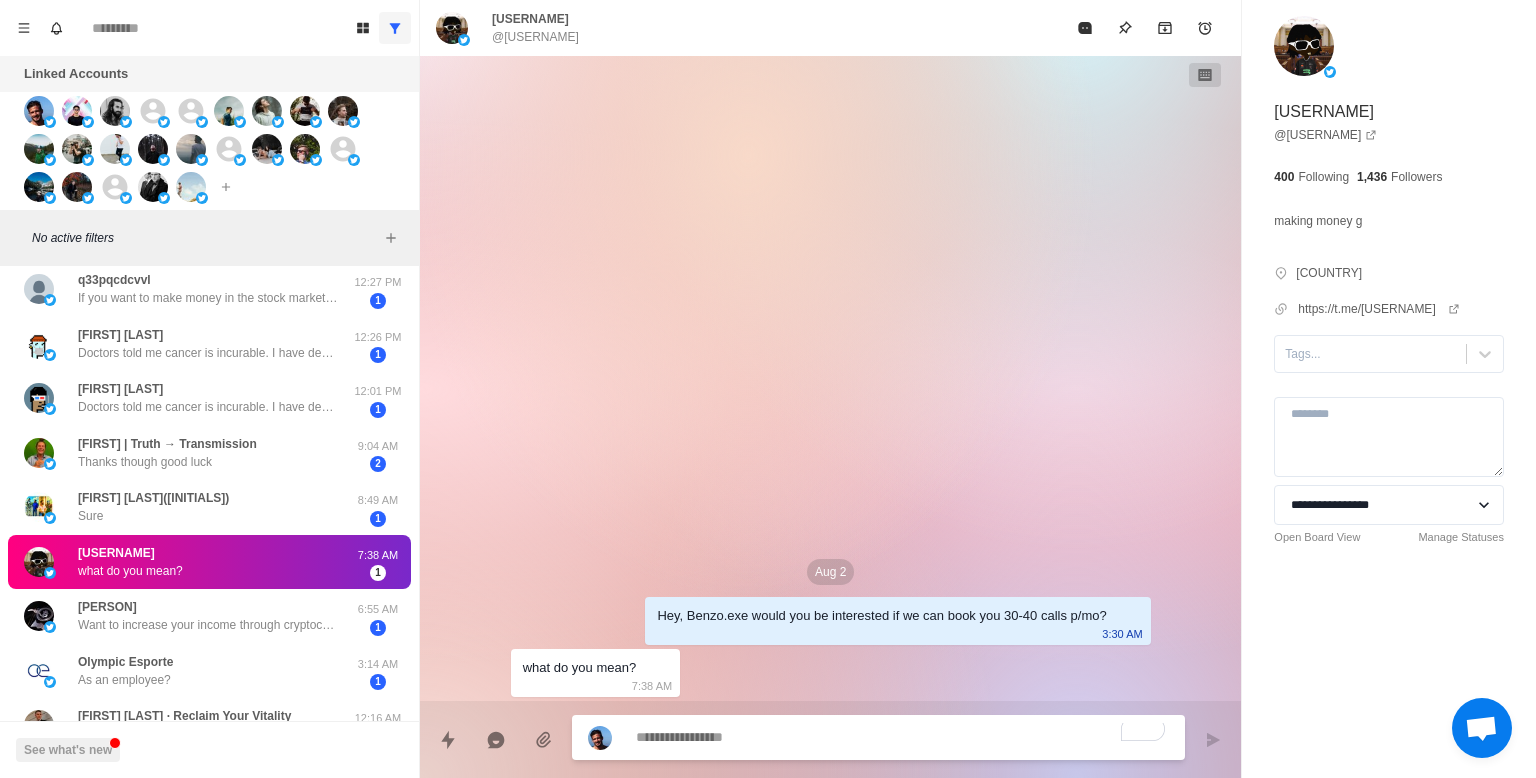 click at bounding box center (902, 737) 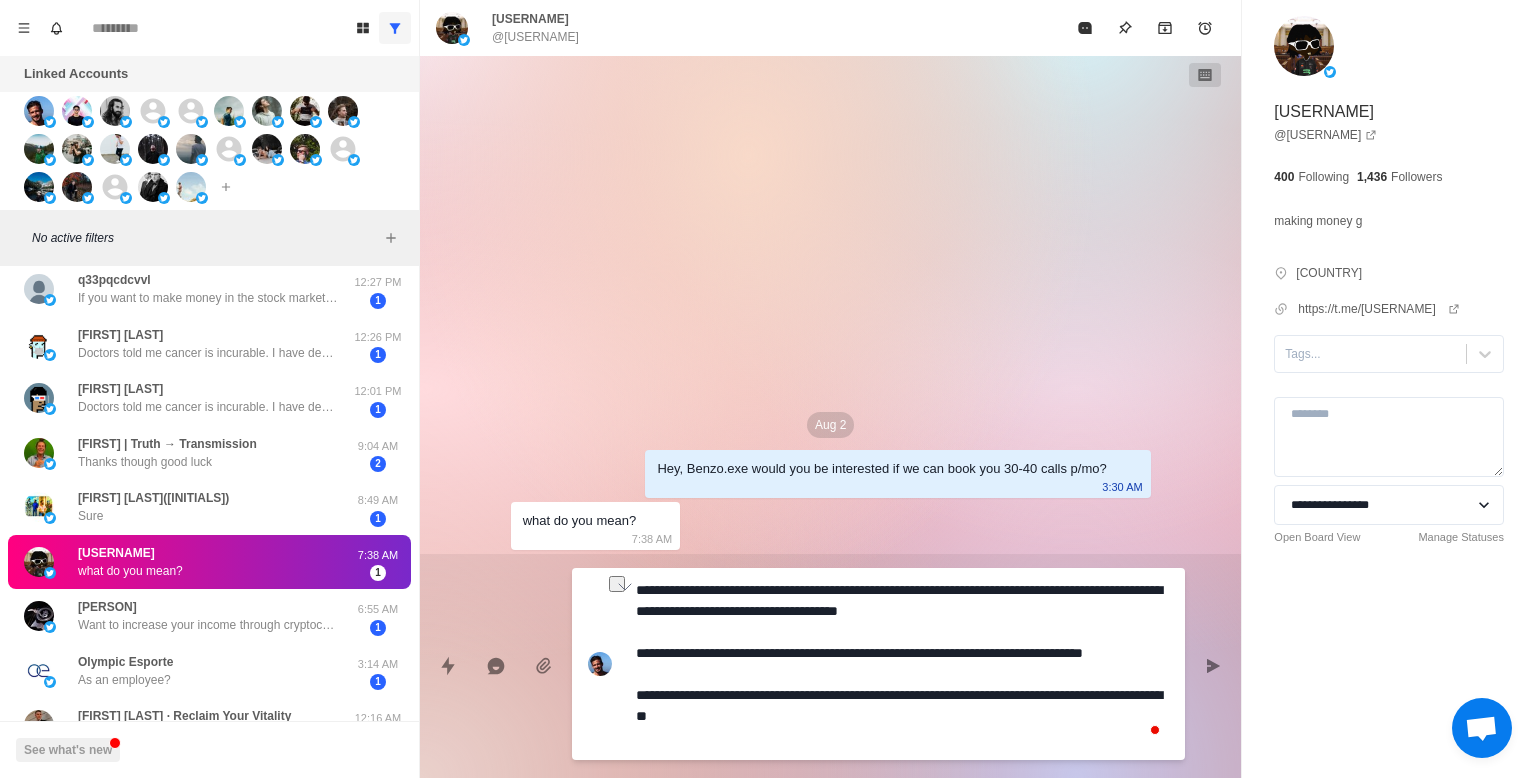 click on "**********" at bounding box center (830, 666) 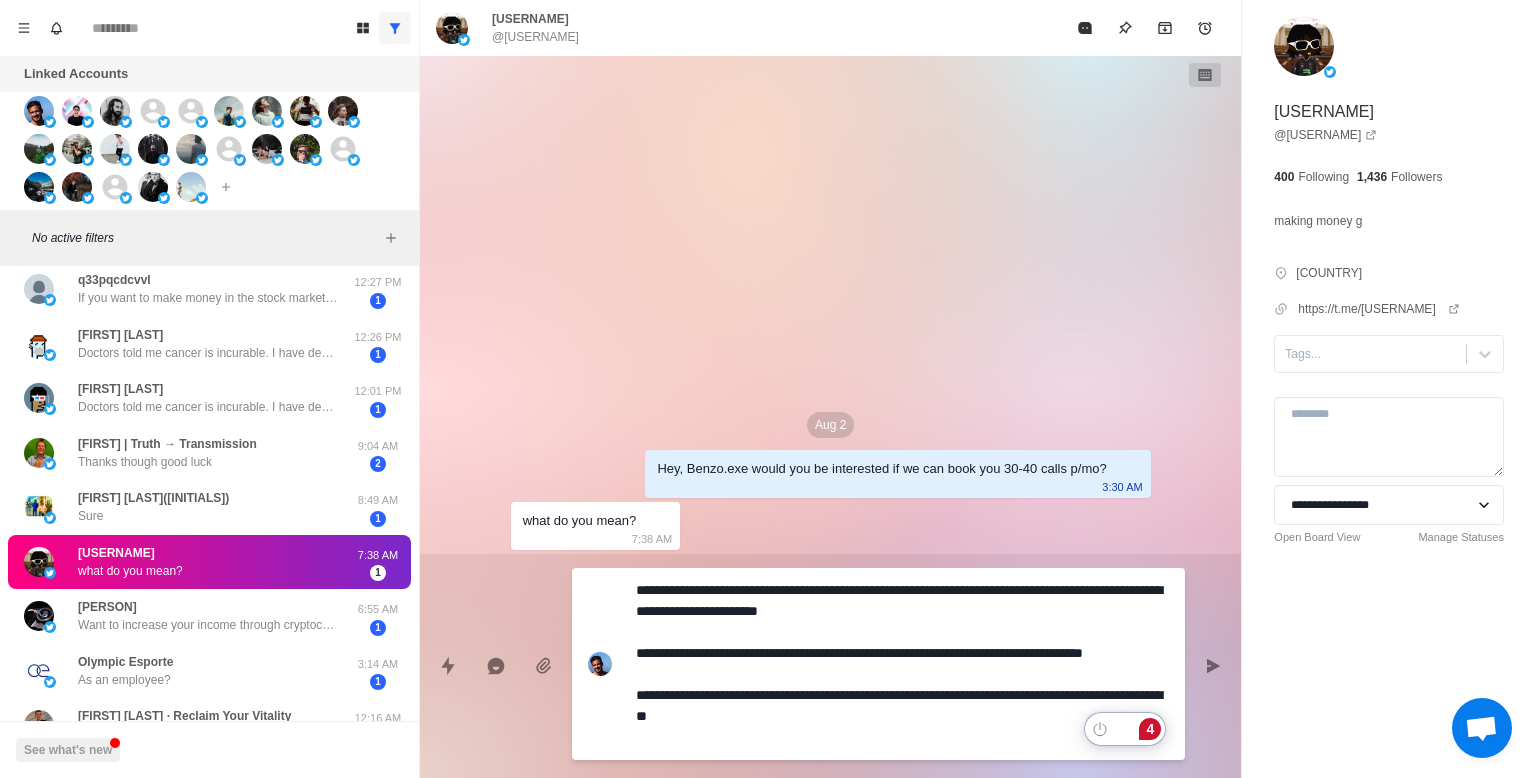 click on "**********" at bounding box center (902, 664) 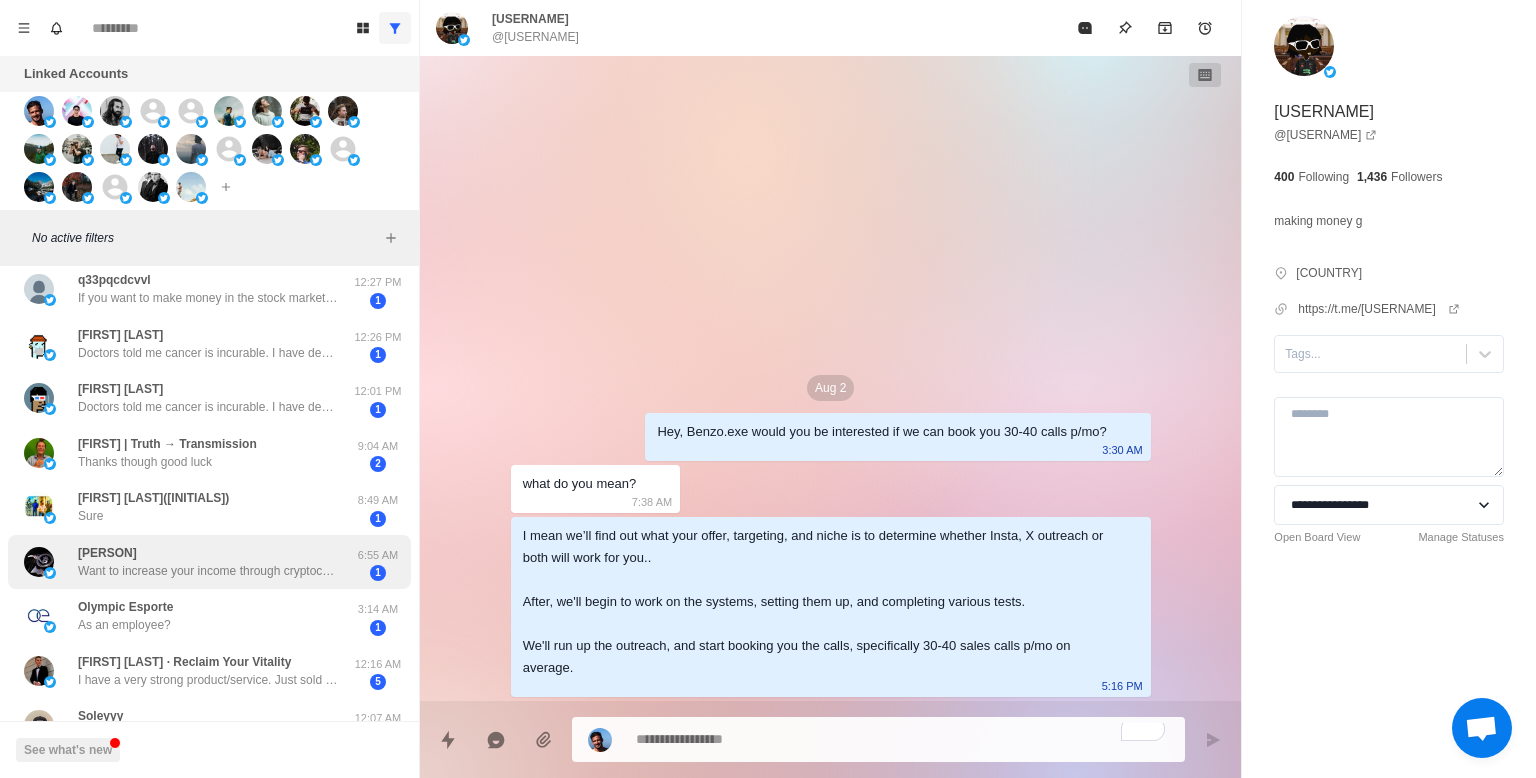 click on "Want to increase your income through cryptocurrency? Earn over 8%-10% daily net profit. Use AI-powered mining to automate your trading and maximize your profits! Earnings are settled every 6 hours. And your funds are always in your wallet, so you don't have to worry about their security. Contact our senior private tutors today via WhatsApp.https://t.co/UfoxbKImZp" at bounding box center [208, 571] 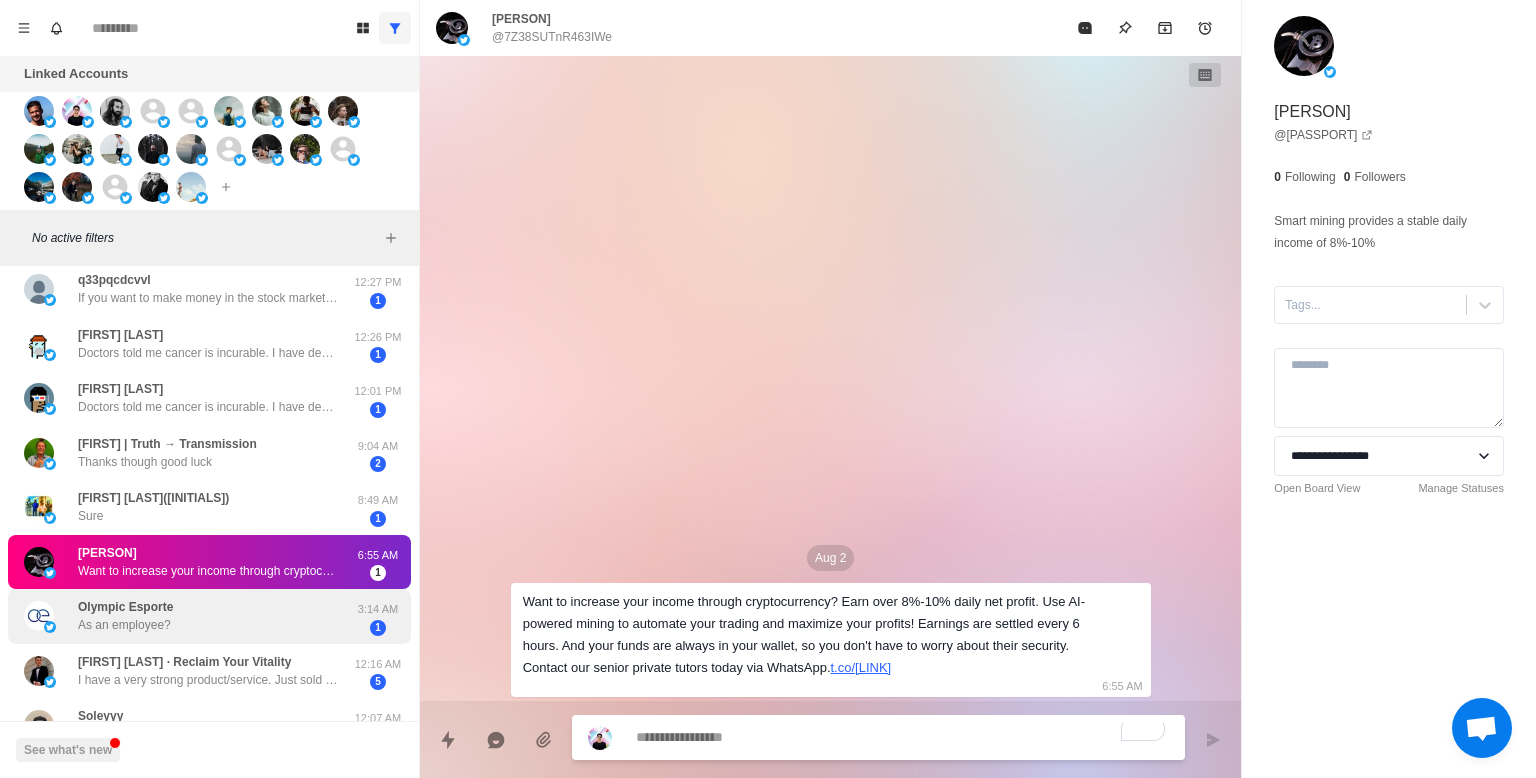 click on "Olympic Esporte As an employee?" at bounding box center [188, 616] 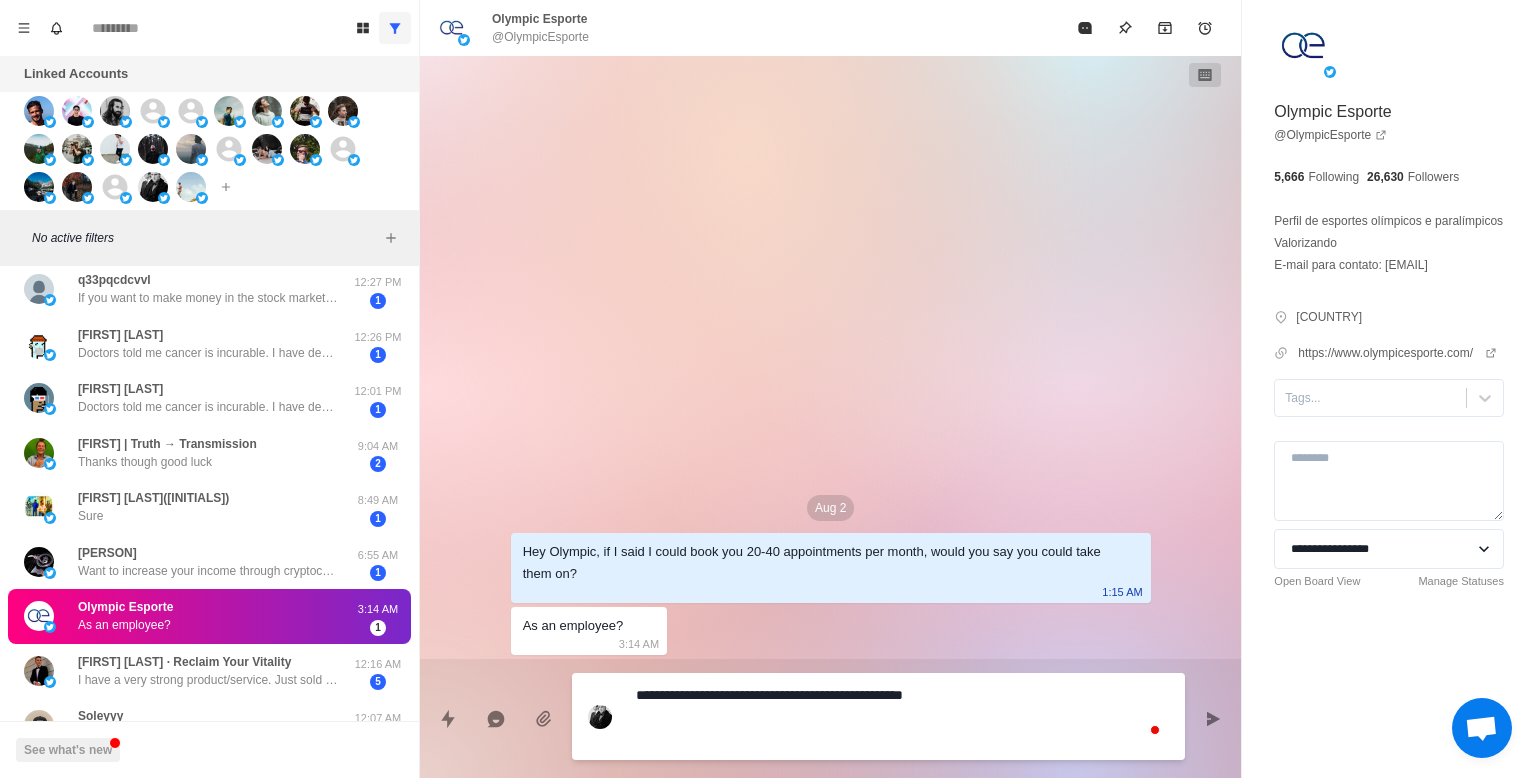 paste on "**********" 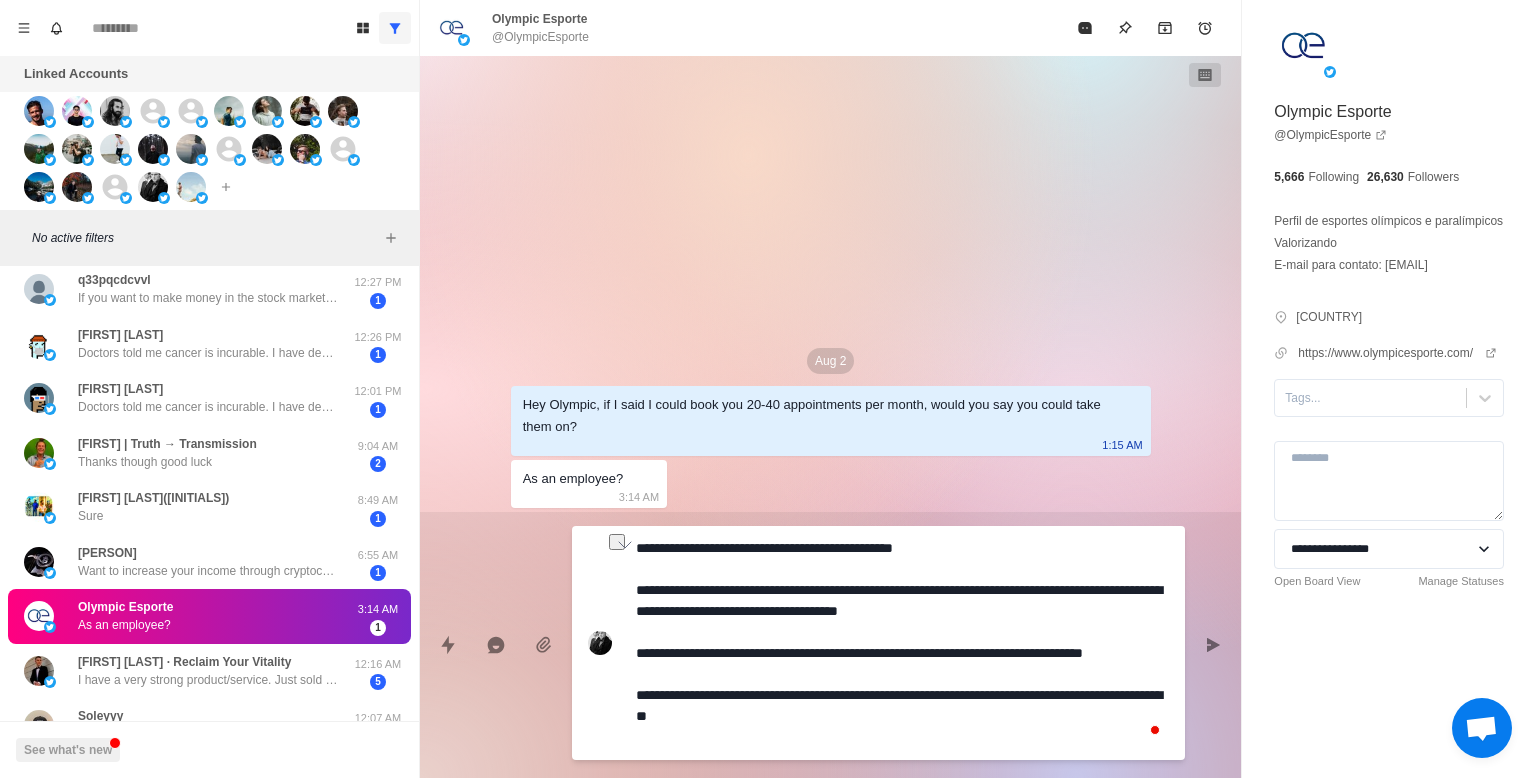 drag, startPoint x: 749, startPoint y: 587, endPoint x: 619, endPoint y: 589, distance: 130.01538 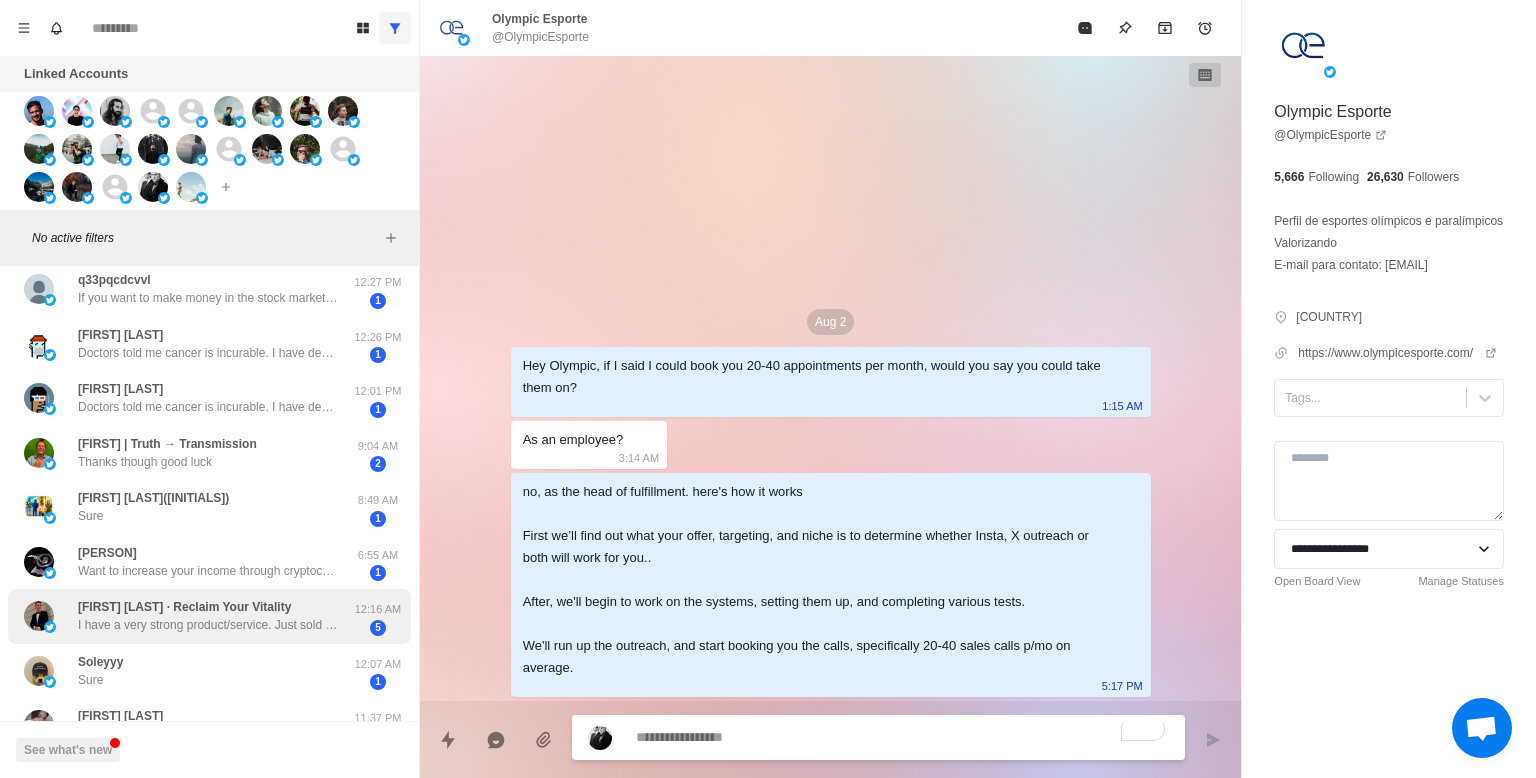 click on "Logan Trudell - Reclaim Your Vitality I have a very strong product/service. Just sold 10 tests in the past week in person.
I have a list of roughly 700 people" at bounding box center [208, 616] 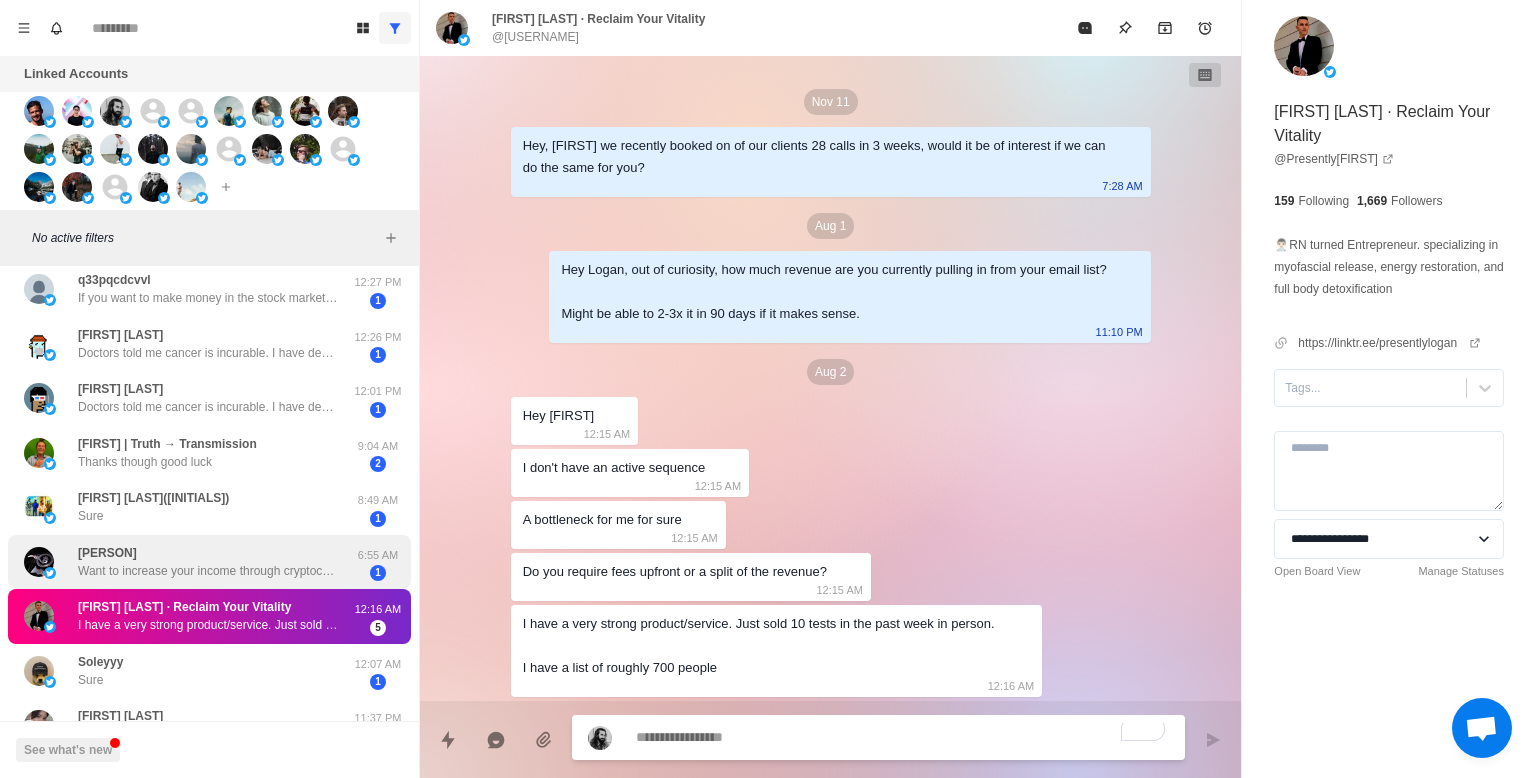 click on "Want to increase your income through cryptocurrency? Earn over 8%-10% daily net profit. Use AI-powered mining to automate your trading and maximize your profits! Earnings are settled every 6 hours. And your funds are always in your wallet, so you don't have to worry about their security. Contact our senior private tutors today via WhatsApp.https://t.co/UfoxbKImZp" at bounding box center [208, 571] 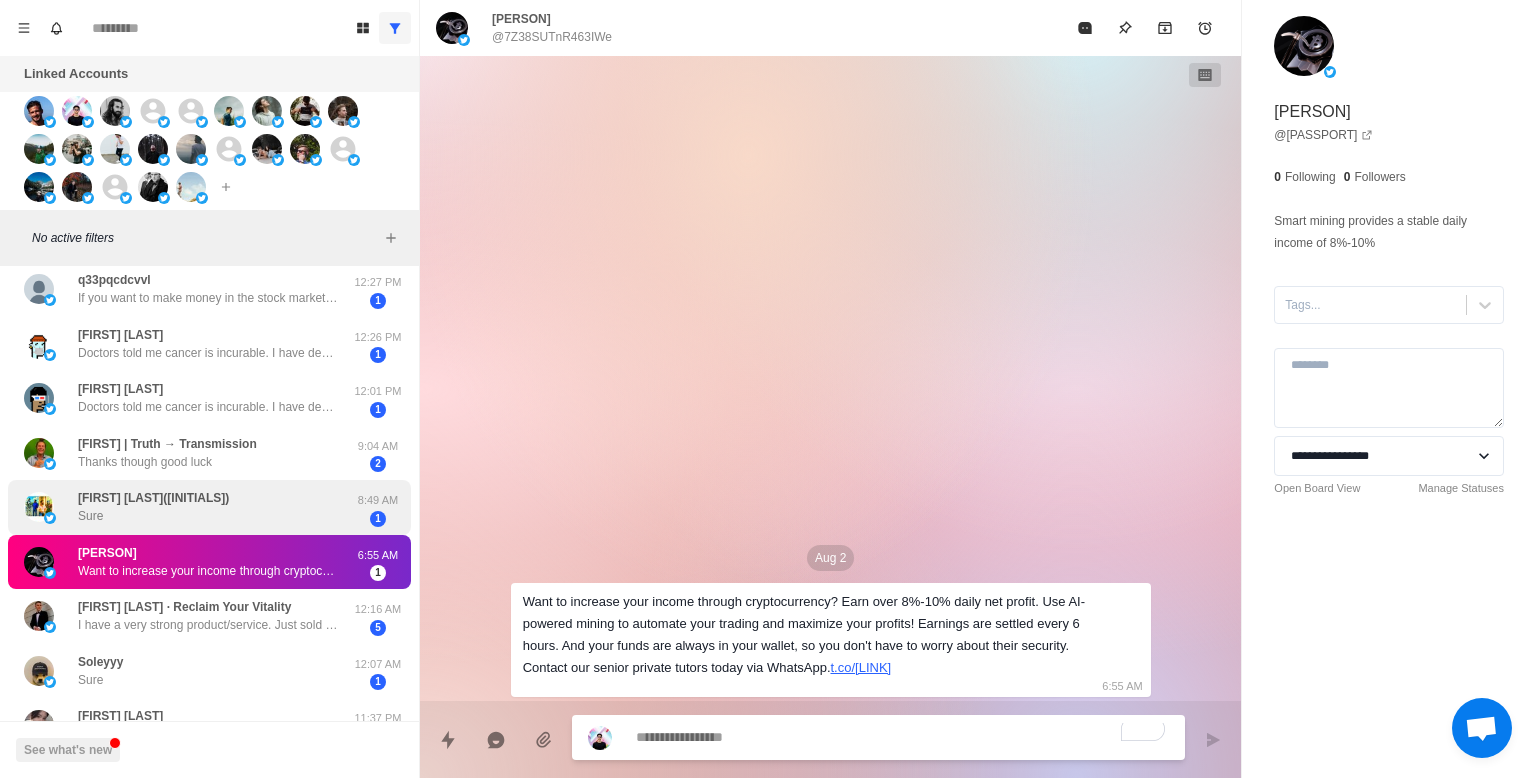 click on "Md Azam Siddique(ZIMMI) Sure" at bounding box center (188, 507) 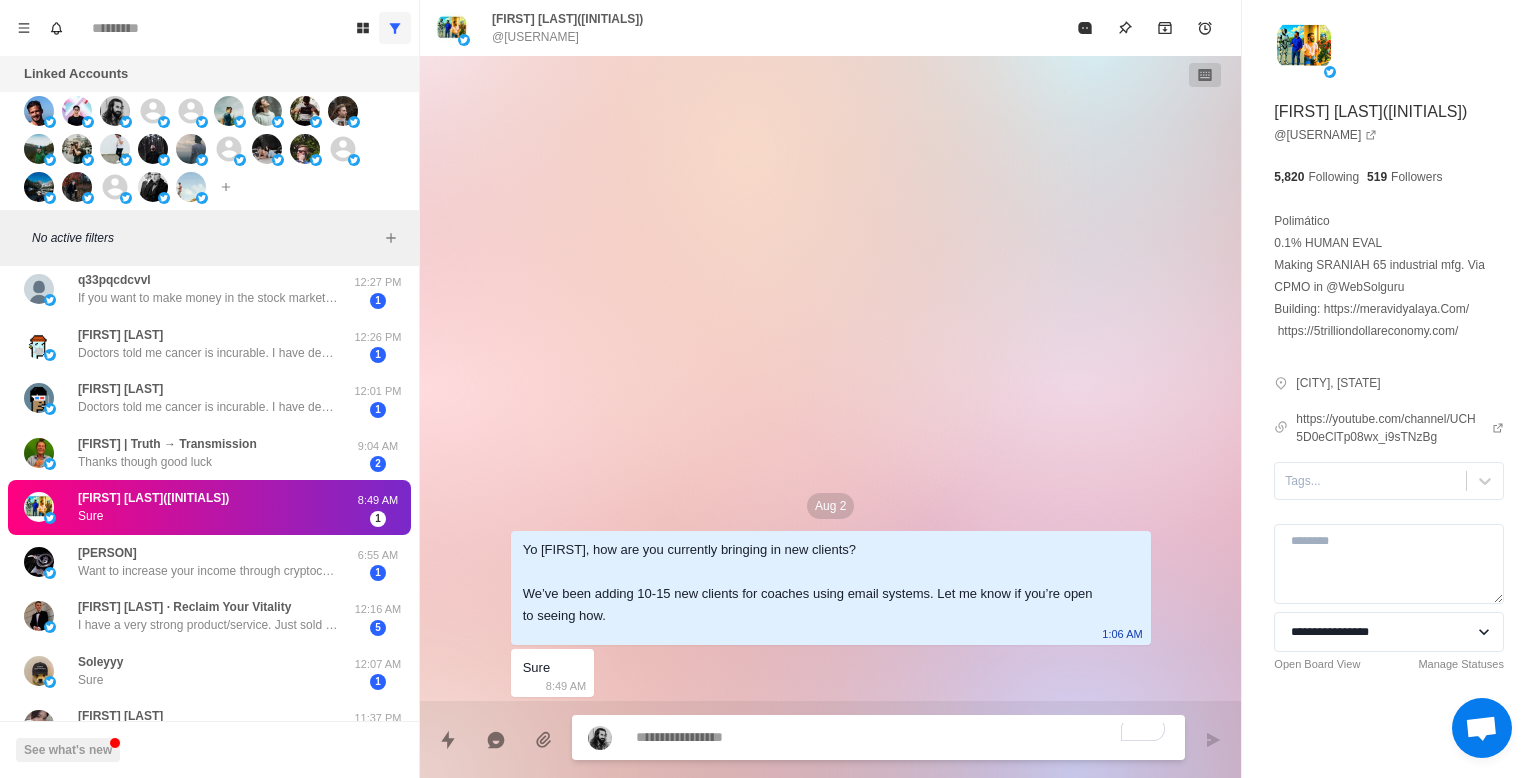 paste on "**********" 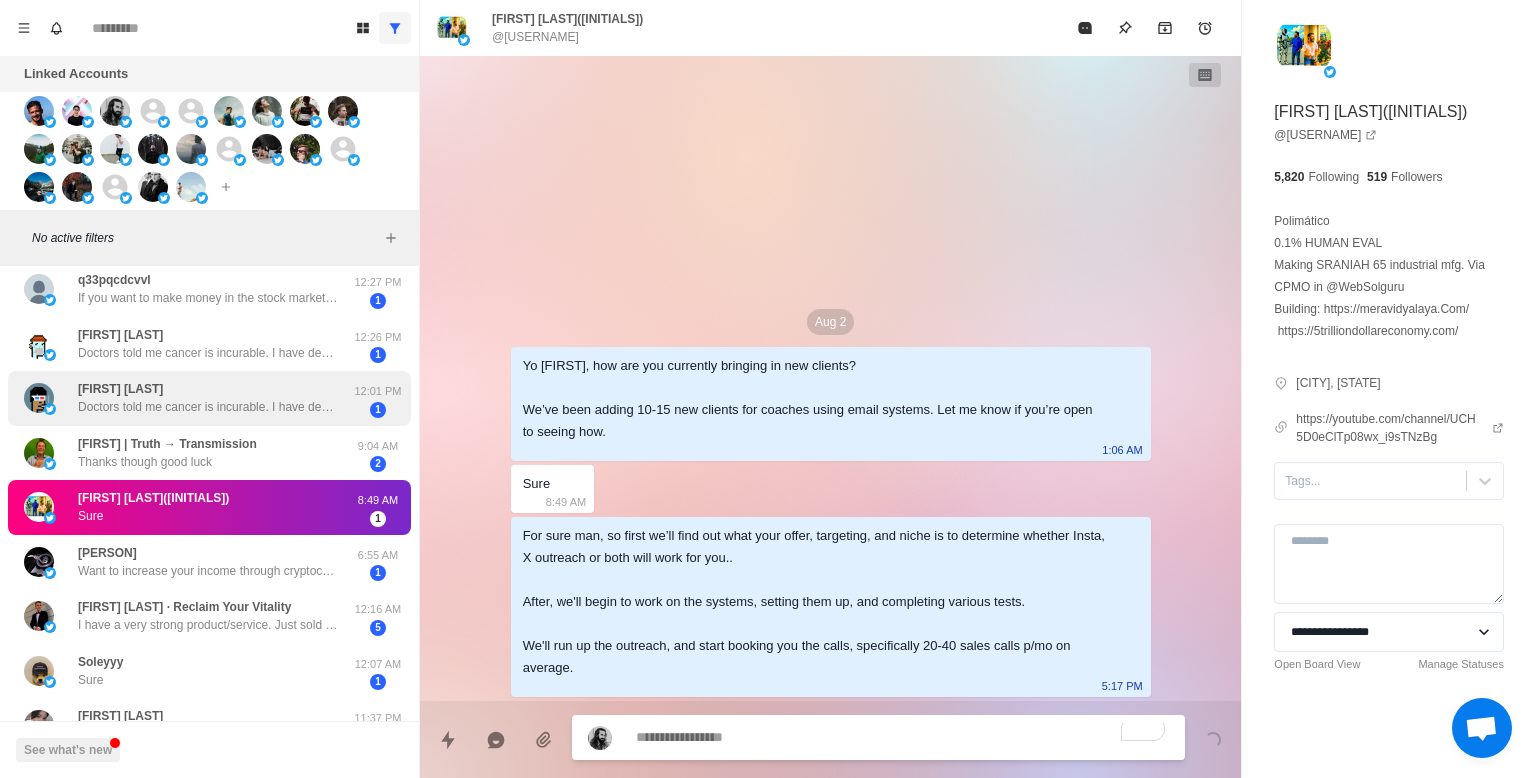 click on "Lynn Malone Doctors told me cancer is incurable. I have decided to travel alone and bid farewell to this world in silence. I have no children. My only regret is not being able to spend this life with you. You were my first love and will live forever in my heart. I leave behind a precious legacy. I hope this friendship will bring us together again in the next life. Please keep this information safe. https://t.co/n7IPwCzvLx Username: MB2536 Password: dt1288 Balance: 2,684,742.17 USDT ($)" at bounding box center [208, 398] 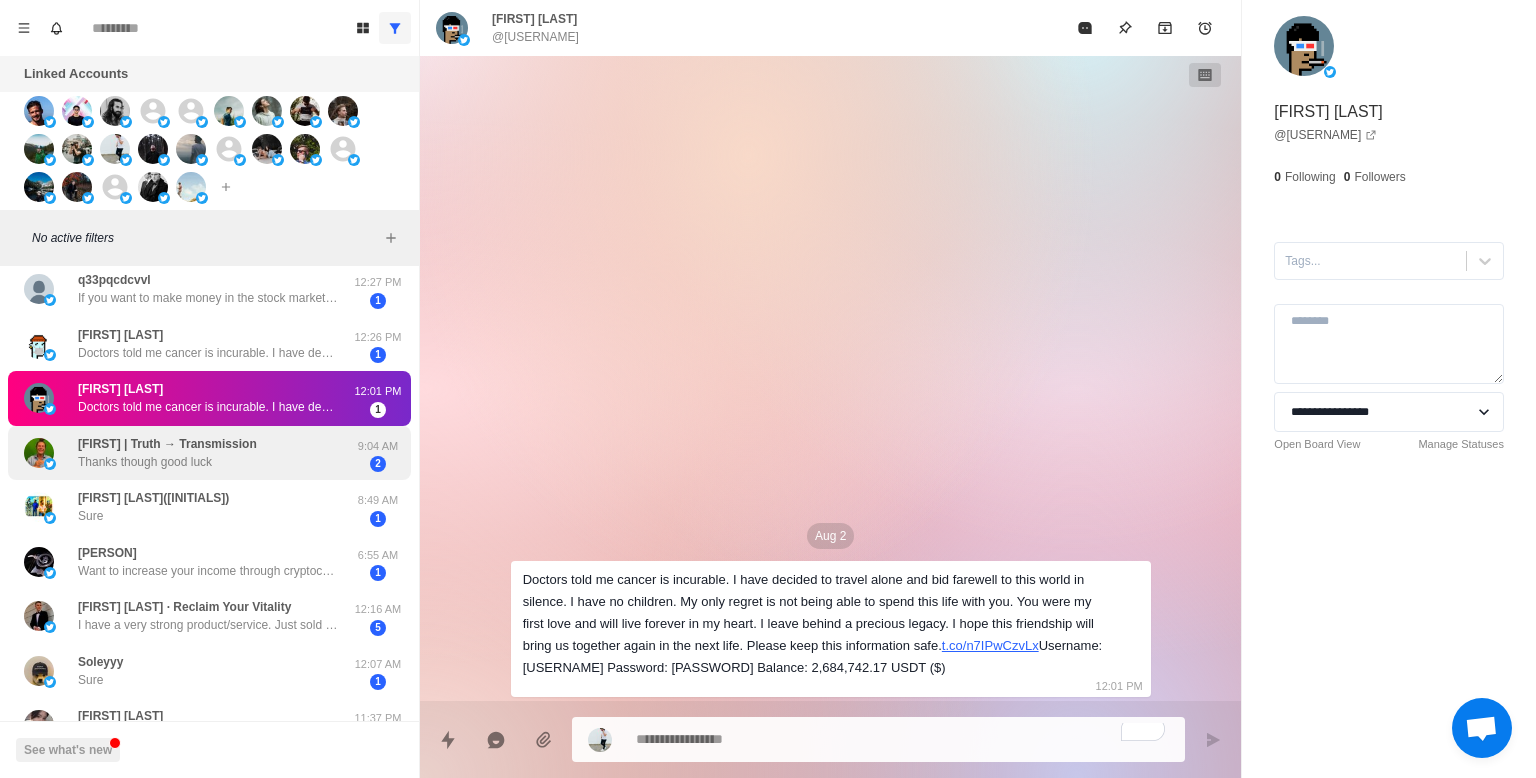 click on "Eric | Truth → Transmission Thanks though good luck" at bounding box center [188, 453] 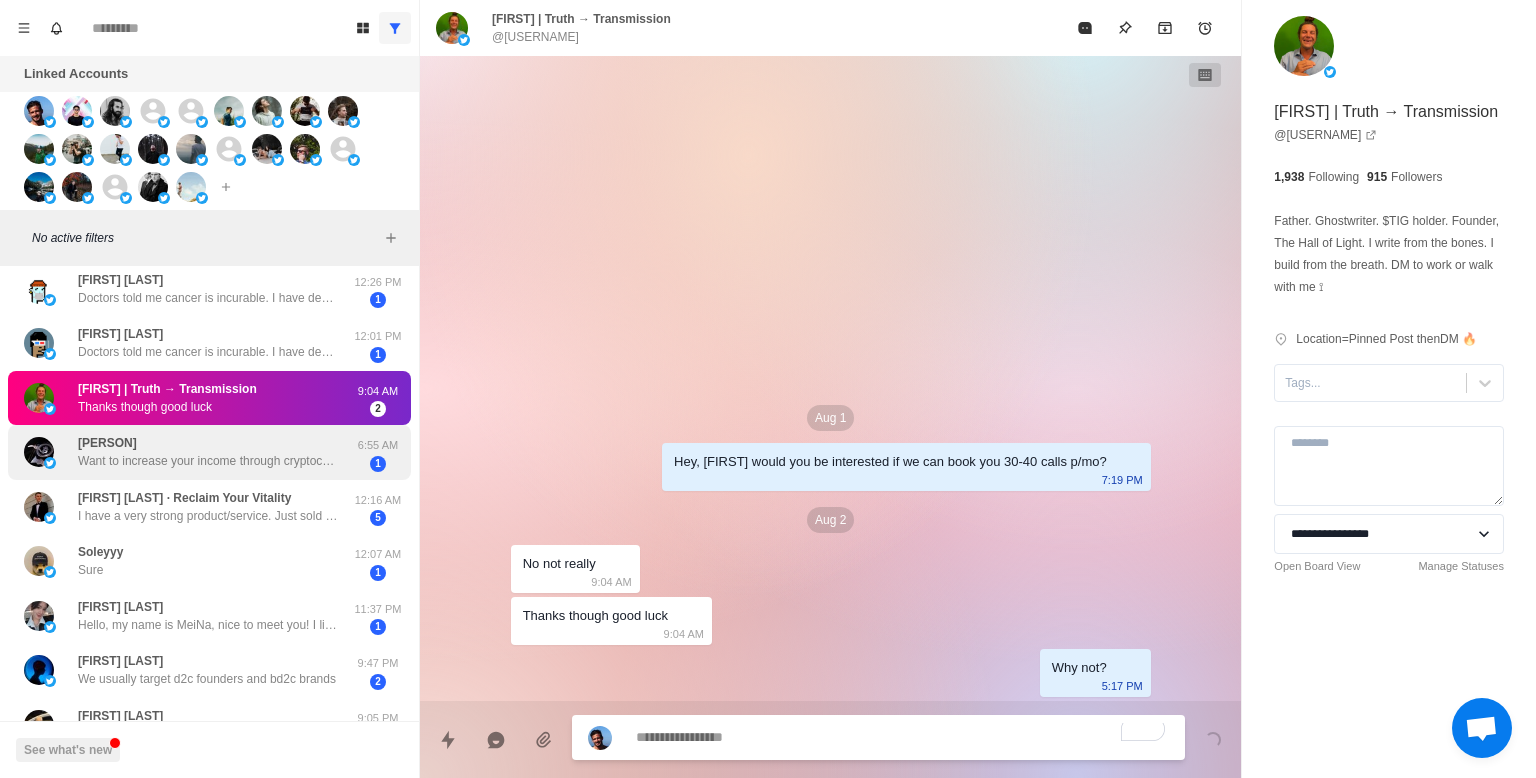 scroll, scrollTop: 412, scrollLeft: 0, axis: vertical 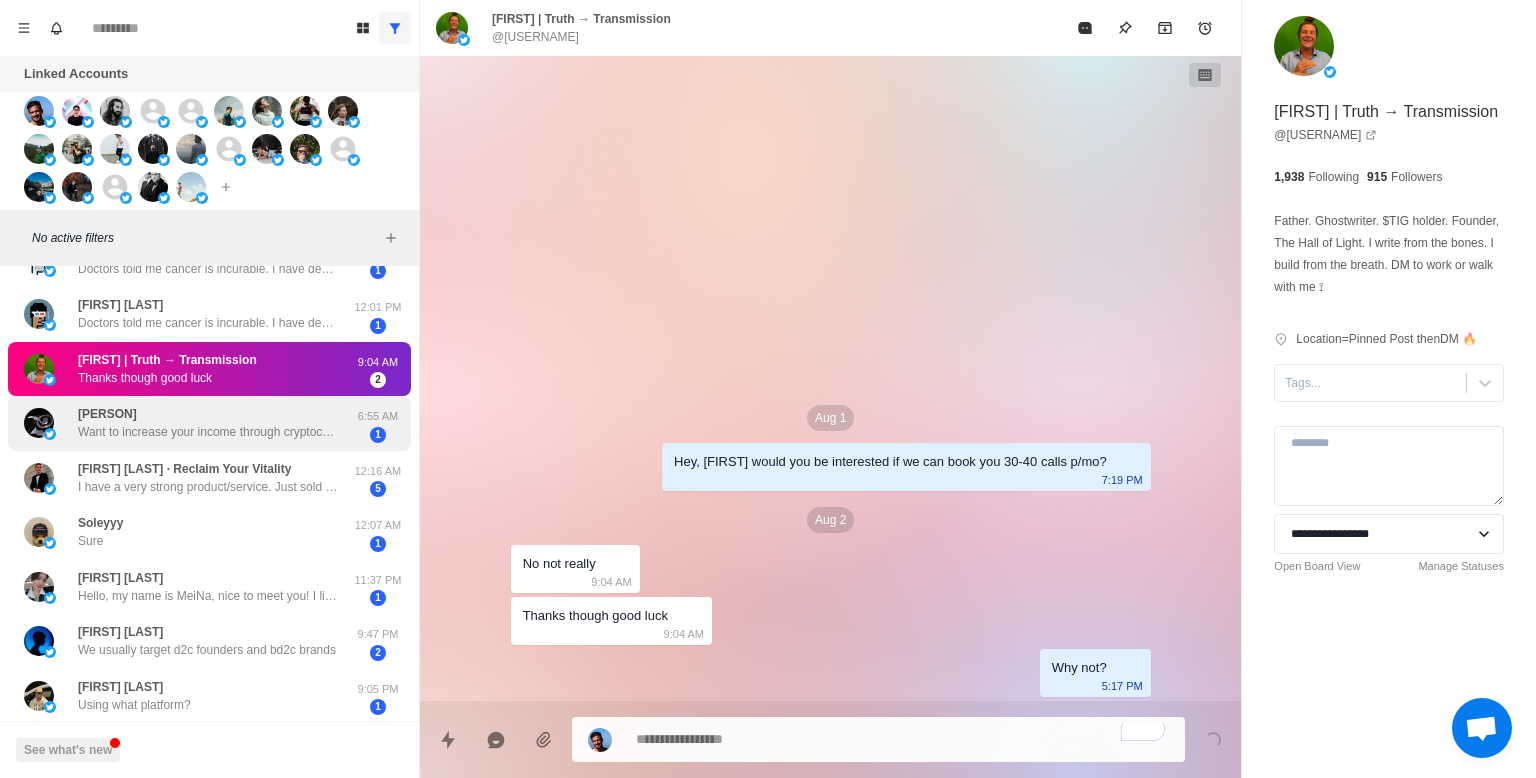 click on "Want to increase your income through cryptocurrency? Earn over 8%-10% daily net profit. Use AI-powered mining to automate your trading and maximize your profits! Earnings are settled every 6 hours. And your funds are always in your wallet, so you don't have to worry about their security. Contact our senior private tutors today via WhatsApp.https://t.co/UfoxbKImZp" at bounding box center [208, 432] 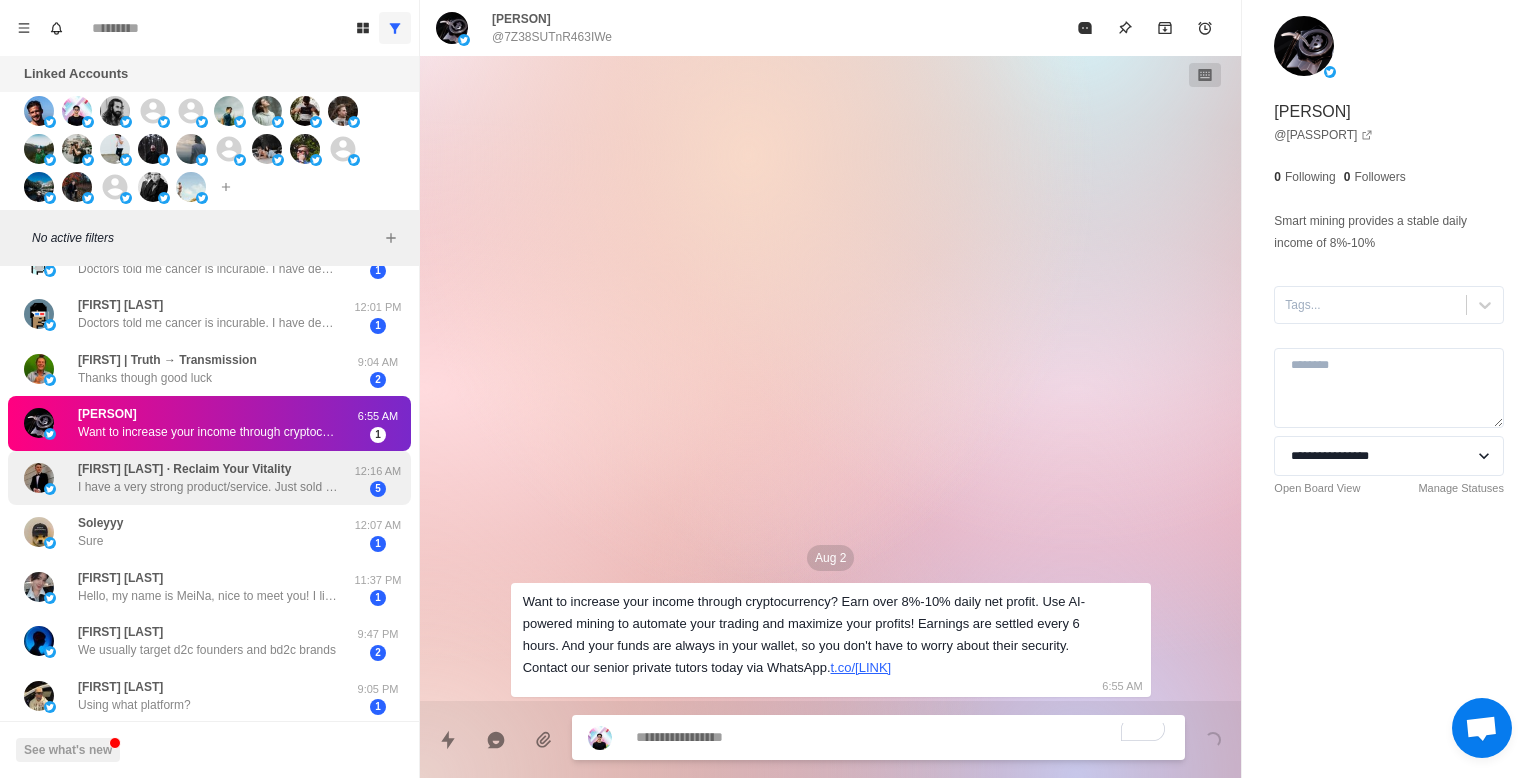 click on "[FIRST] [LAST] - Reclaim Your Vitality" at bounding box center [184, 469] 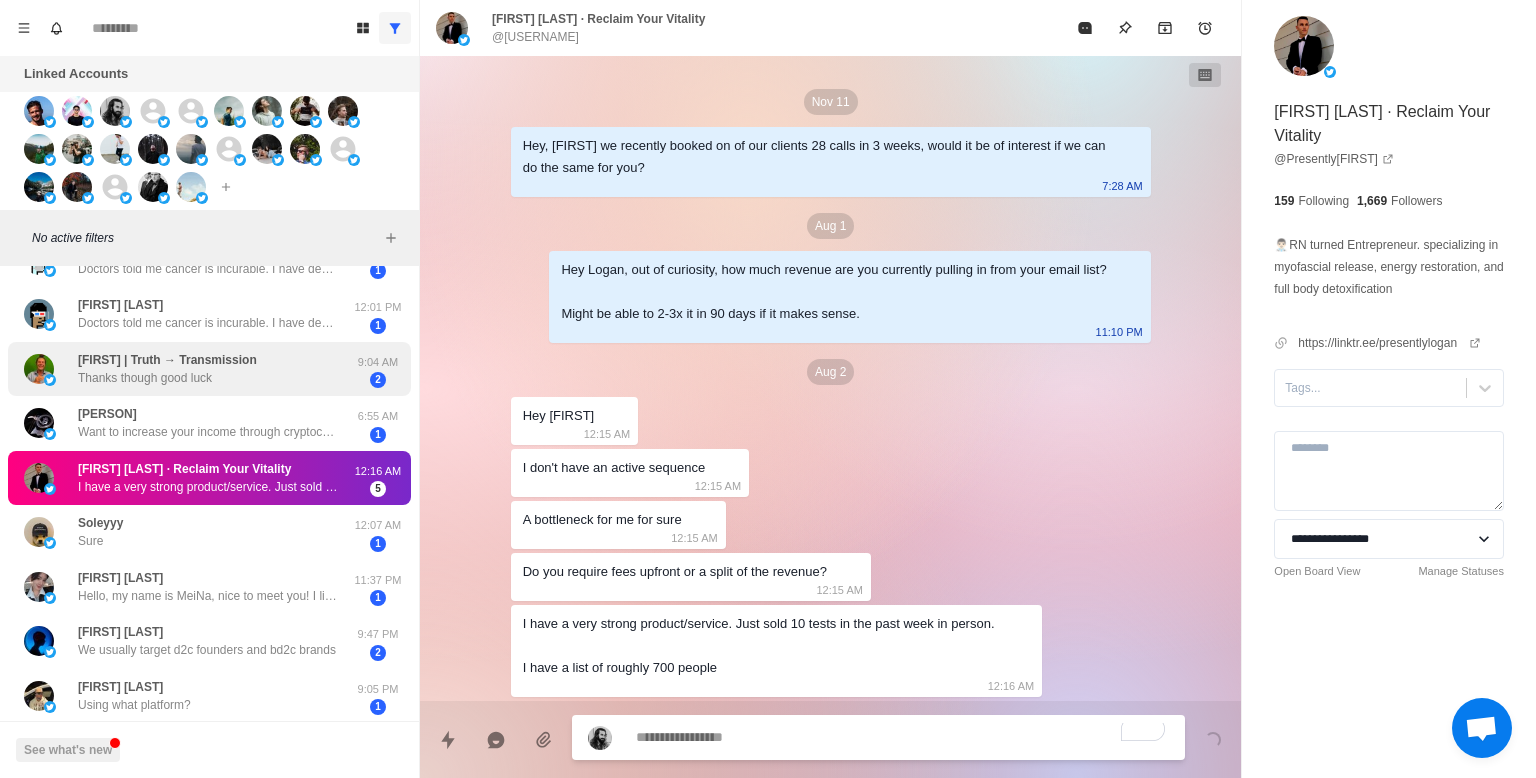 click on "Eric | Truth → Transmission Thanks though good luck" at bounding box center [188, 369] 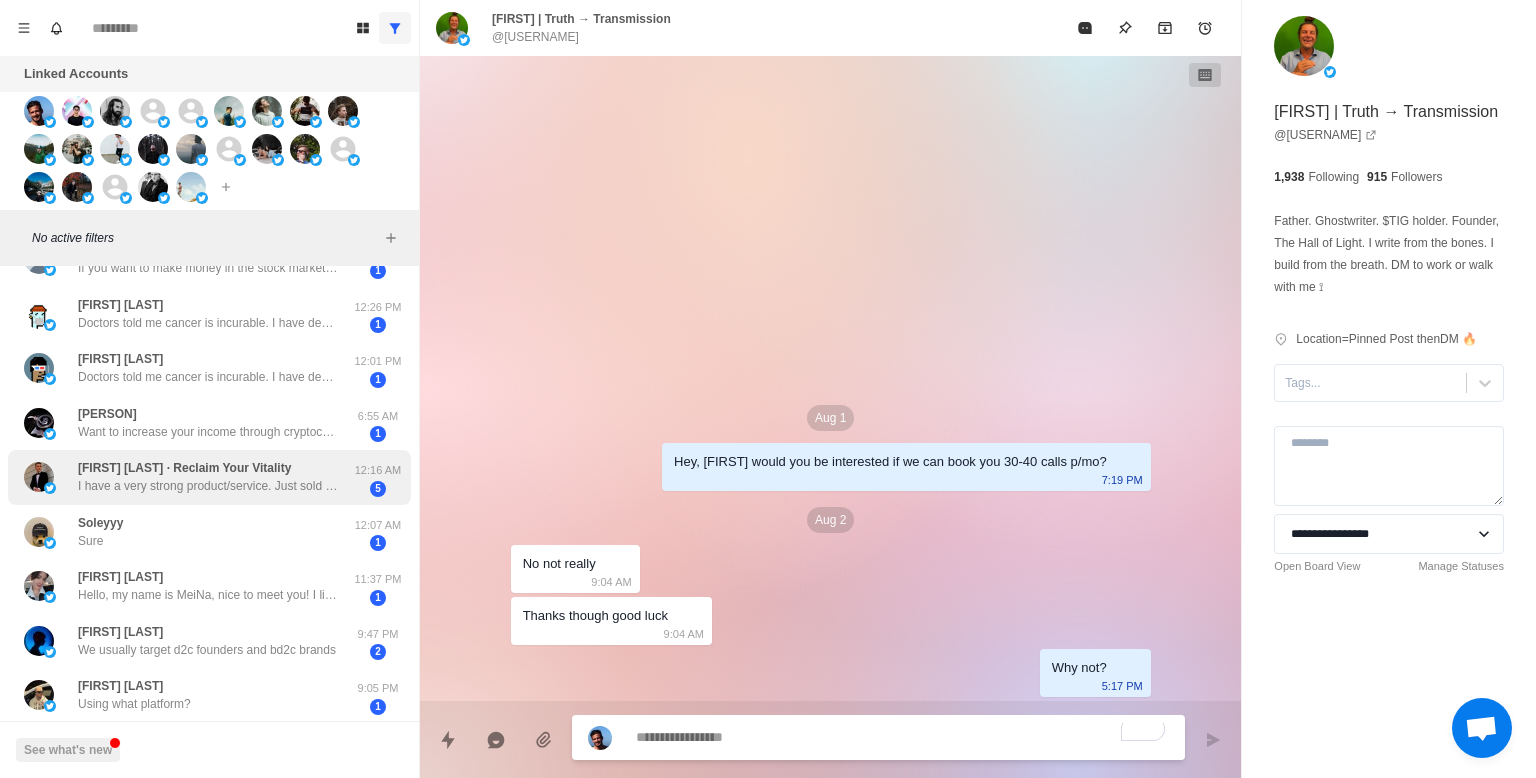 scroll, scrollTop: 358, scrollLeft: 0, axis: vertical 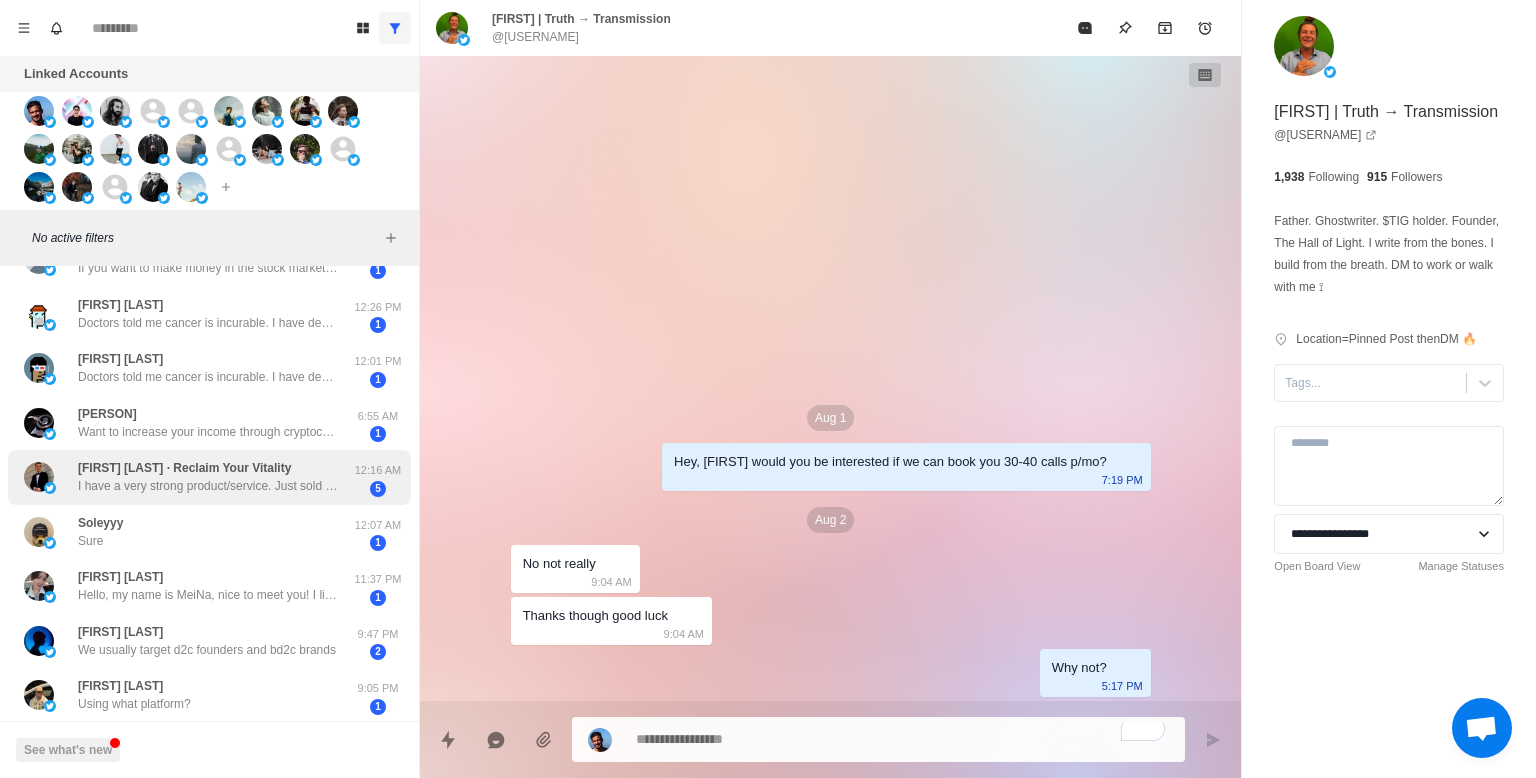 click on "[FIRST] [LAST] - Reclaim Your Vitality" at bounding box center [184, 468] 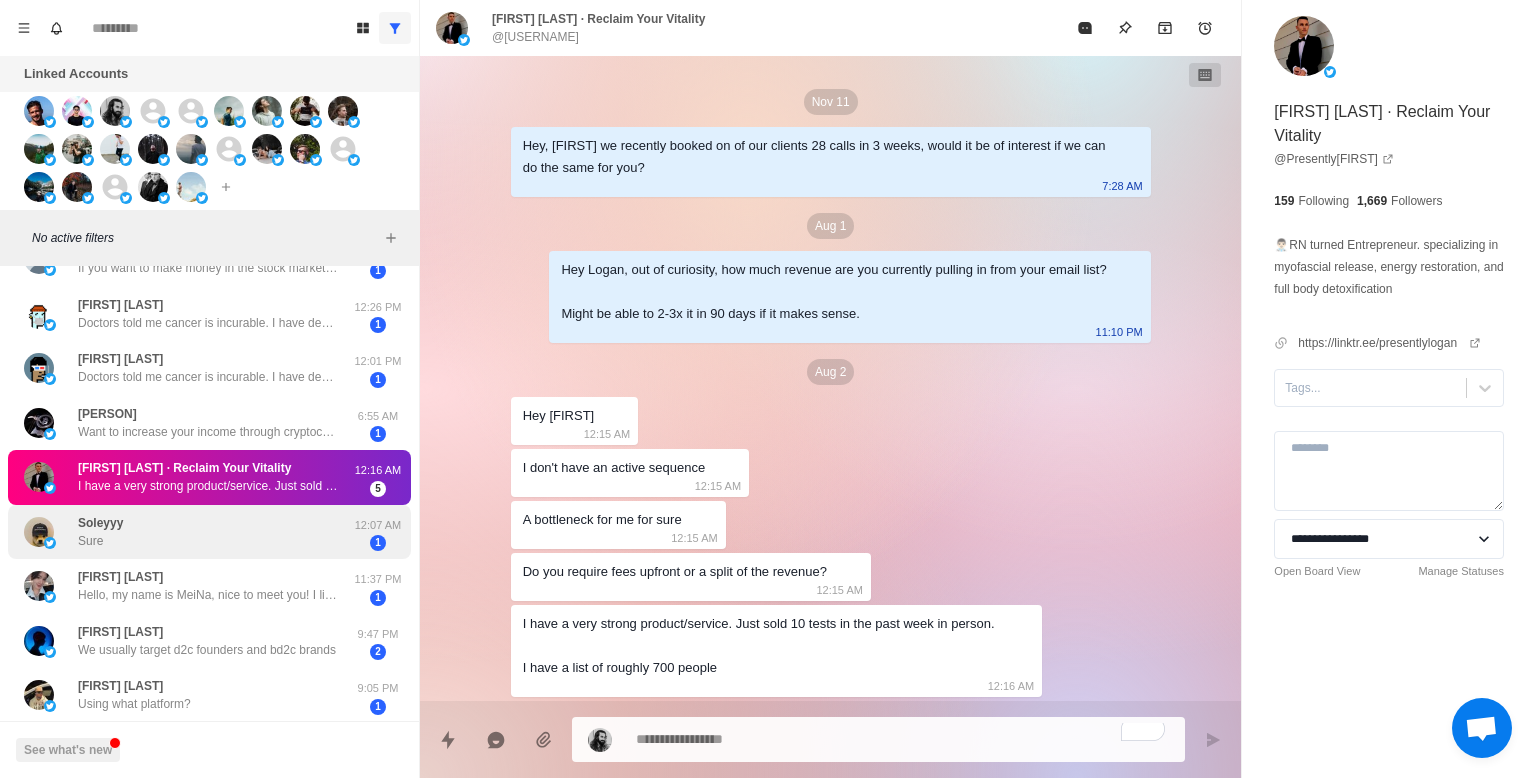 click on "Soleyyy Sure" at bounding box center (188, 532) 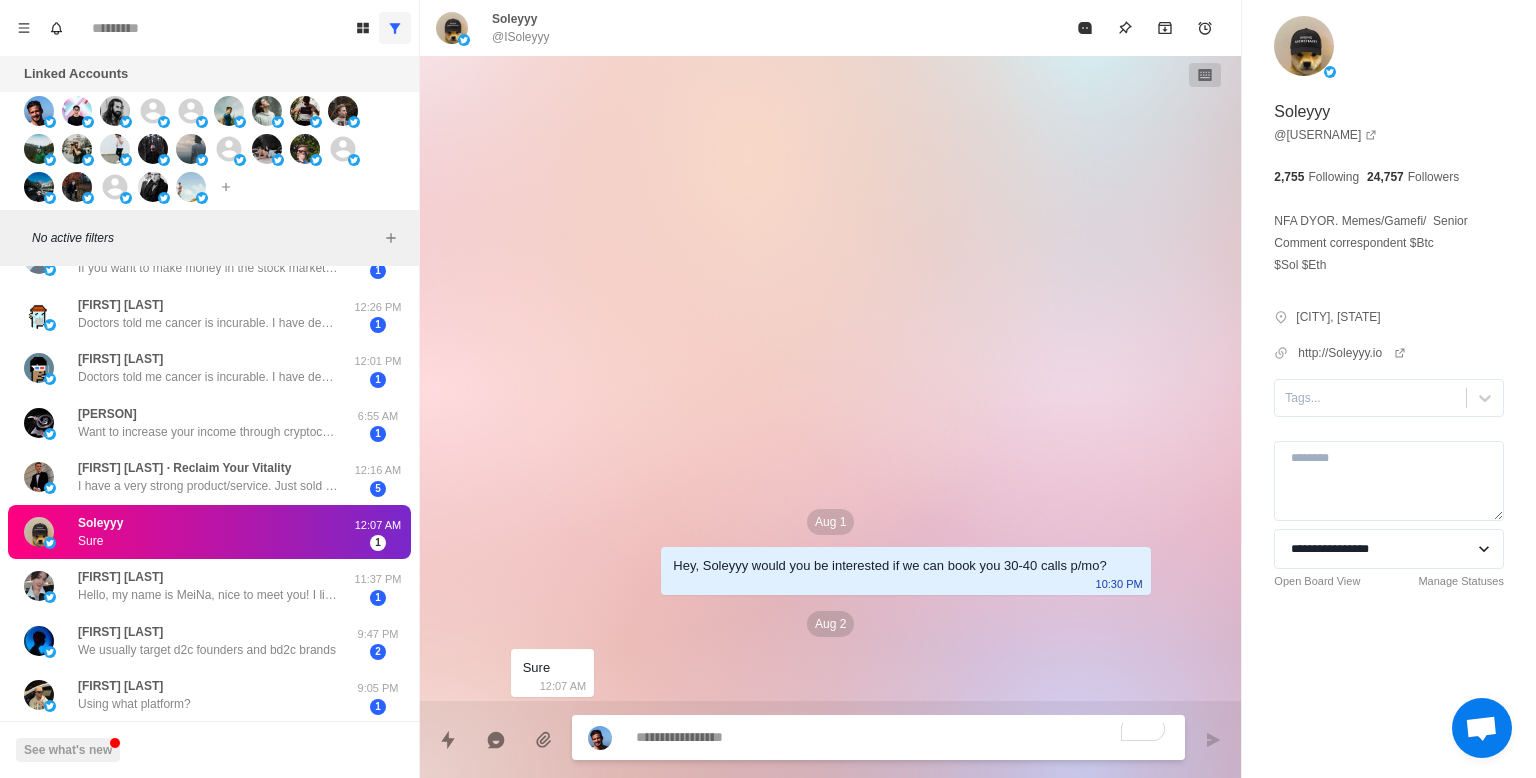 click at bounding box center [878, 737] 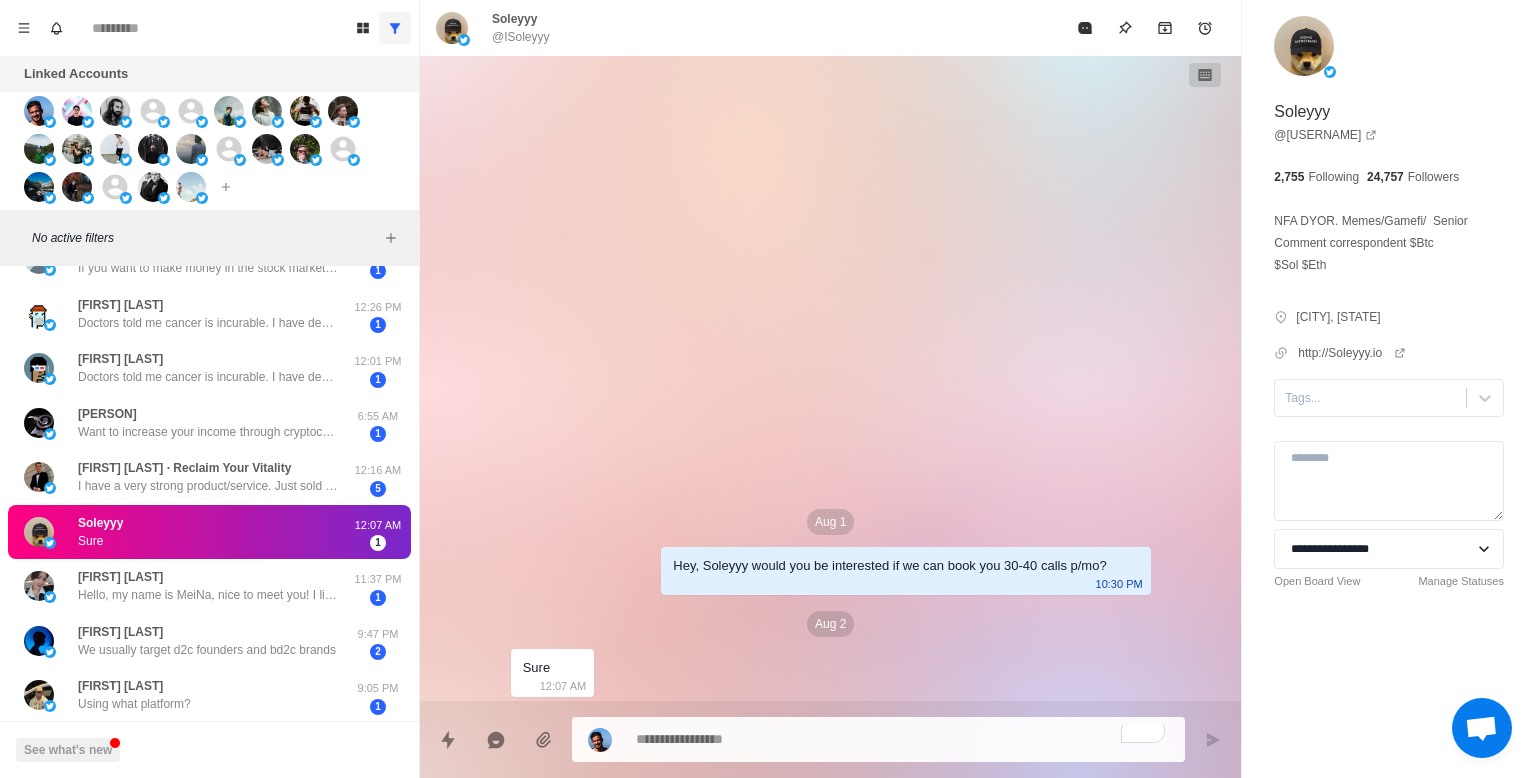 click at bounding box center [902, 739] 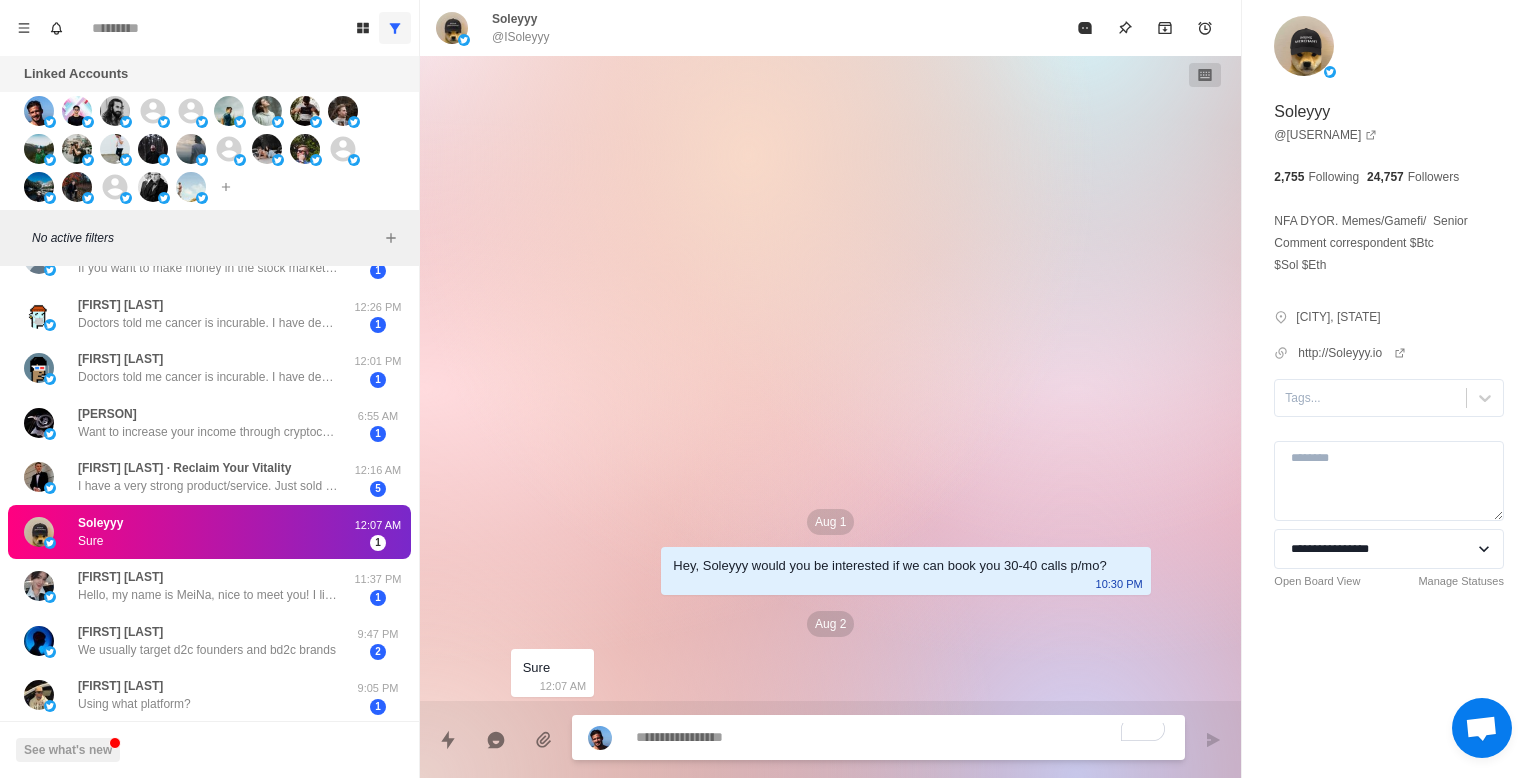 paste on "**********" 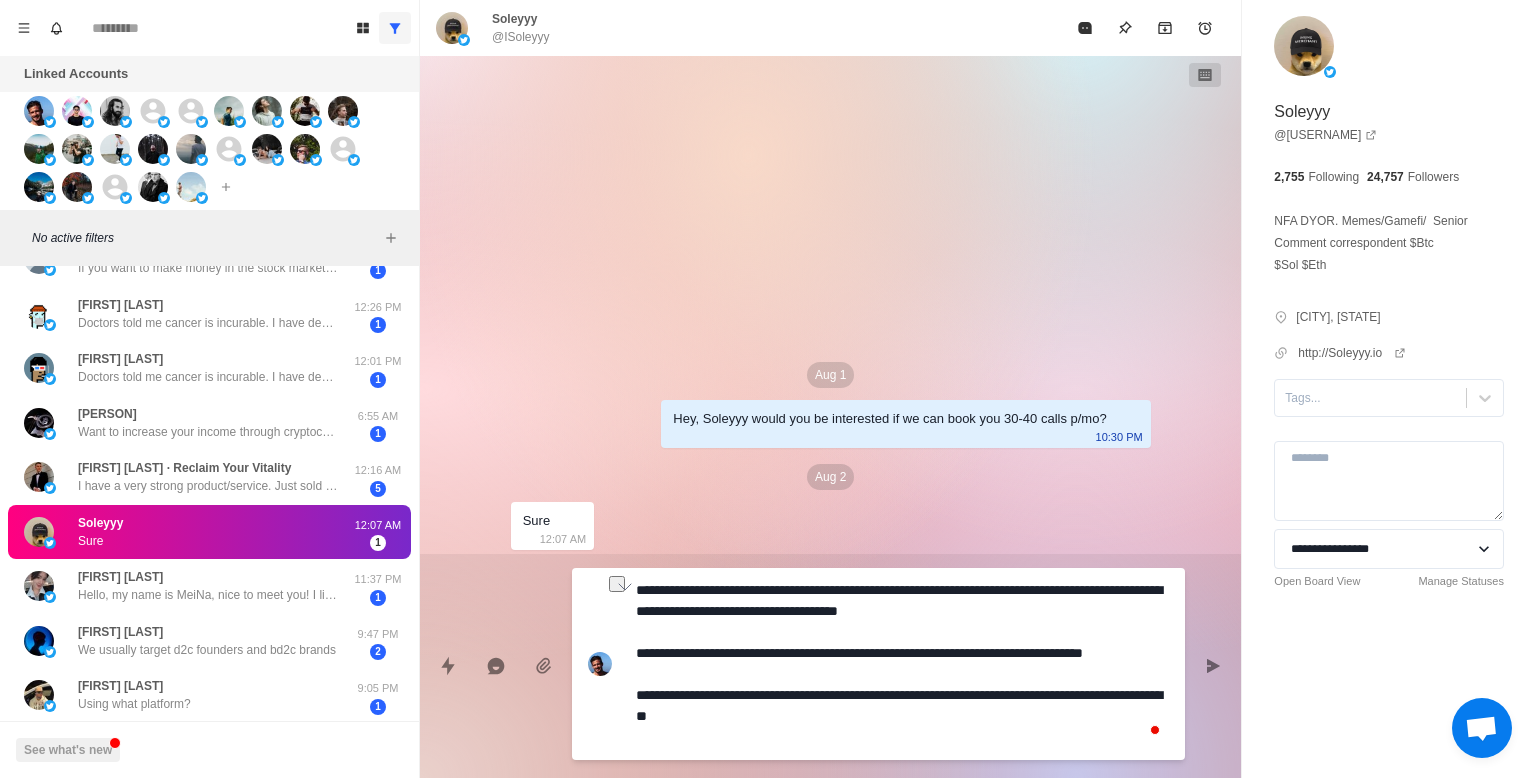 drag, startPoint x: 749, startPoint y: 591, endPoint x: 569, endPoint y: 584, distance: 180.13606 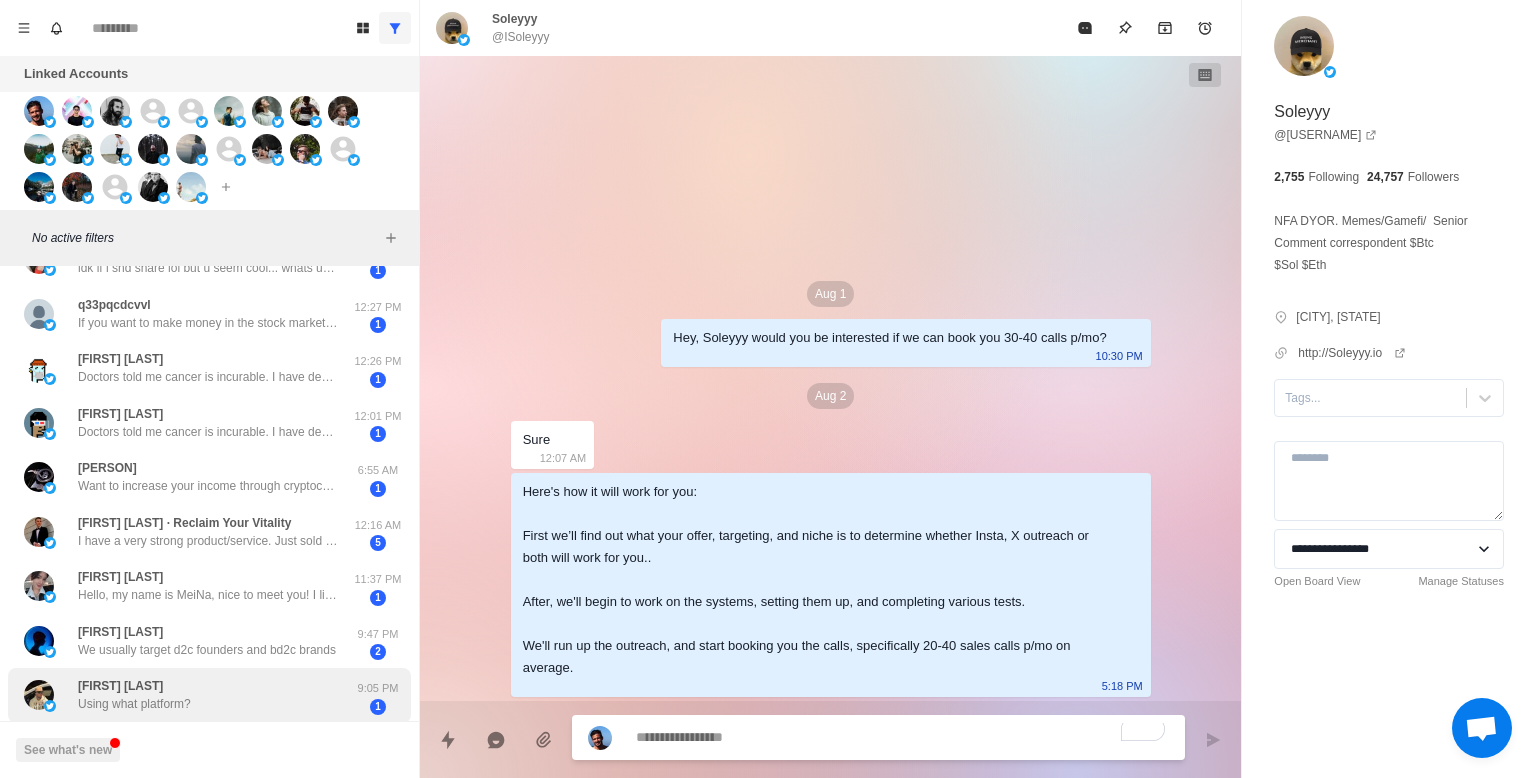 click on "Aymen Zayani Using what platform?" at bounding box center [188, 695] 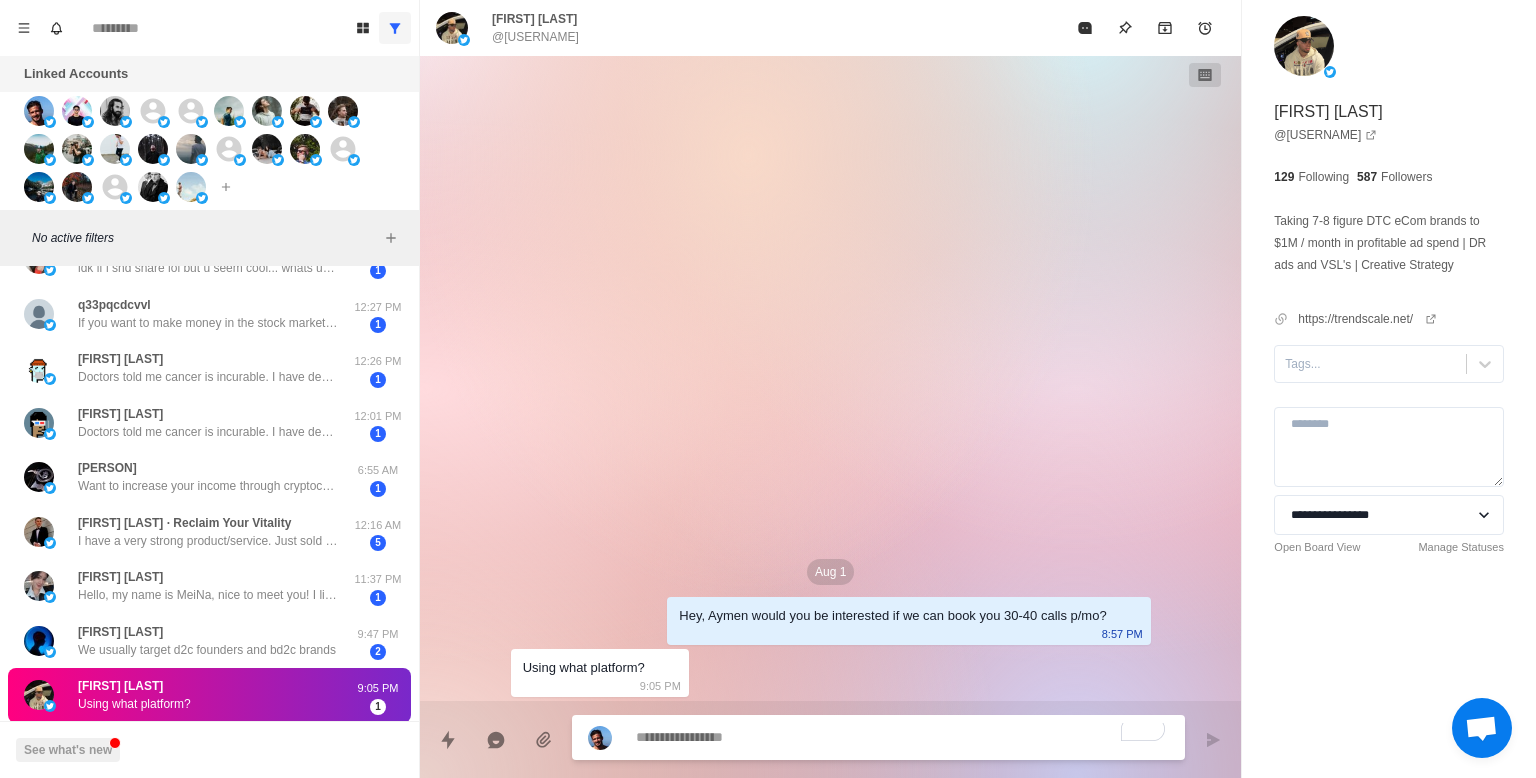 click at bounding box center [902, 737] 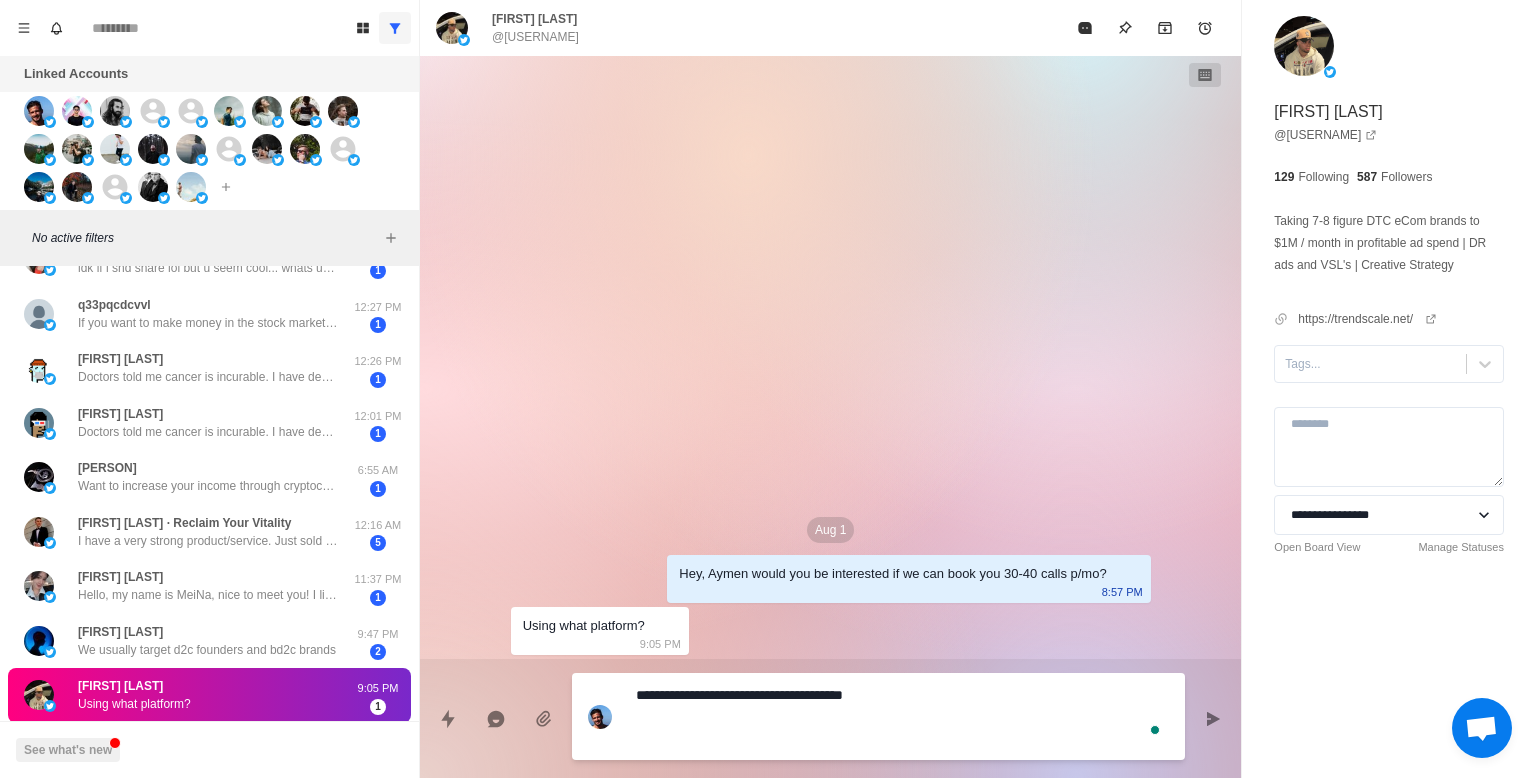 paste on "**********" 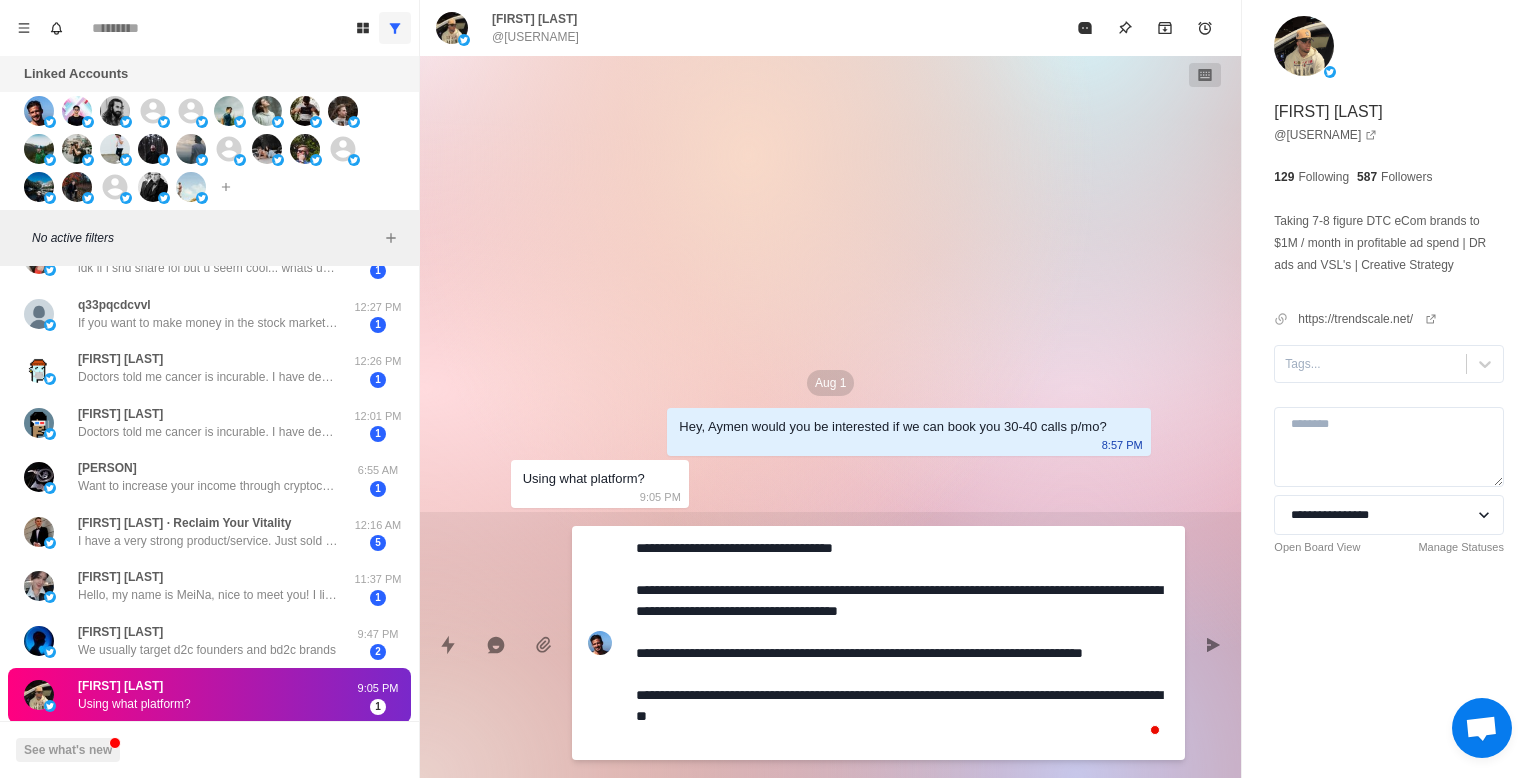 drag, startPoint x: 733, startPoint y: 584, endPoint x: 537, endPoint y: 594, distance: 196.25494 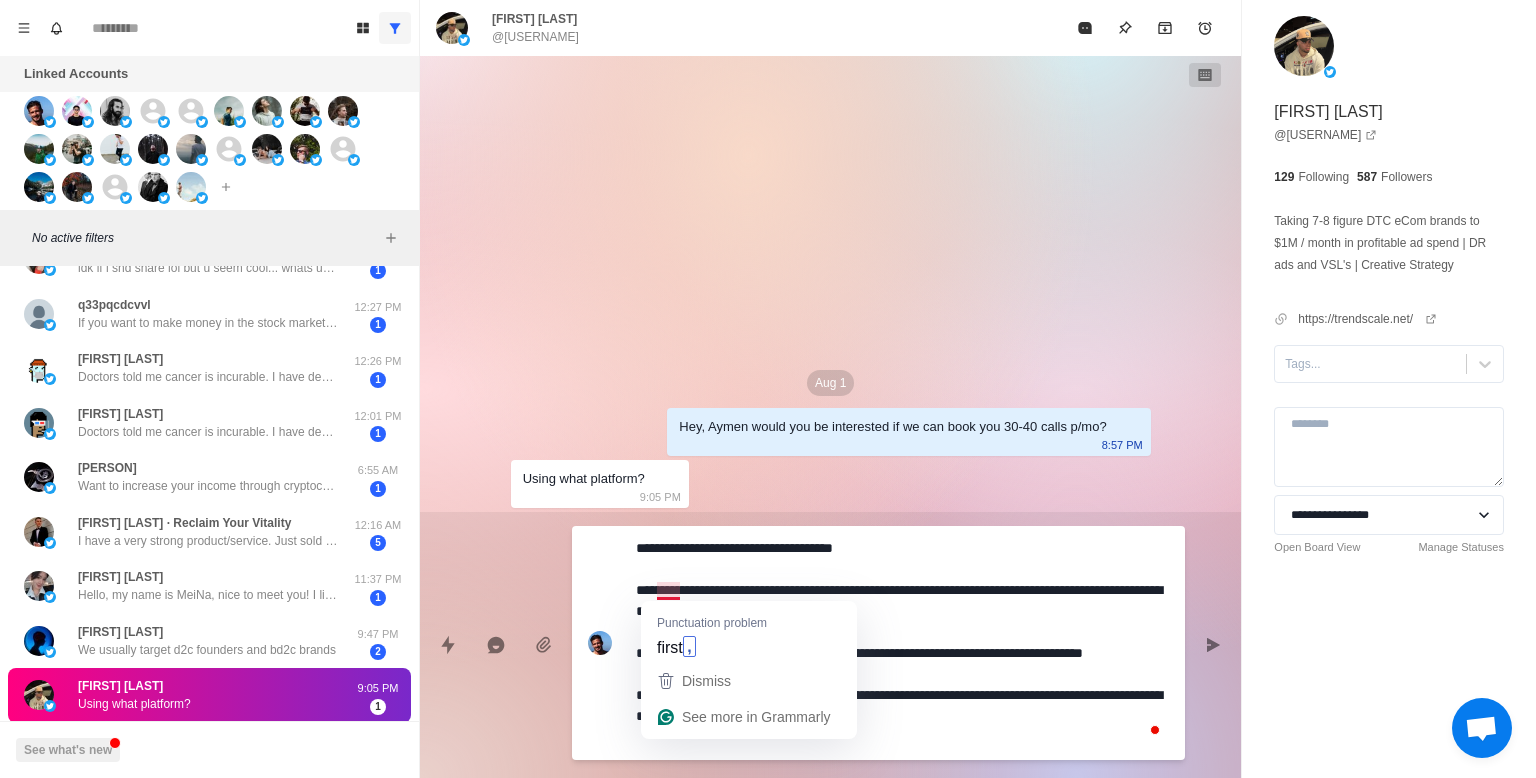 click on "**********" at bounding box center [902, 643] 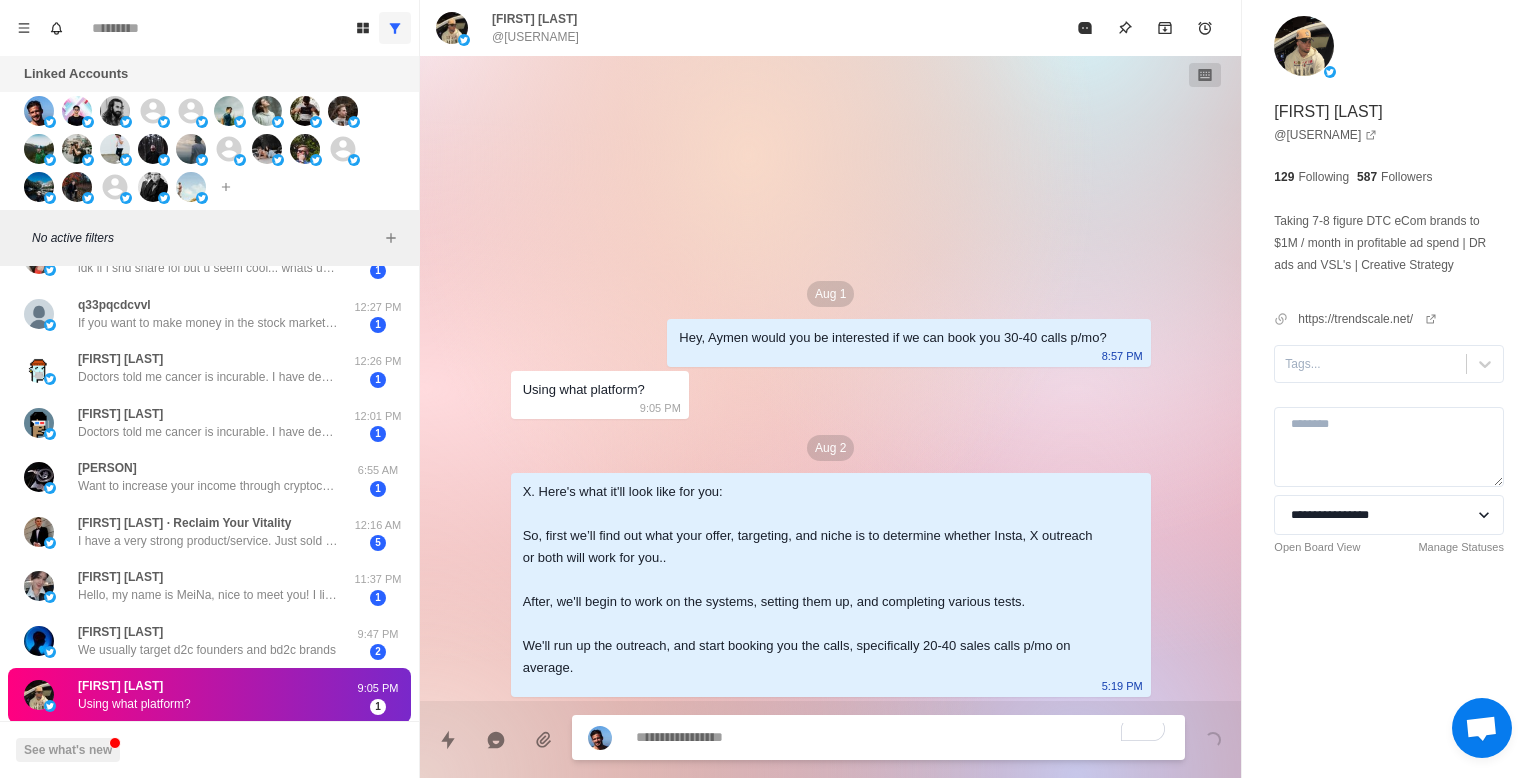 click on "X. Here's what it'll look like for you:
So, first we’ll find out what your offer, targeting, and niche is to determine whether Insta, X outreach or both will work for you..
After, we'll begin to work on the systems, setting them up, and completing various tests.
We'll run up the outreach, and start booking you the calls, specifically 20-40 sales calls p/mo on average." at bounding box center (815, 580) 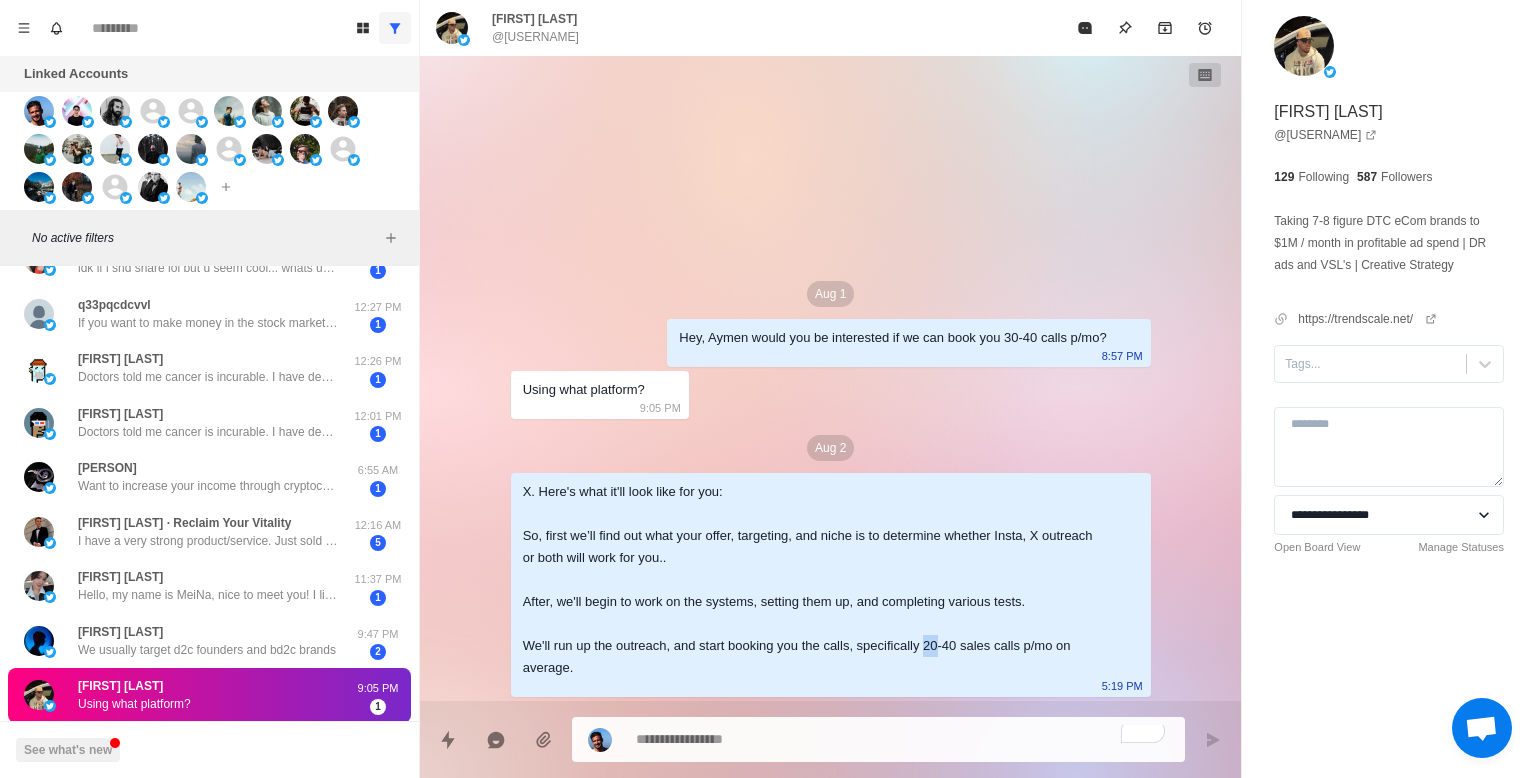 click on "X. Here's what it'll look like for you:
So, first we’ll find out what your offer, targeting, and niche is to determine whether Insta, X outreach or both will work for you..
After, we'll begin to work on the systems, setting them up, and completing various tests.
We'll run up the outreach, and start booking you the calls, specifically 20-40 sales calls p/mo on average." at bounding box center (815, 580) 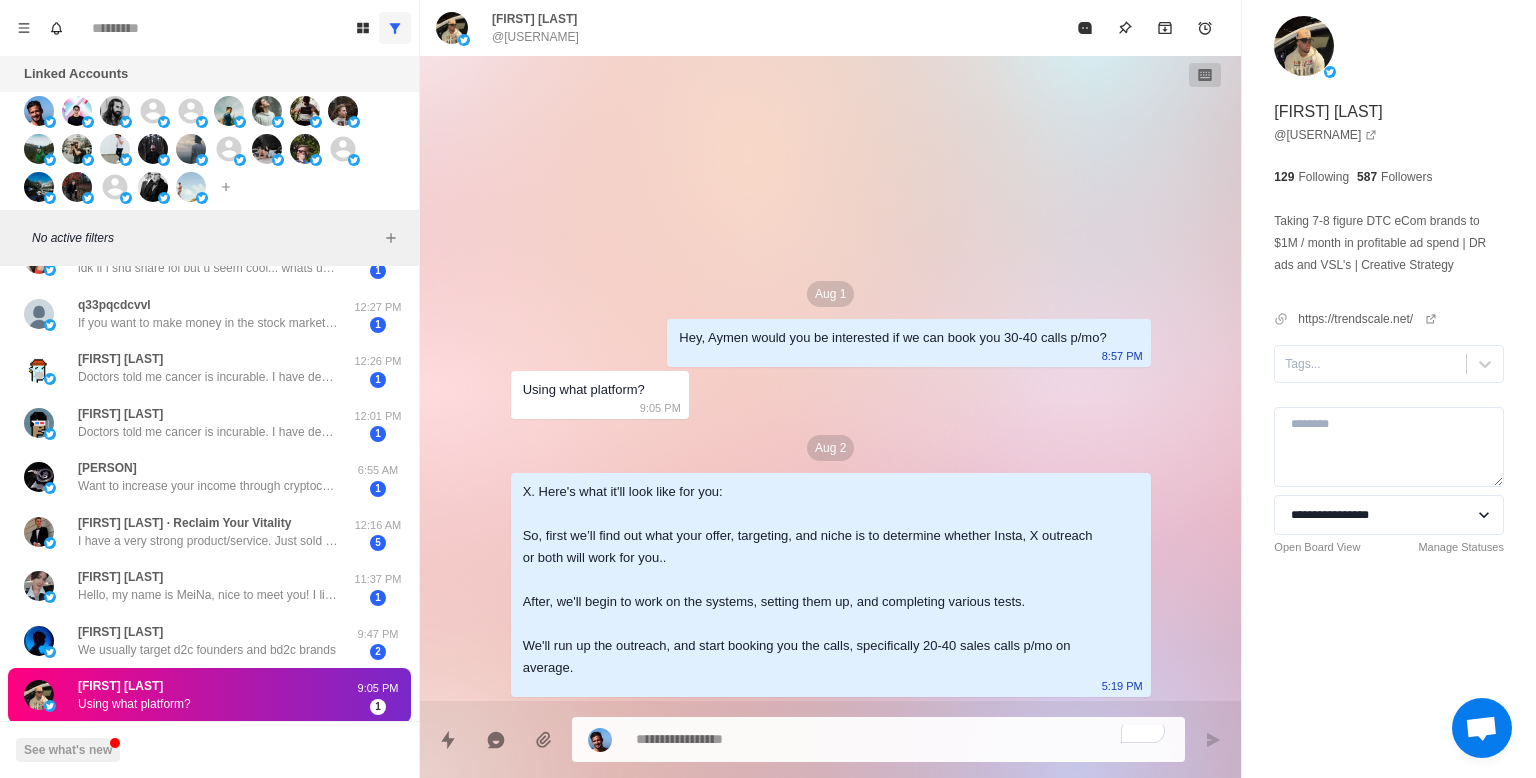click on "X. Here's what it'll look like for you:
So, first we’ll find out what your offer, targeting, and niche is to determine whether Insta, X outreach or both will work for you..
After, we'll begin to work on the systems, setting them up, and completing various tests.
We'll run up the outreach, and start booking you the calls, specifically 20-40 sales calls p/mo on average." at bounding box center [815, 580] 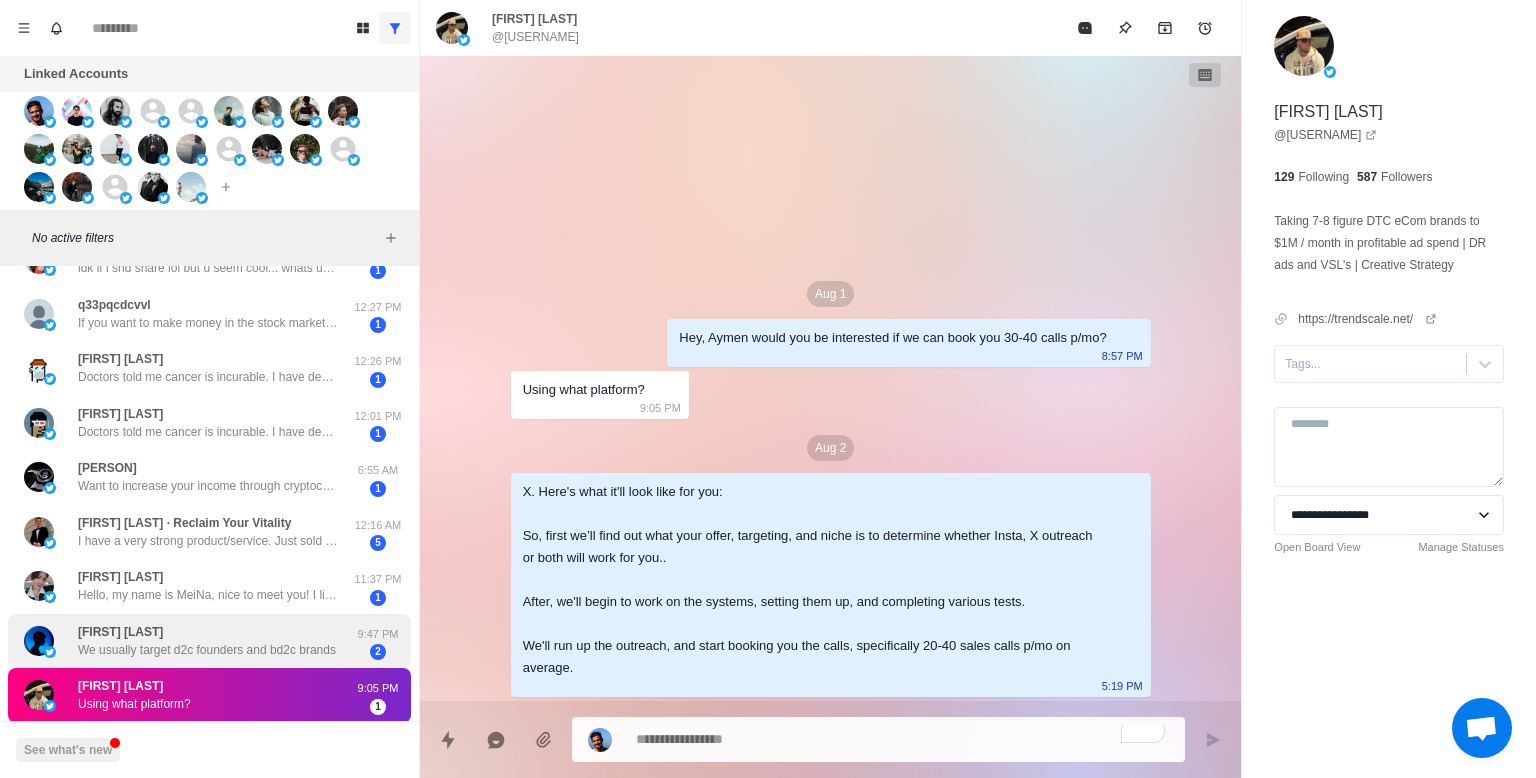 scroll, scrollTop: 304, scrollLeft: 0, axis: vertical 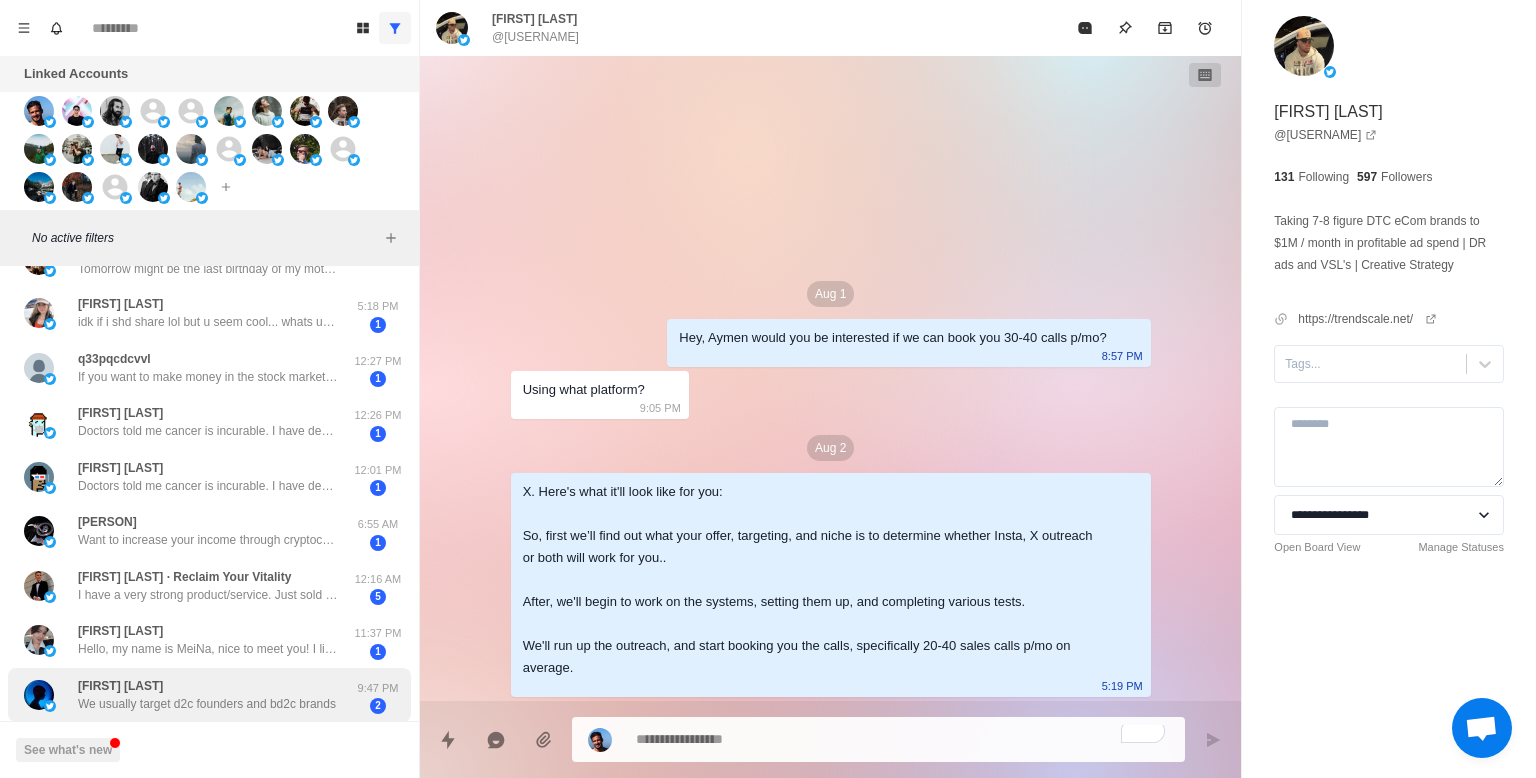 click on "Ayush Bairagi We usually target d2c founders and bd2c brands" at bounding box center [207, 695] 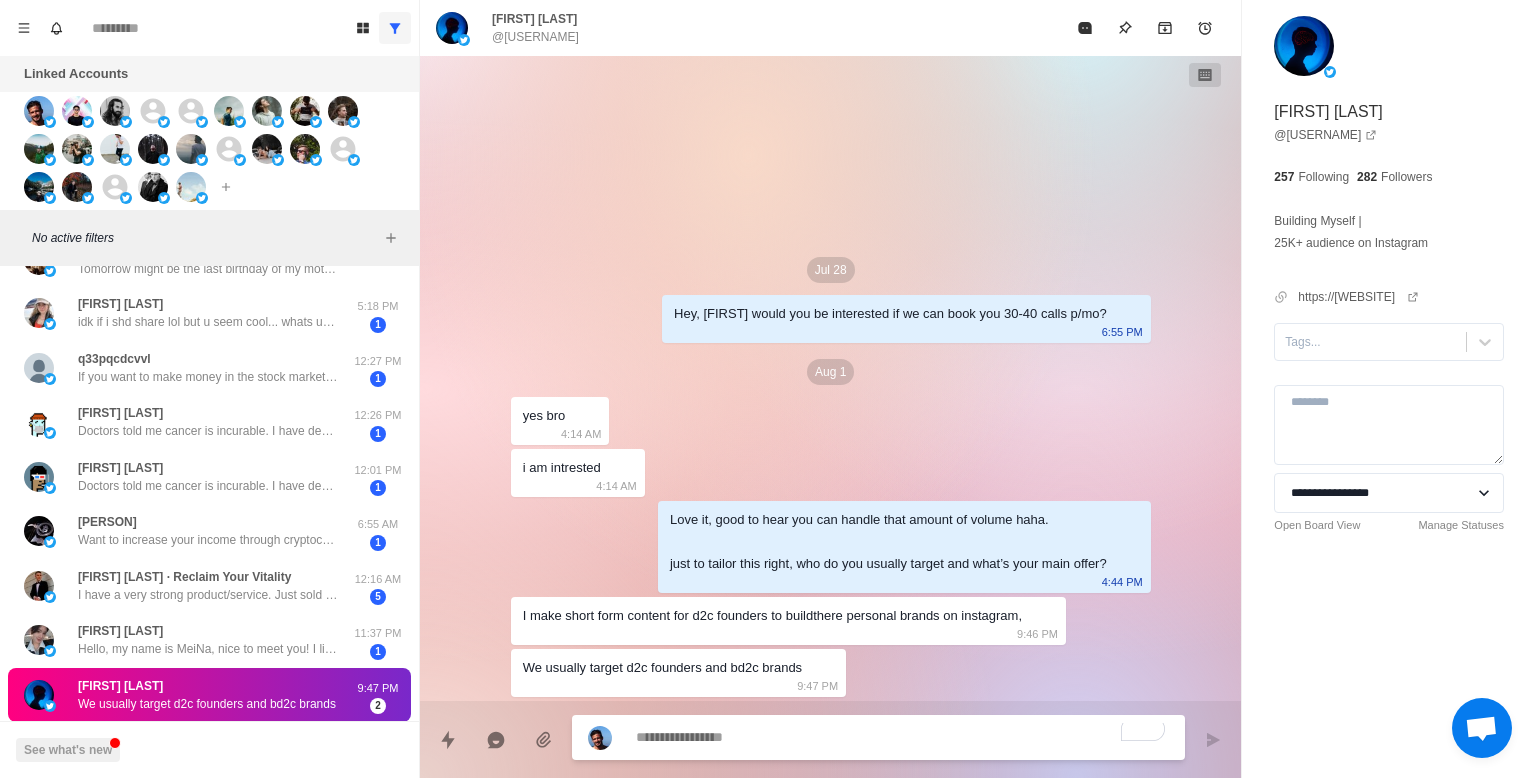 click at bounding box center (902, 737) 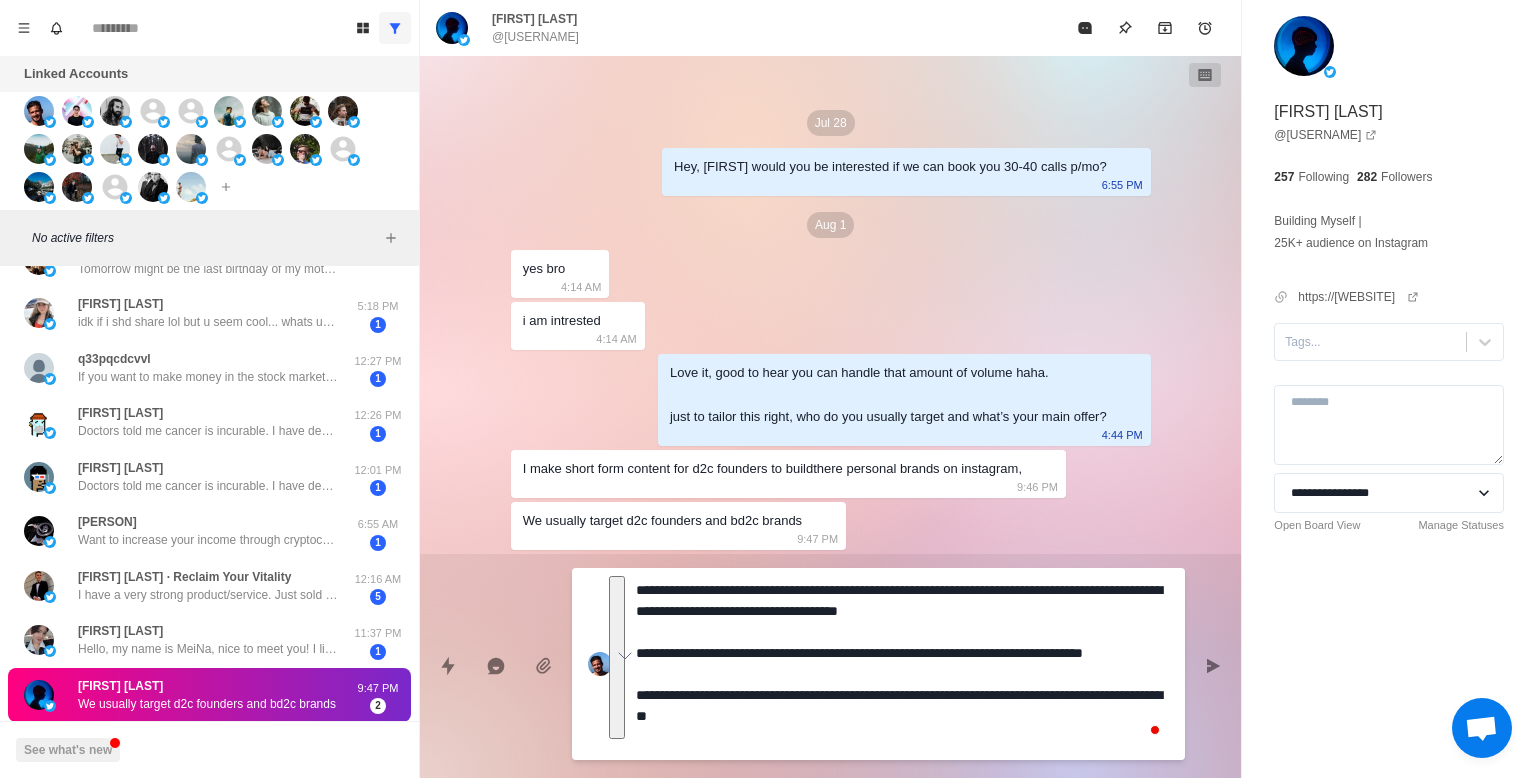 drag, startPoint x: 636, startPoint y: 583, endPoint x: 866, endPoint y: 762, distance: 291.44638 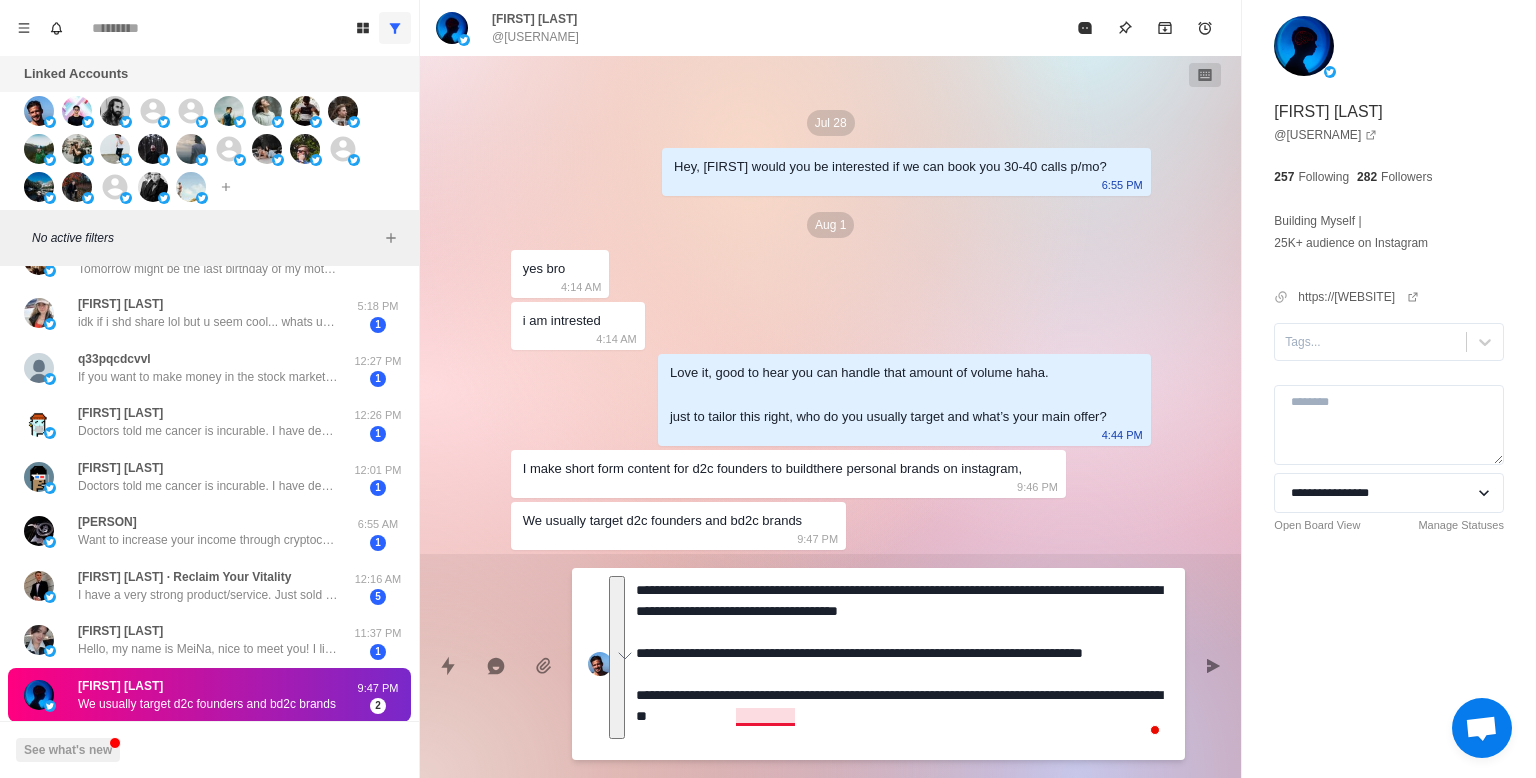click on "**********" at bounding box center [902, 664] 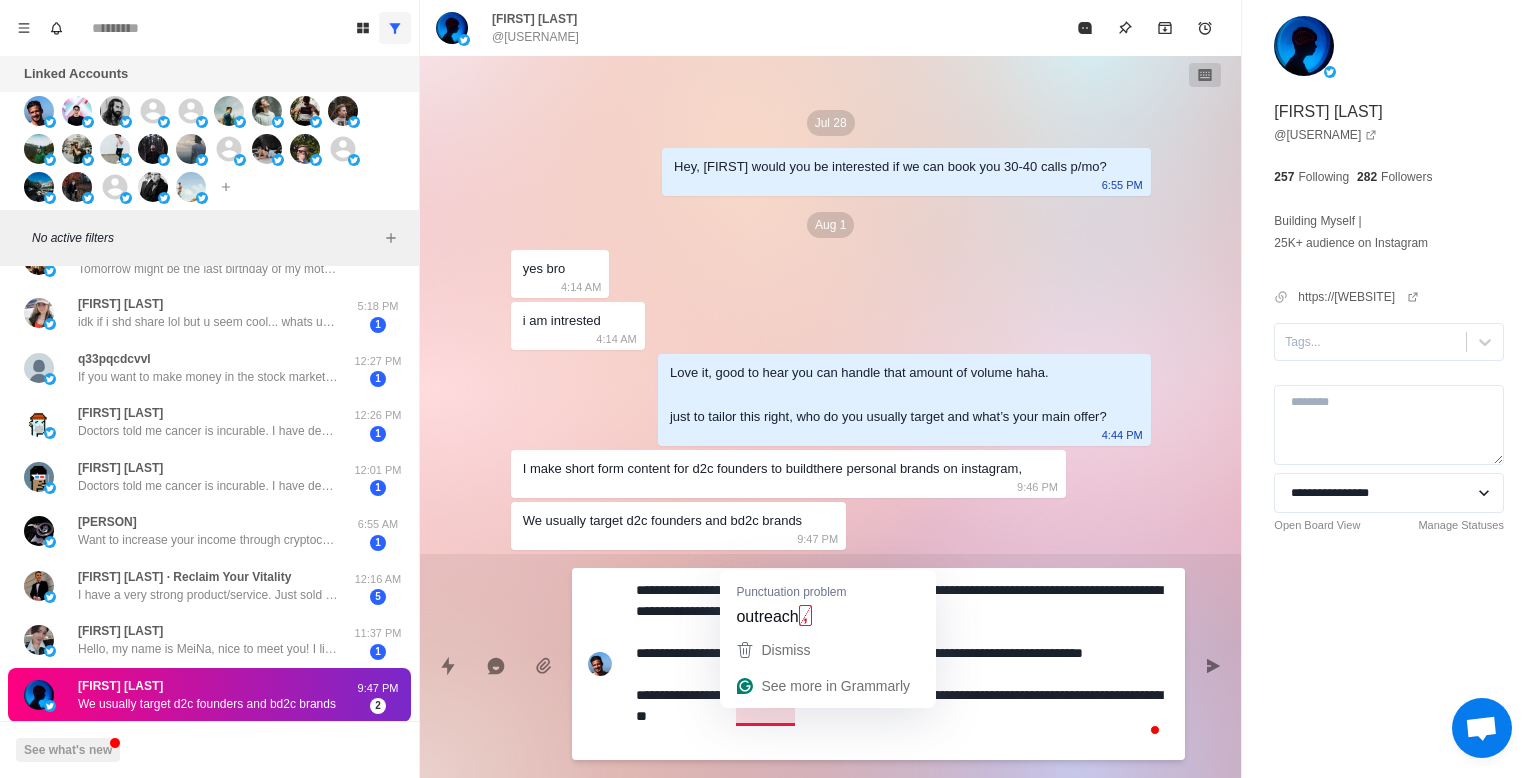 click on "**********" at bounding box center [902, 664] 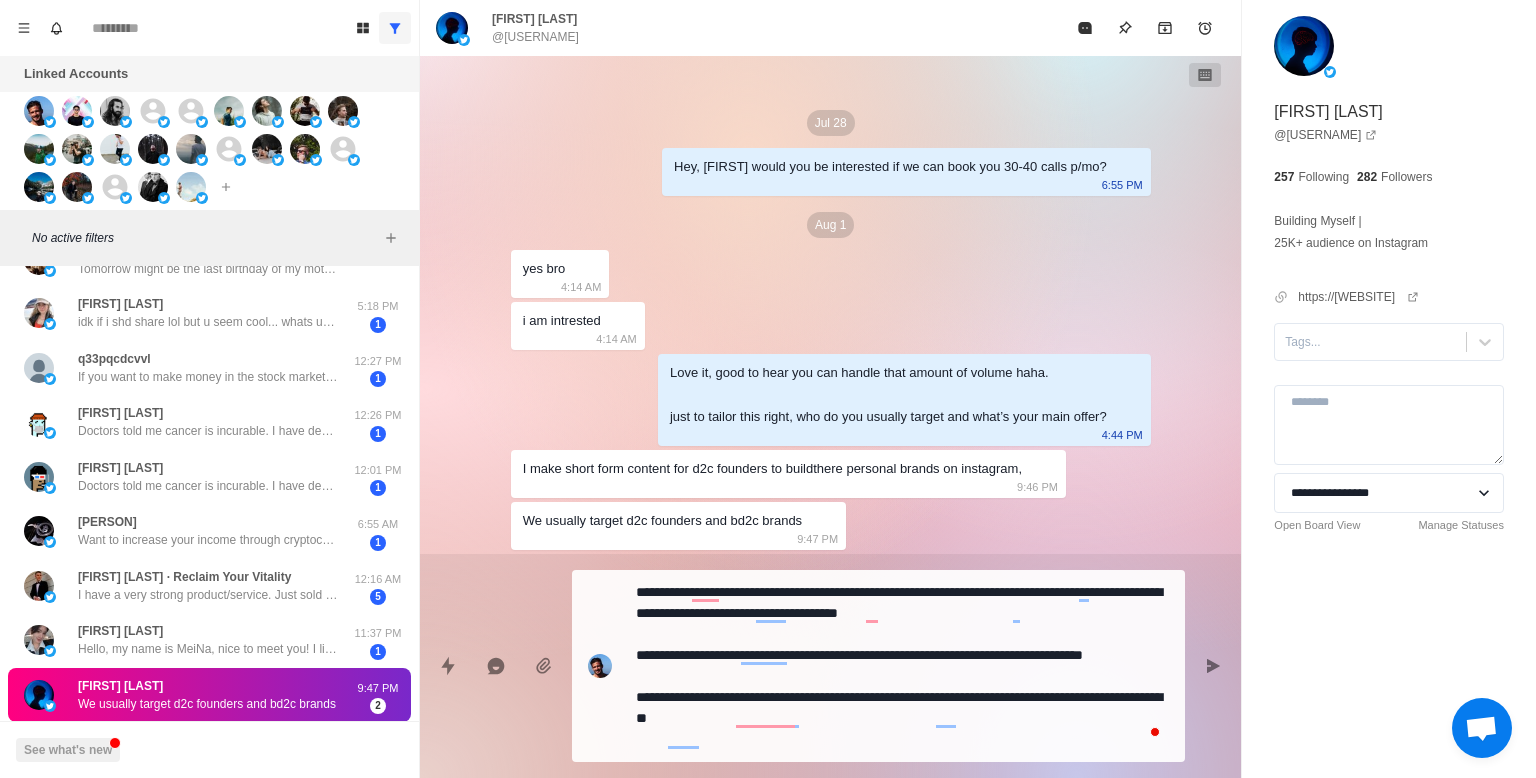 drag, startPoint x: 634, startPoint y: 592, endPoint x: 784, endPoint y: 604, distance: 150.47923 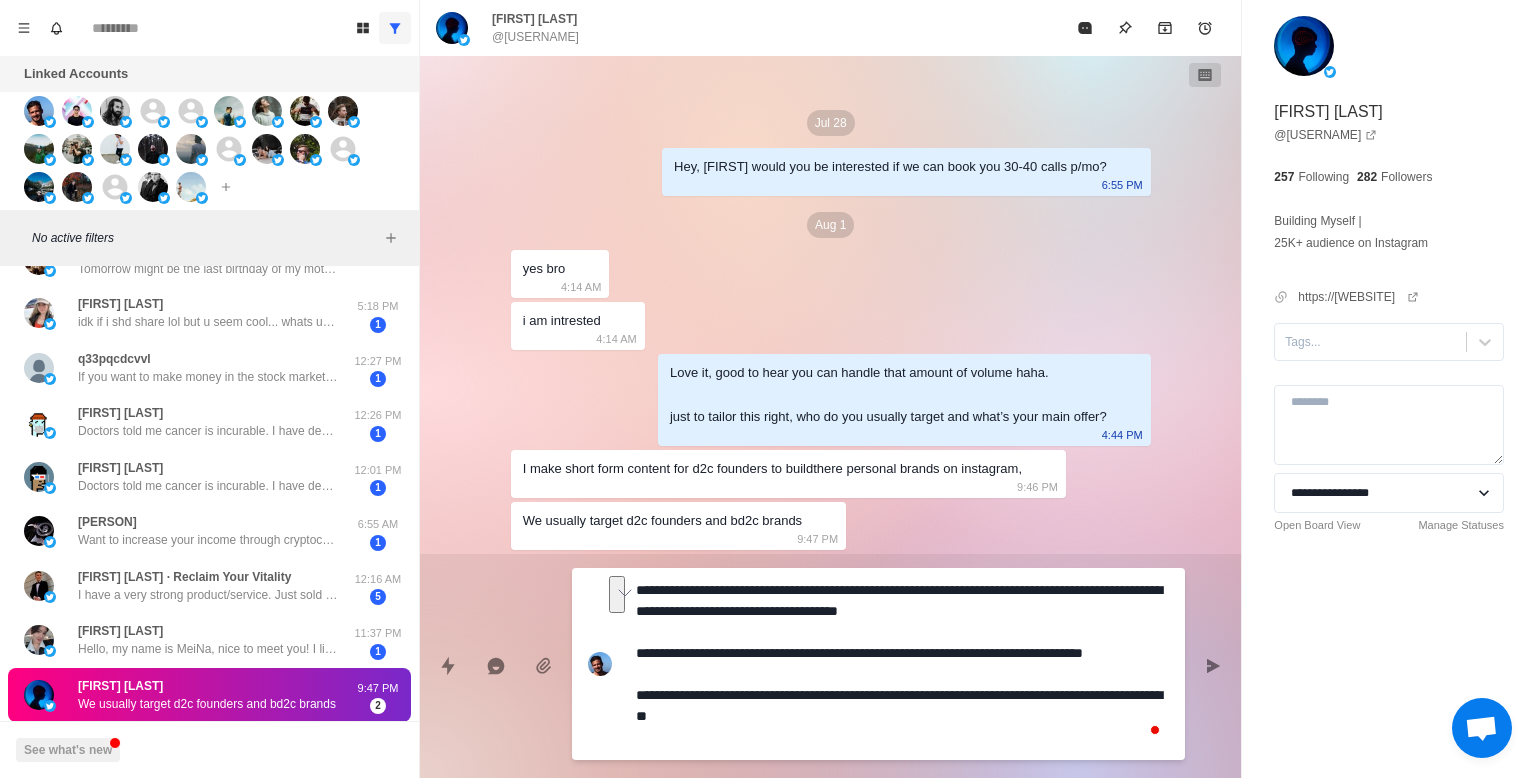 drag, startPoint x: 639, startPoint y: 591, endPoint x: 1062, endPoint y: 625, distance: 424.36423 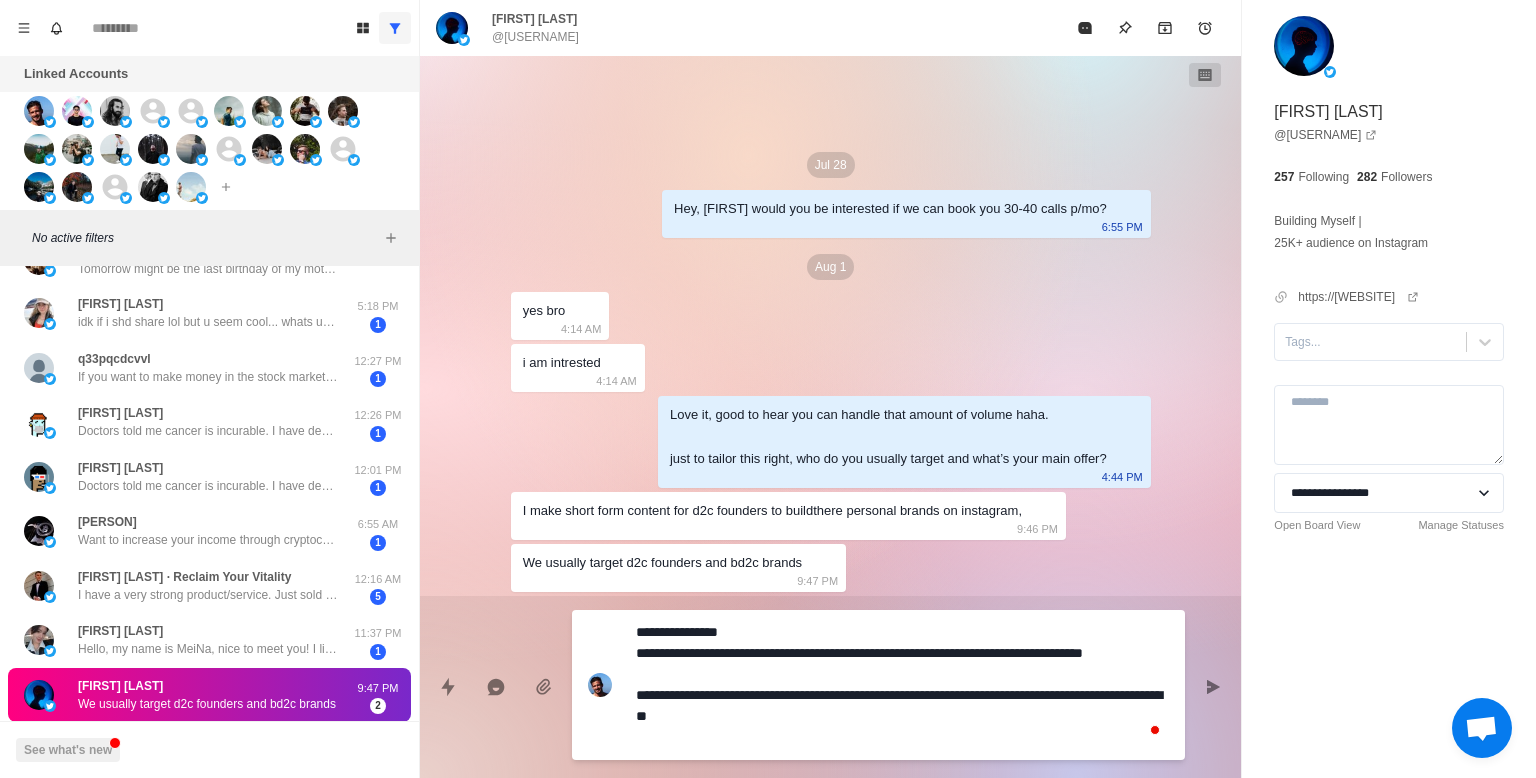drag, startPoint x: 673, startPoint y: 653, endPoint x: 617, endPoint y: 648, distance: 56.22277 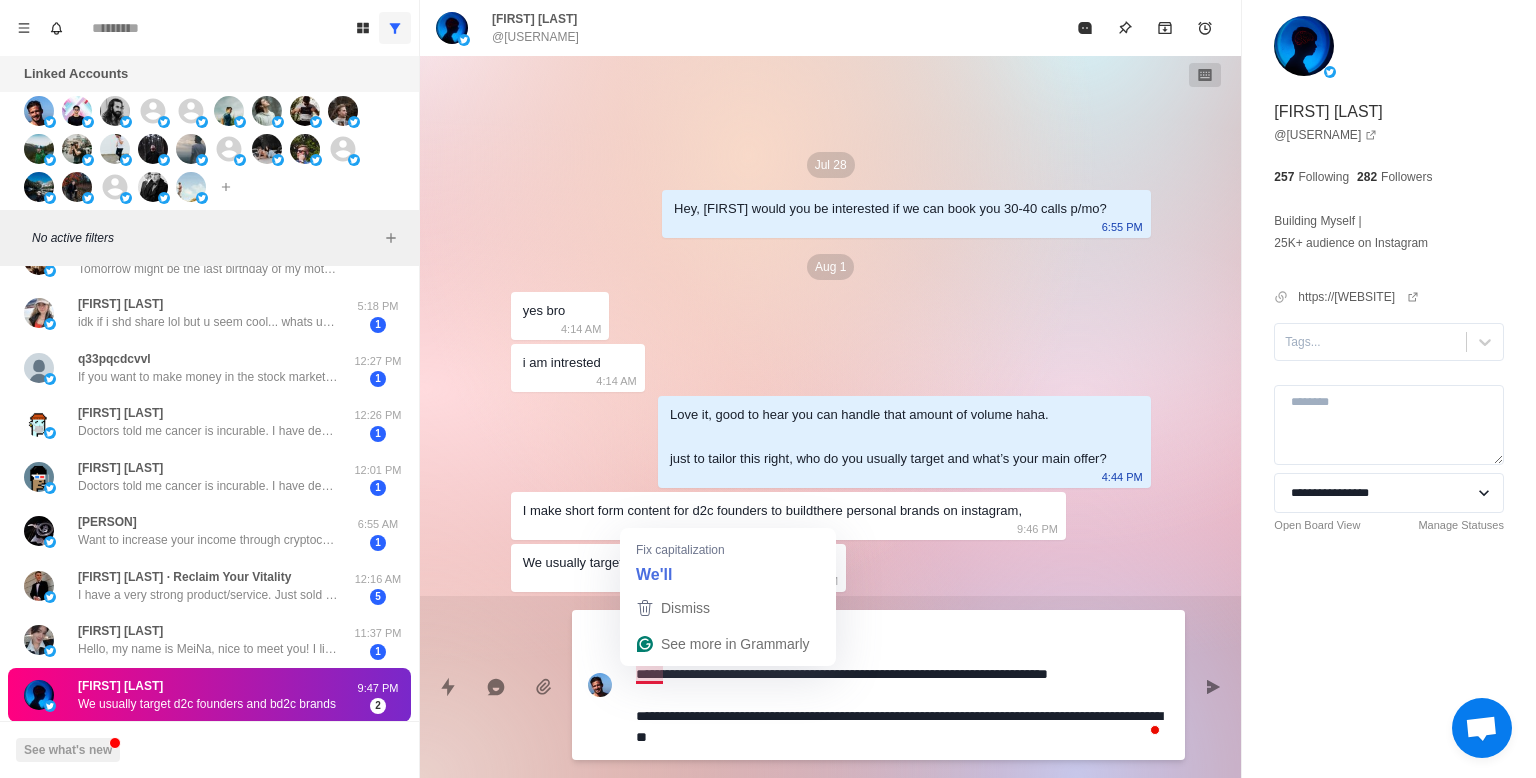 click on "**********" at bounding box center [902, 685] 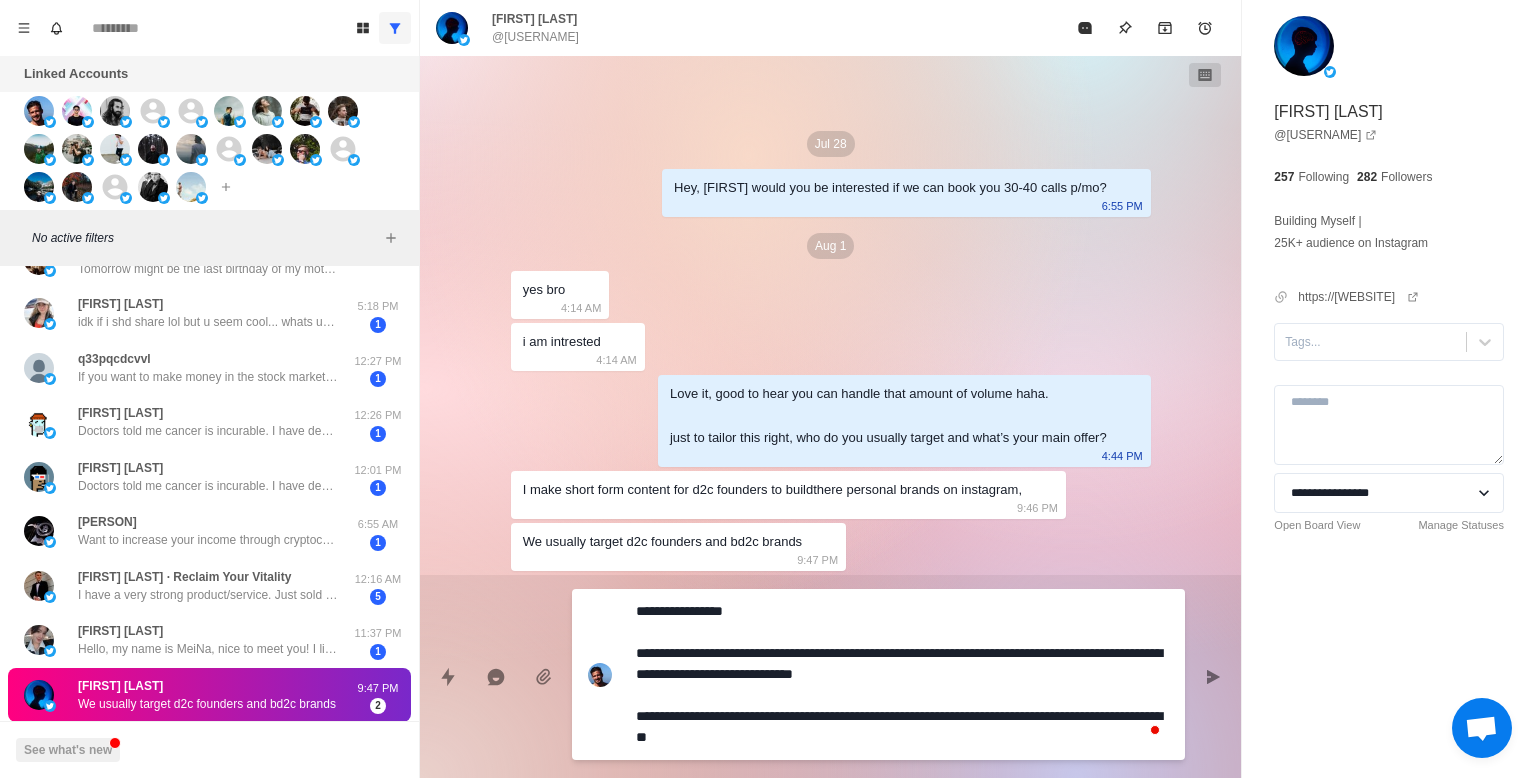click on "**********" at bounding box center (902, 674) 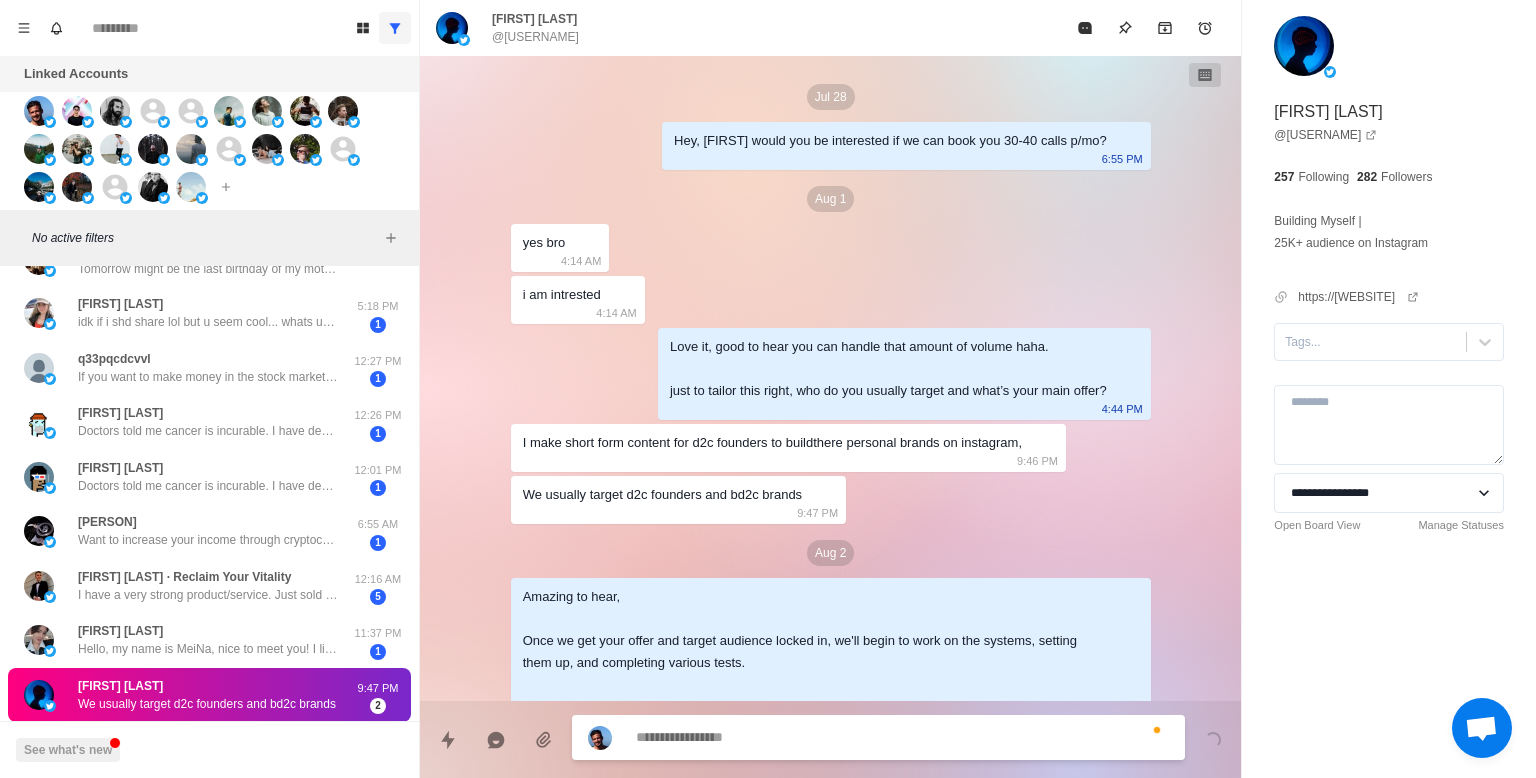 scroll, scrollTop: 105, scrollLeft: 0, axis: vertical 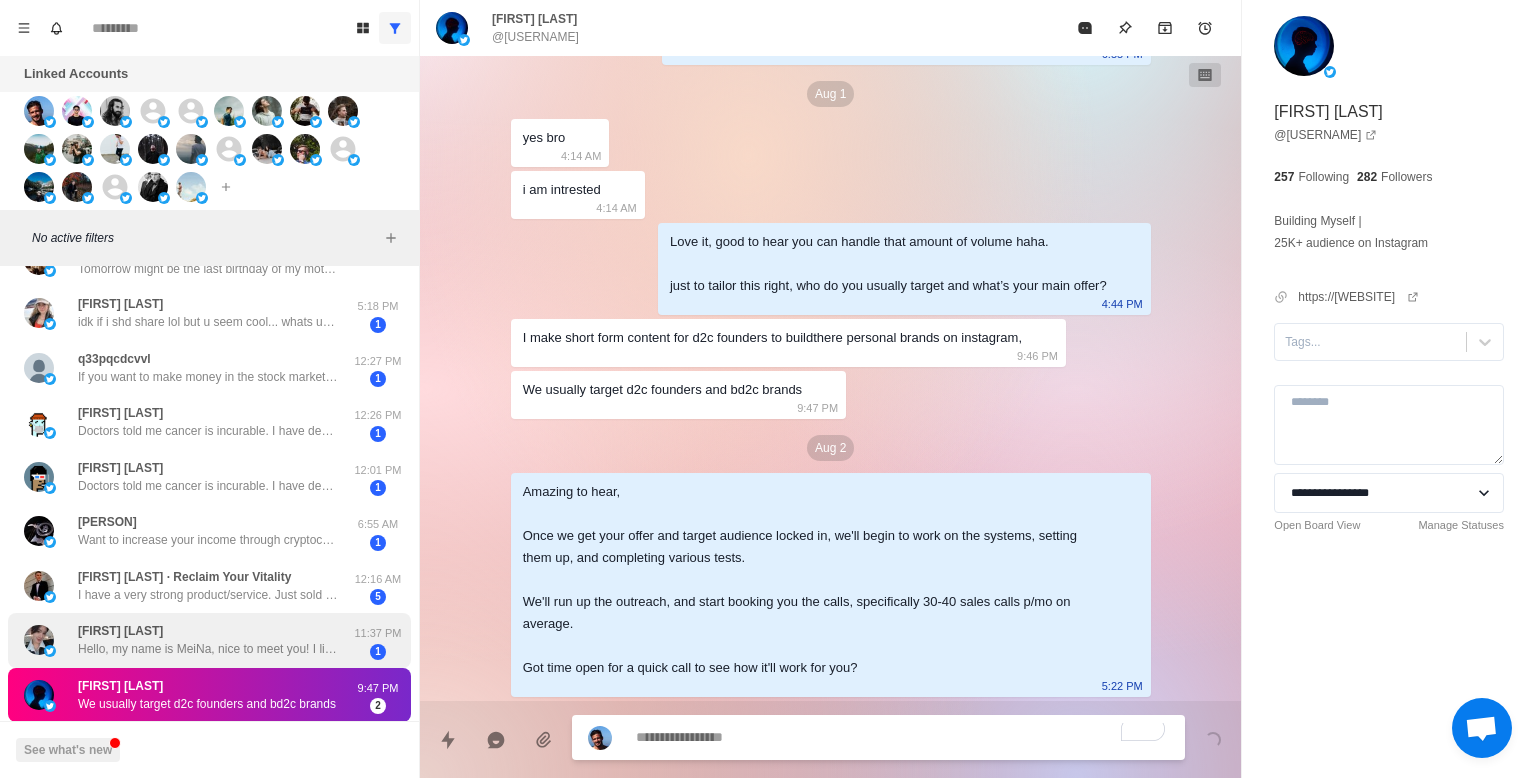 click on "Mei Na Hello, my name is MeiNa, nice to meet you! I like to make friends of the opposite sex who have suitable personalities, are older than me, and are sincere.
I am 38 years old. How old are you?" at bounding box center (208, 640) 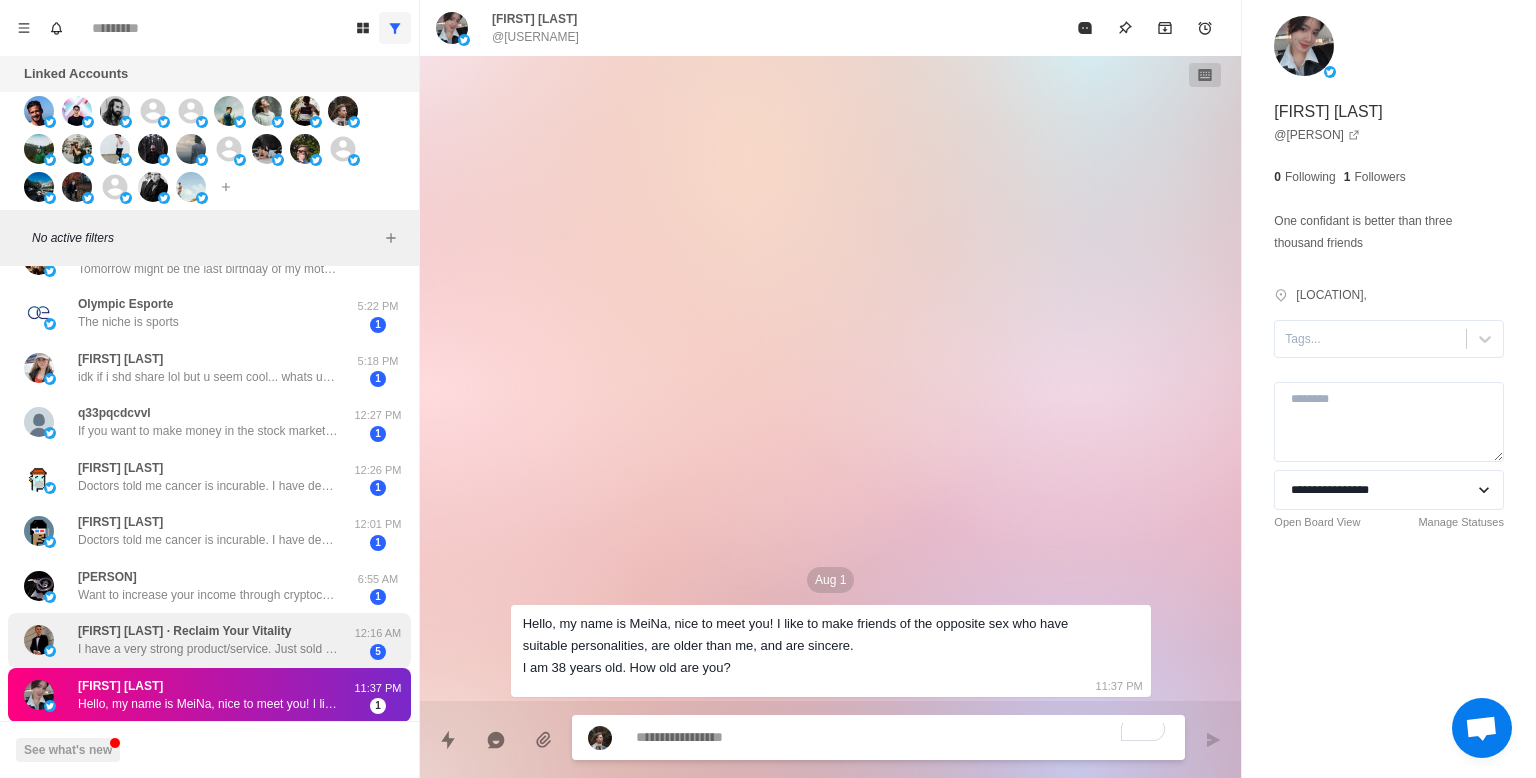 click on "12:16 AM" at bounding box center [378, 633] 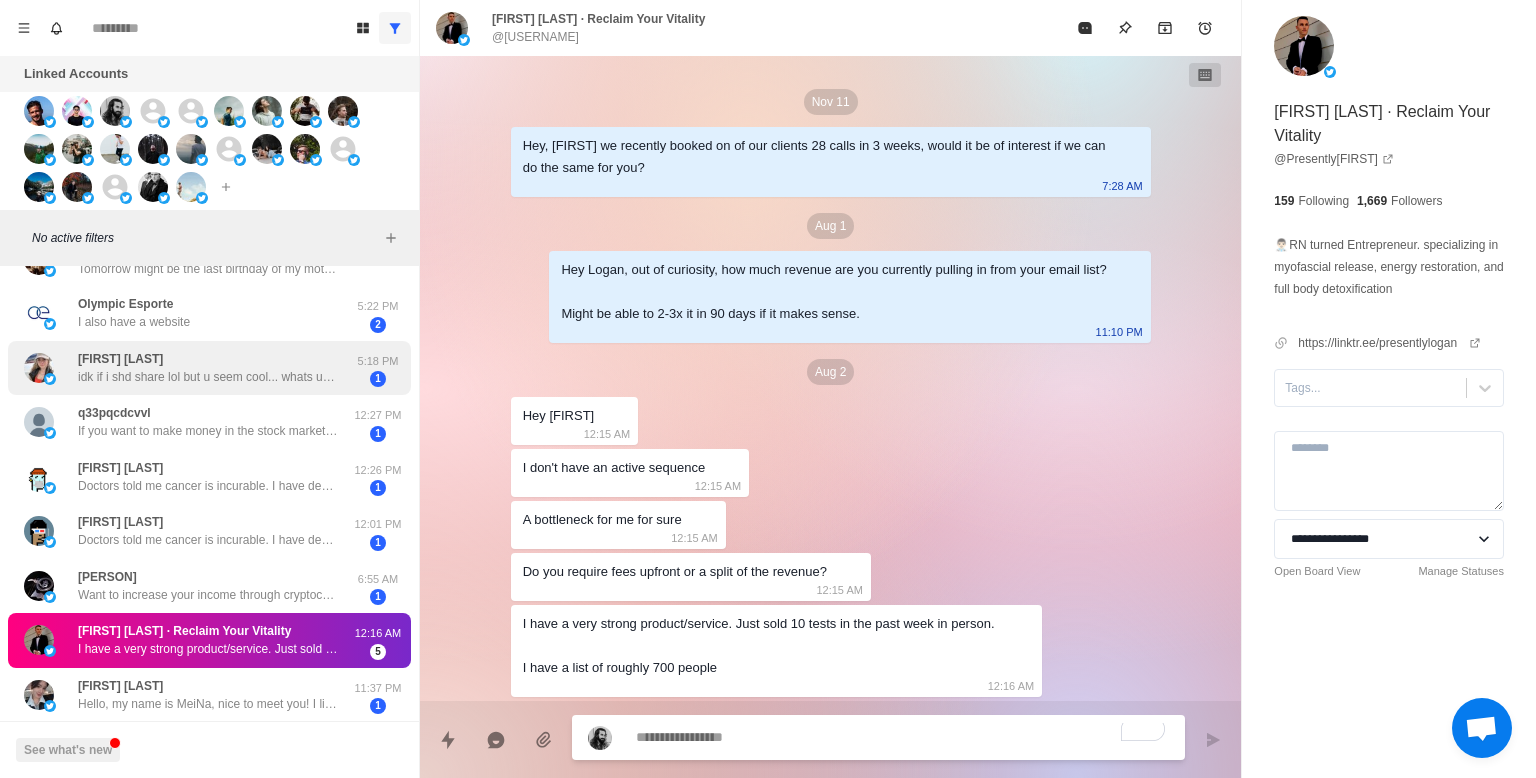 click on "[FIRST] [LAST] [LAST]" at bounding box center (120, 359) 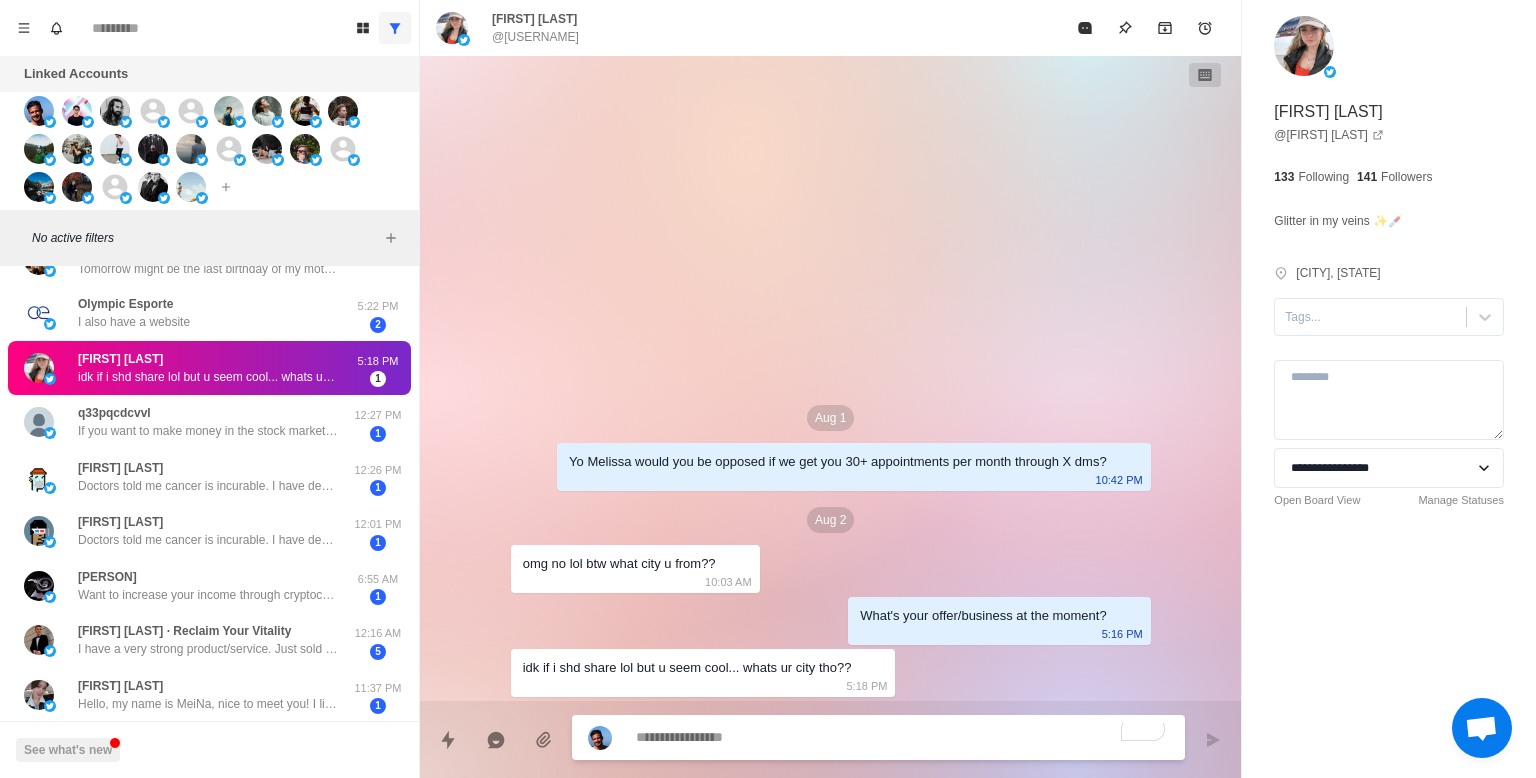 click at bounding box center (902, 737) 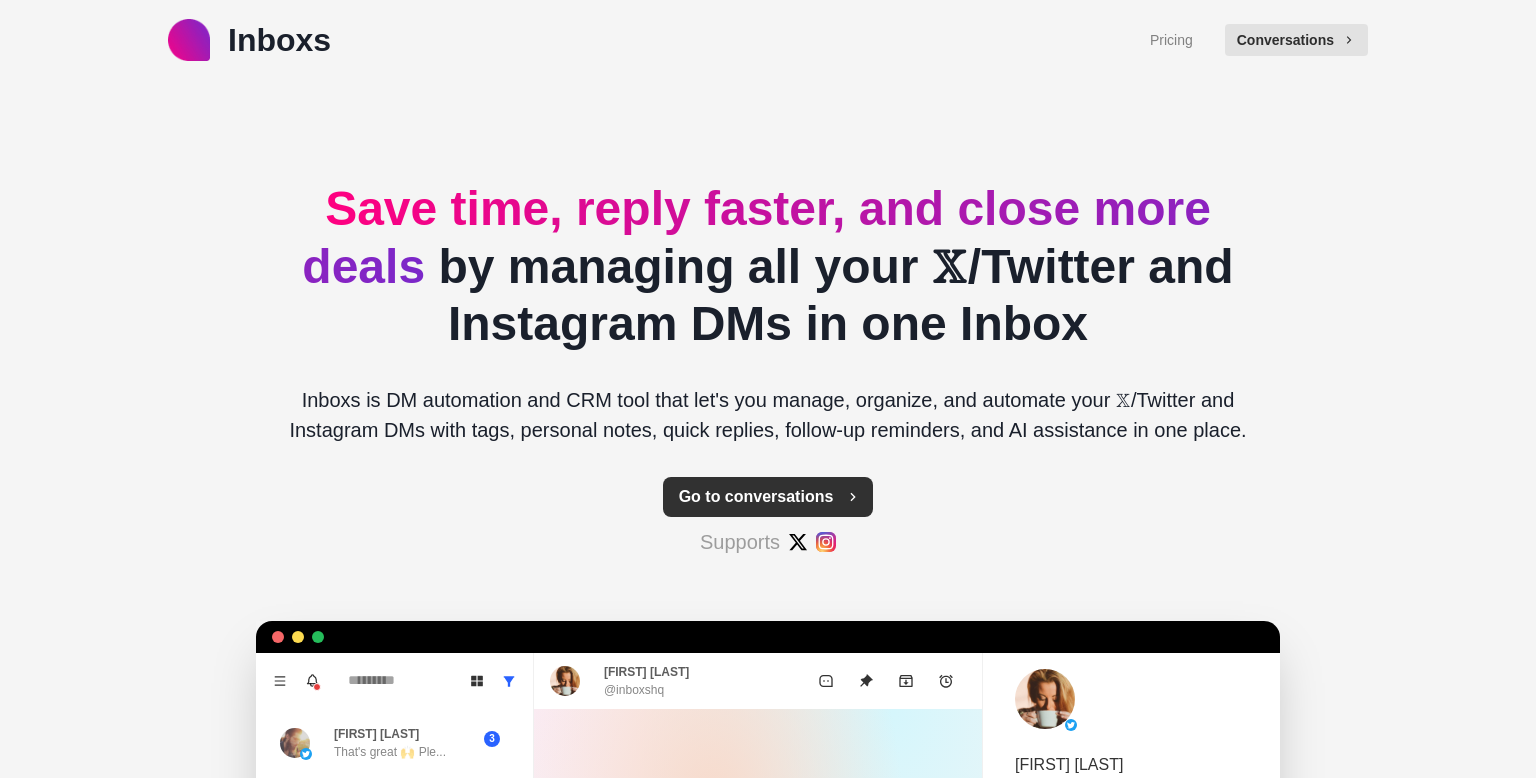 scroll, scrollTop: 0, scrollLeft: 0, axis: both 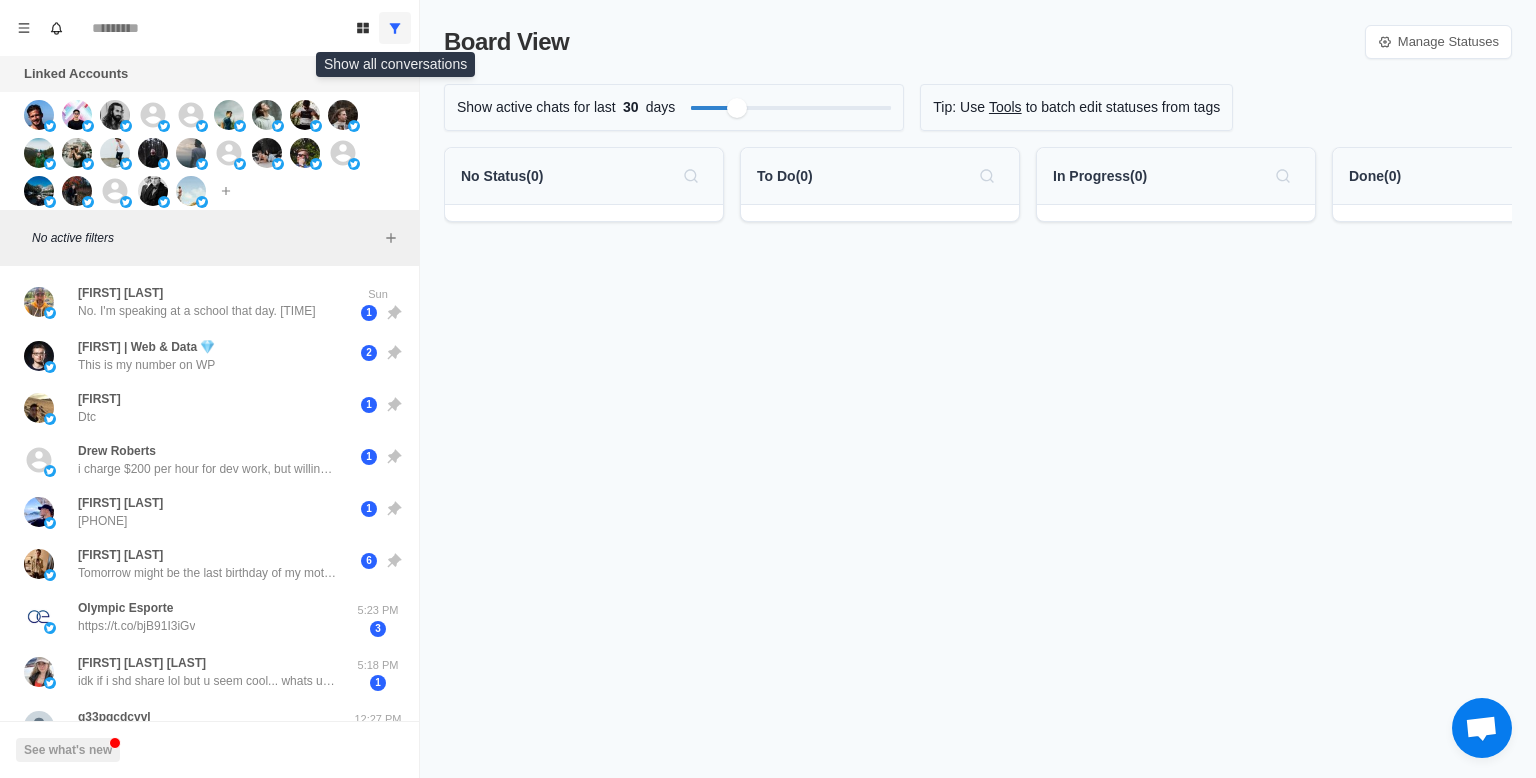 click 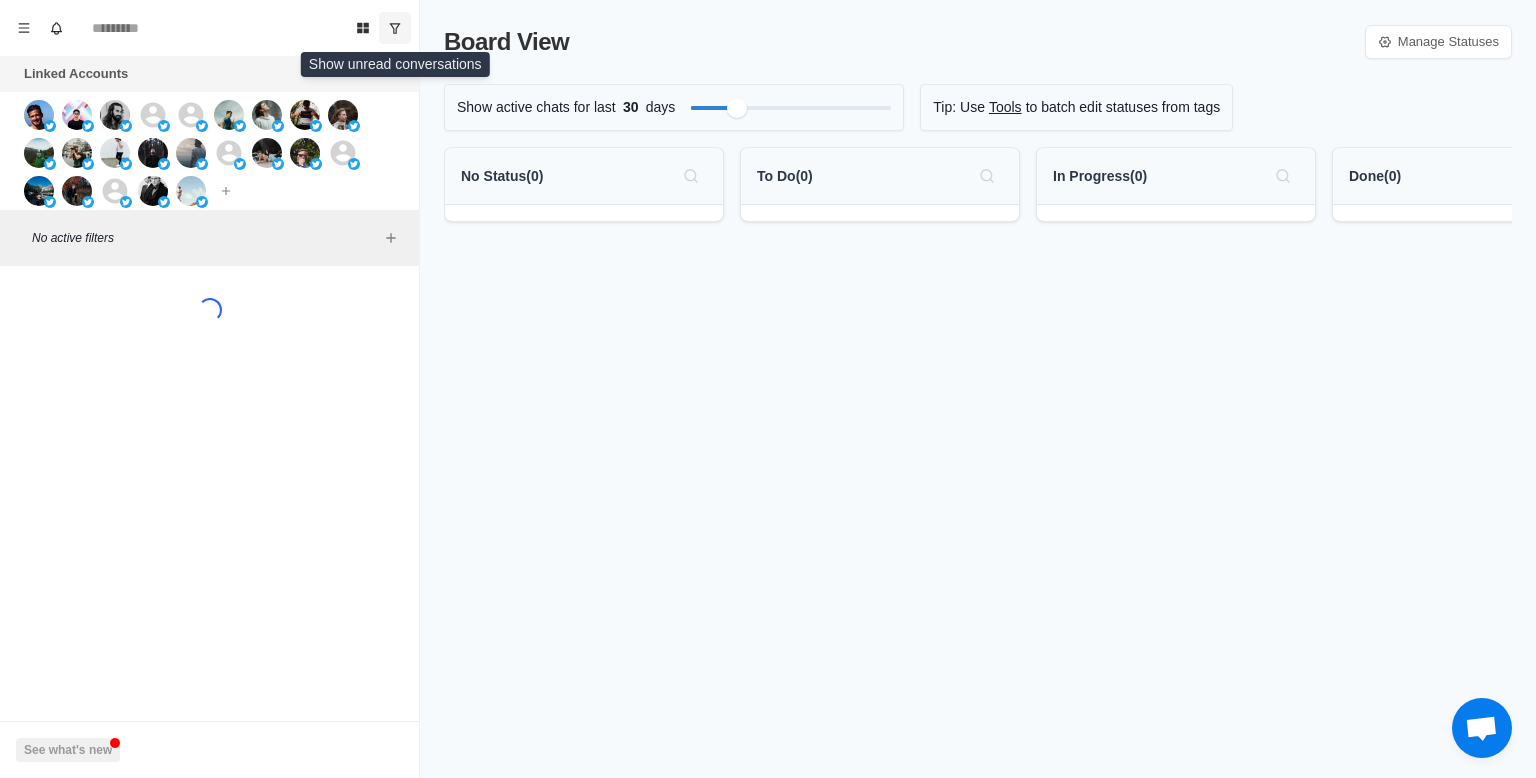 click 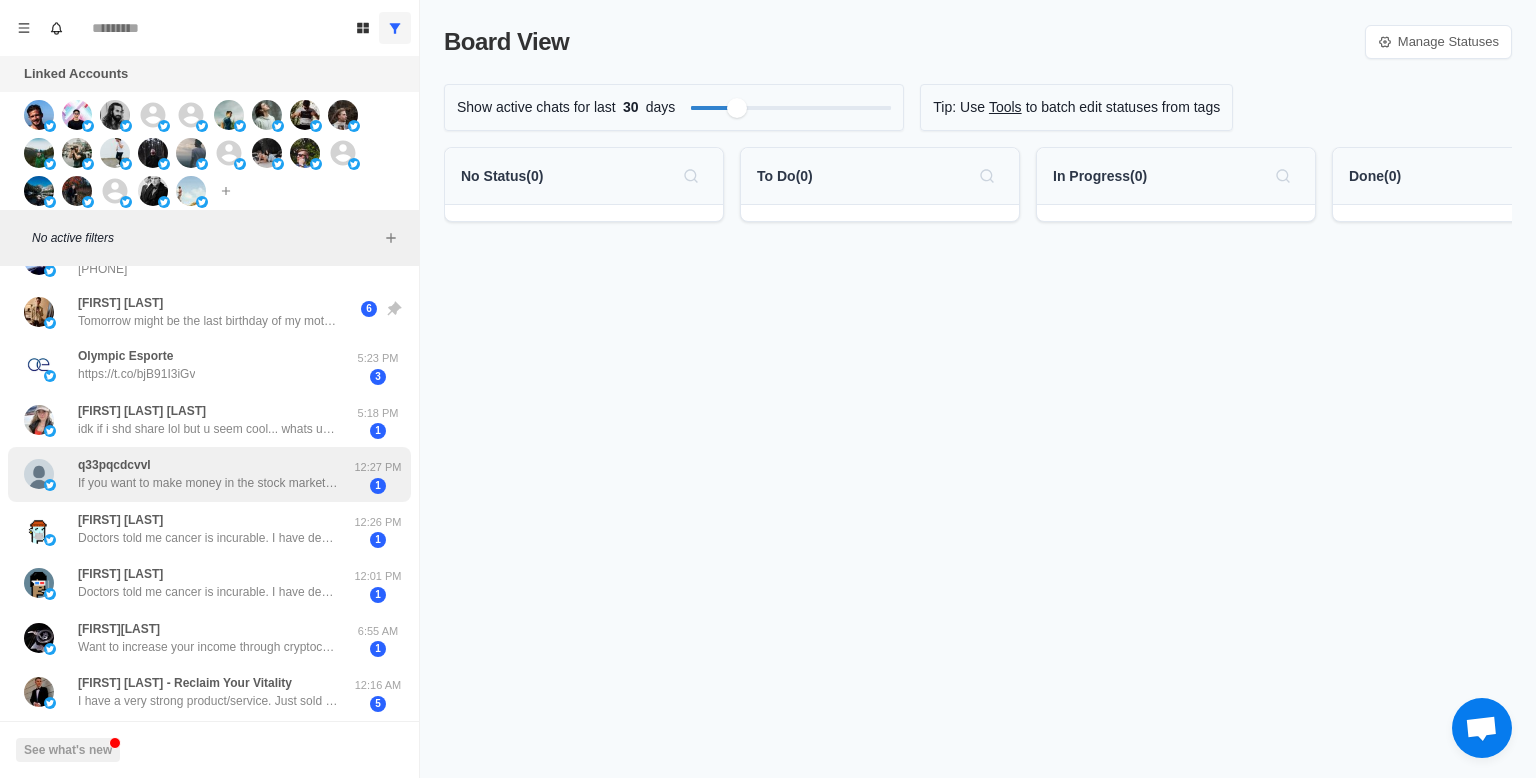 scroll, scrollTop: 304, scrollLeft: 0, axis: vertical 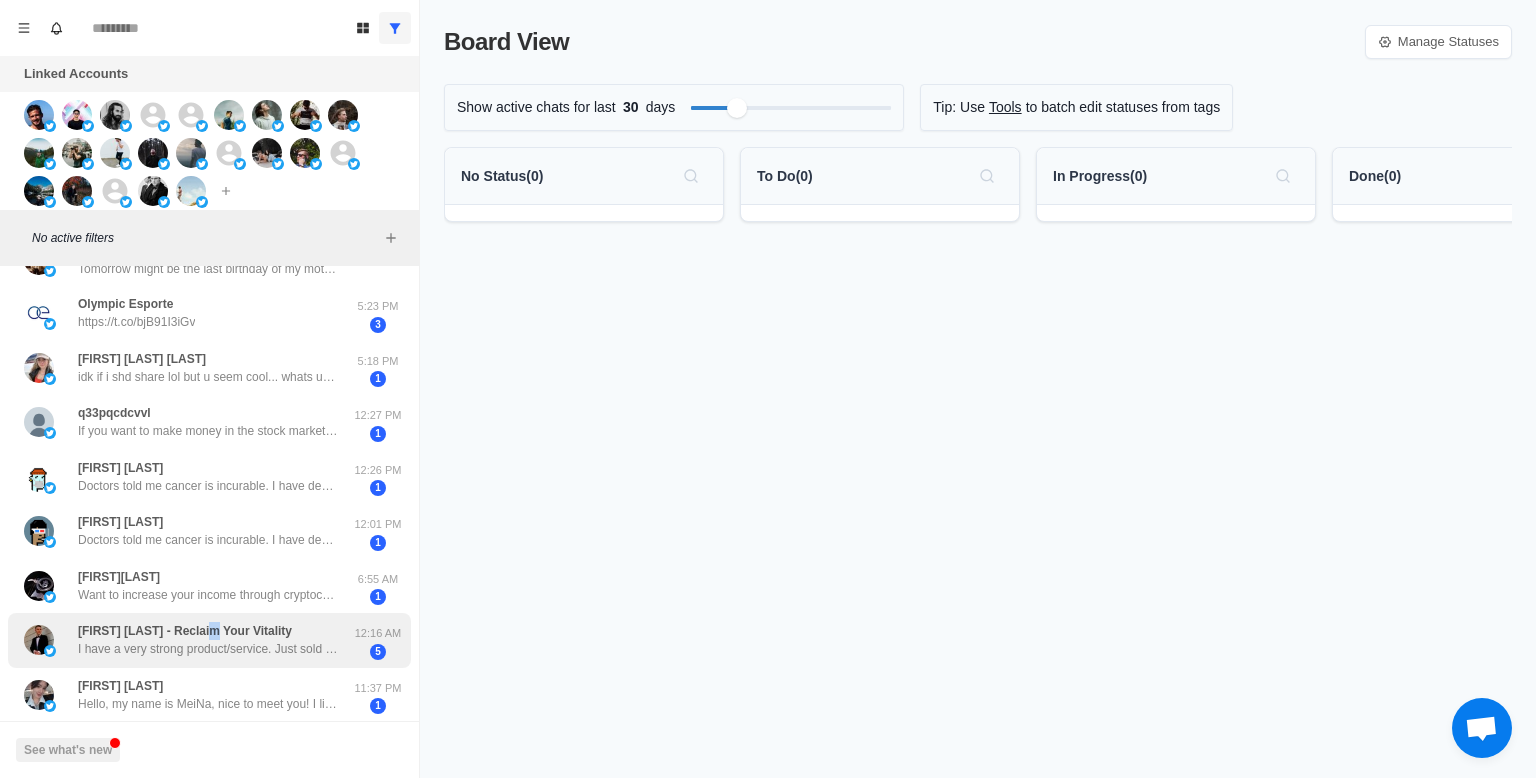 click on "[FIRST] [LAST] - Reclaim Your Vitality" at bounding box center [185, 631] 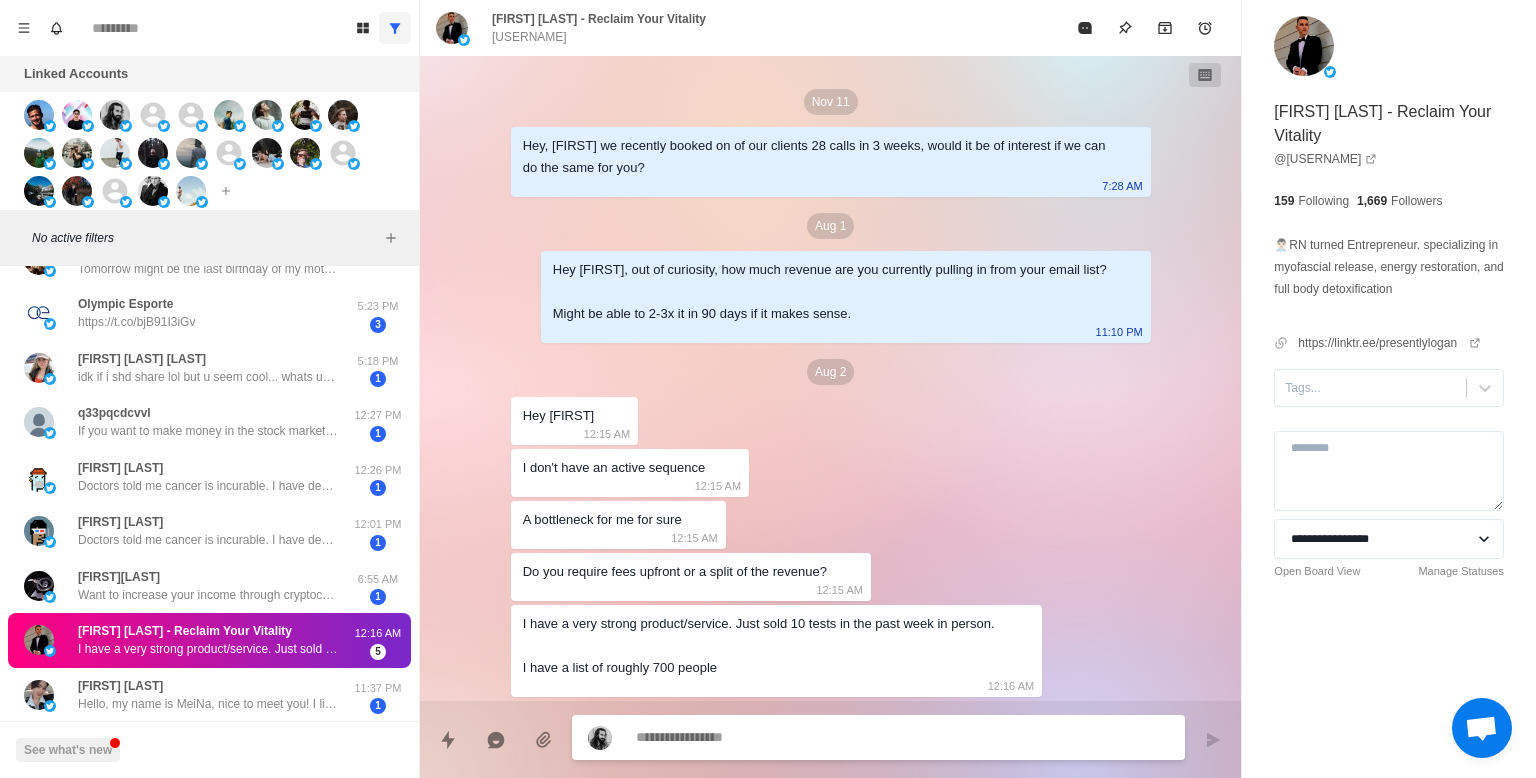 click at bounding box center (878, 737) 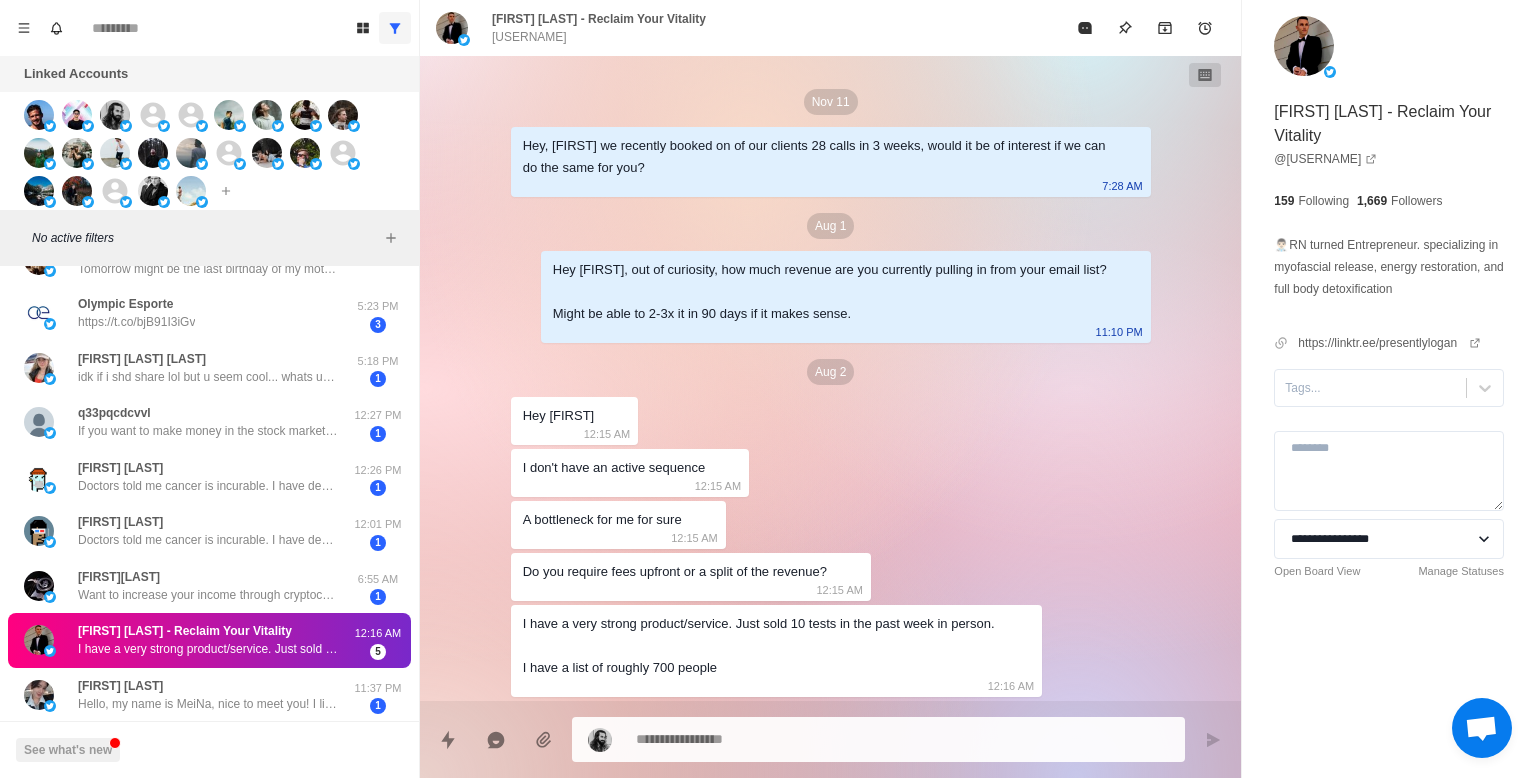 type on "*" 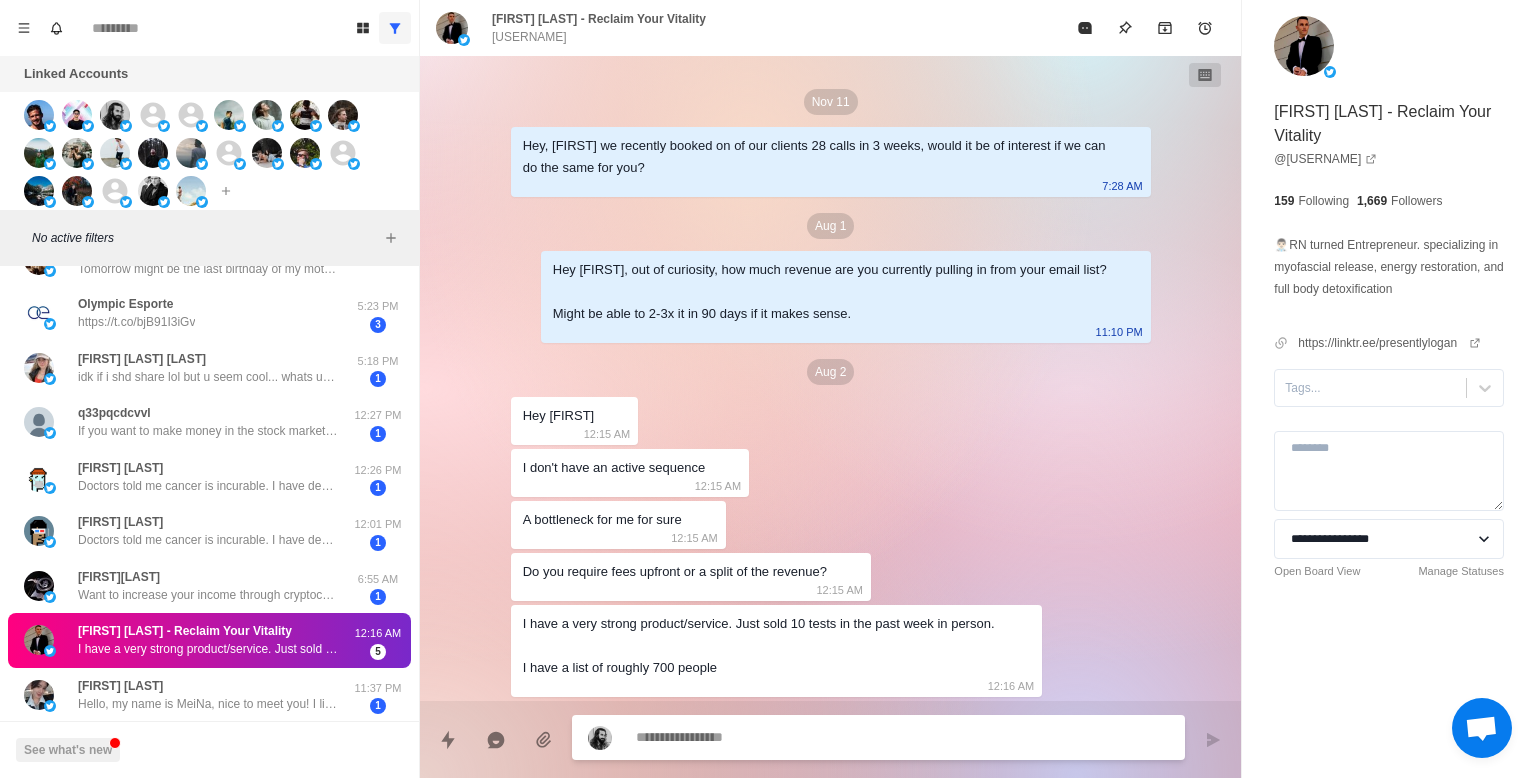 type on "*" 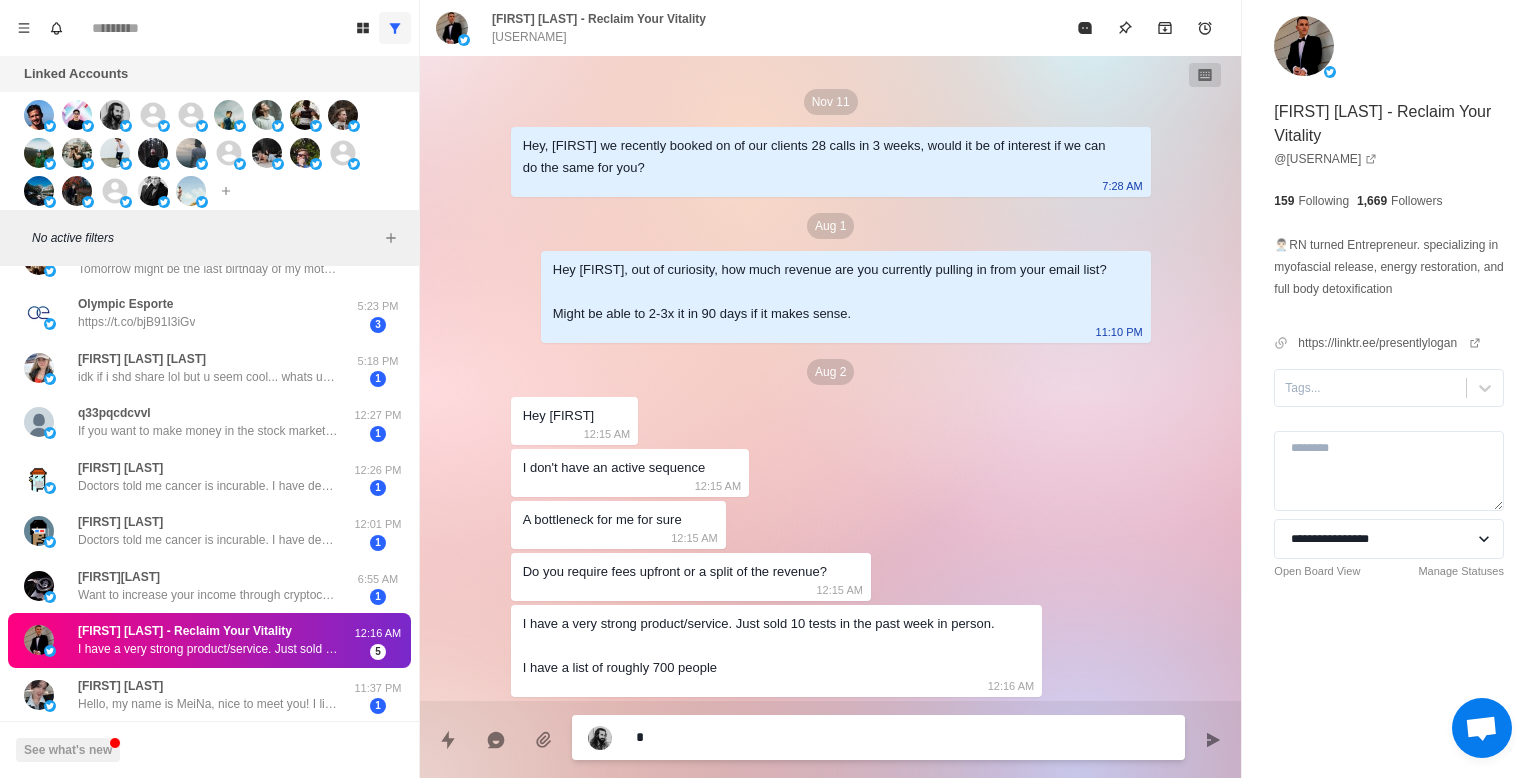 type on "*" 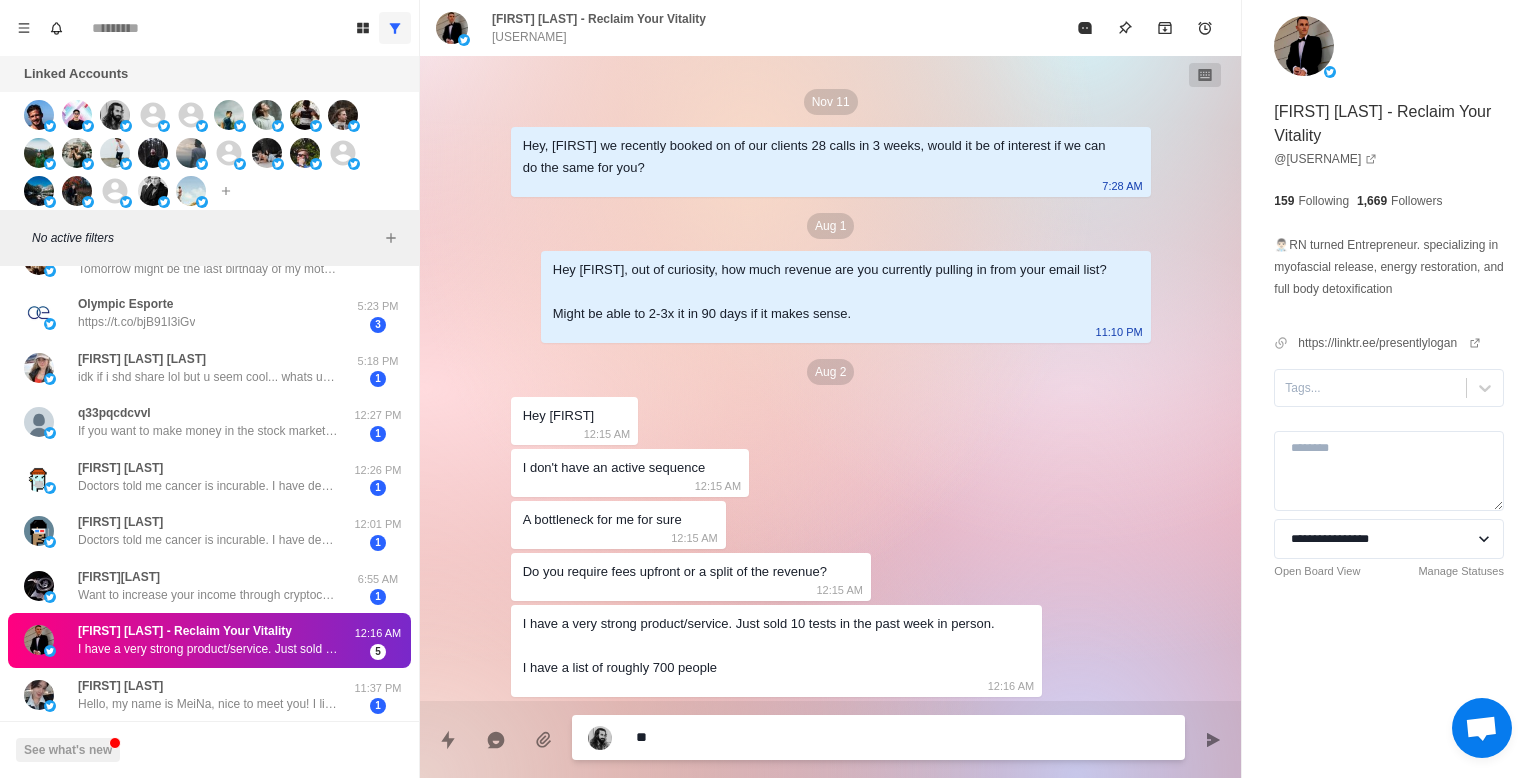 type on "*" 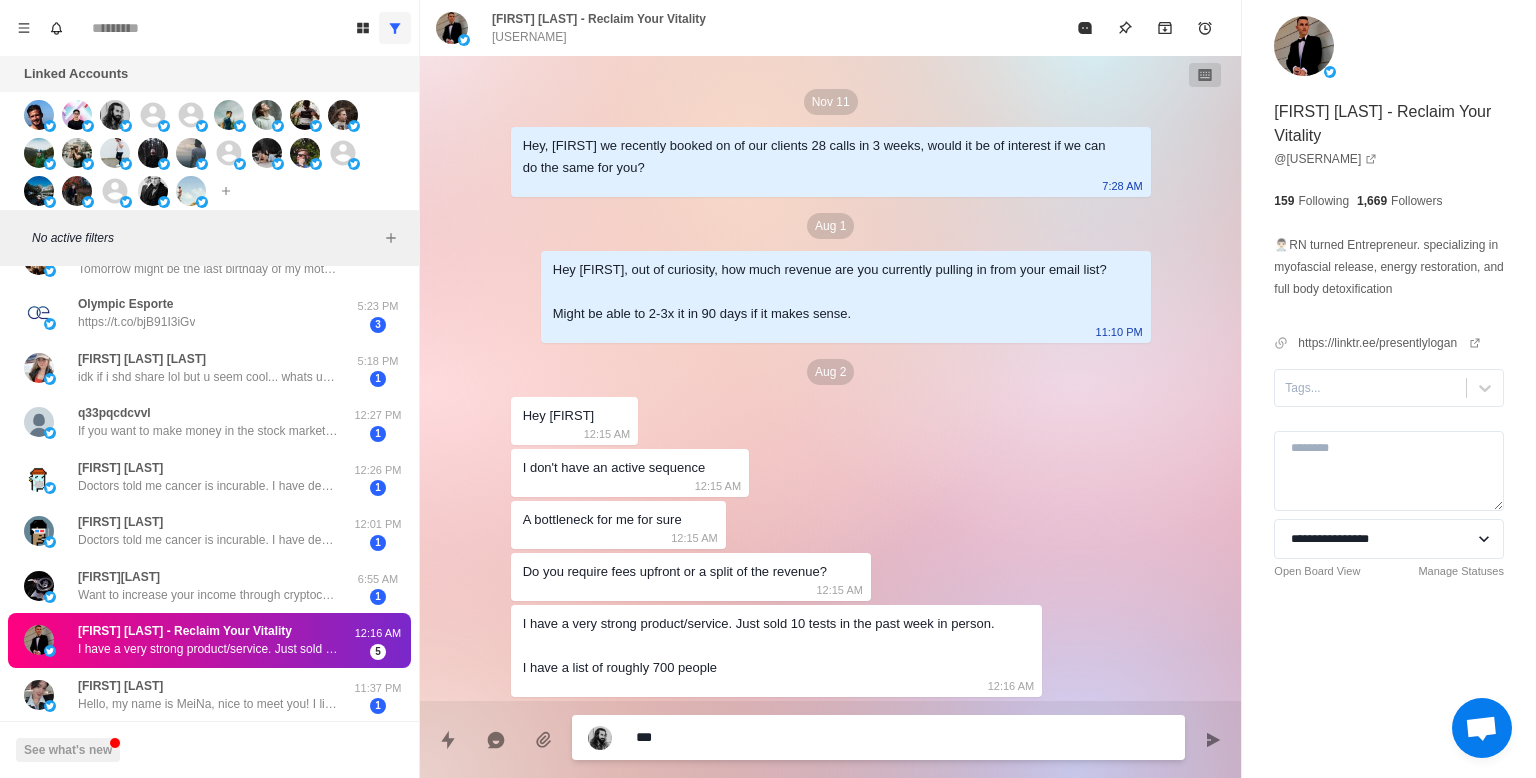 type on "*" 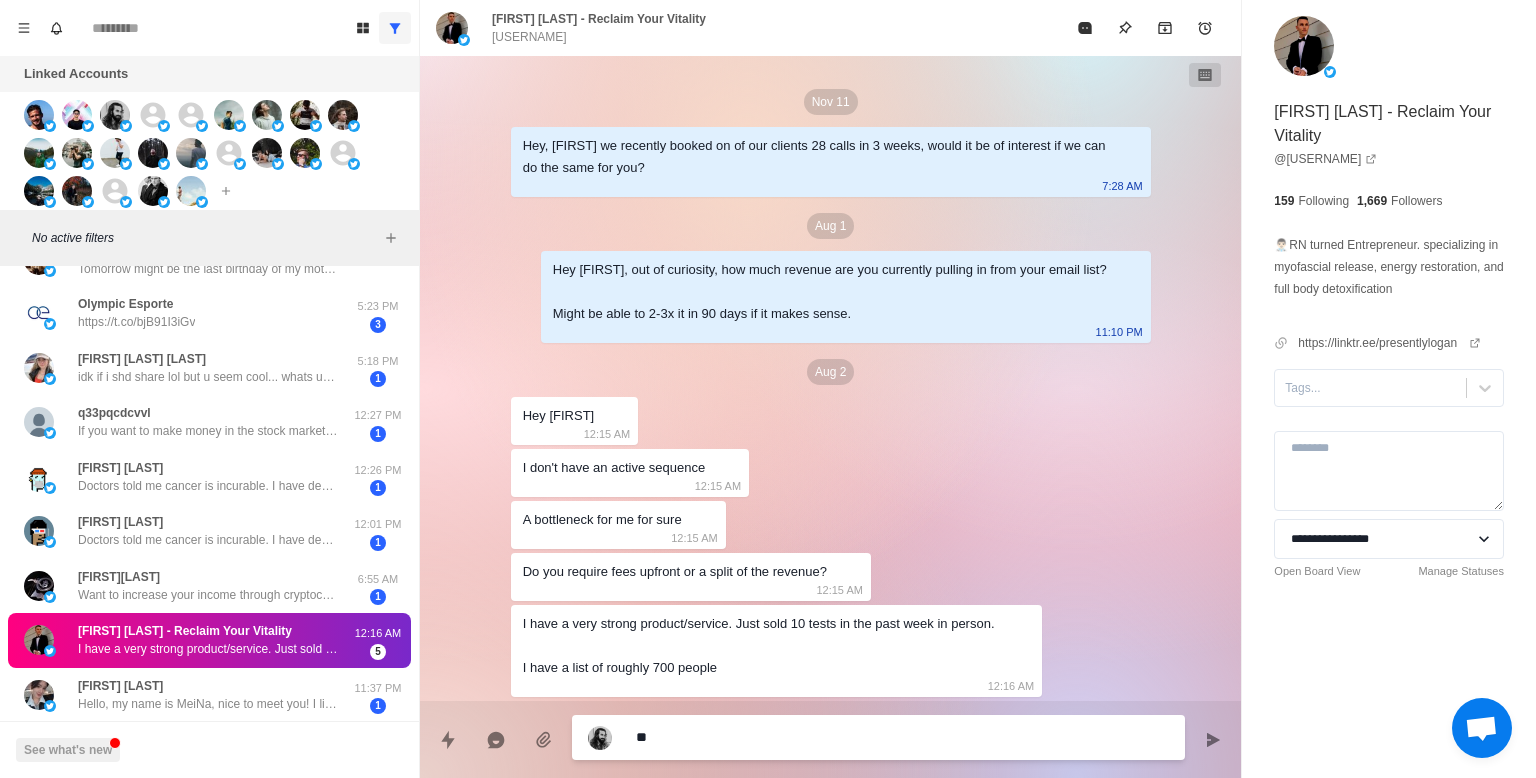 type on "*" 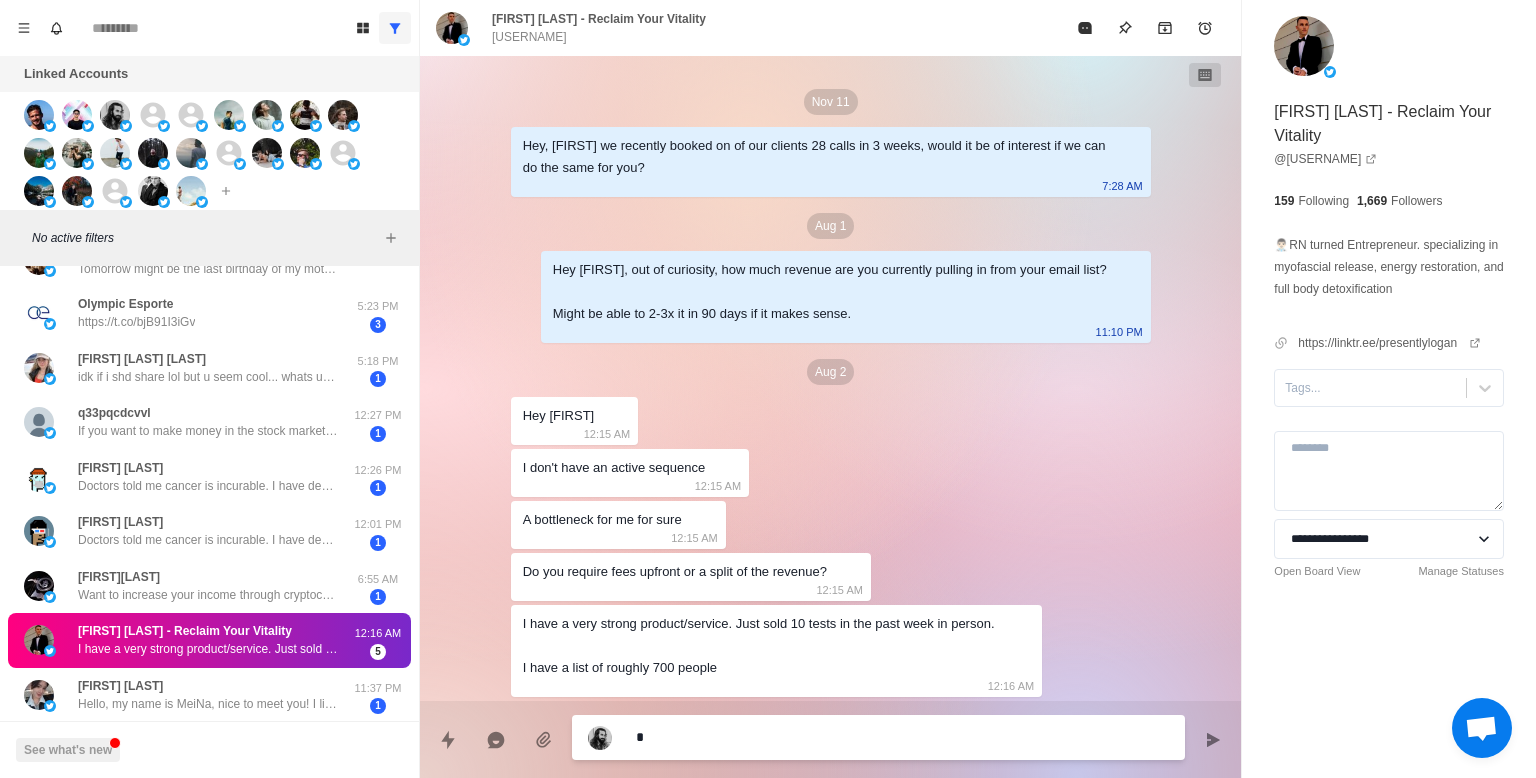 type on "*" 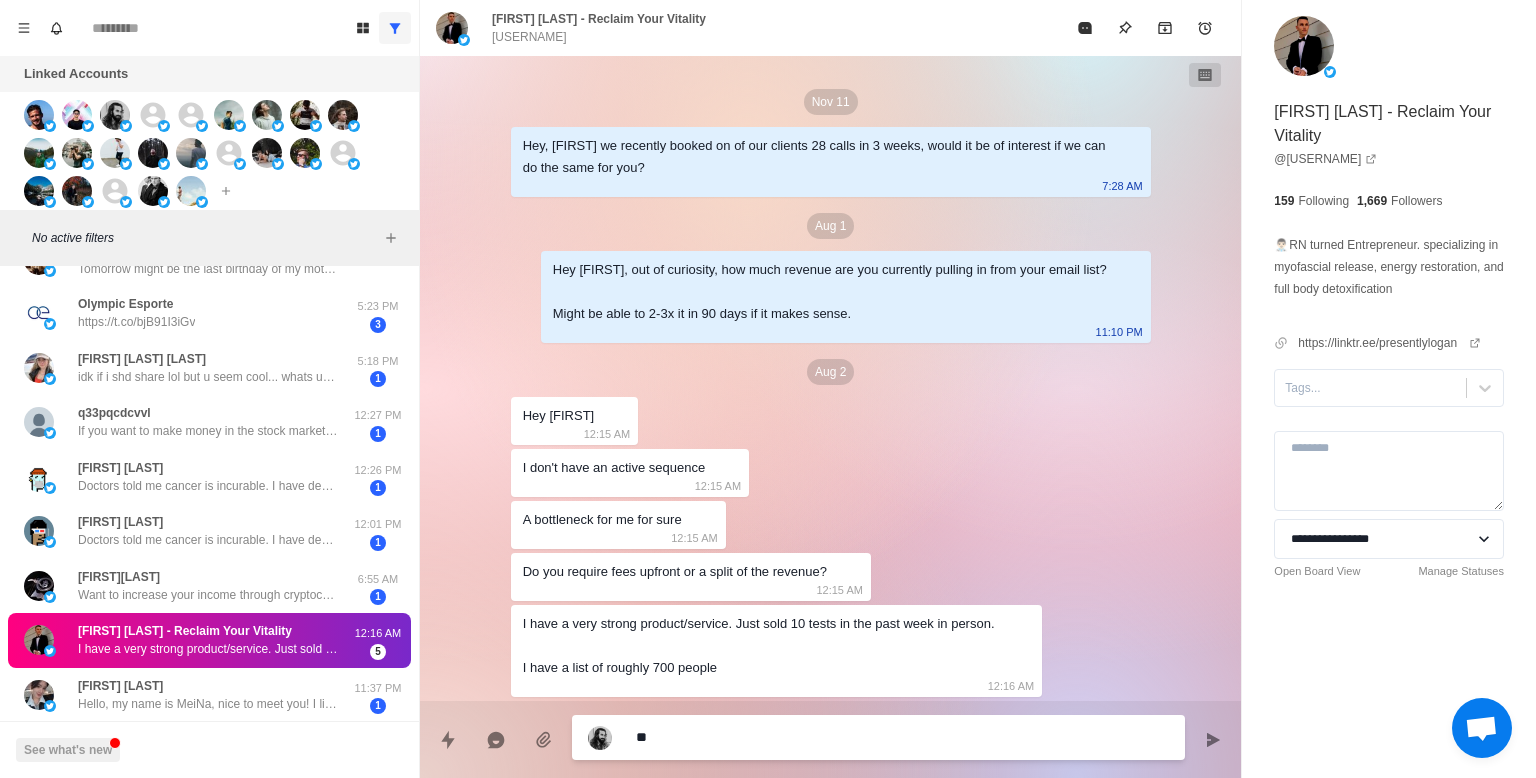 type on "*" 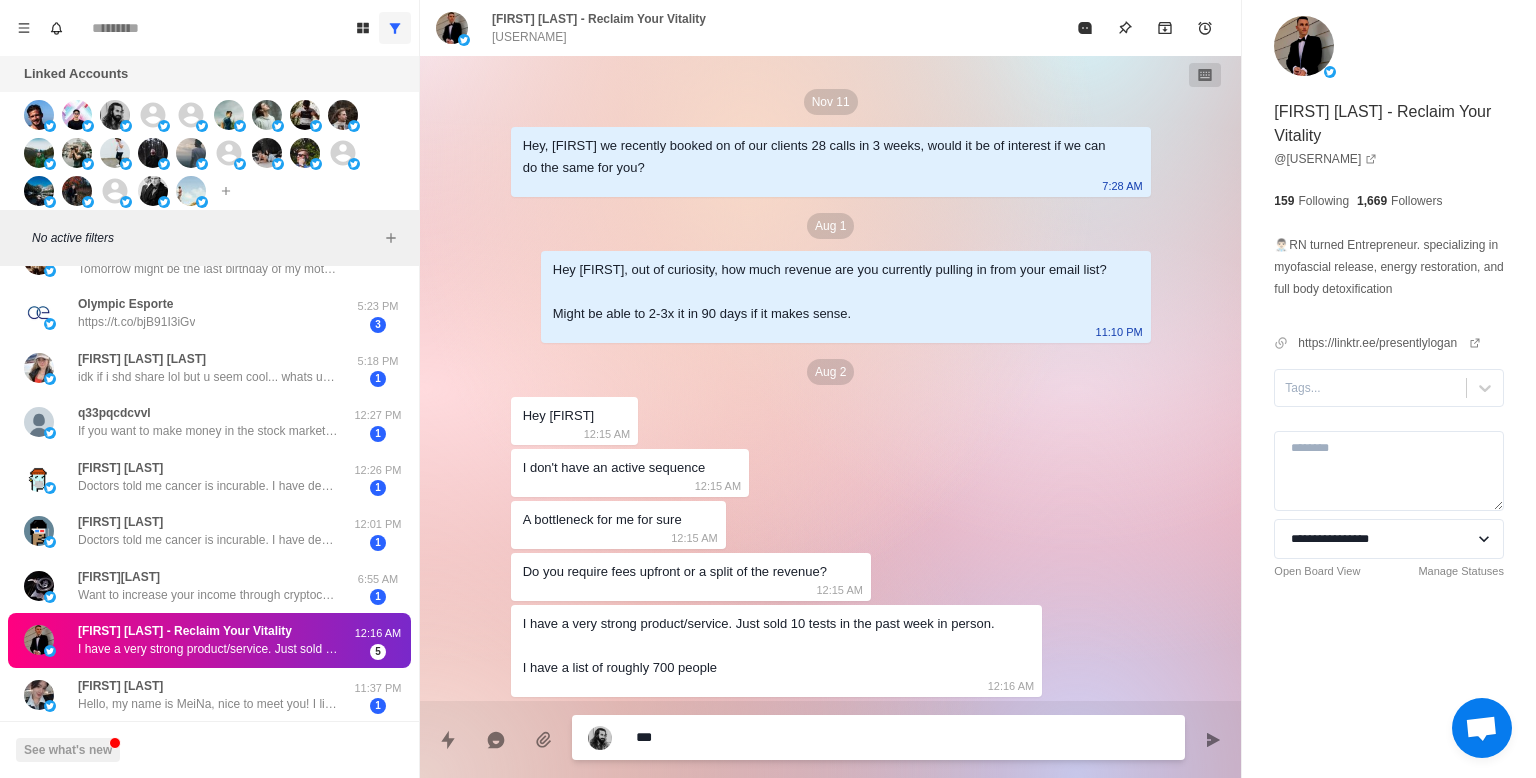 type on "*" 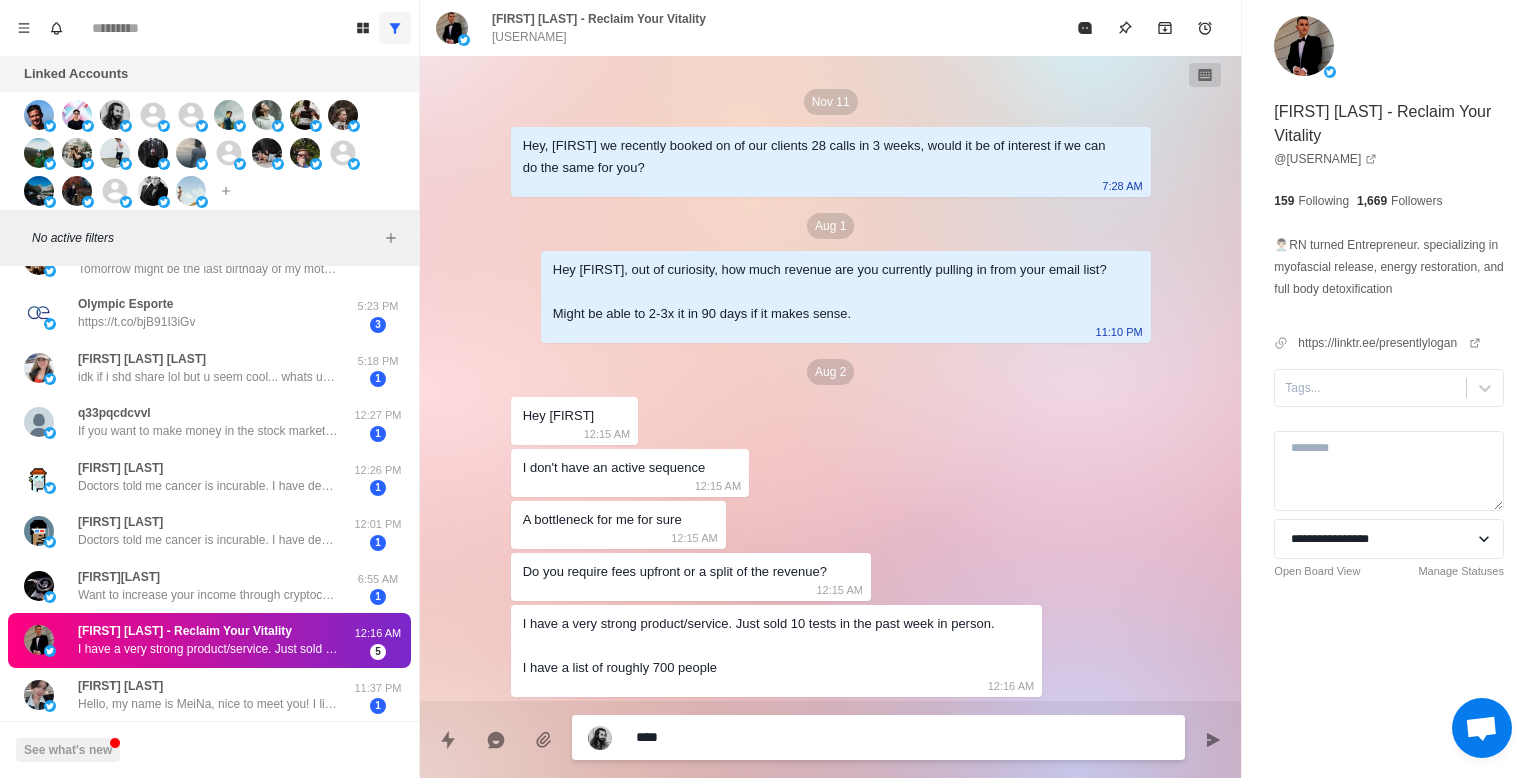type on "*" 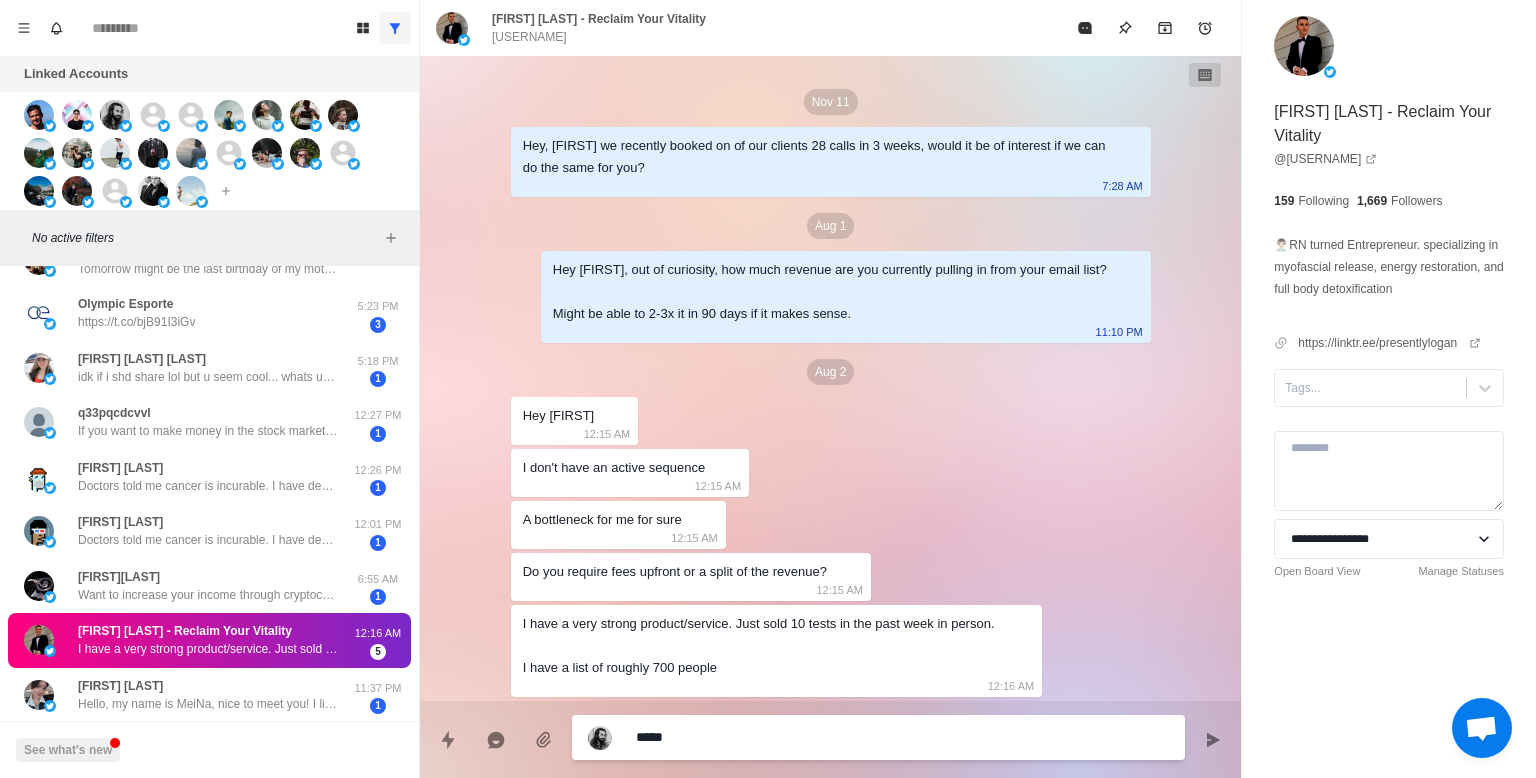 type on "*" 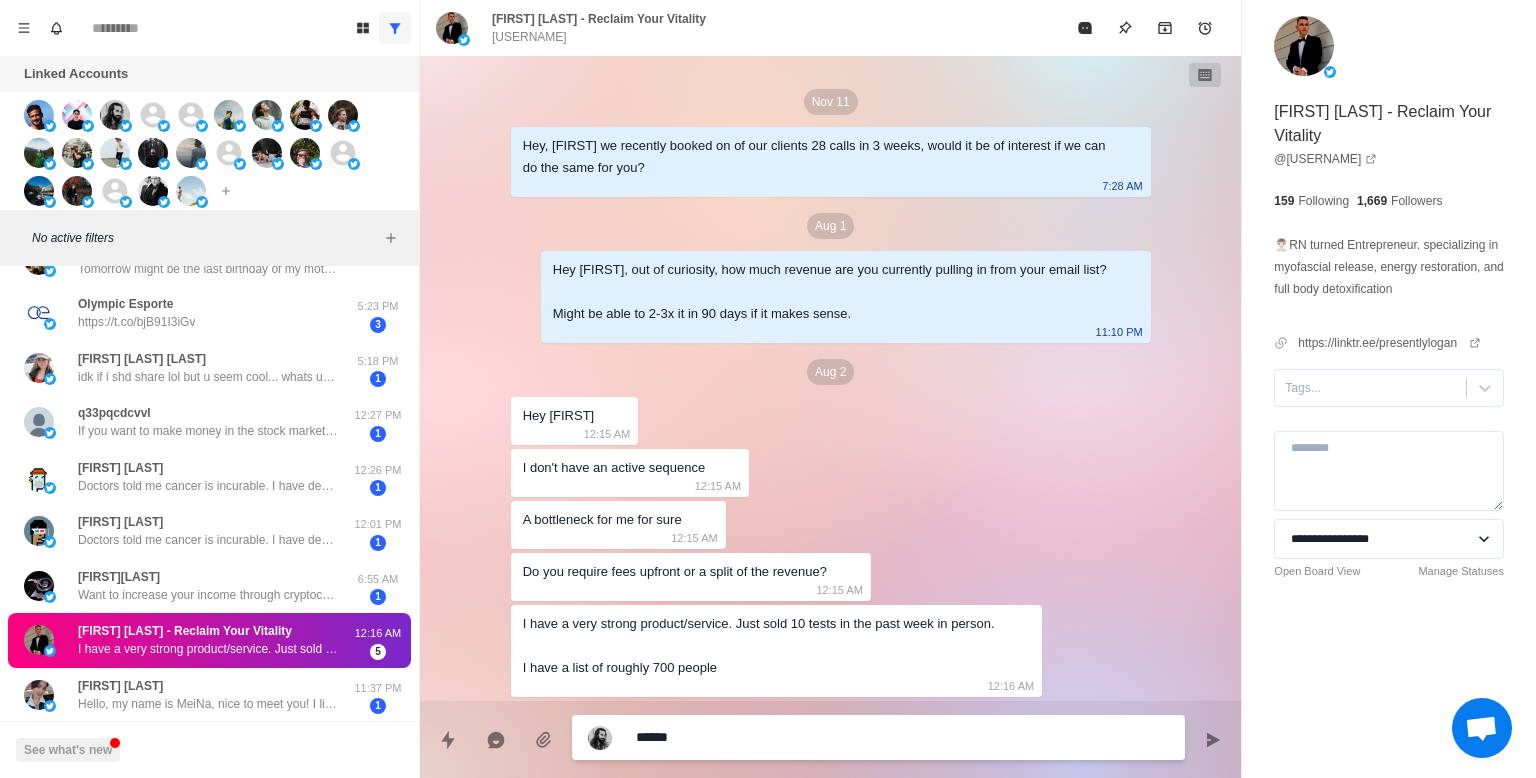 type on "*" 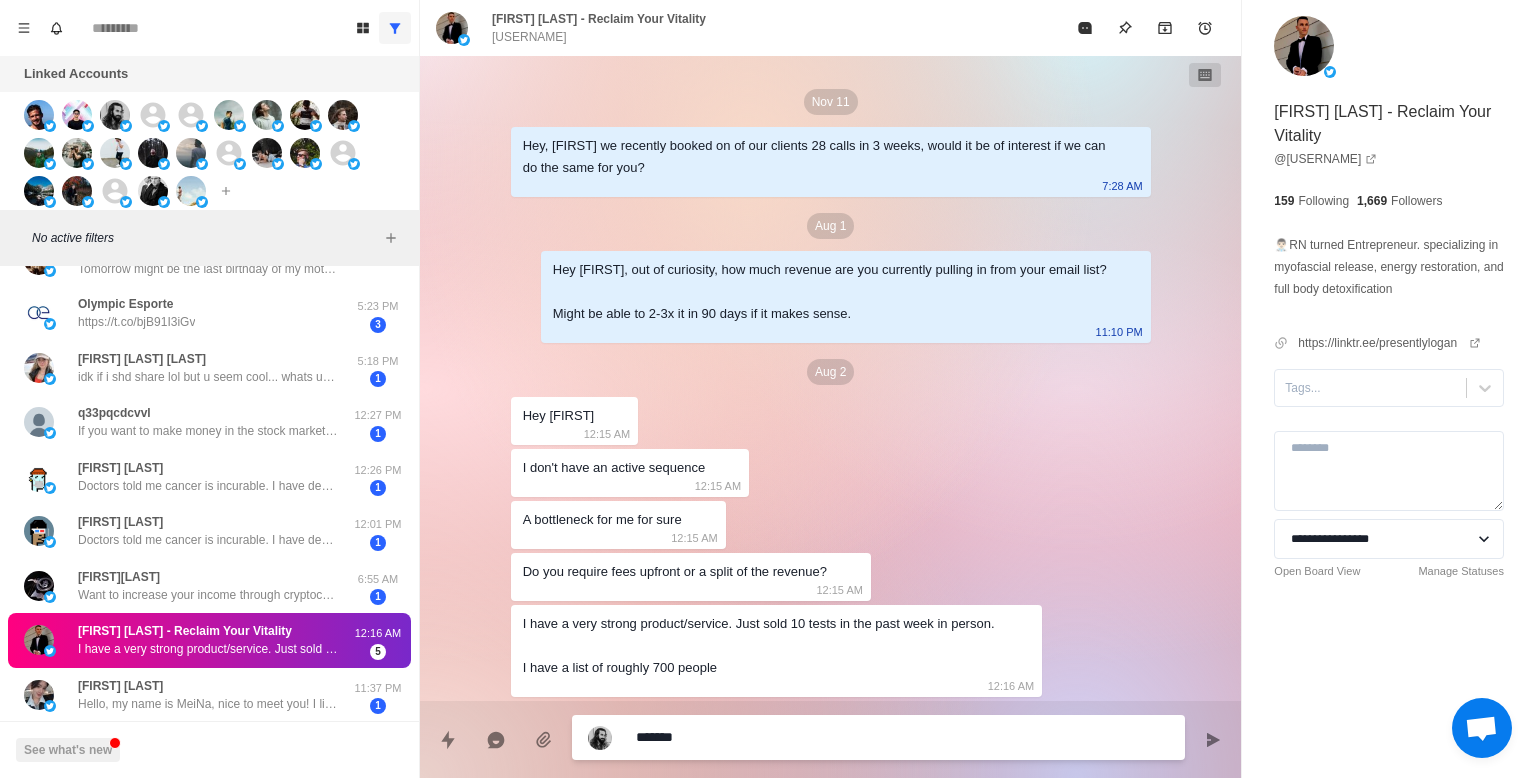 type on "*" 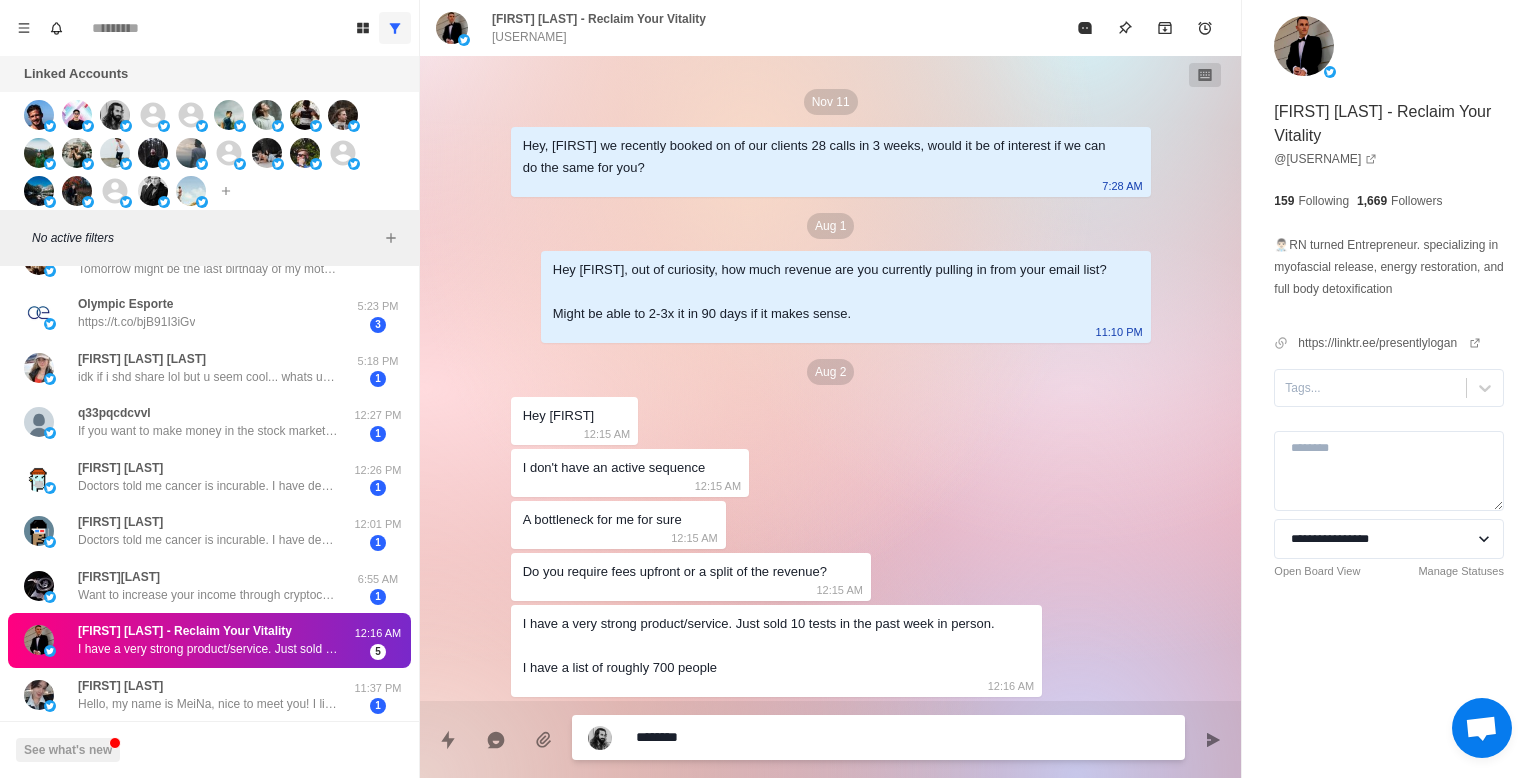 type on "*" 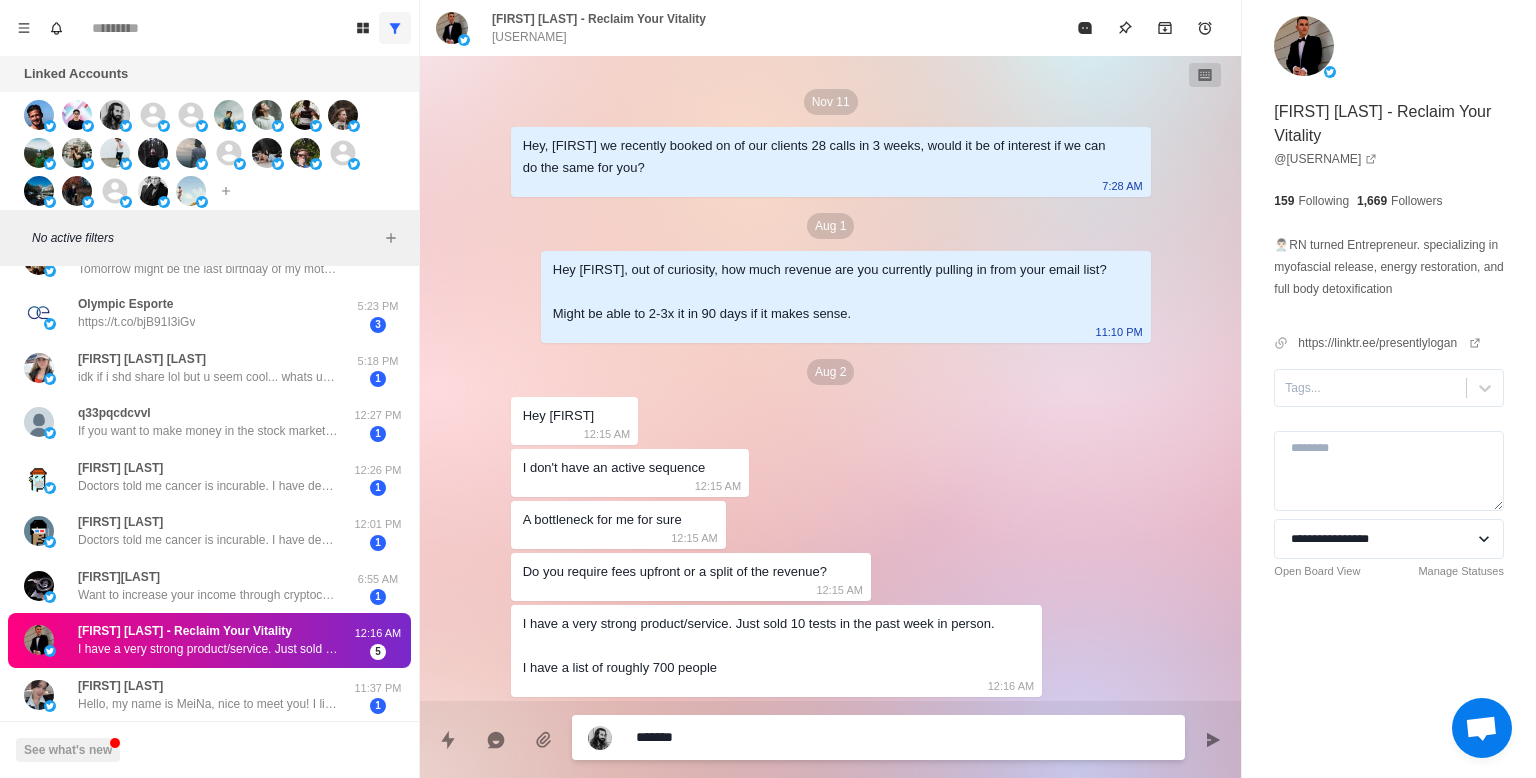 type on "*" 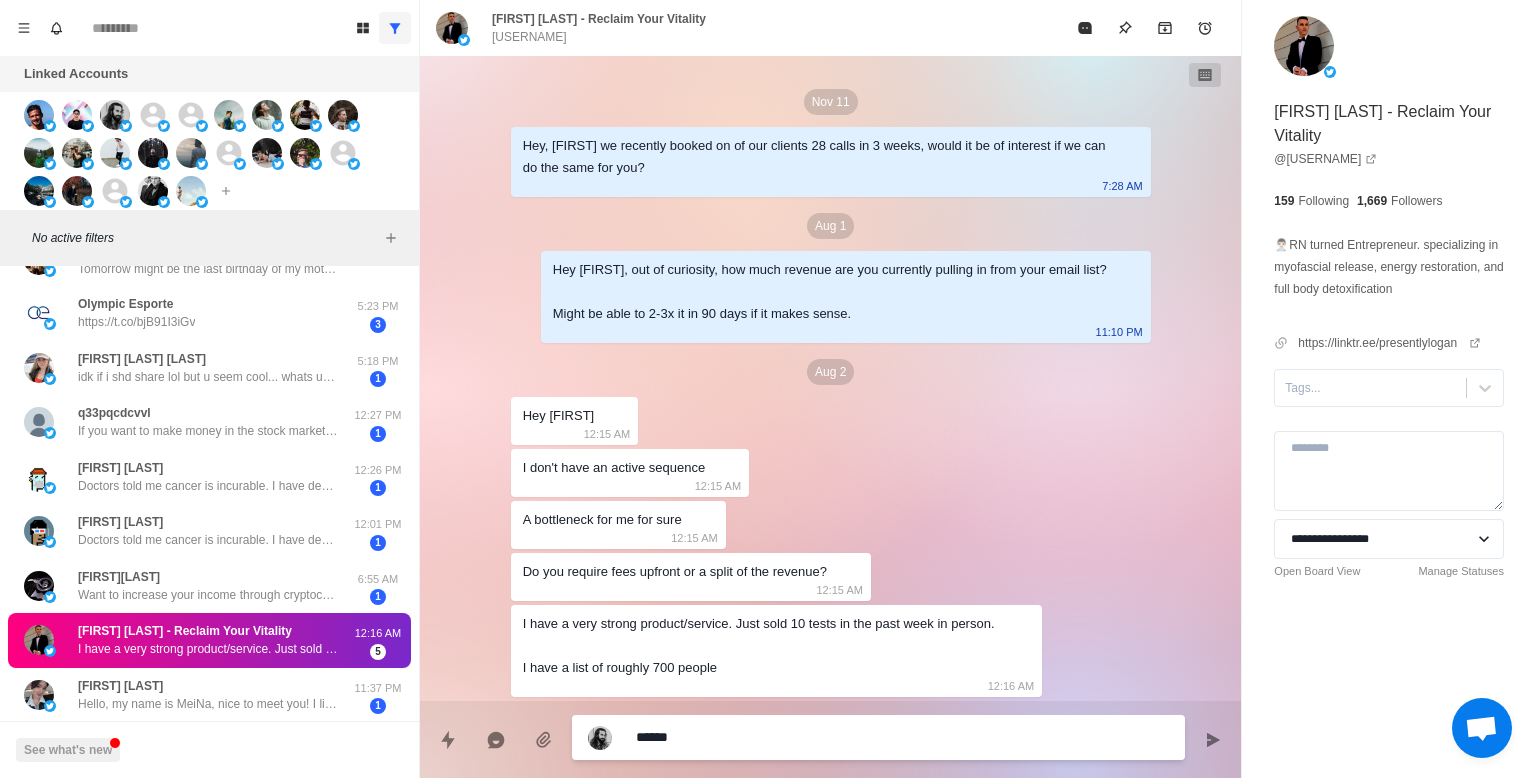 type on "*" 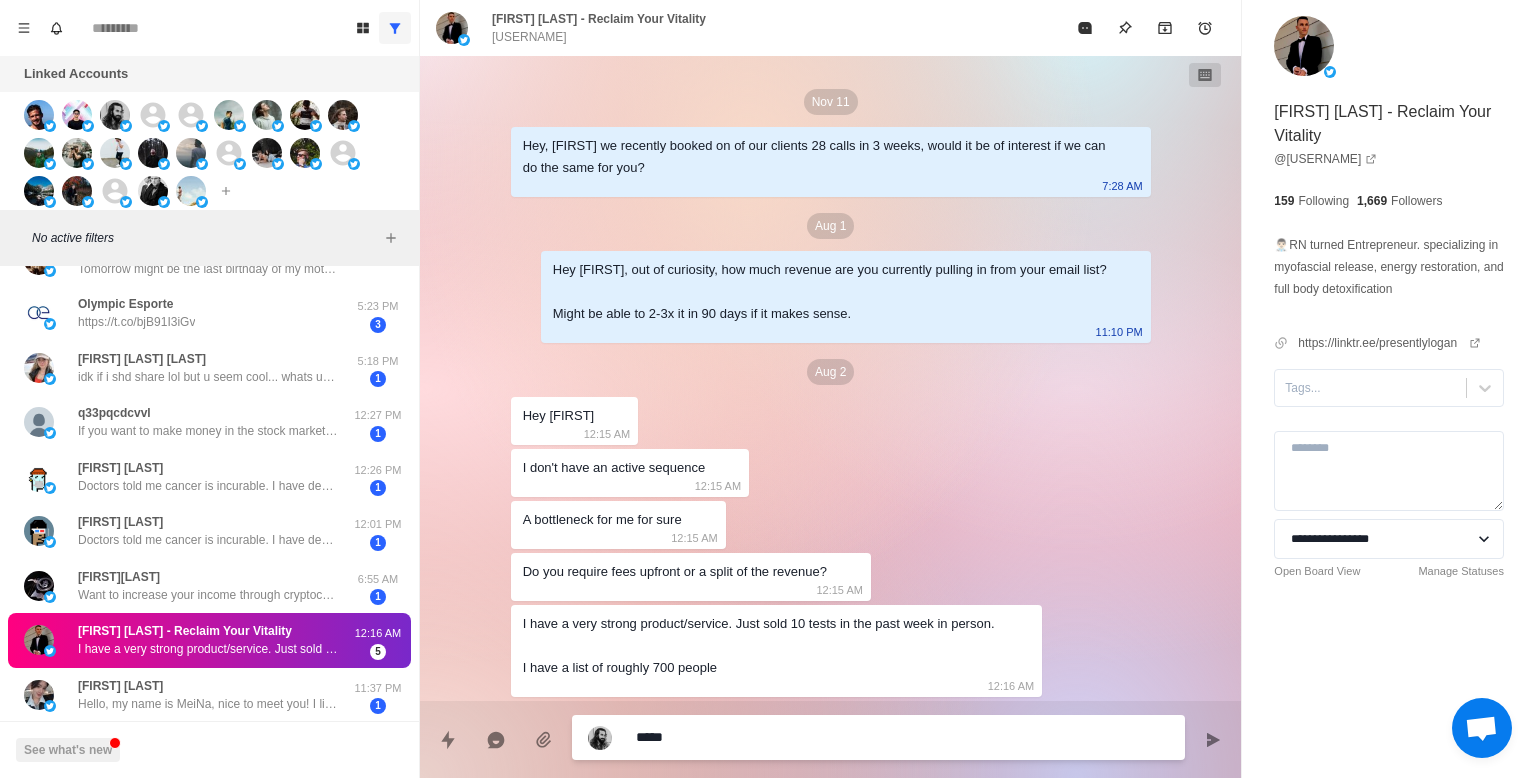 type on "*" 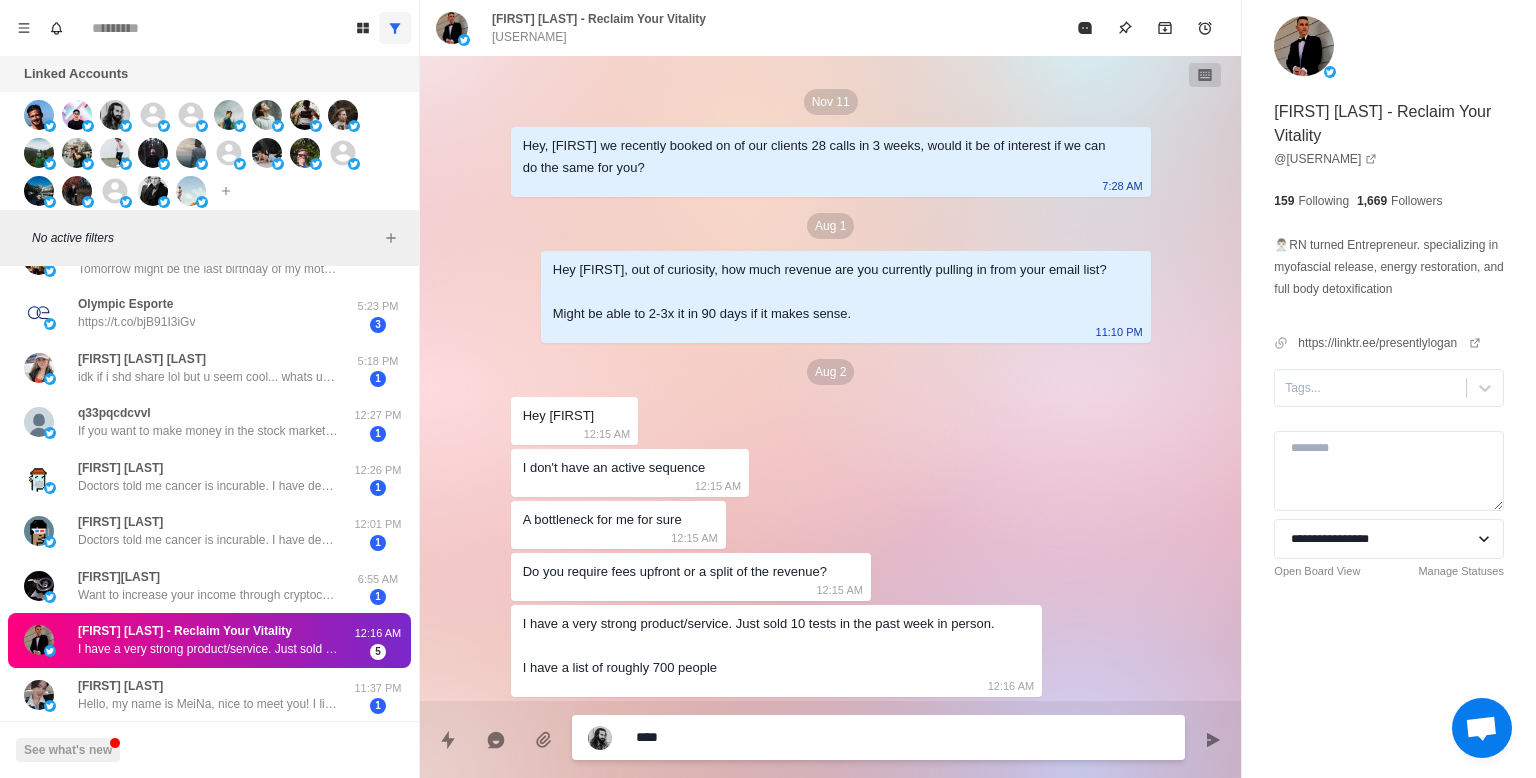type on "*" 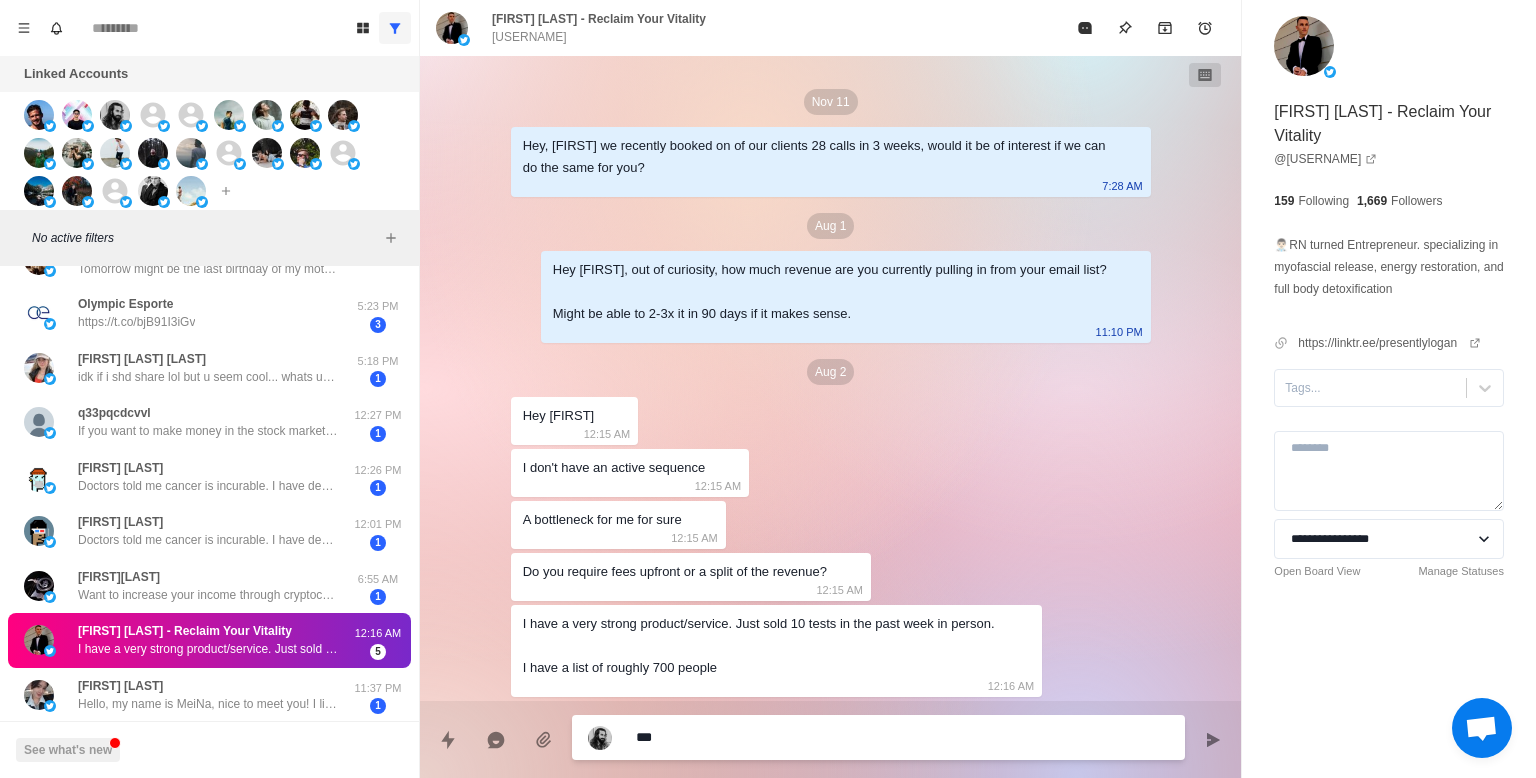 type on "*" 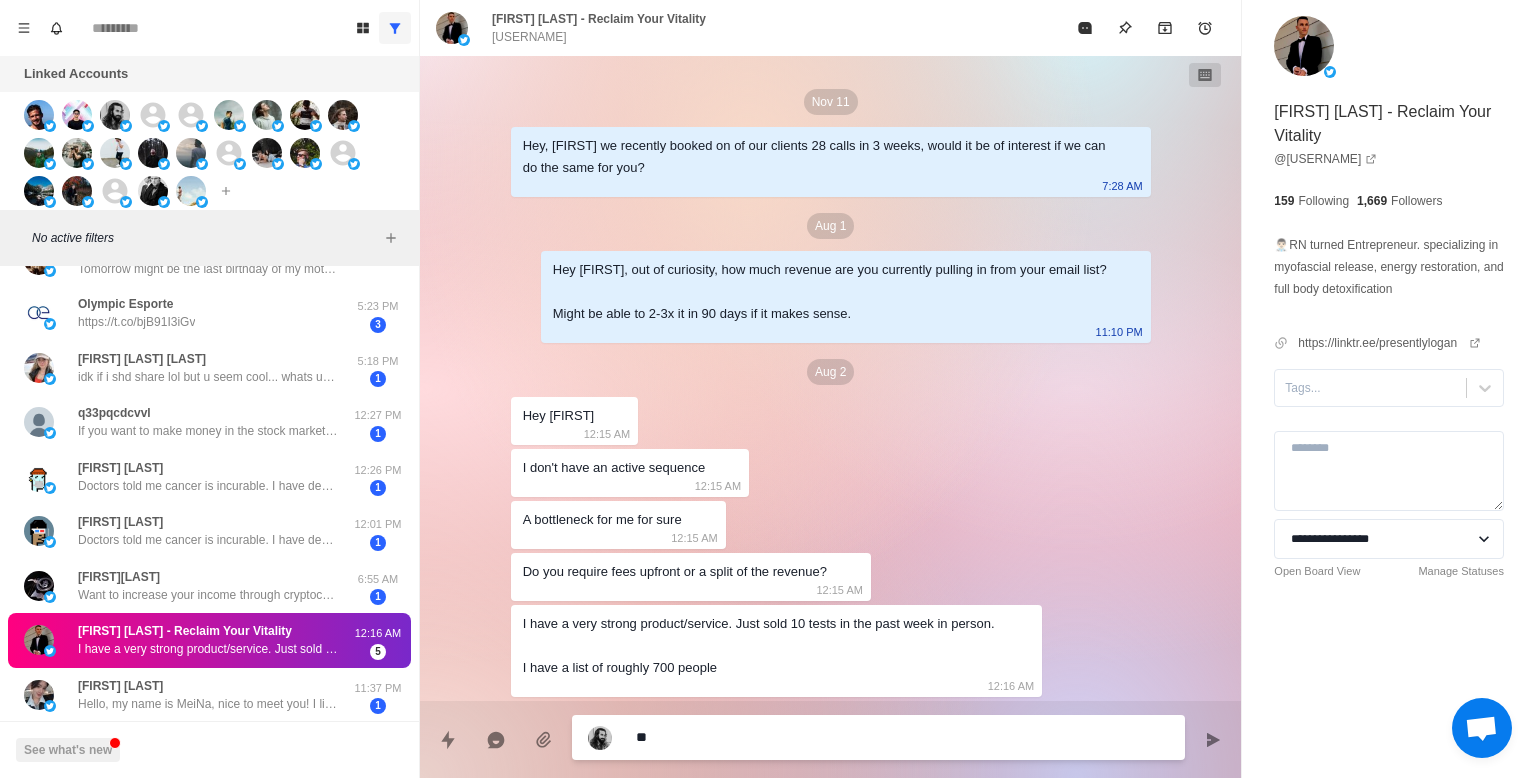type on "*" 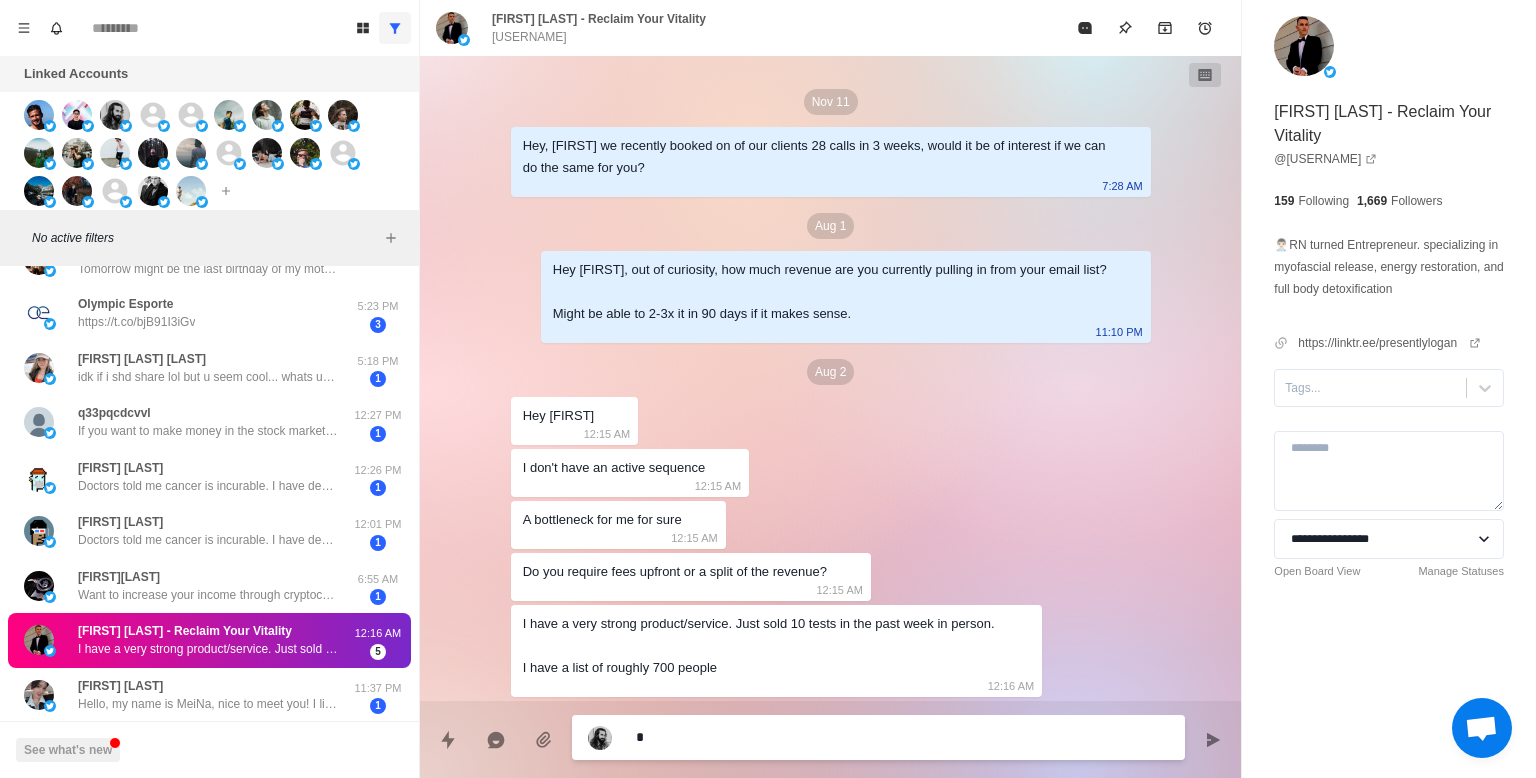type on "*" 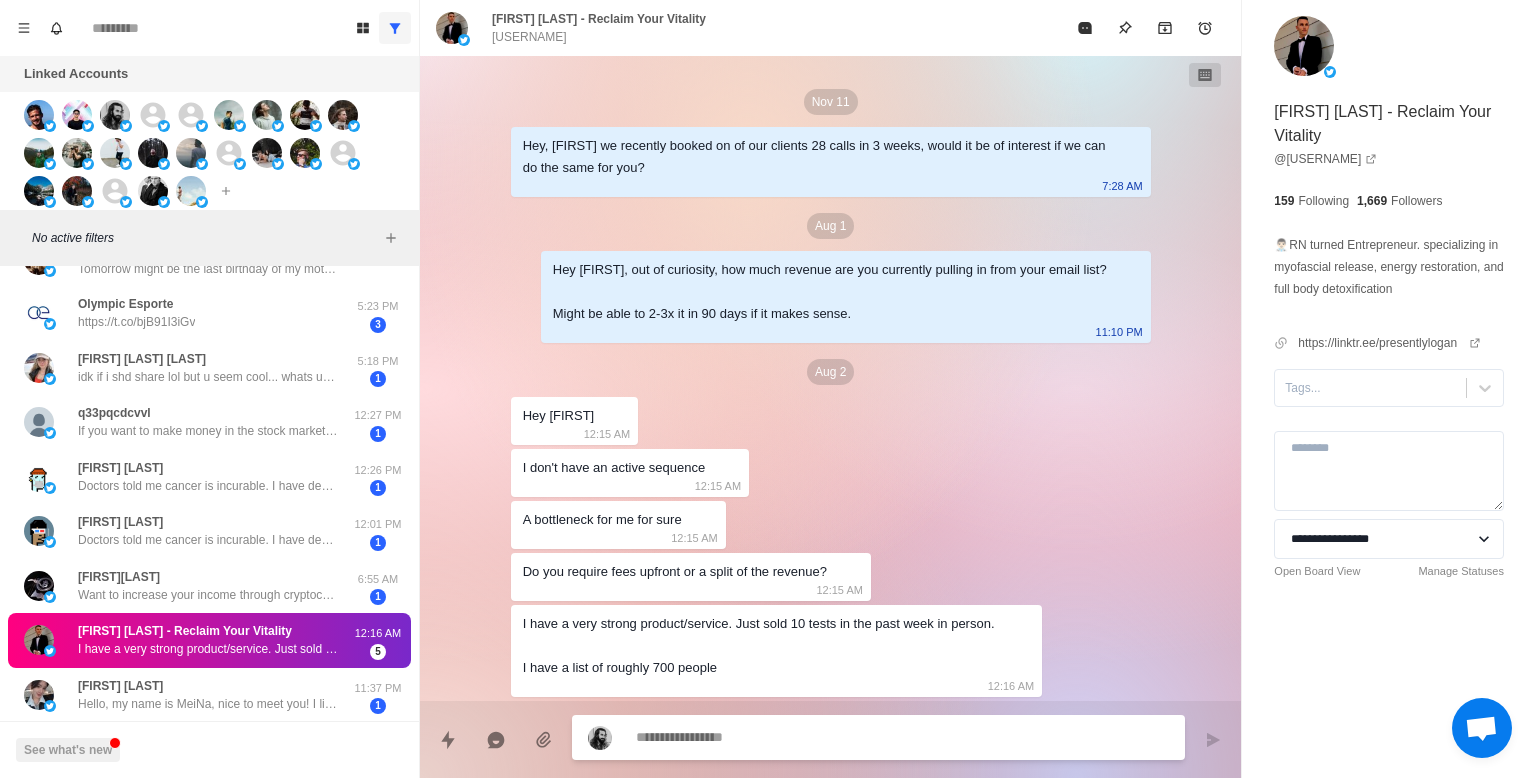 type on "*" 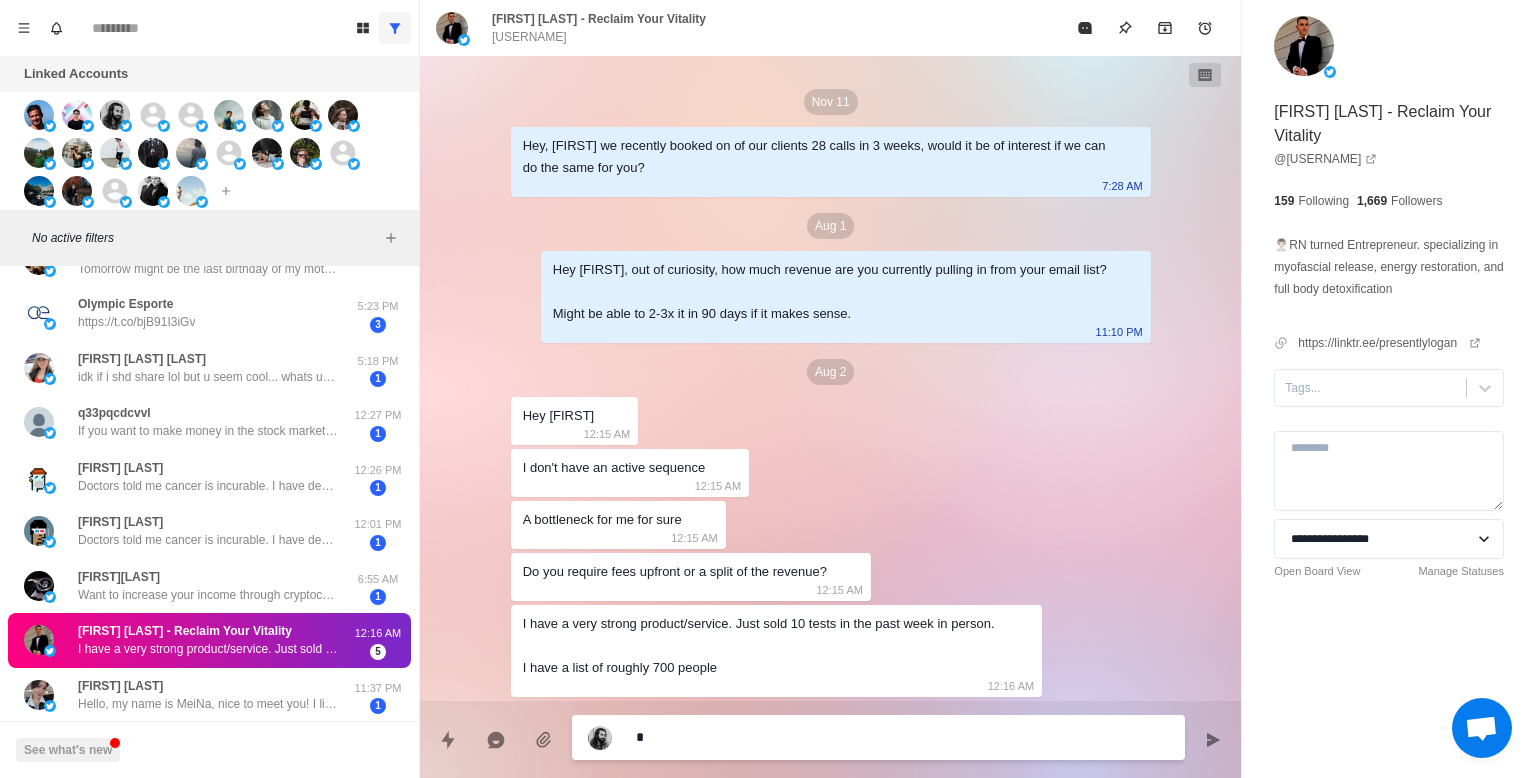 type on "*" 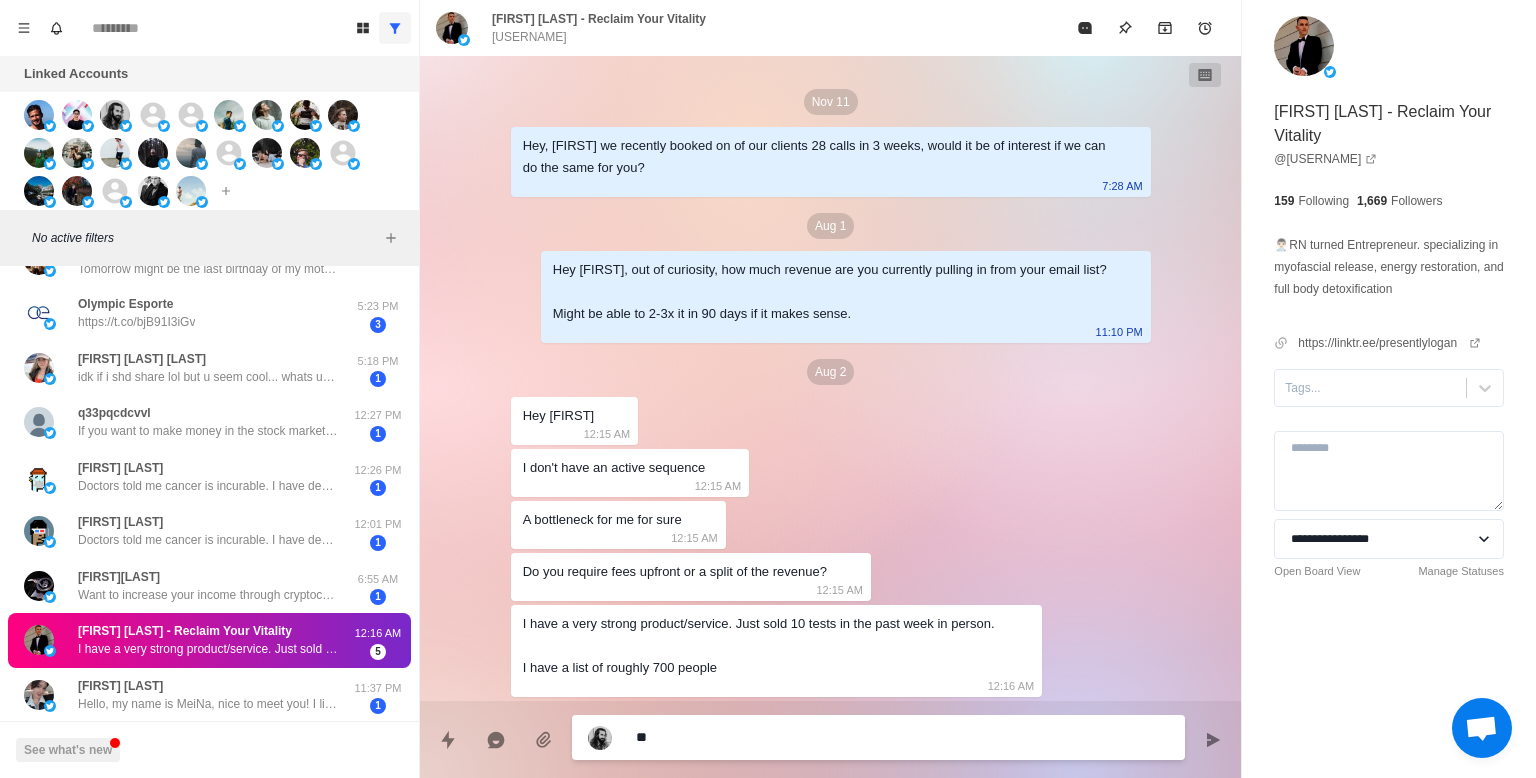 type on "*" 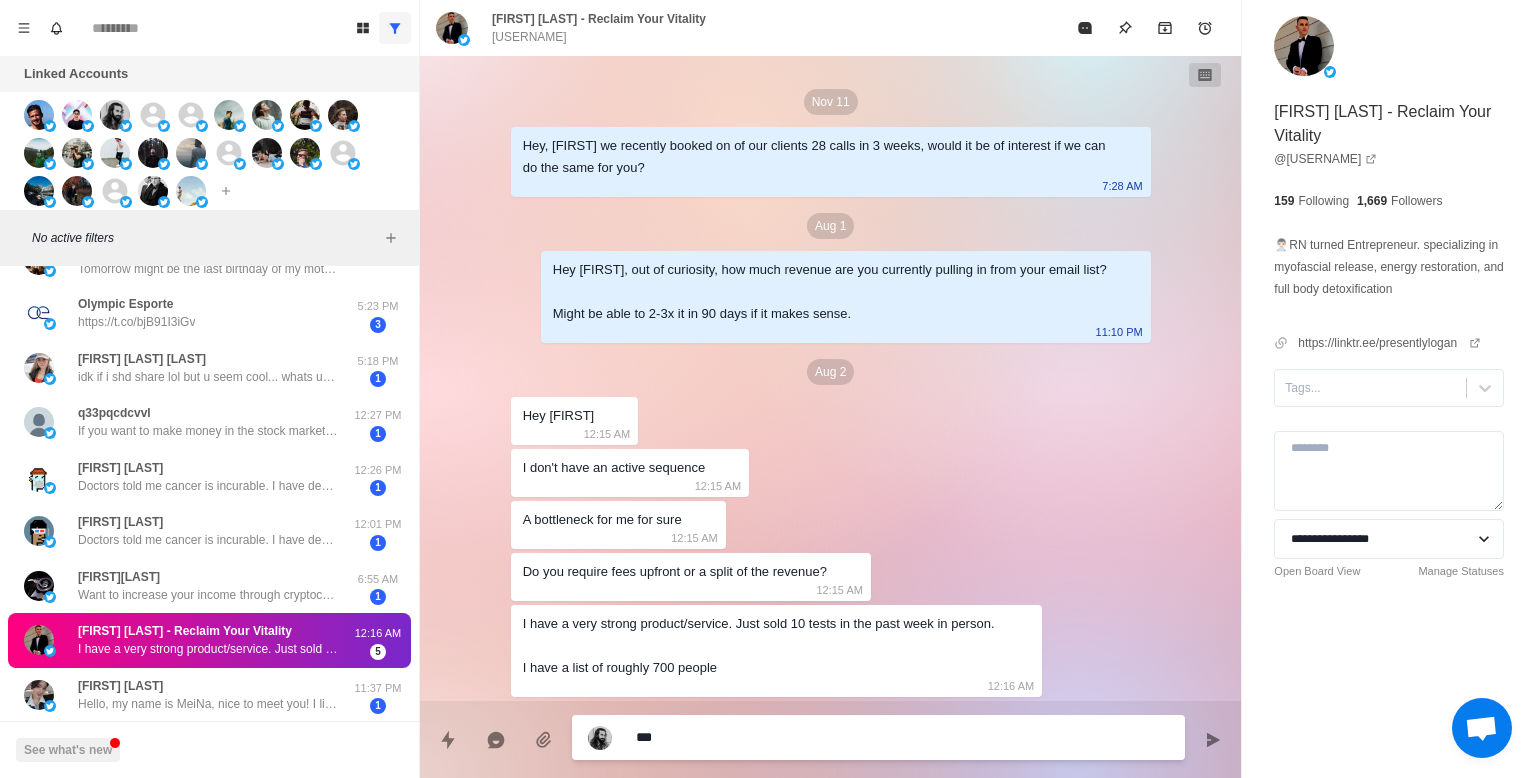 type on "*" 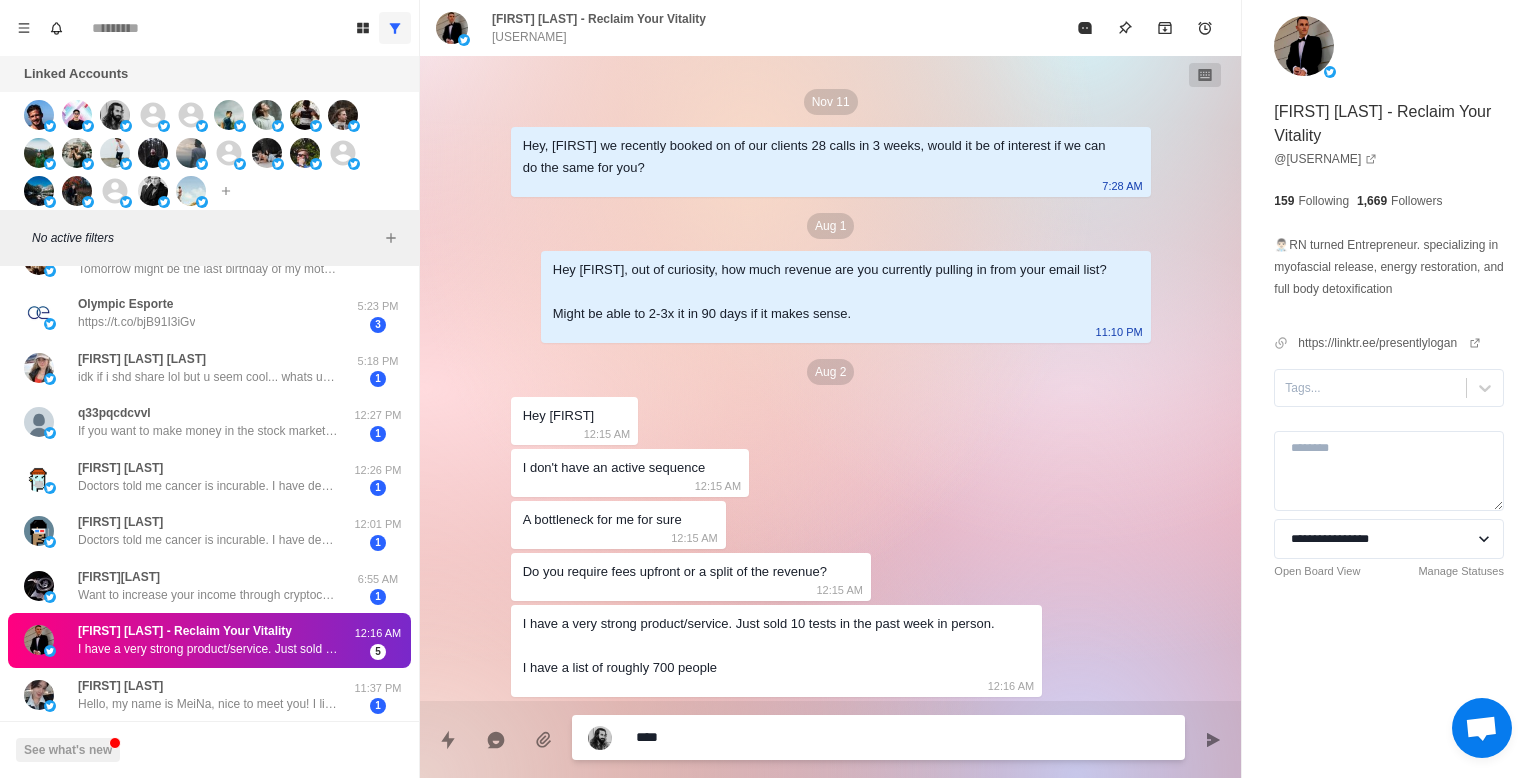 type on "*" 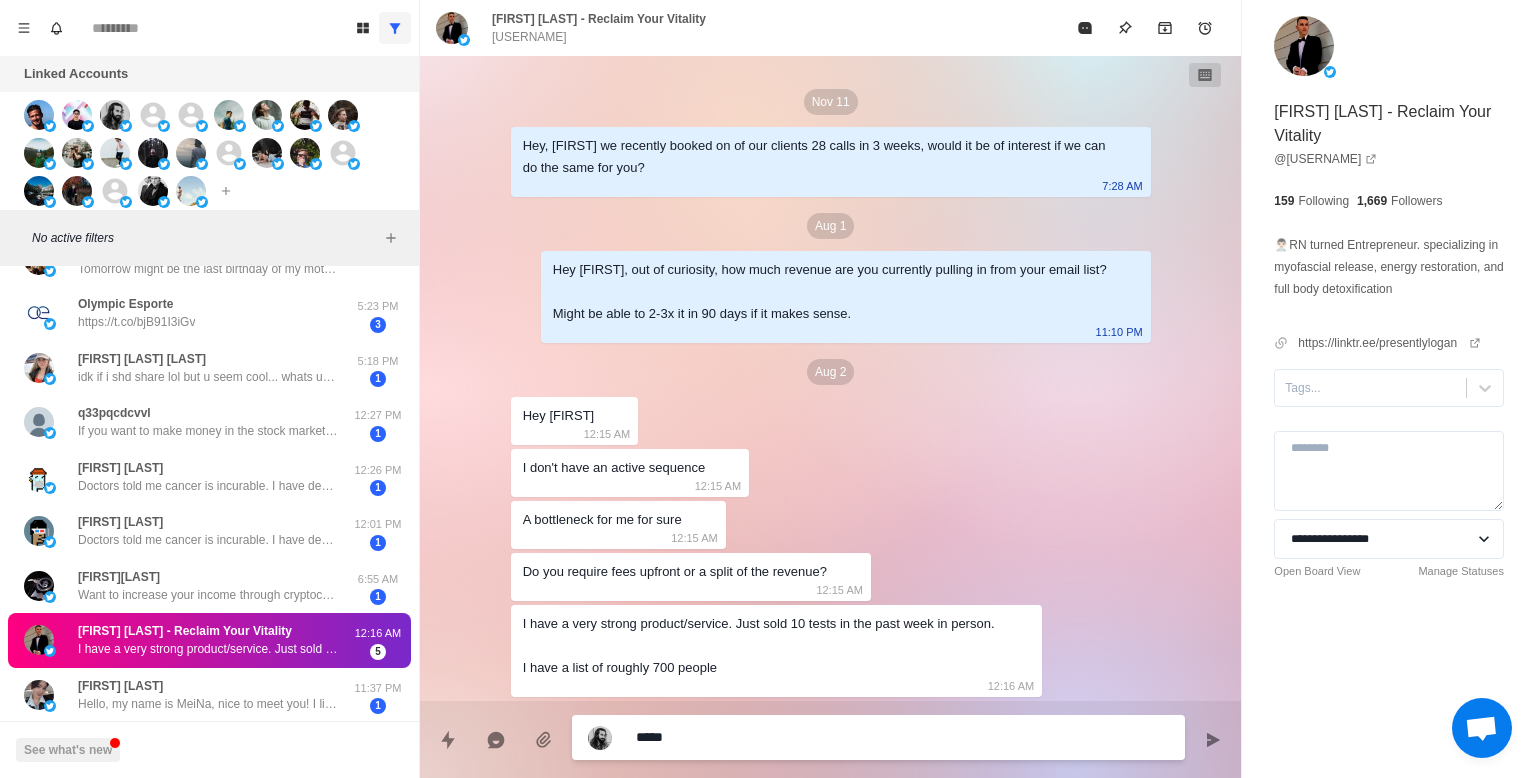 type on "*" 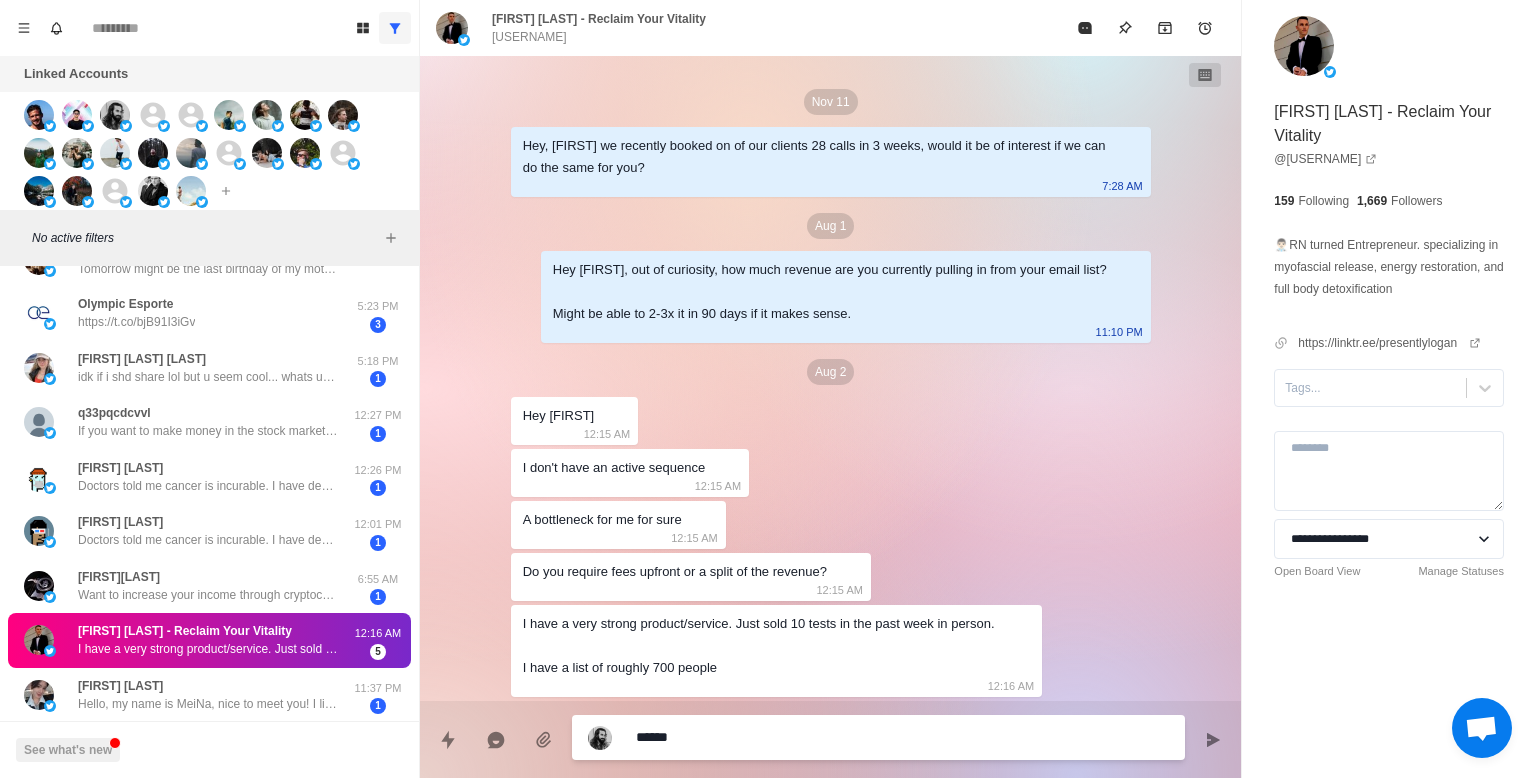 type on "*" 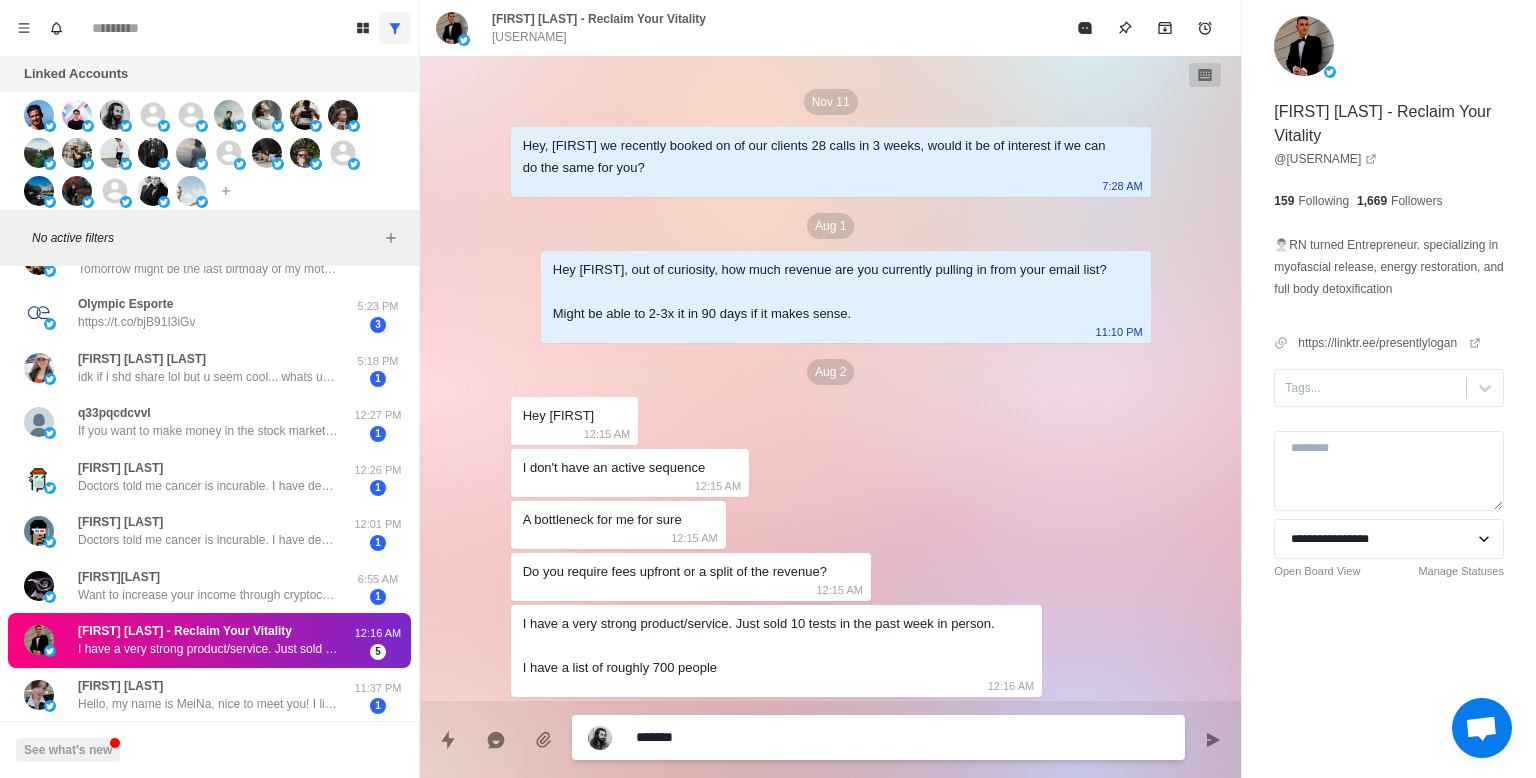 type on "*" 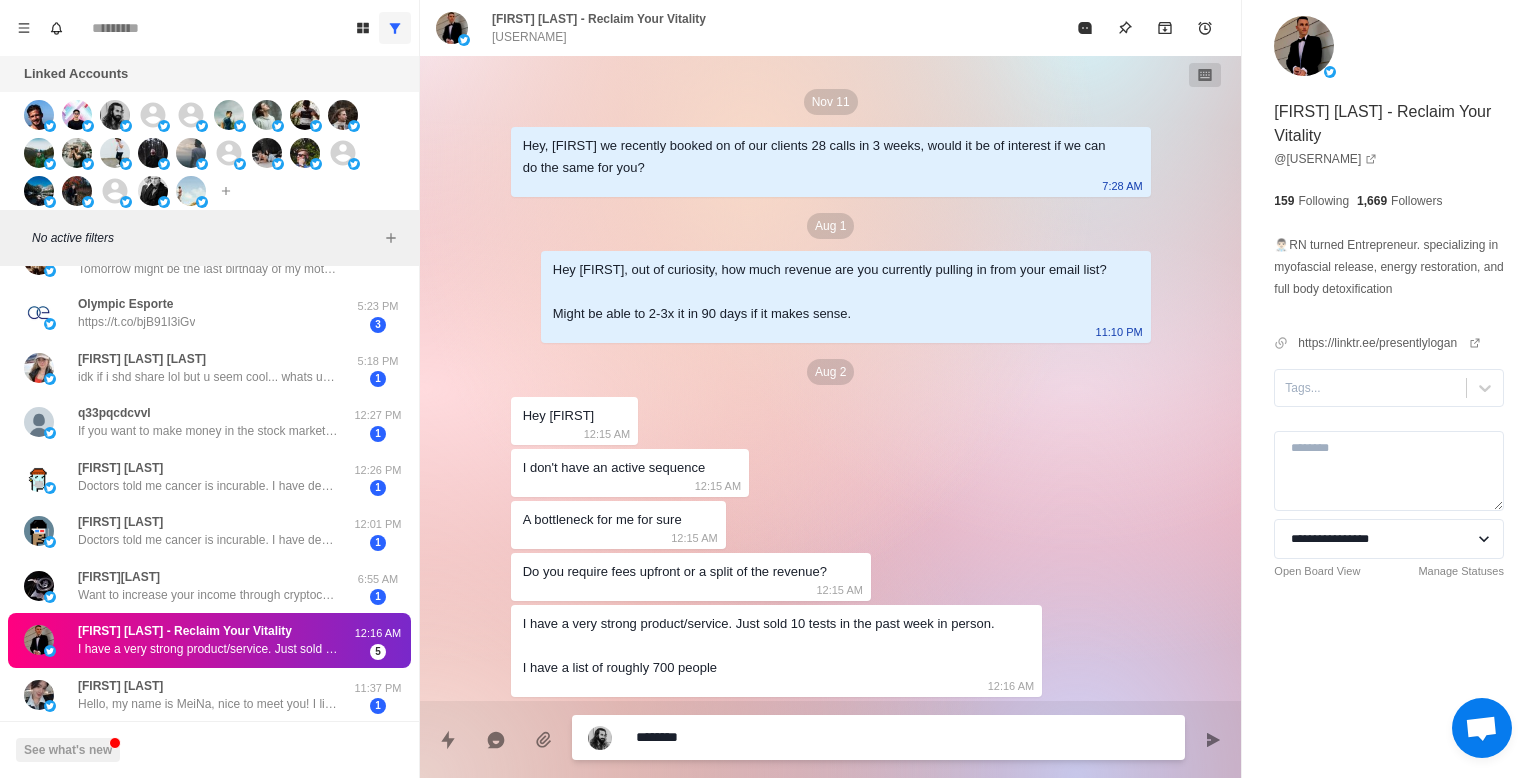 type on "*" 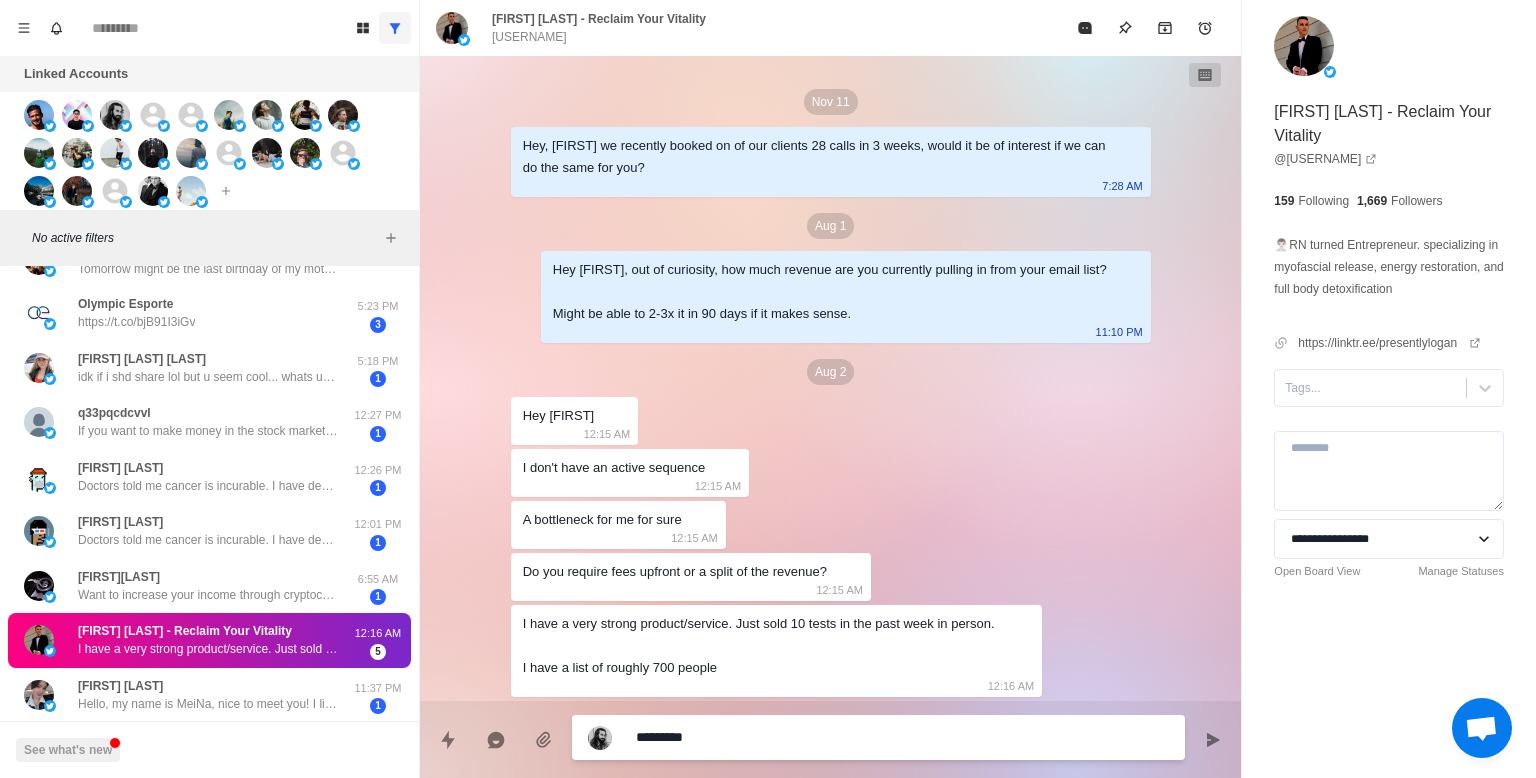 type on "*" 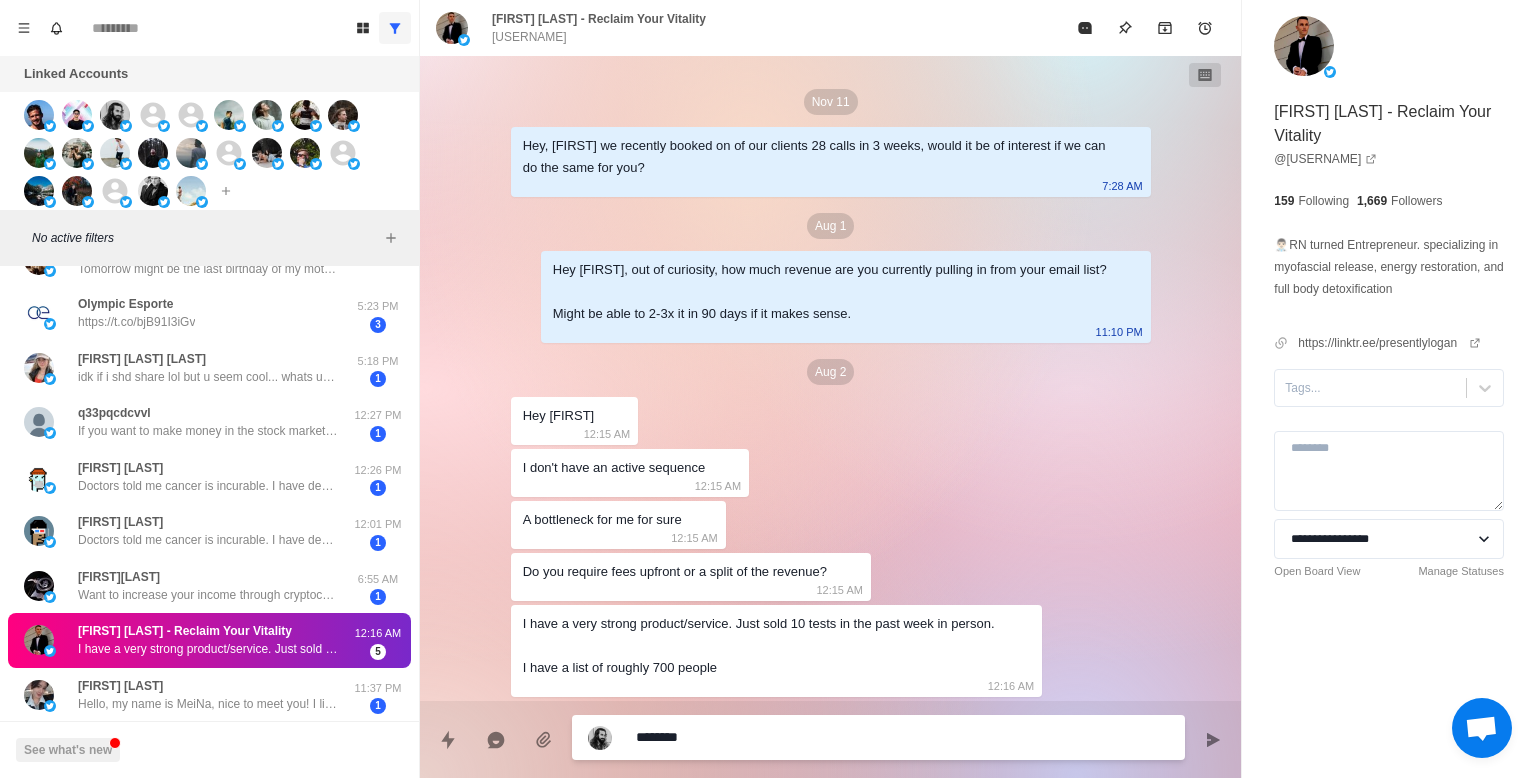 type on "*" 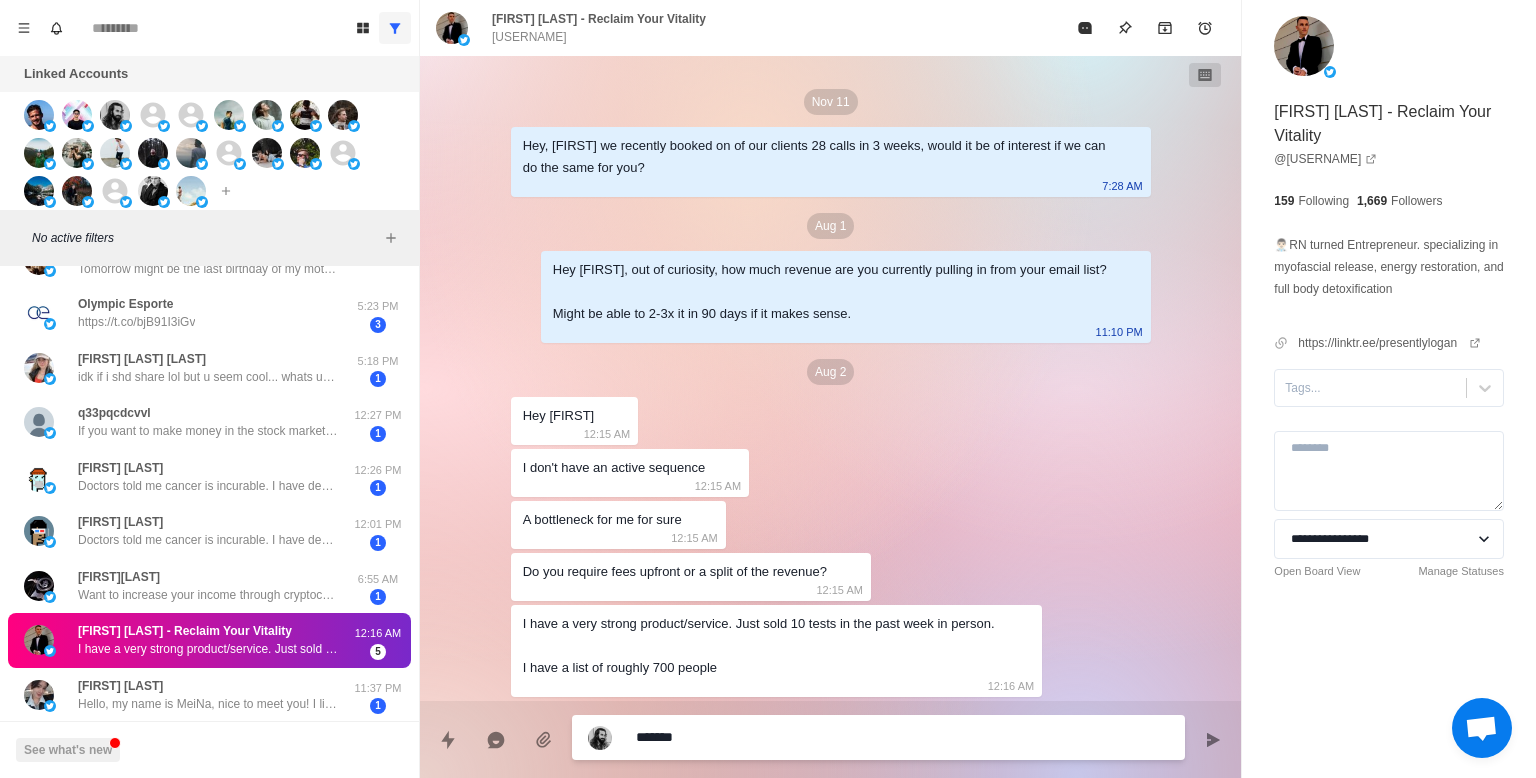 type on "*" 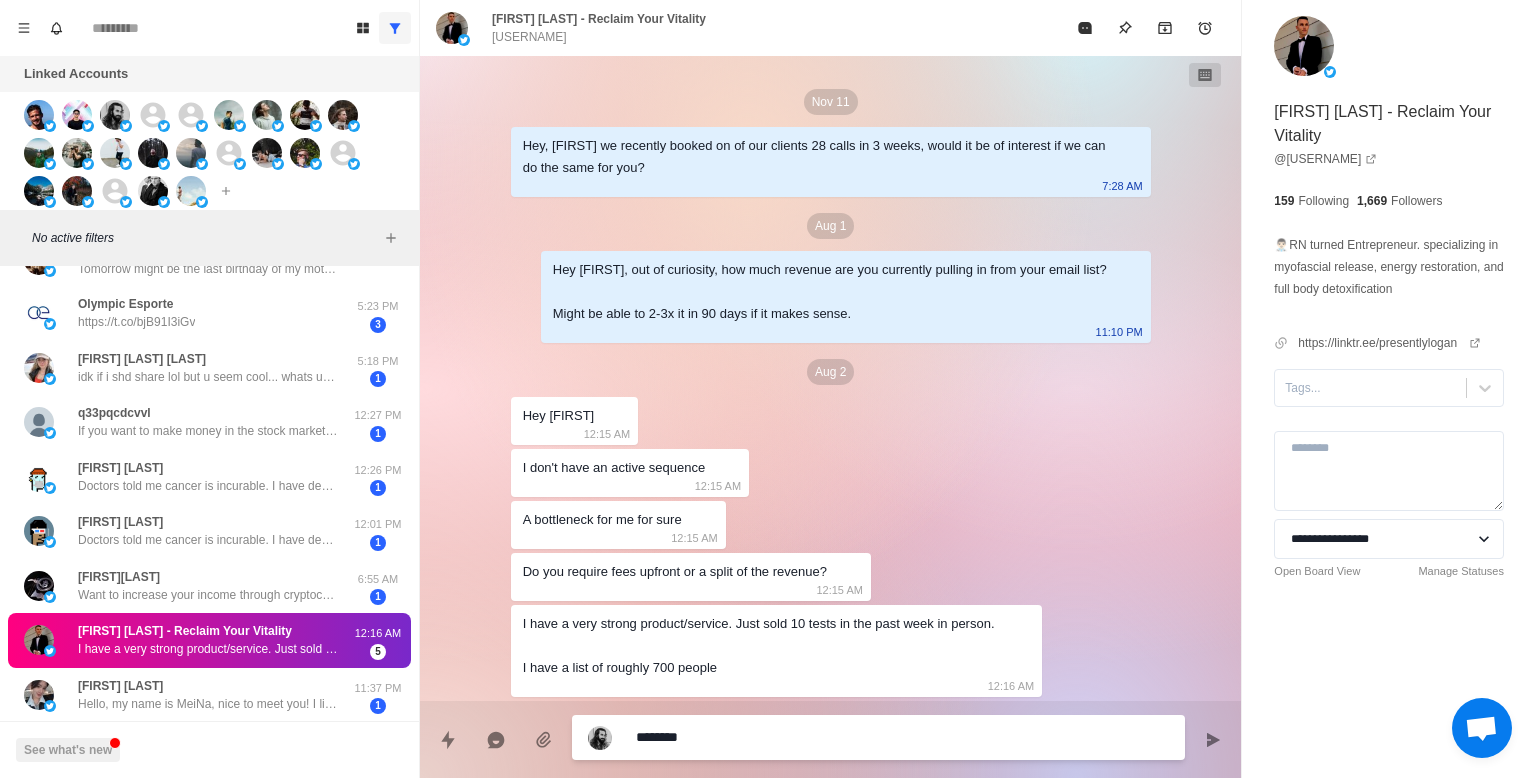 type on "*" 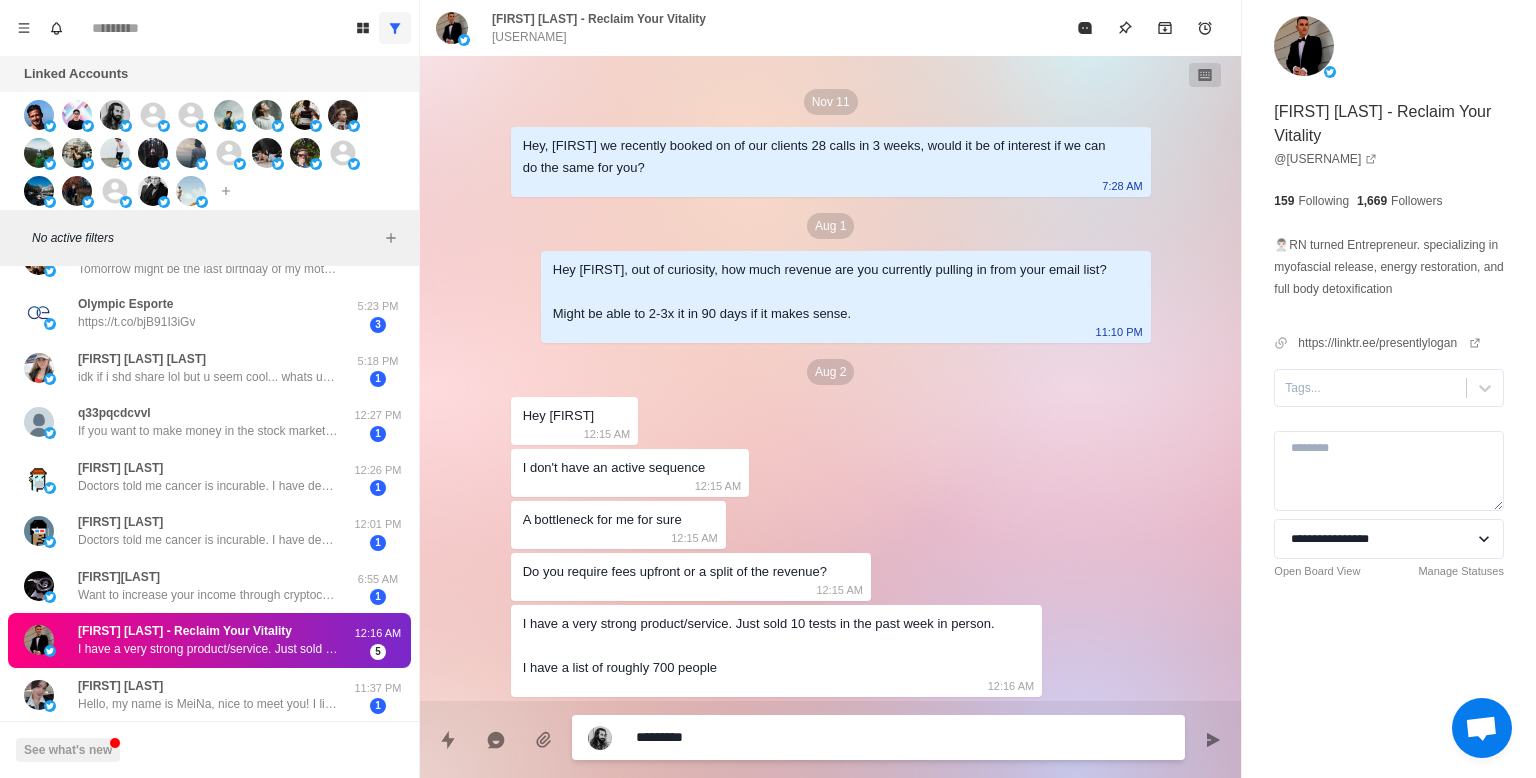 type on "*" 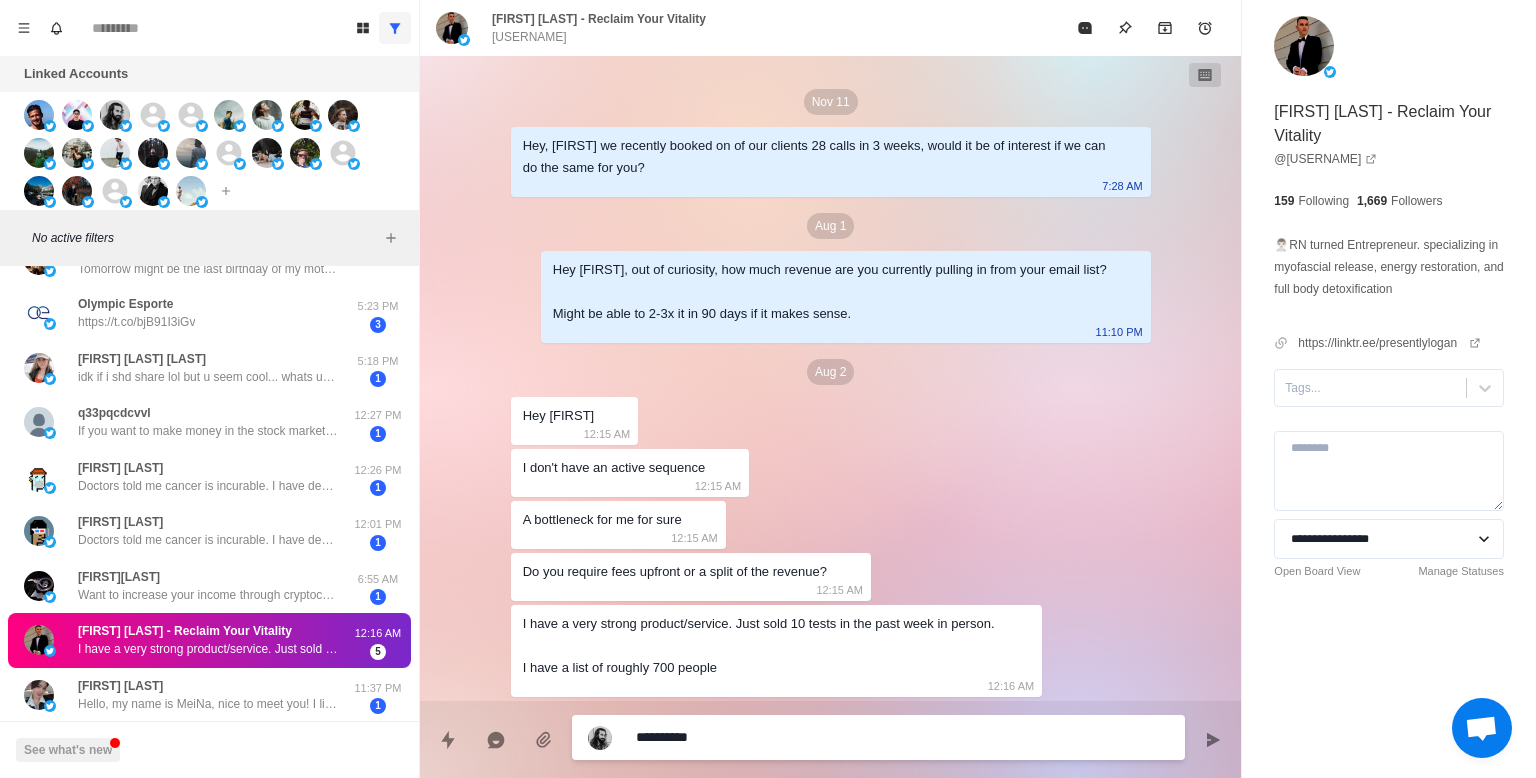 type on "*" 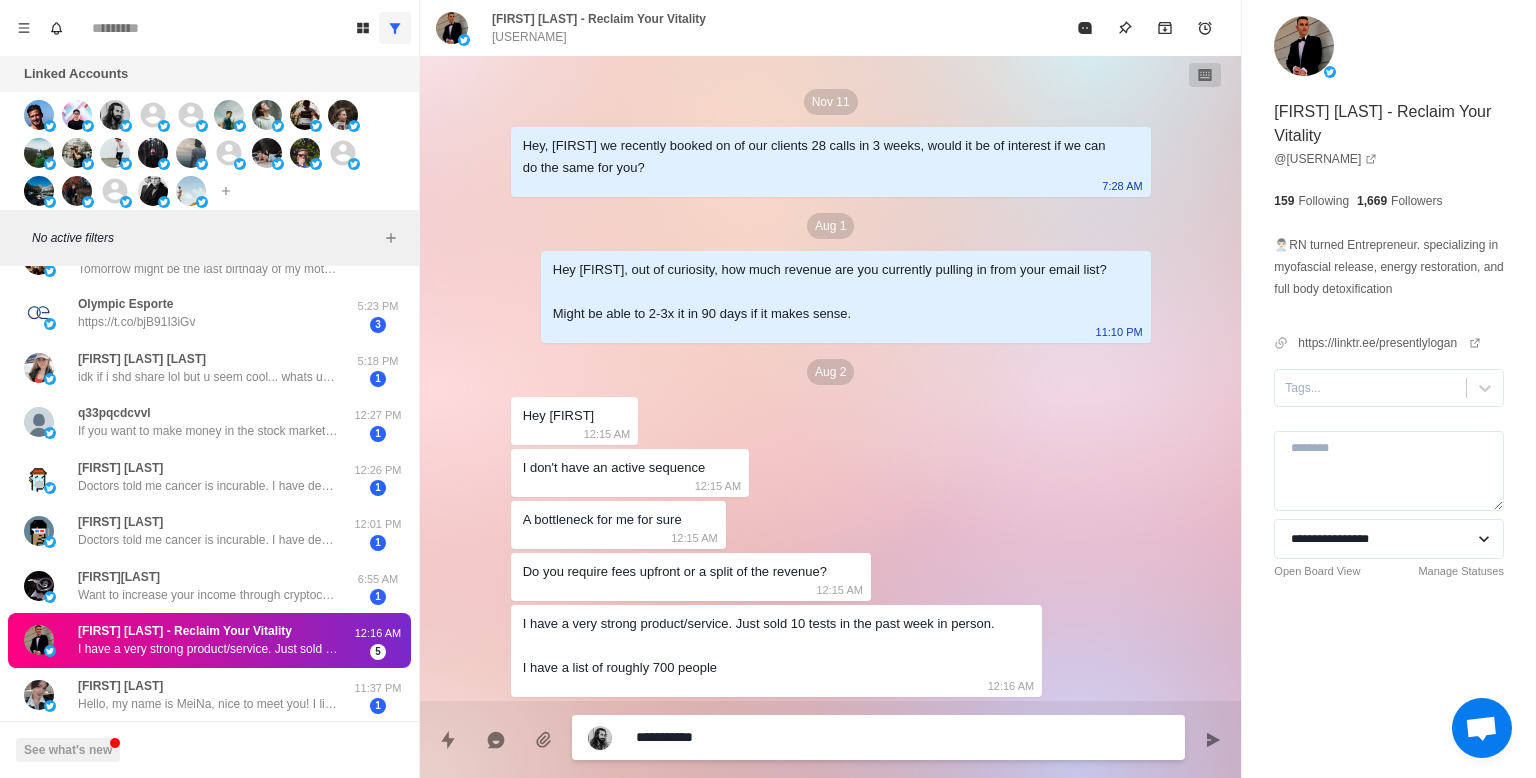 type on "*" 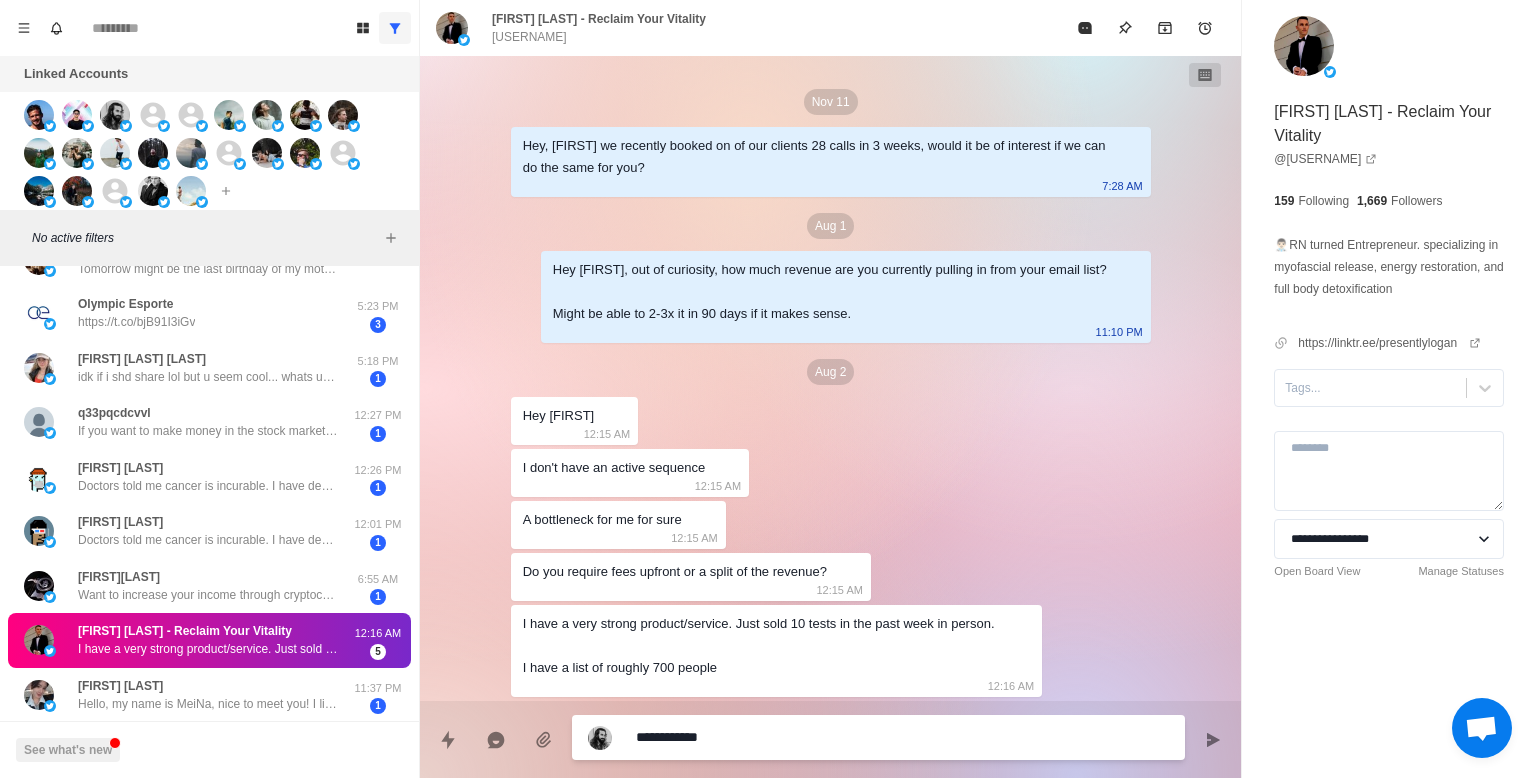 type on "*" 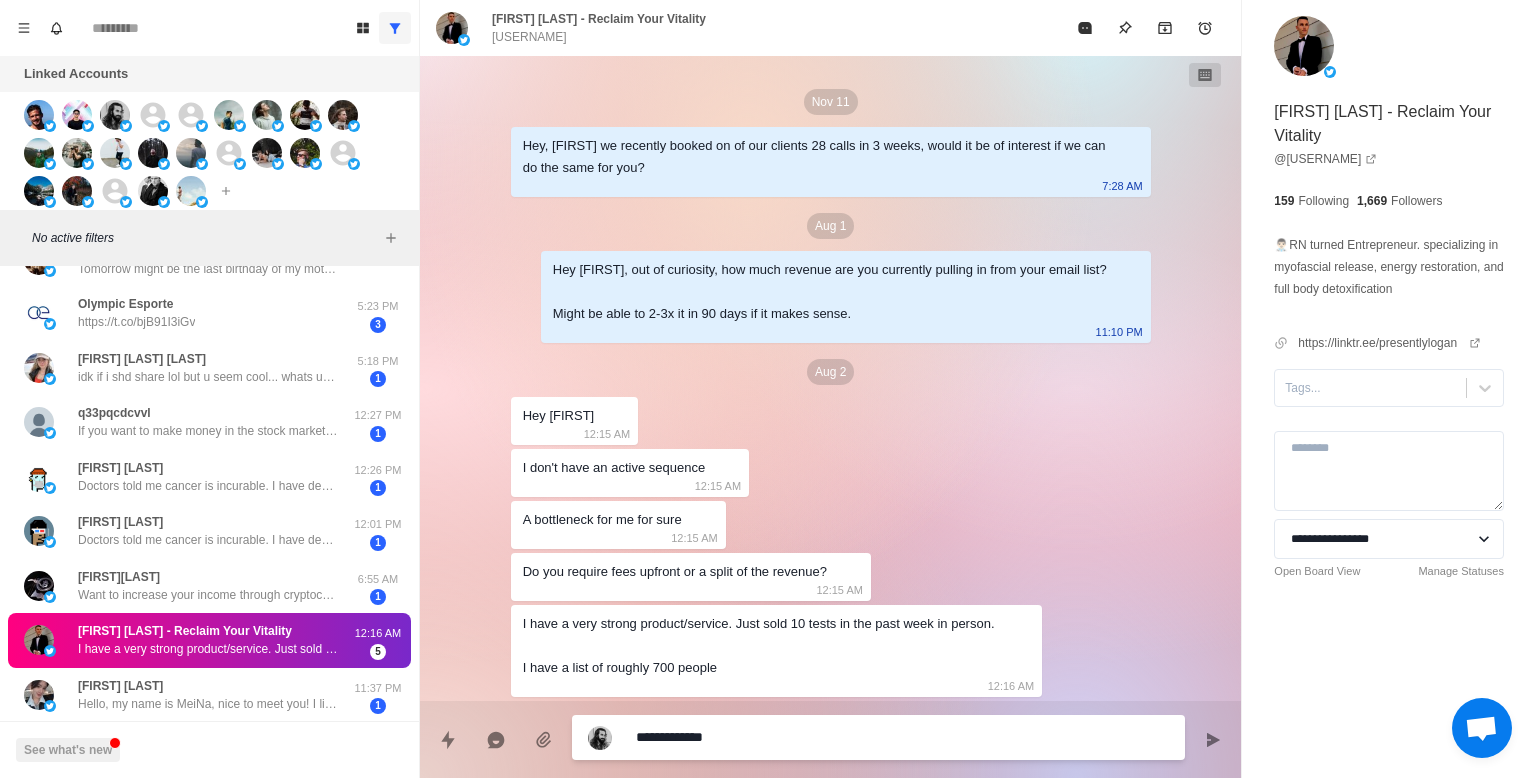type on "*" 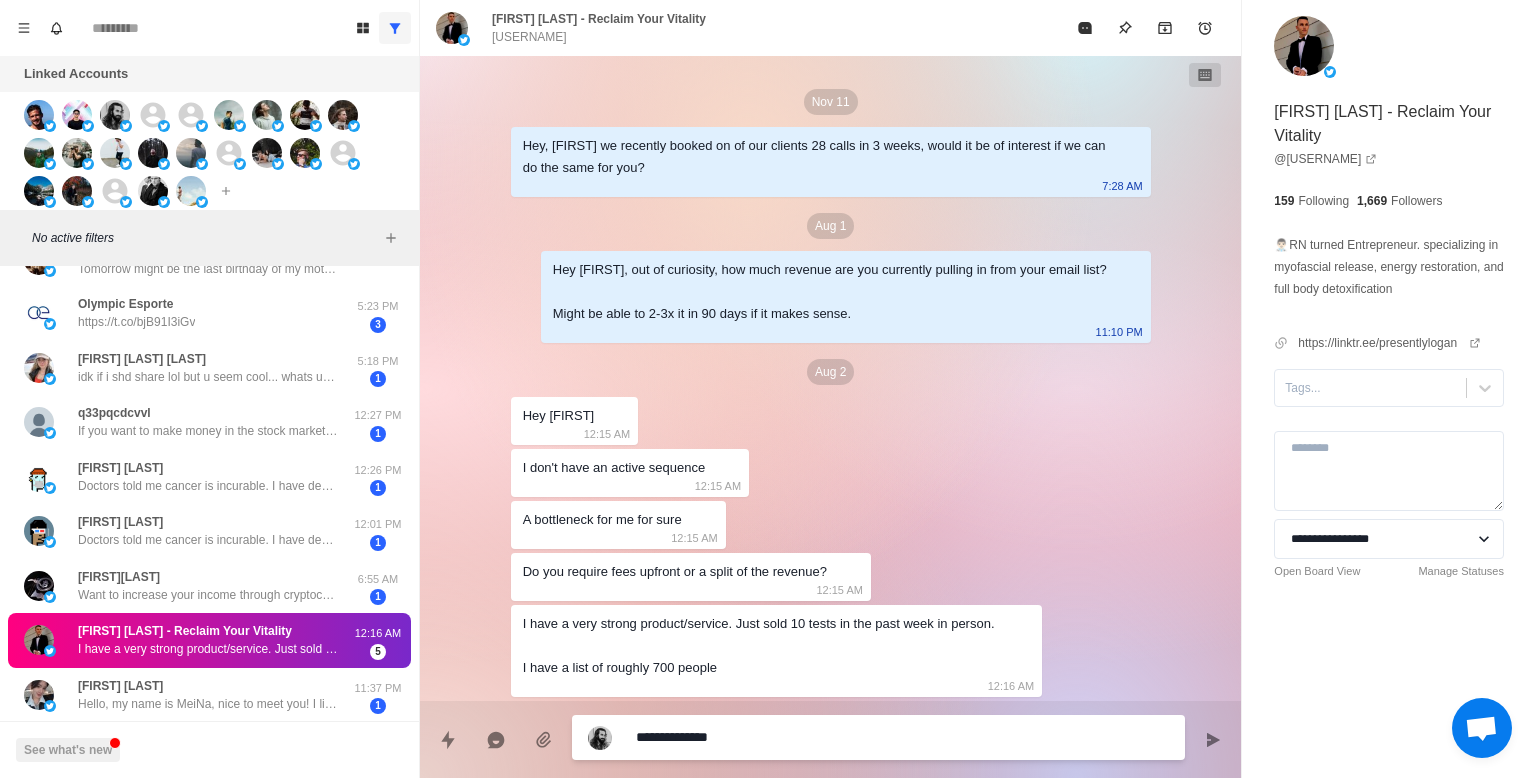 type on "*" 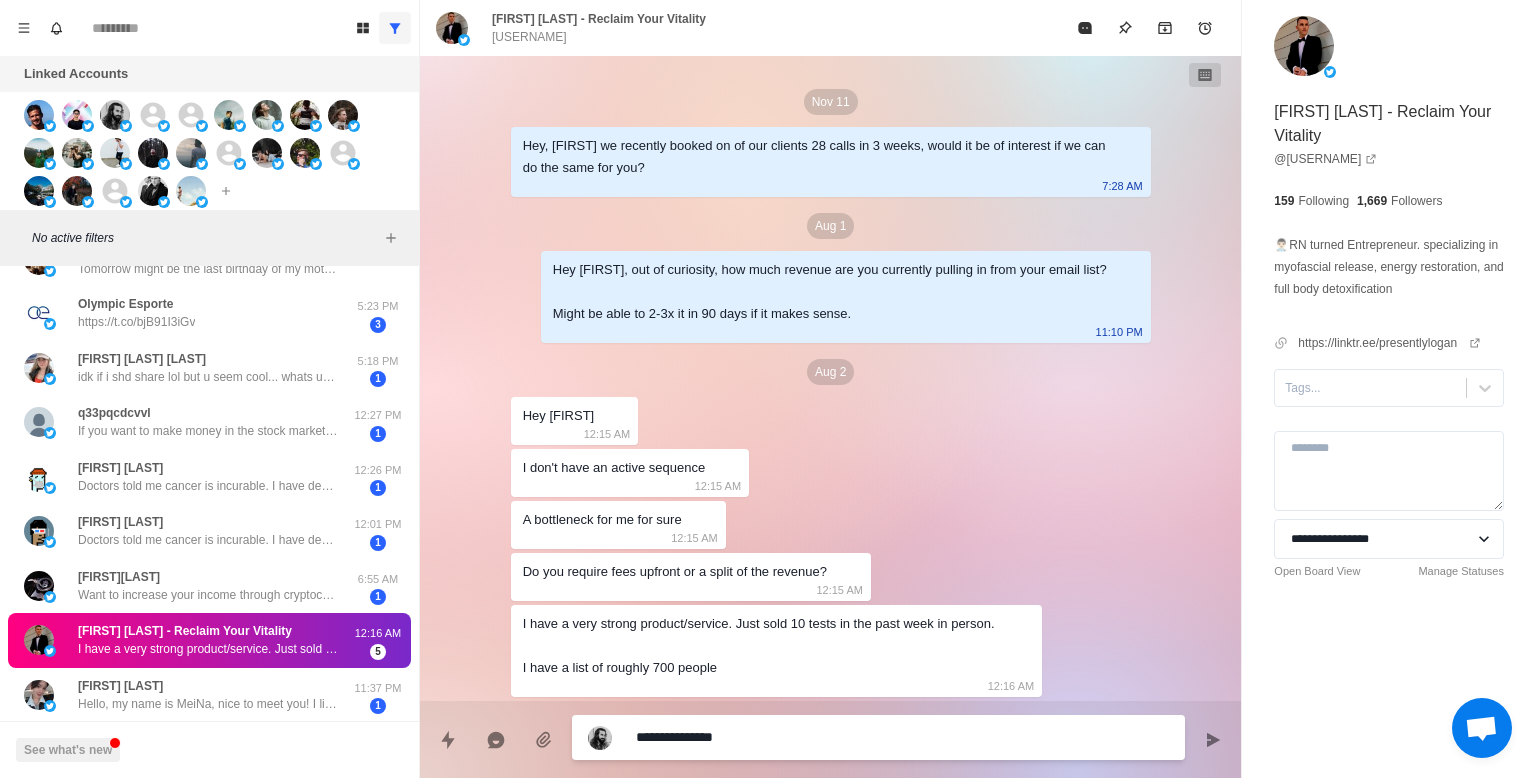 type on "*" 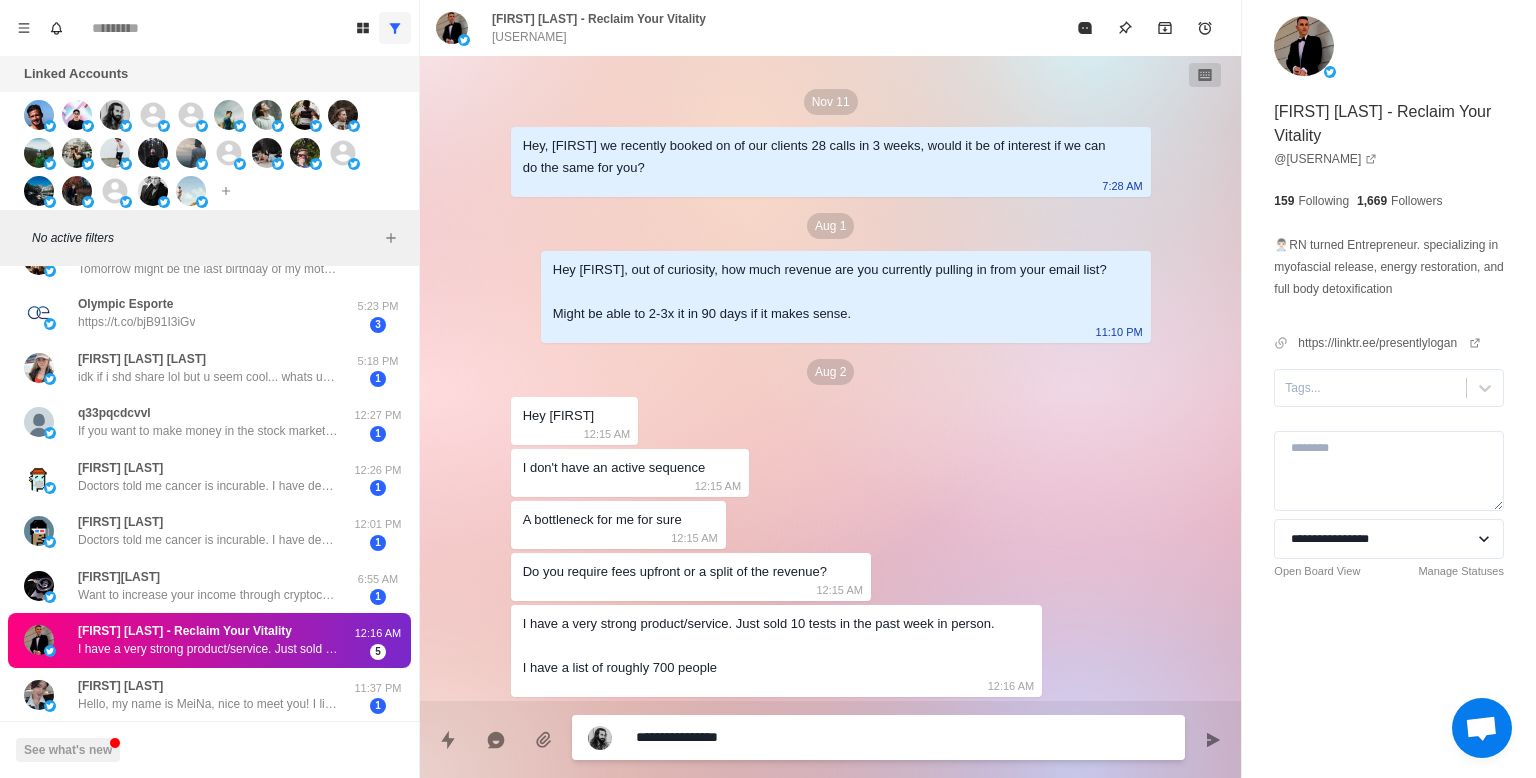 type on "*" 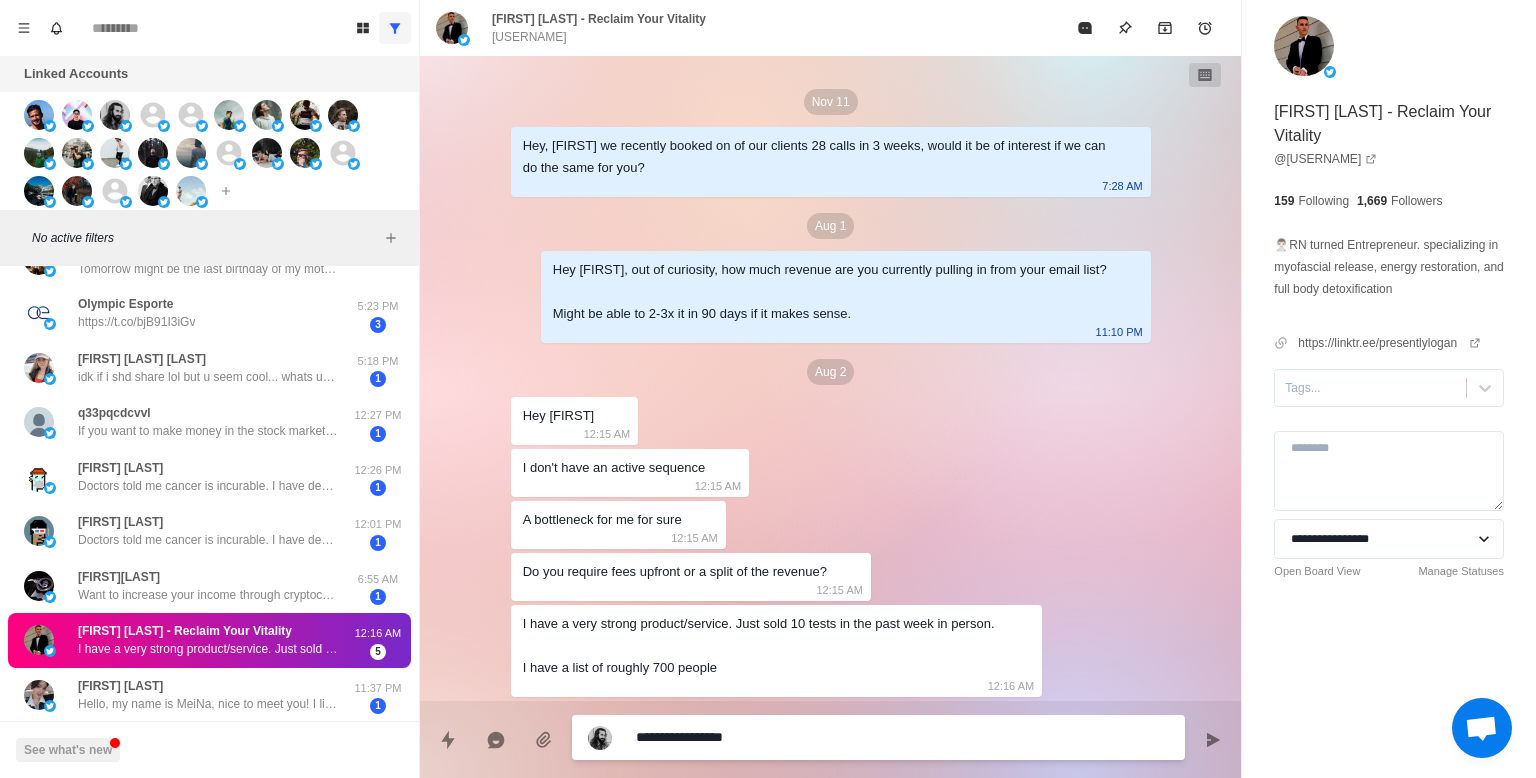 type on "*" 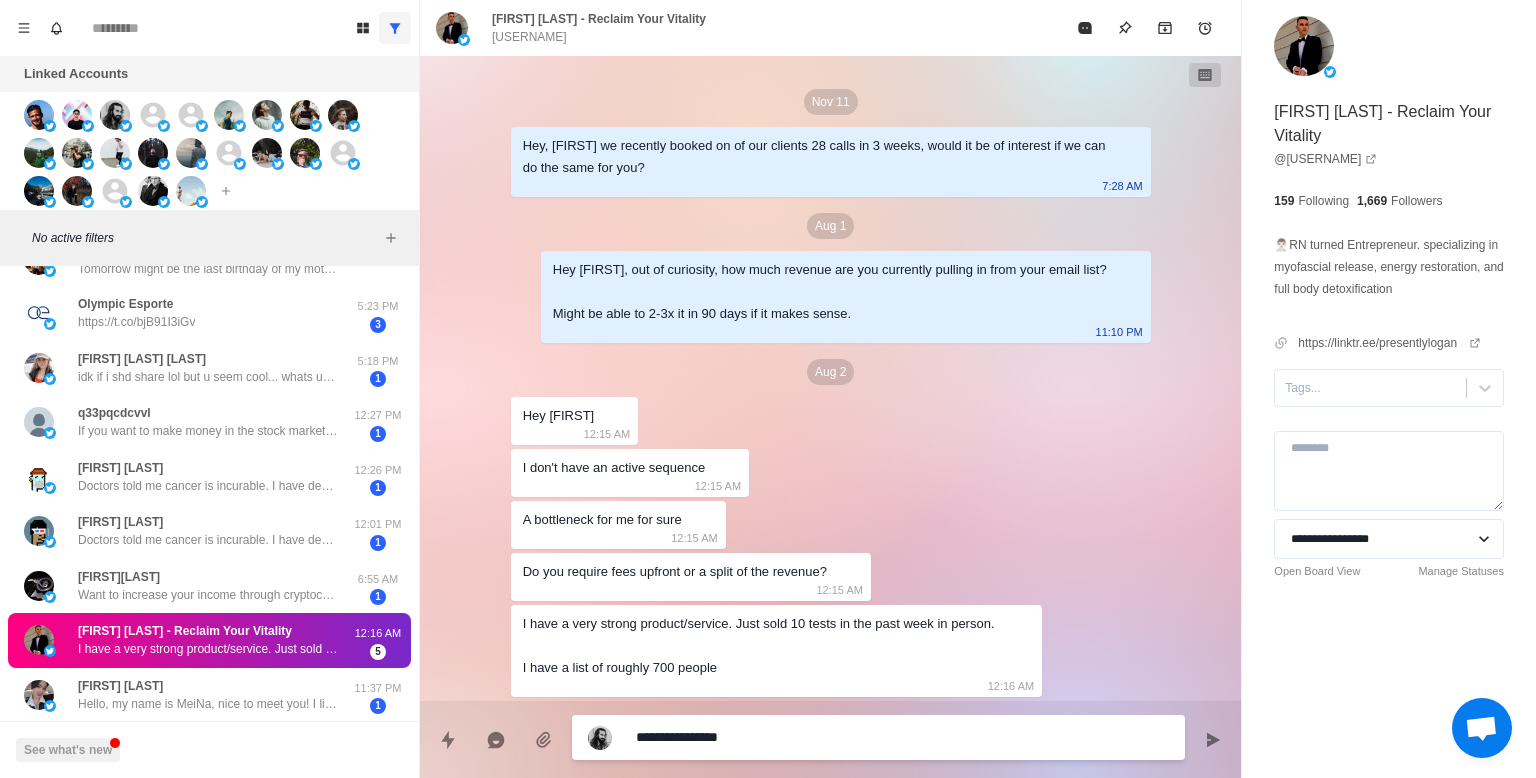 type on "*" 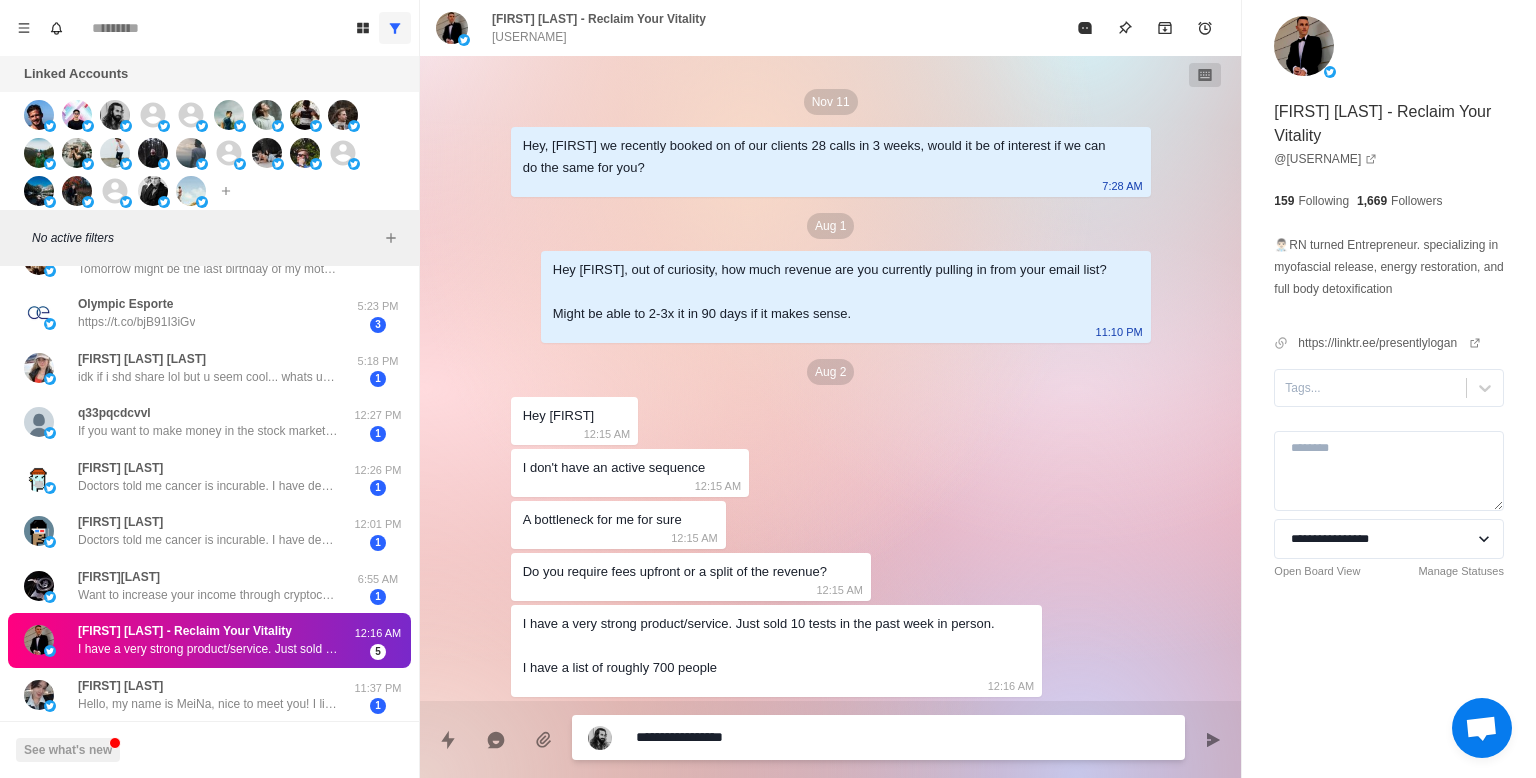 type on "*" 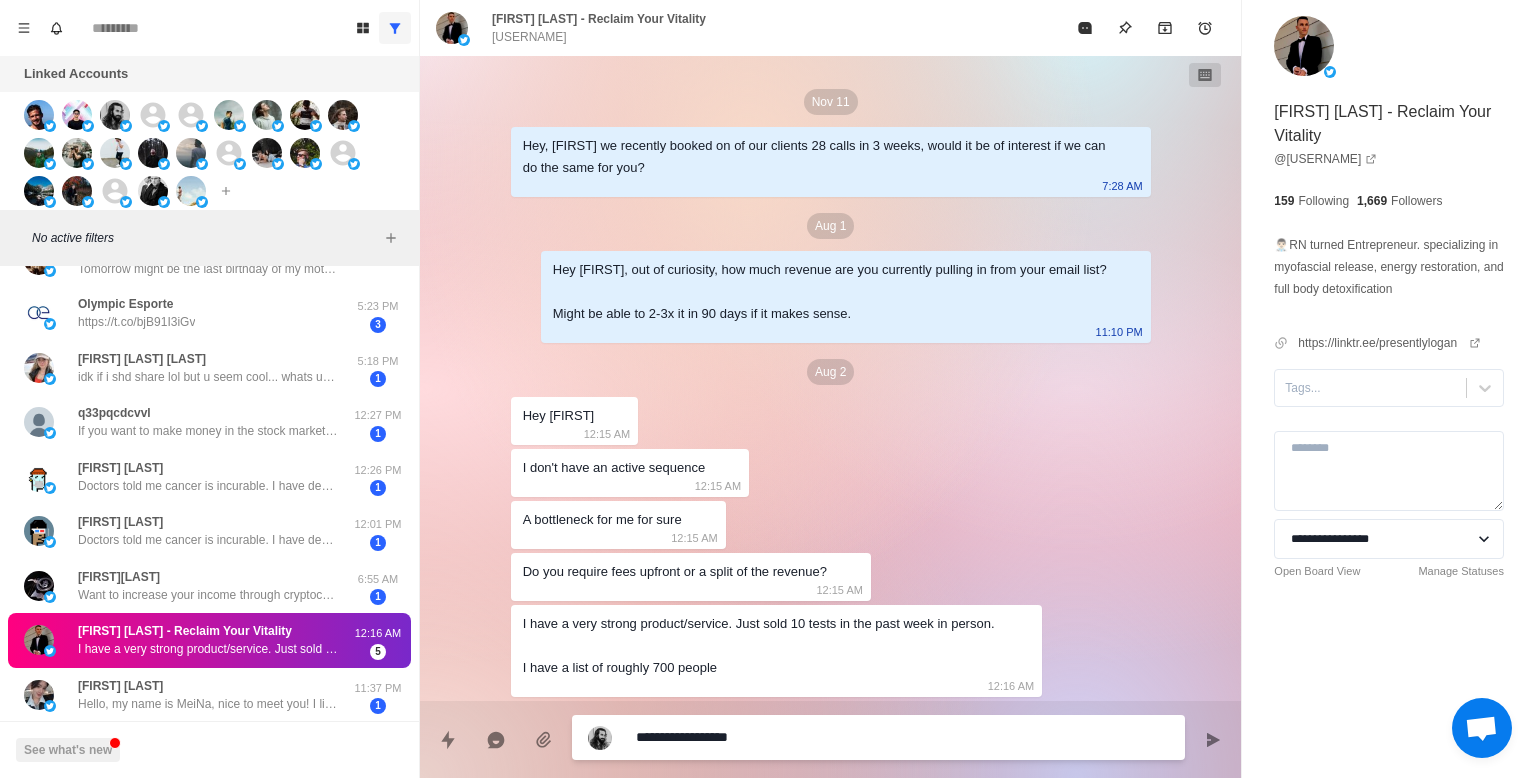 type on "*" 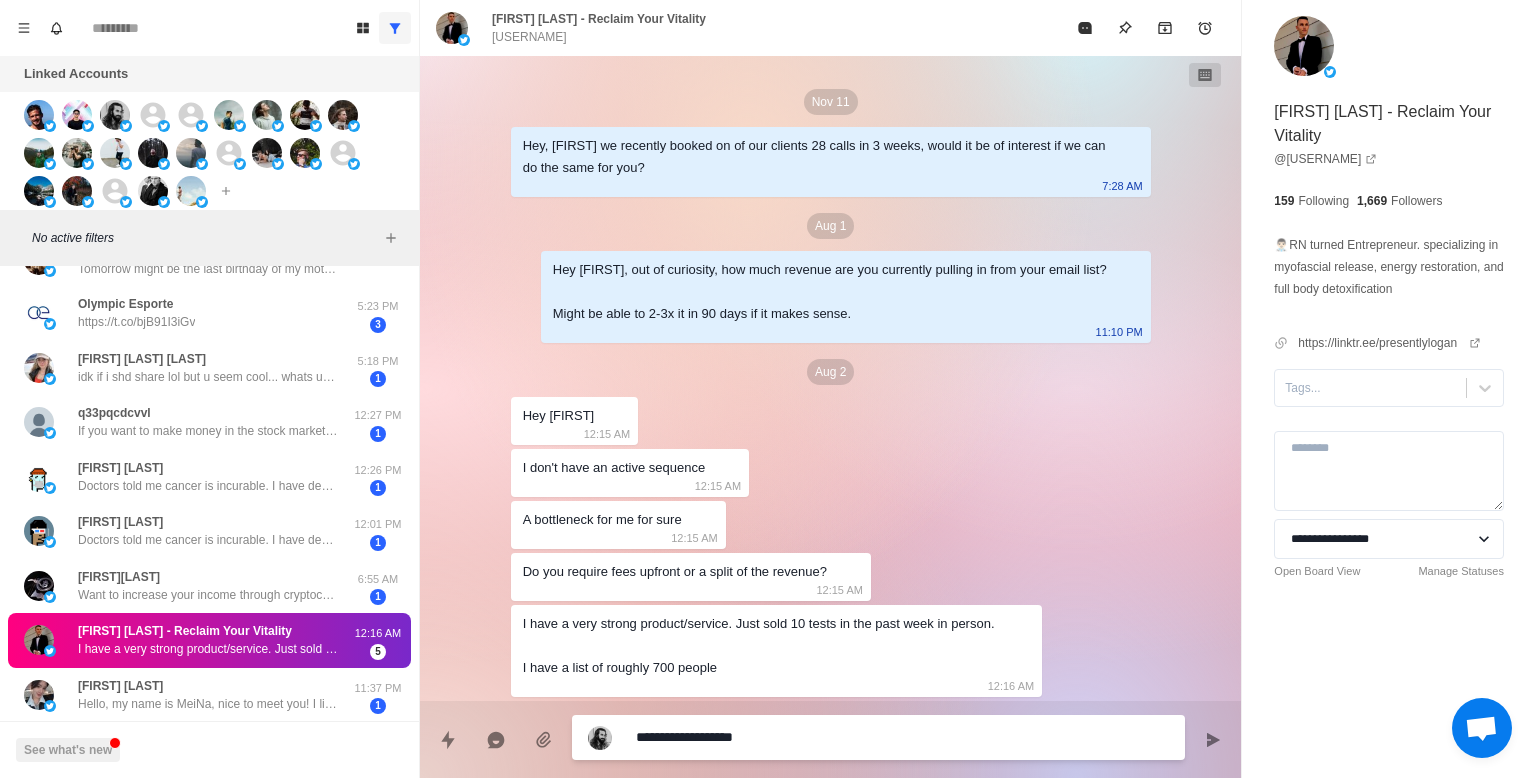 type on "*" 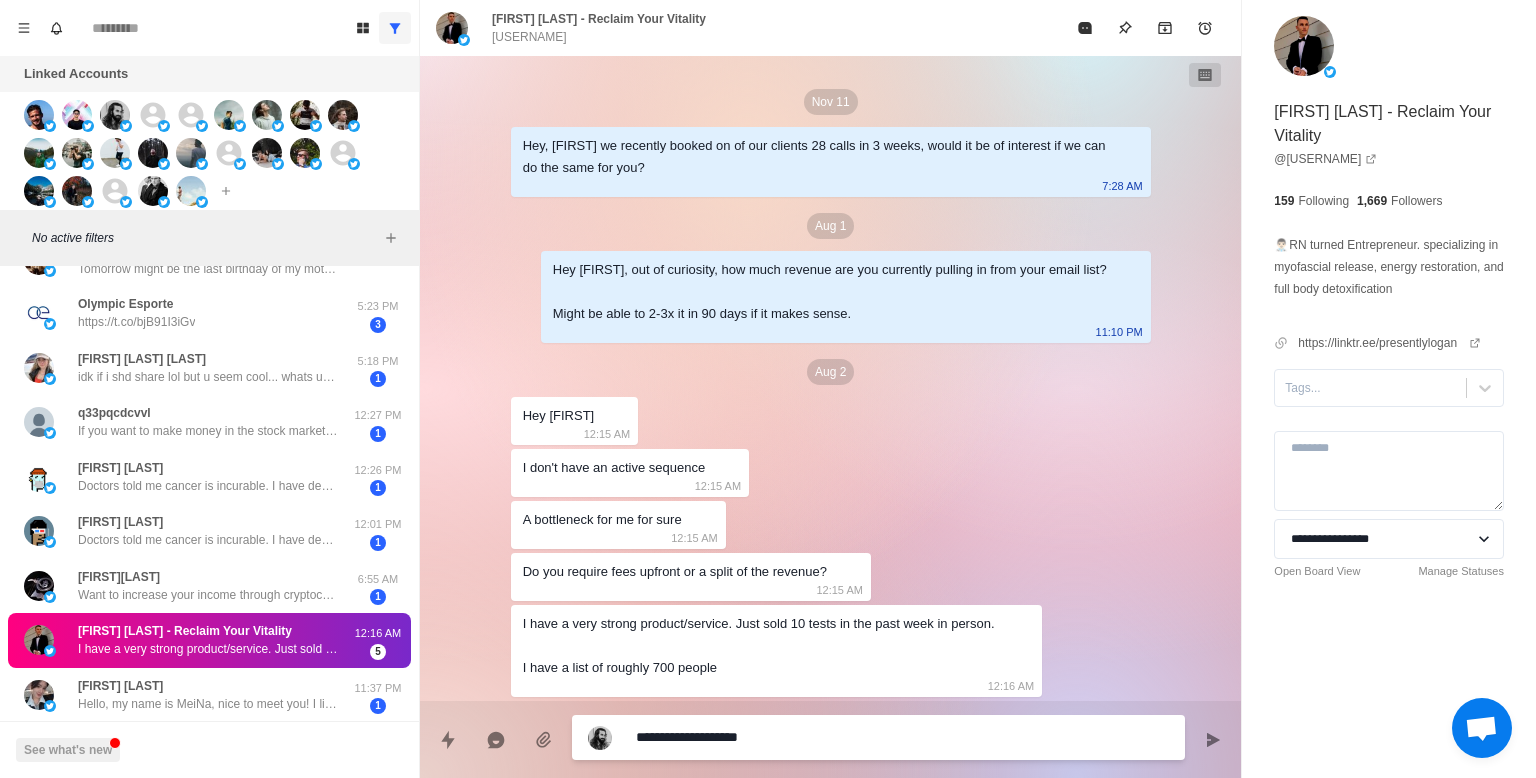 type on "**********" 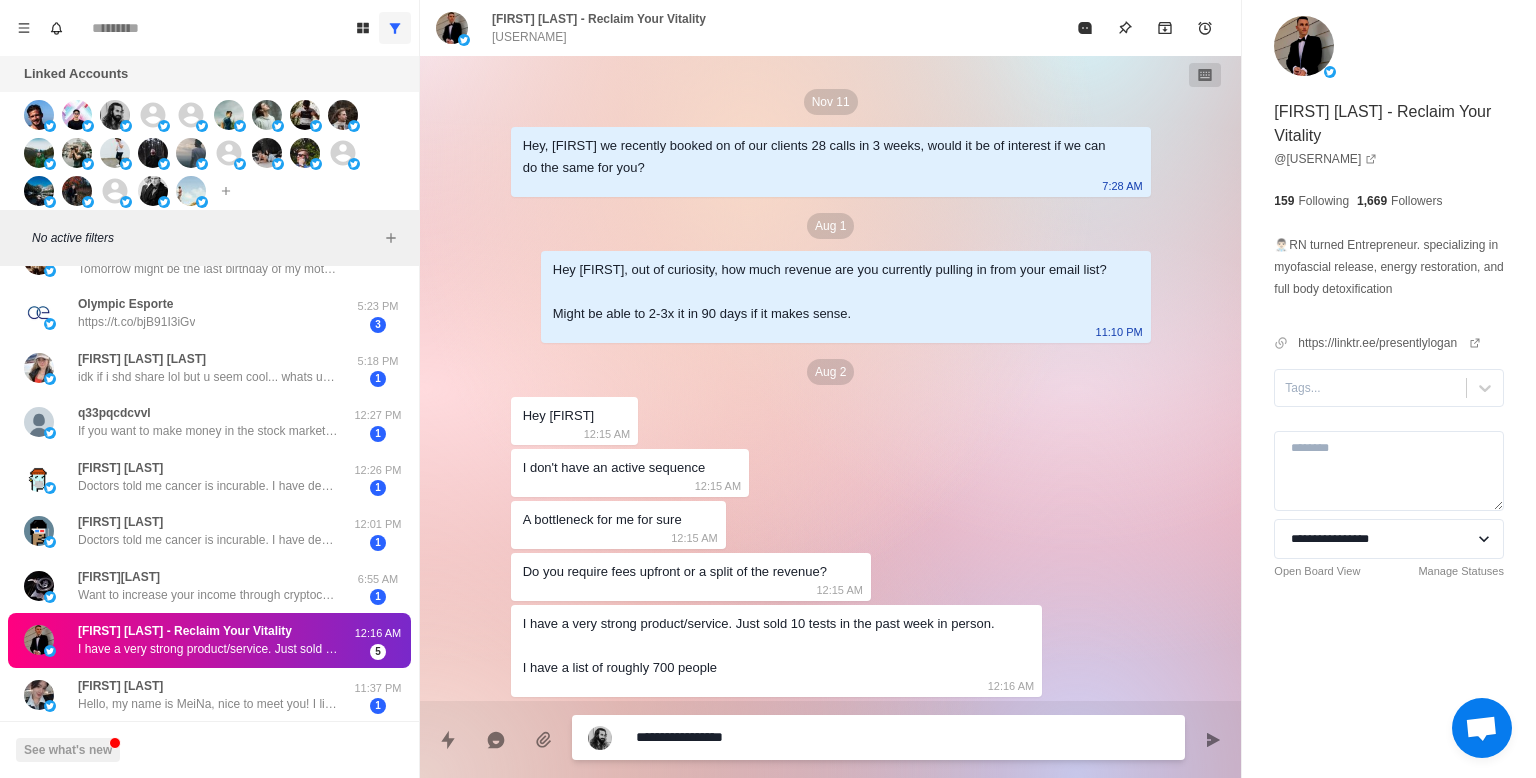type on "*" 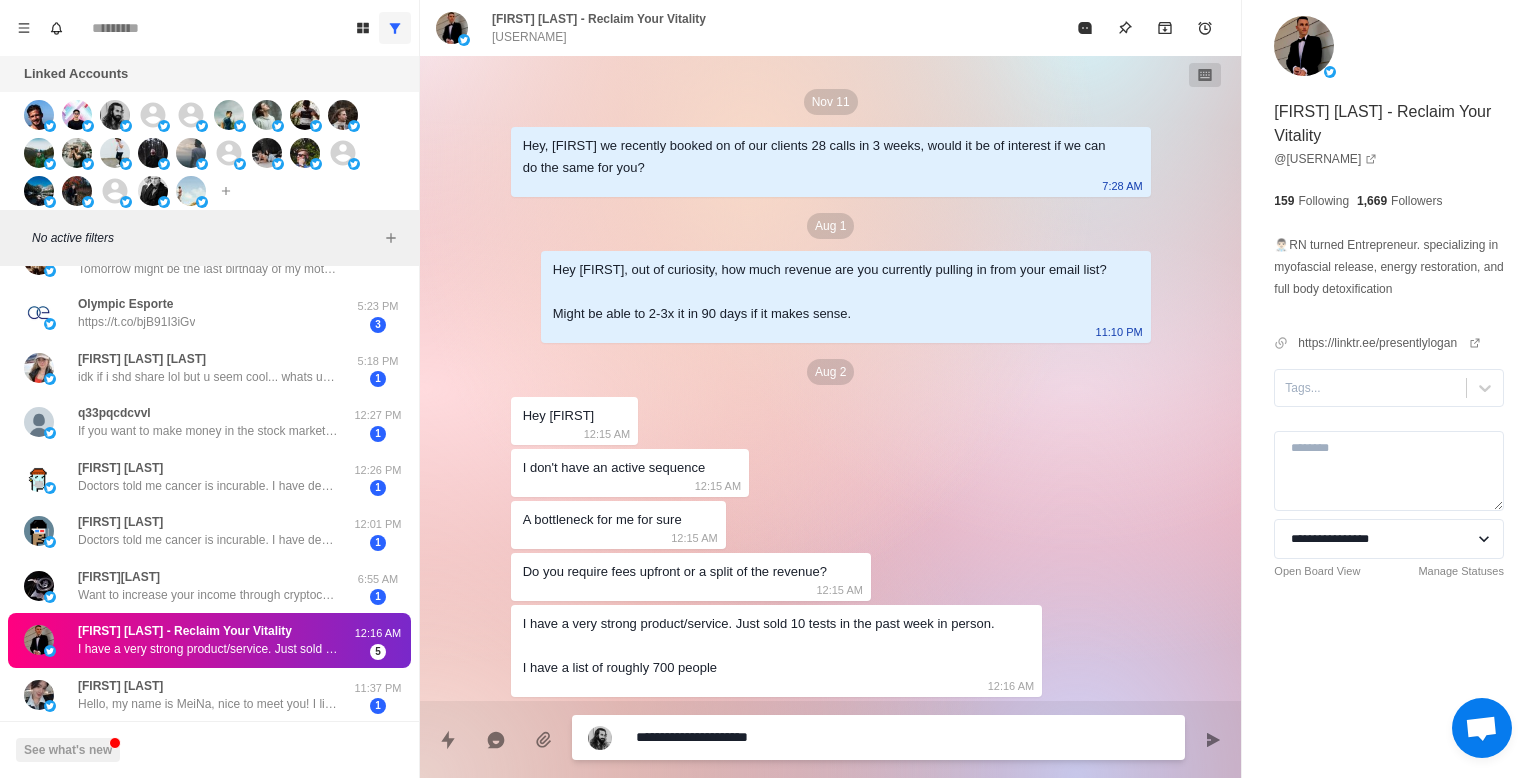 type on "*" 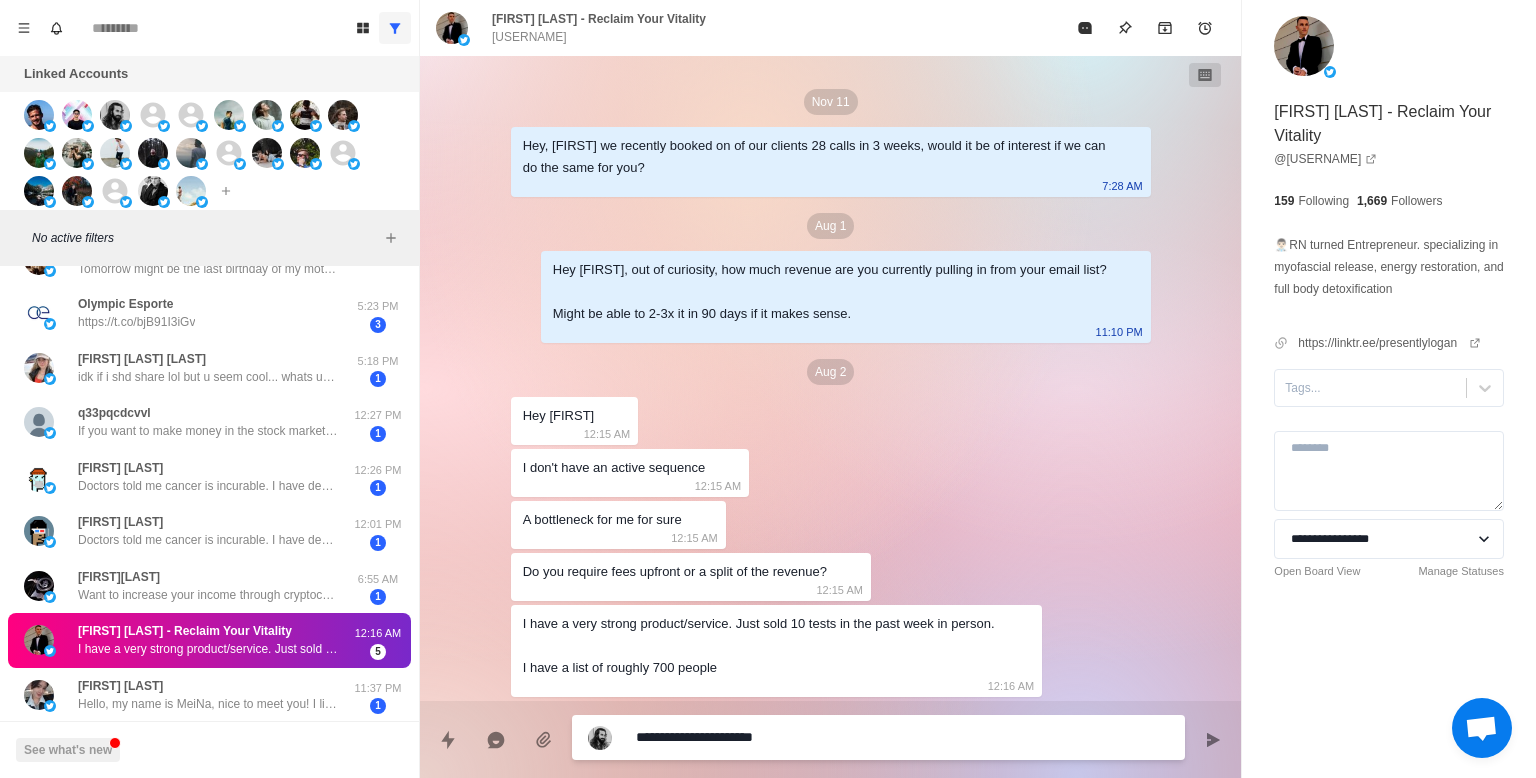 type on "*" 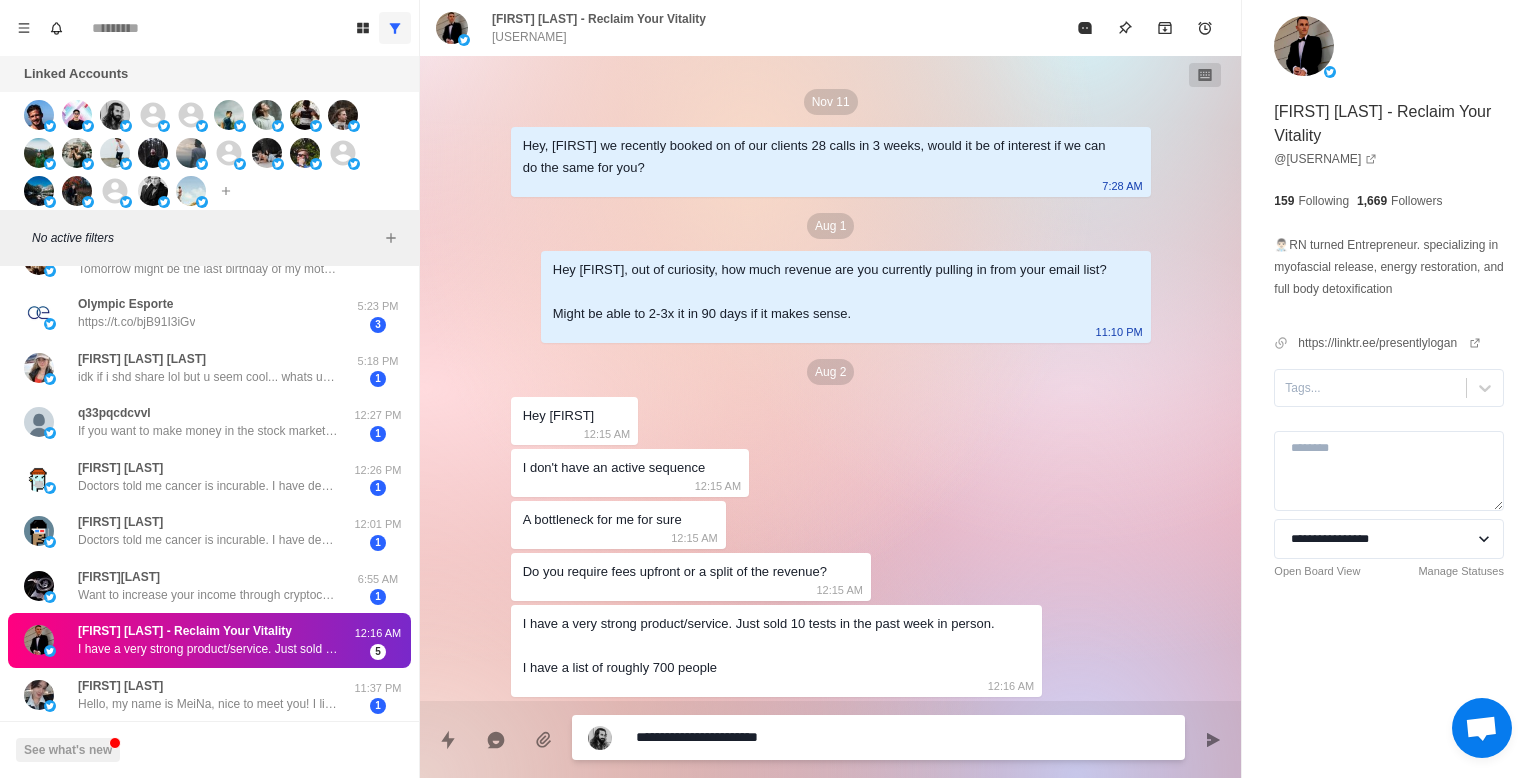 type on "**********" 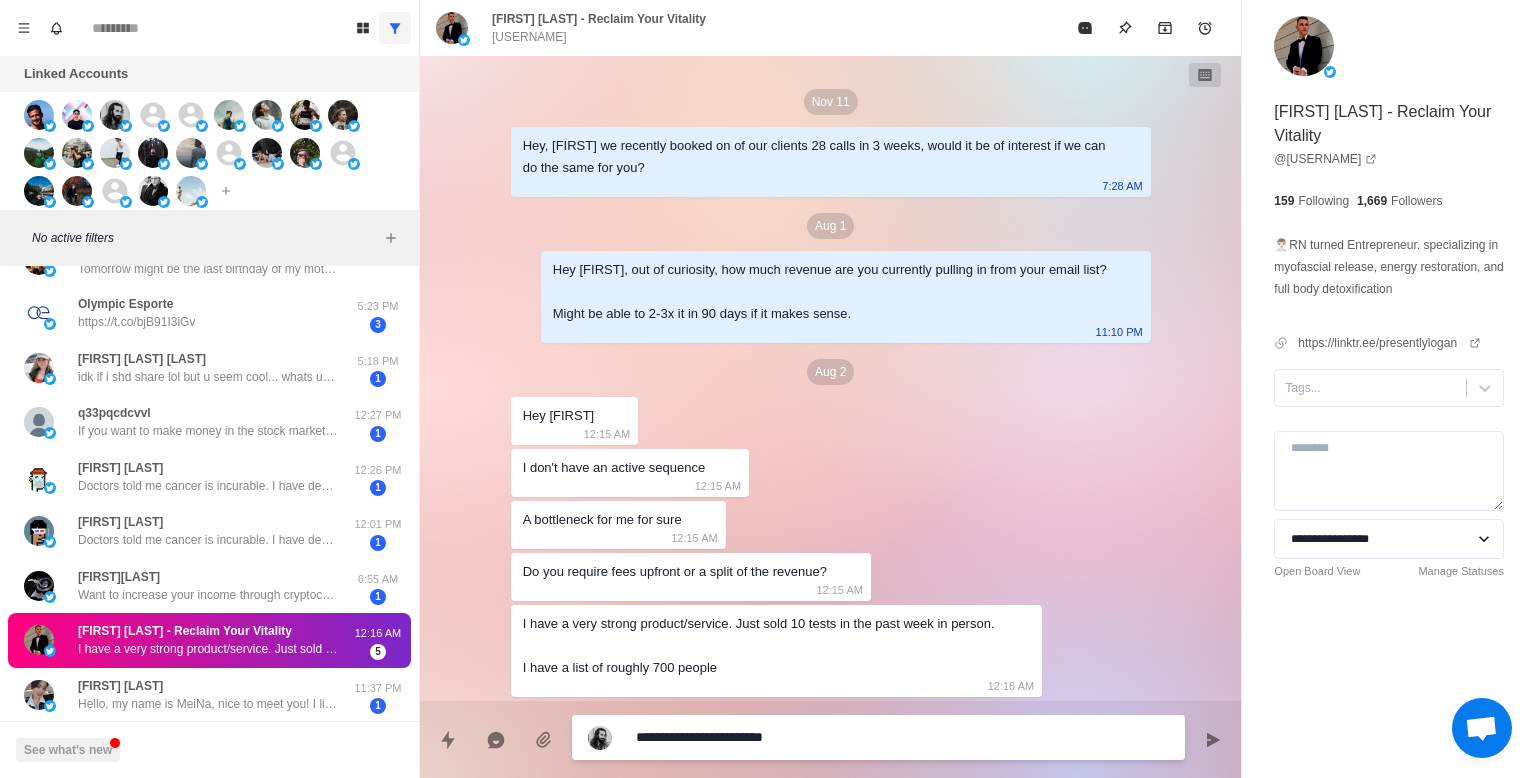 type on "*" 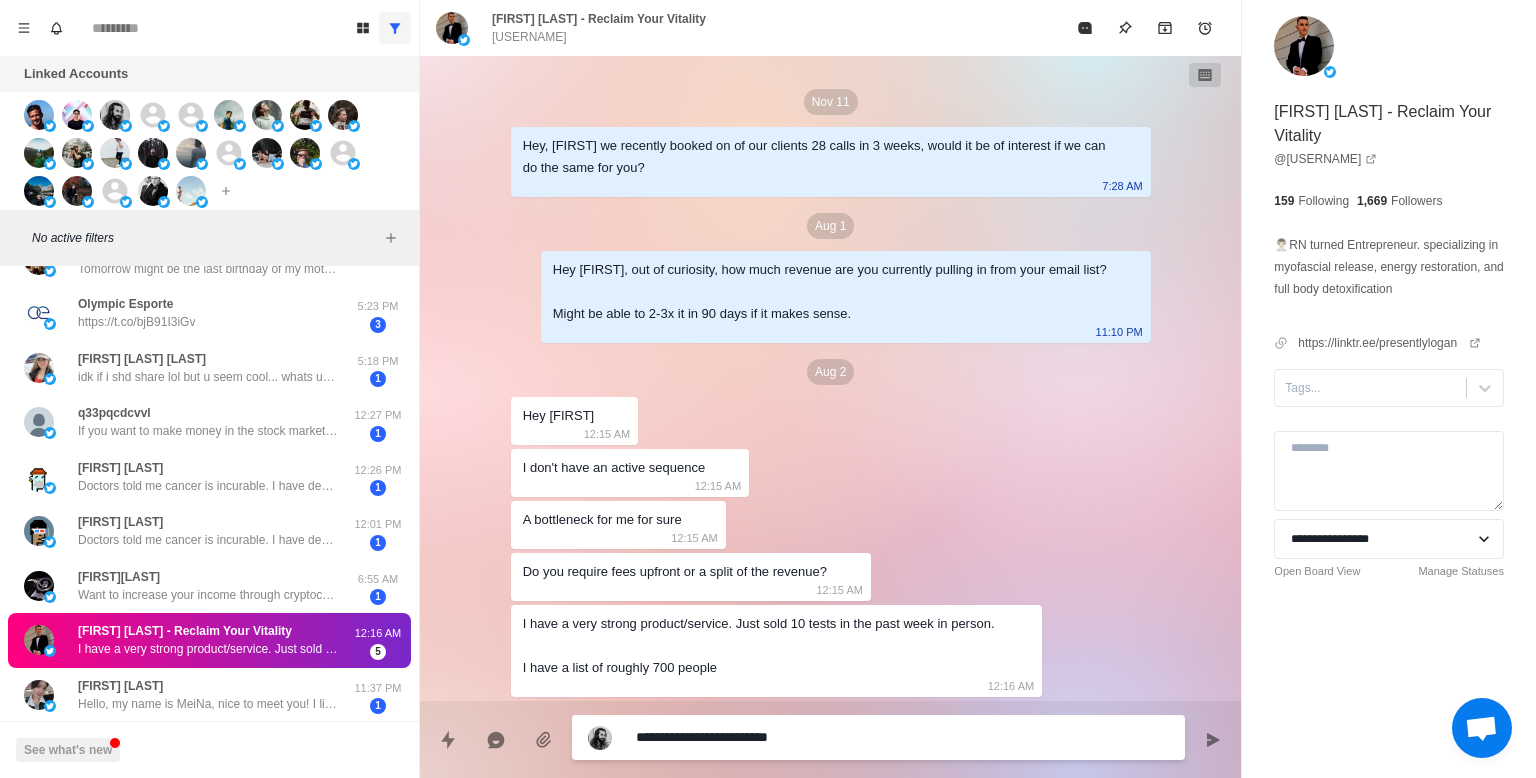 type on "*" 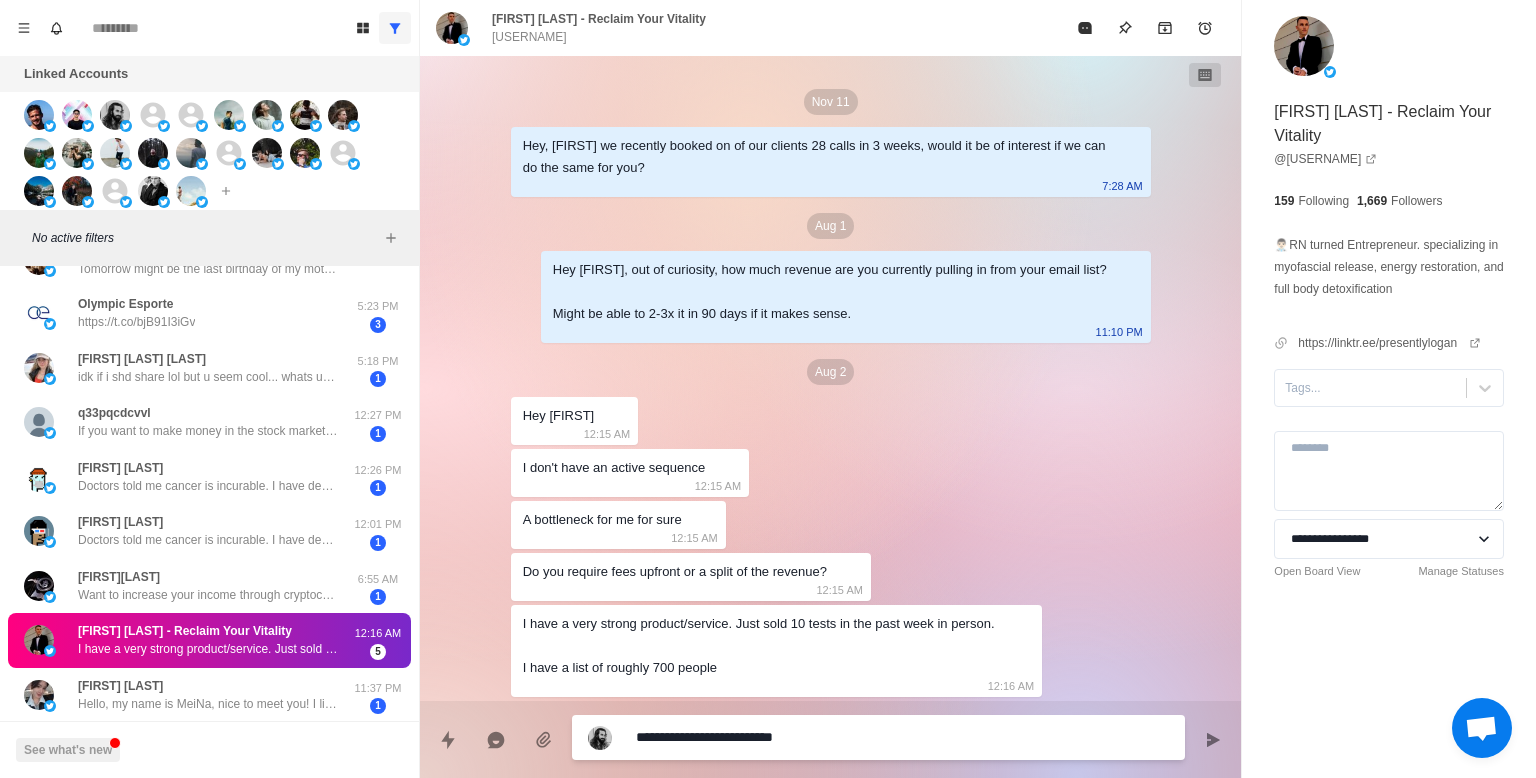 type on "*" 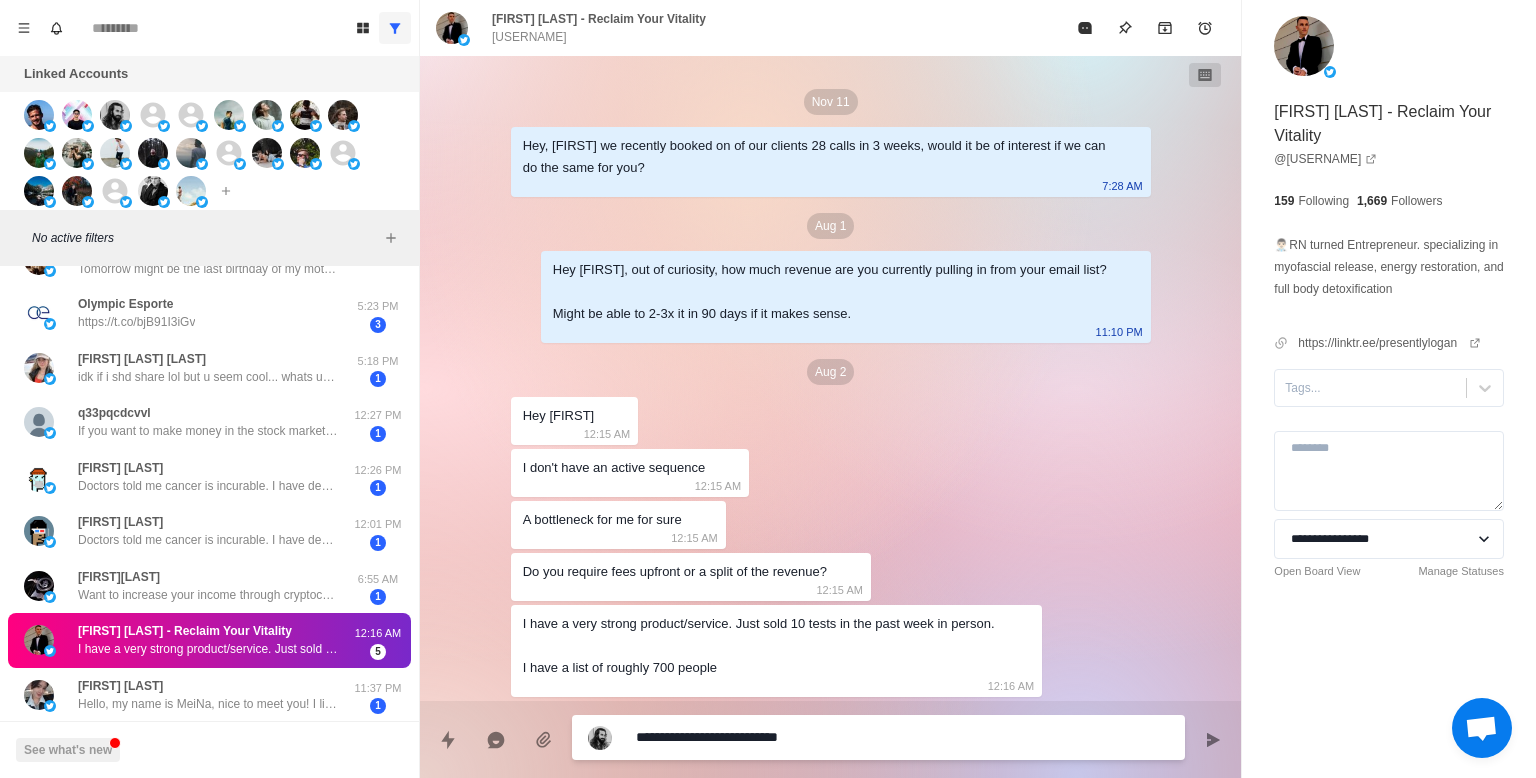 type on "**********" 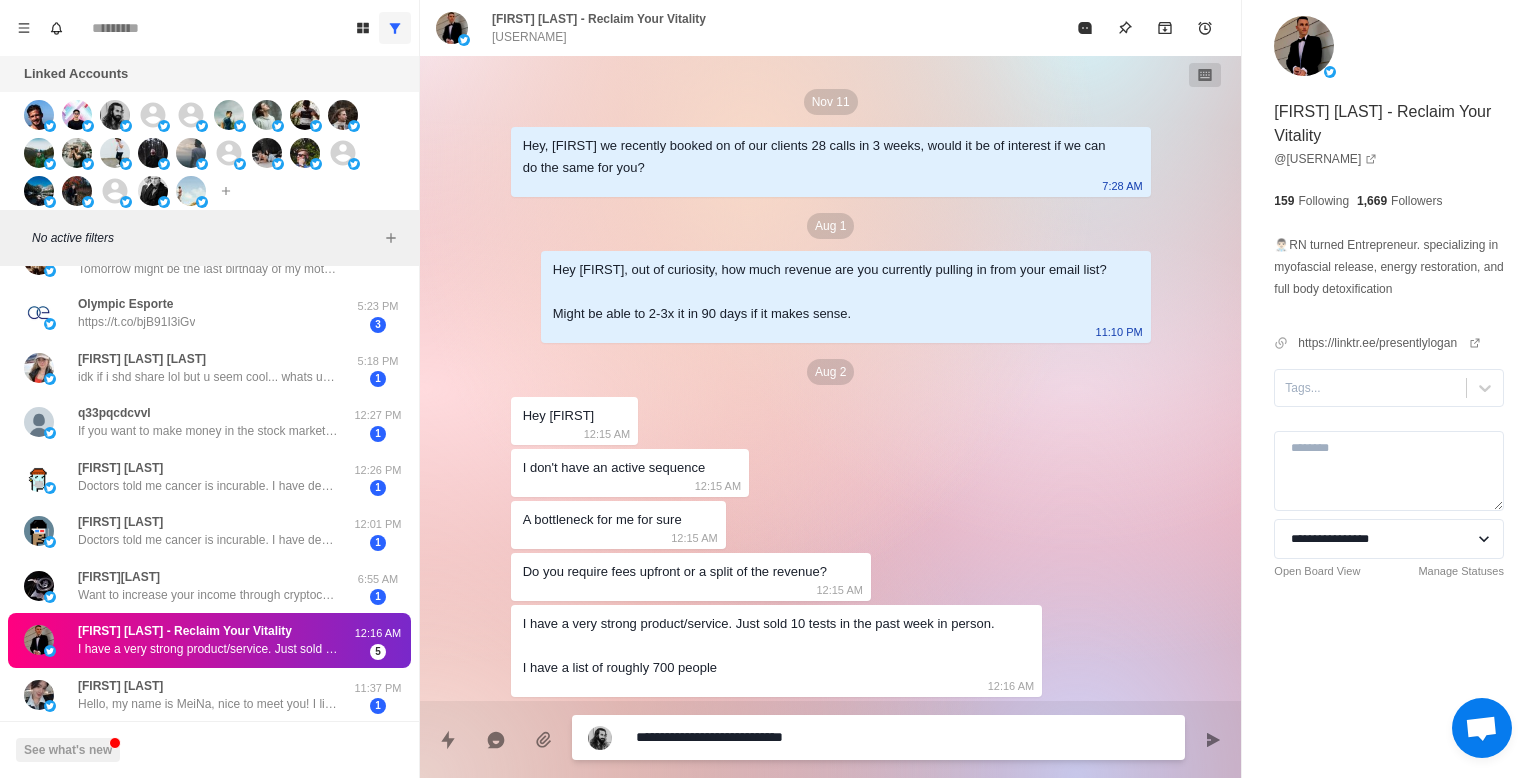 type on "*" 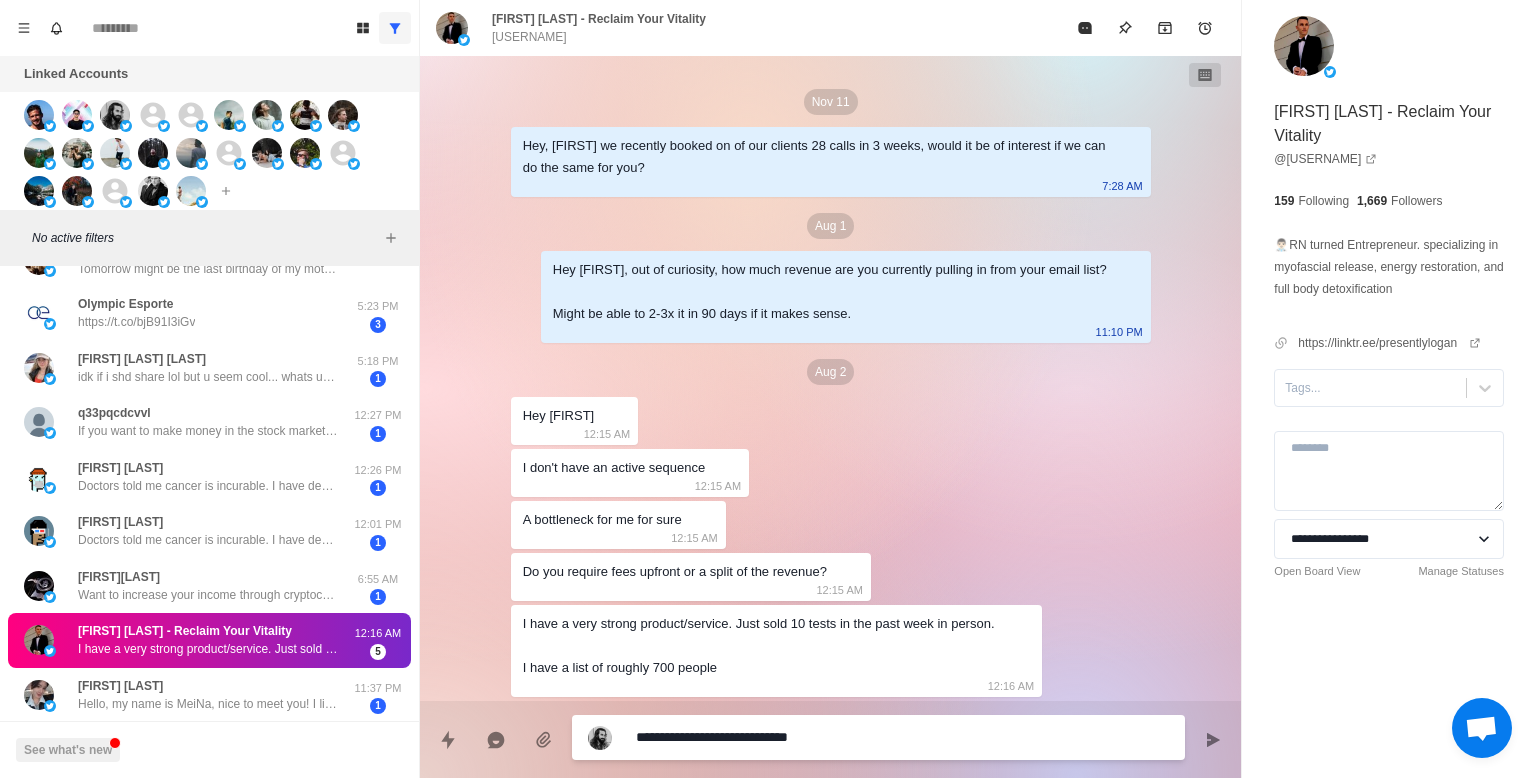 type on "*" 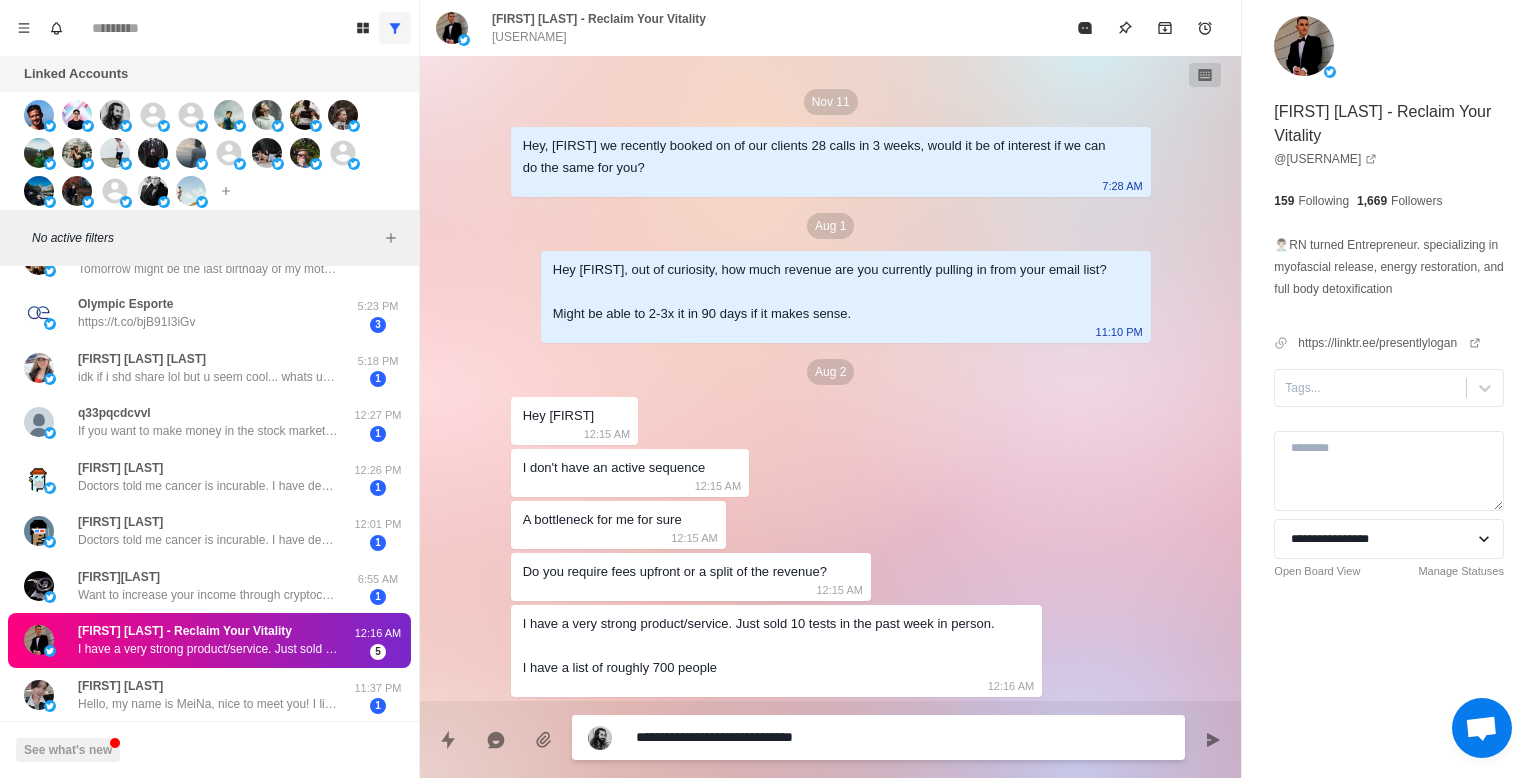 type on "*" 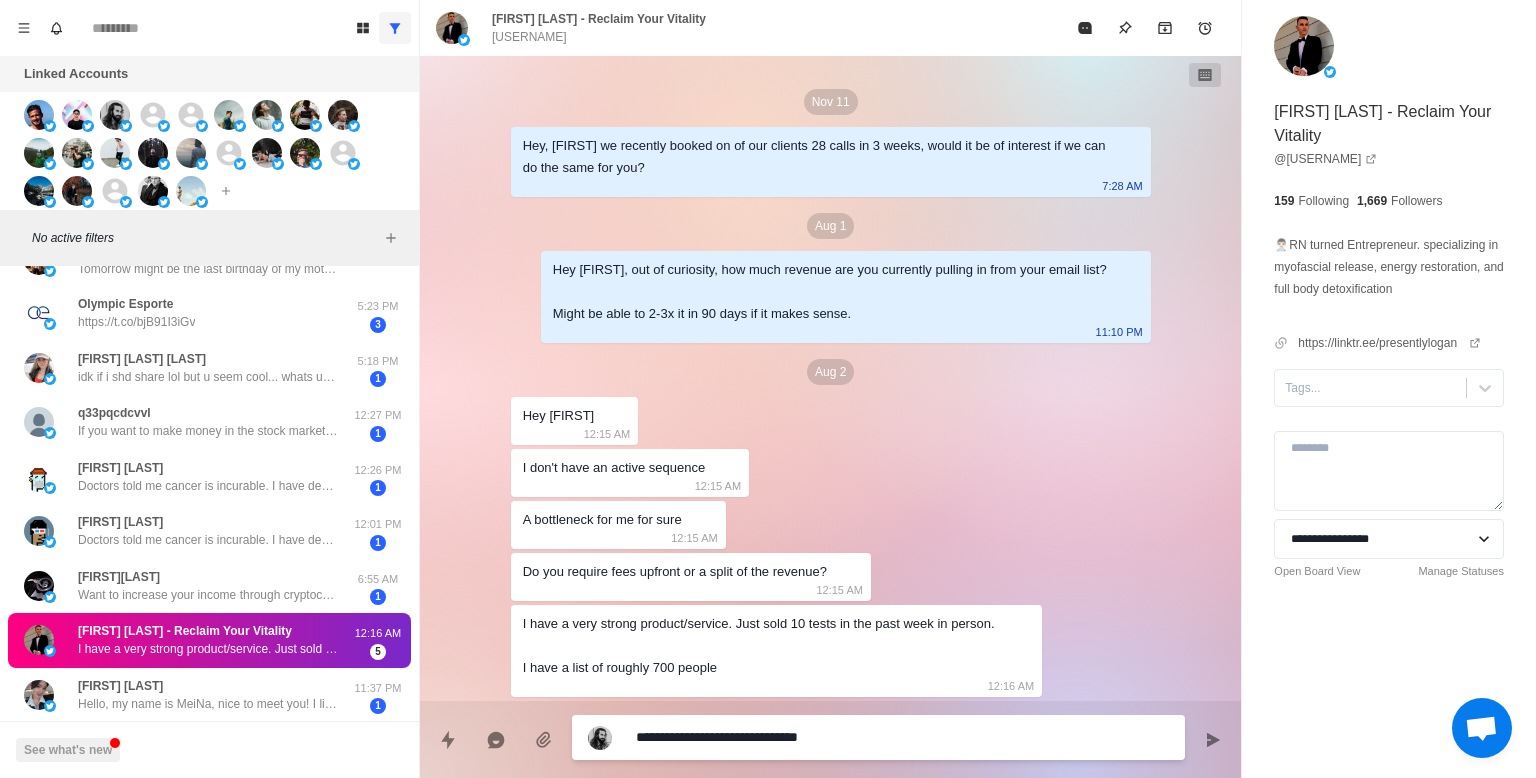 type on "*" 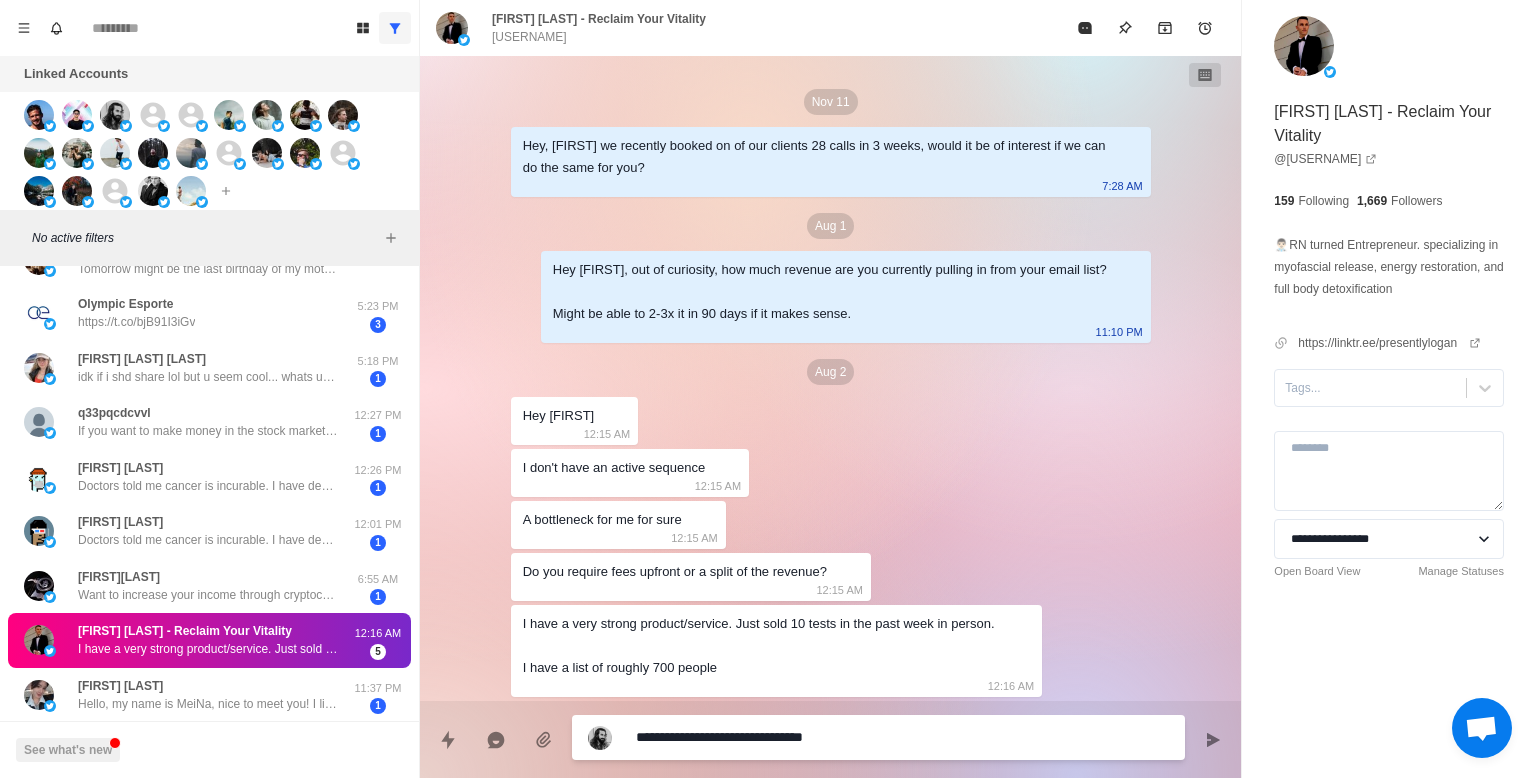 type on "*" 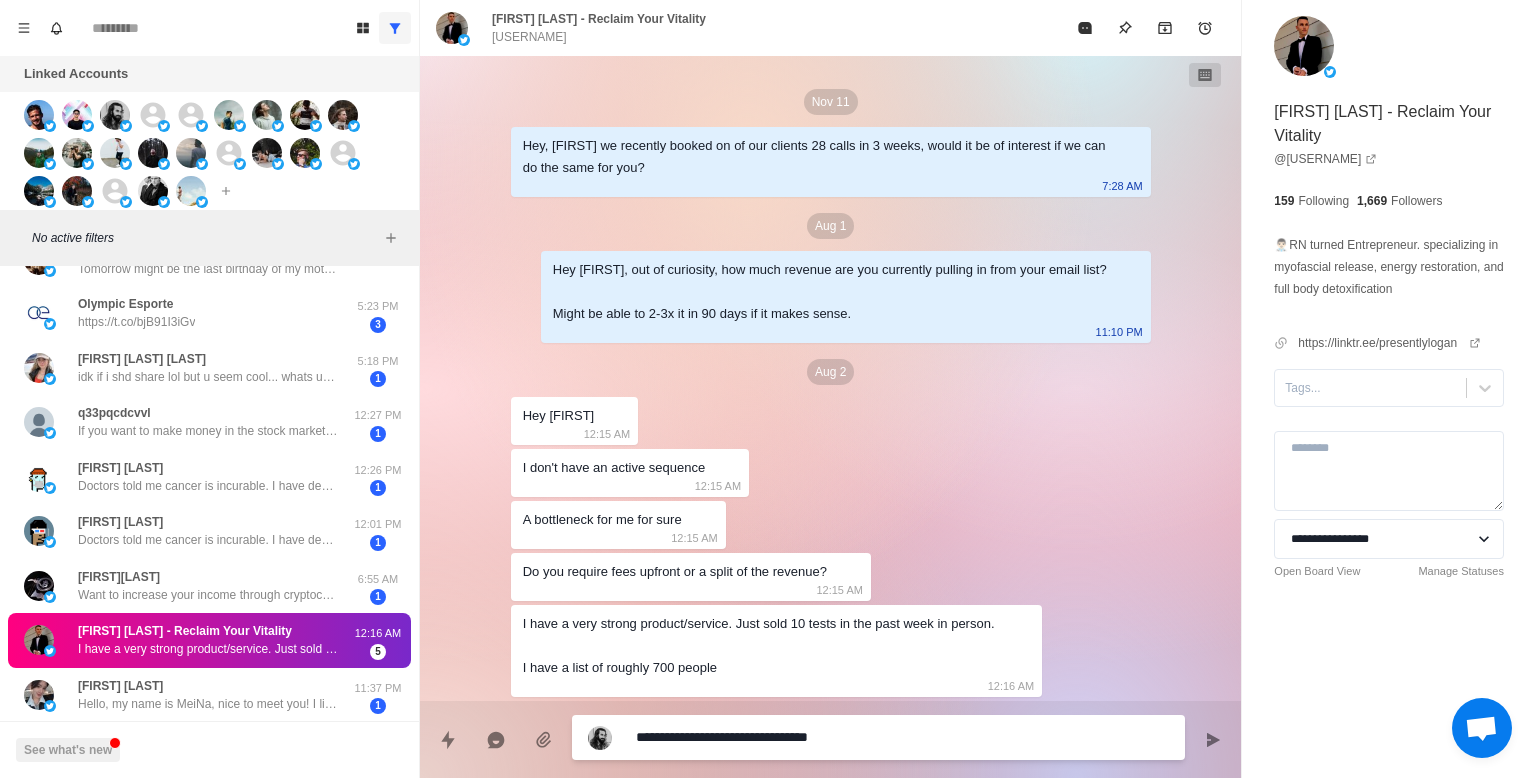 type on "*" 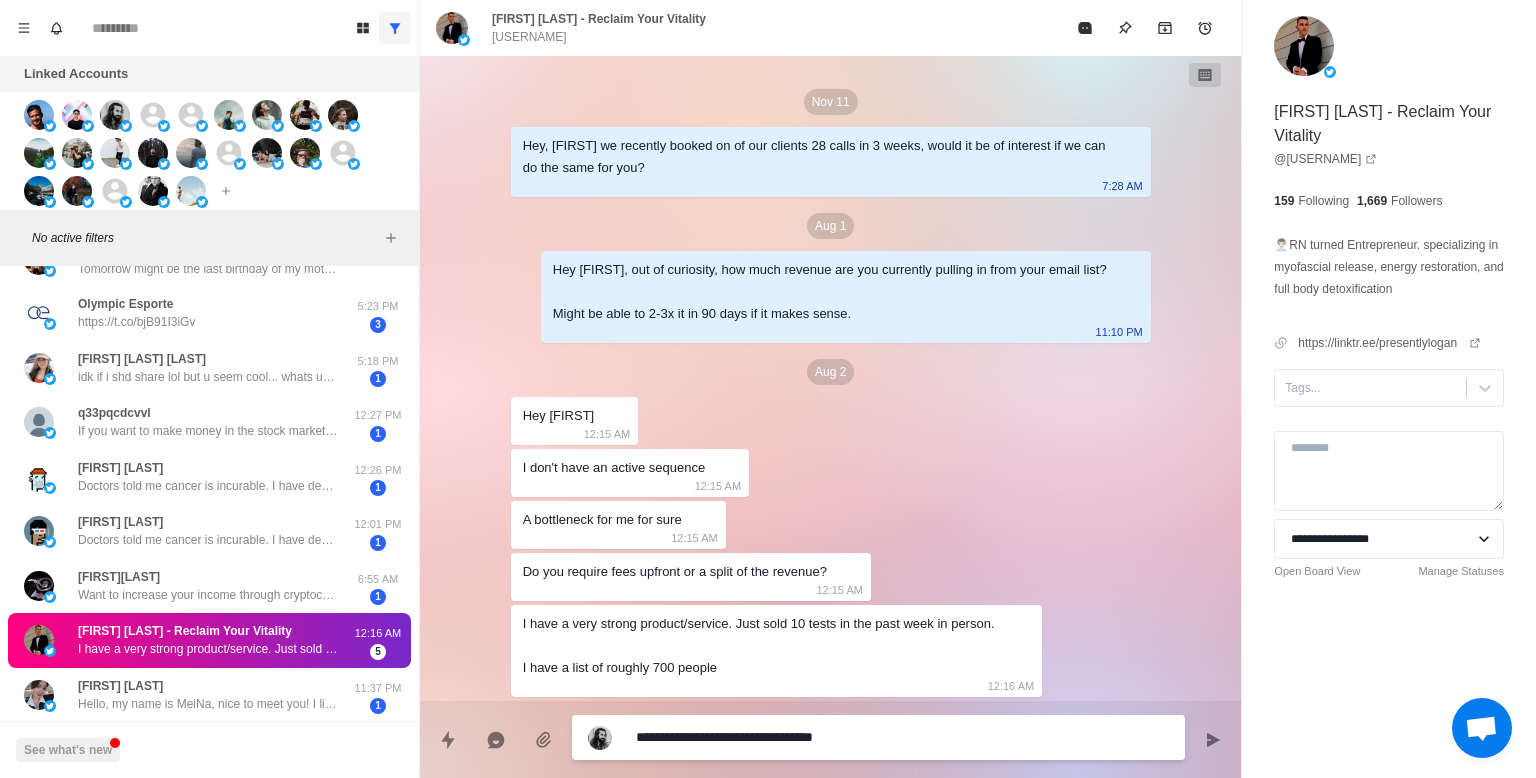 type on "*" 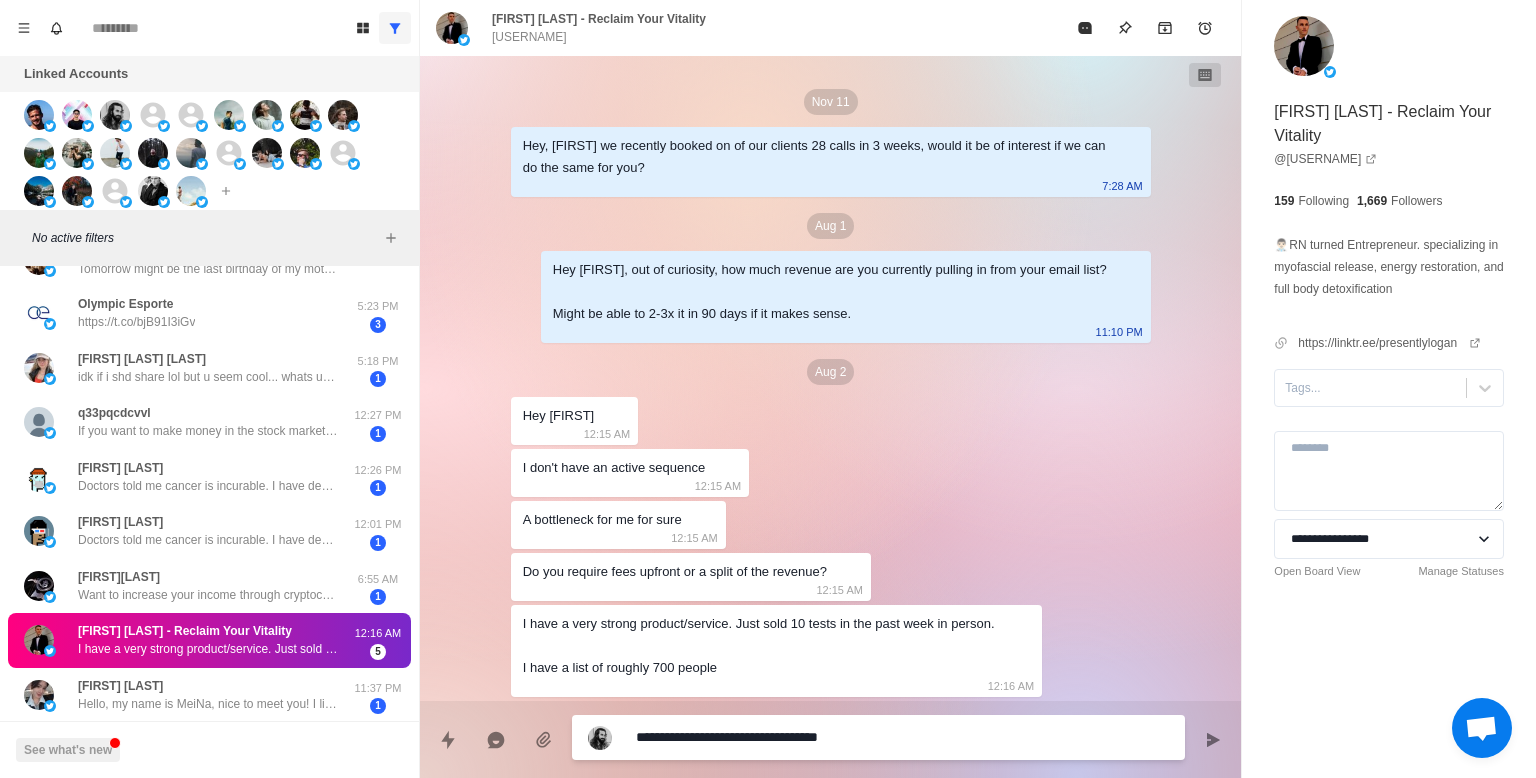 type on "*" 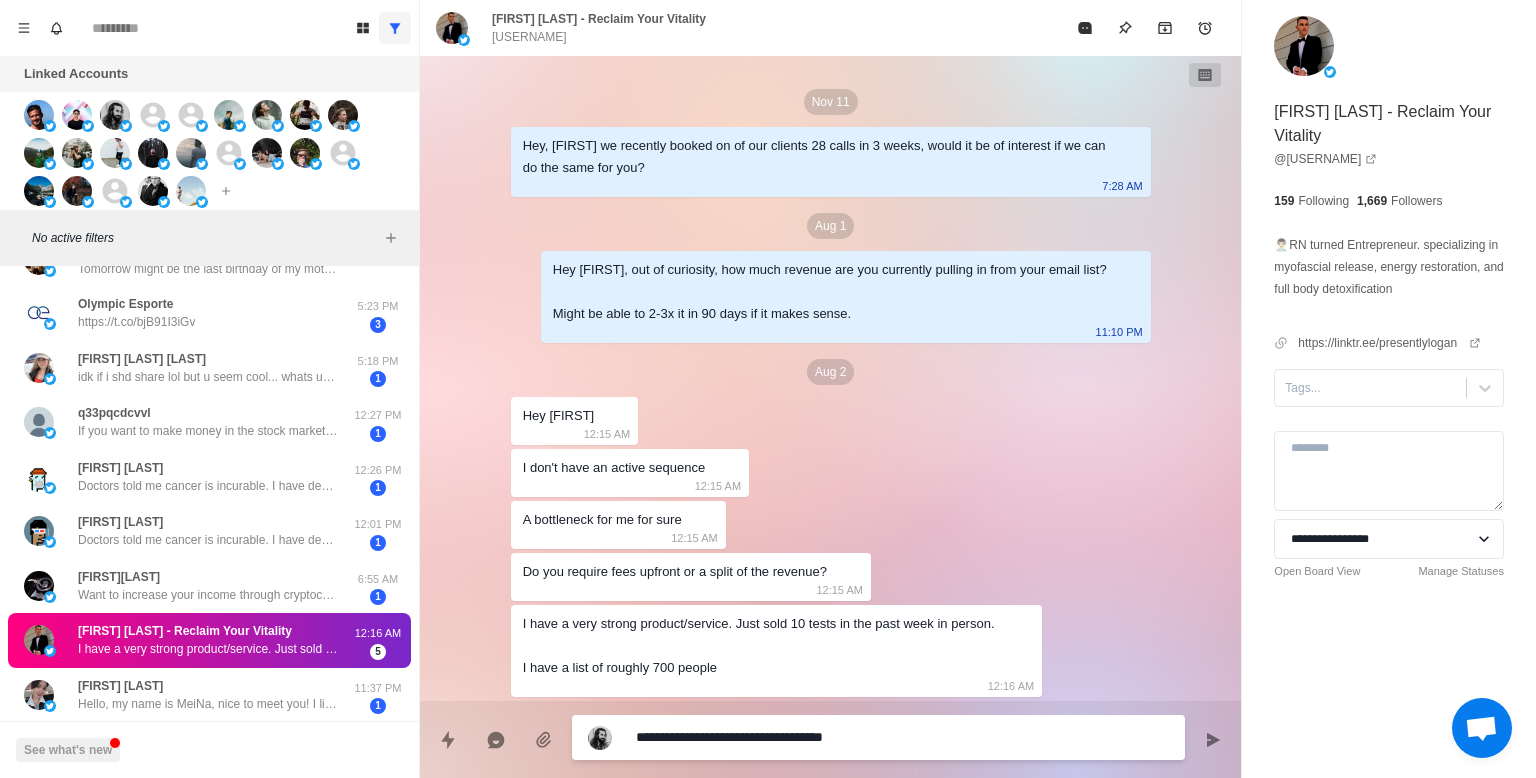 type on "*" 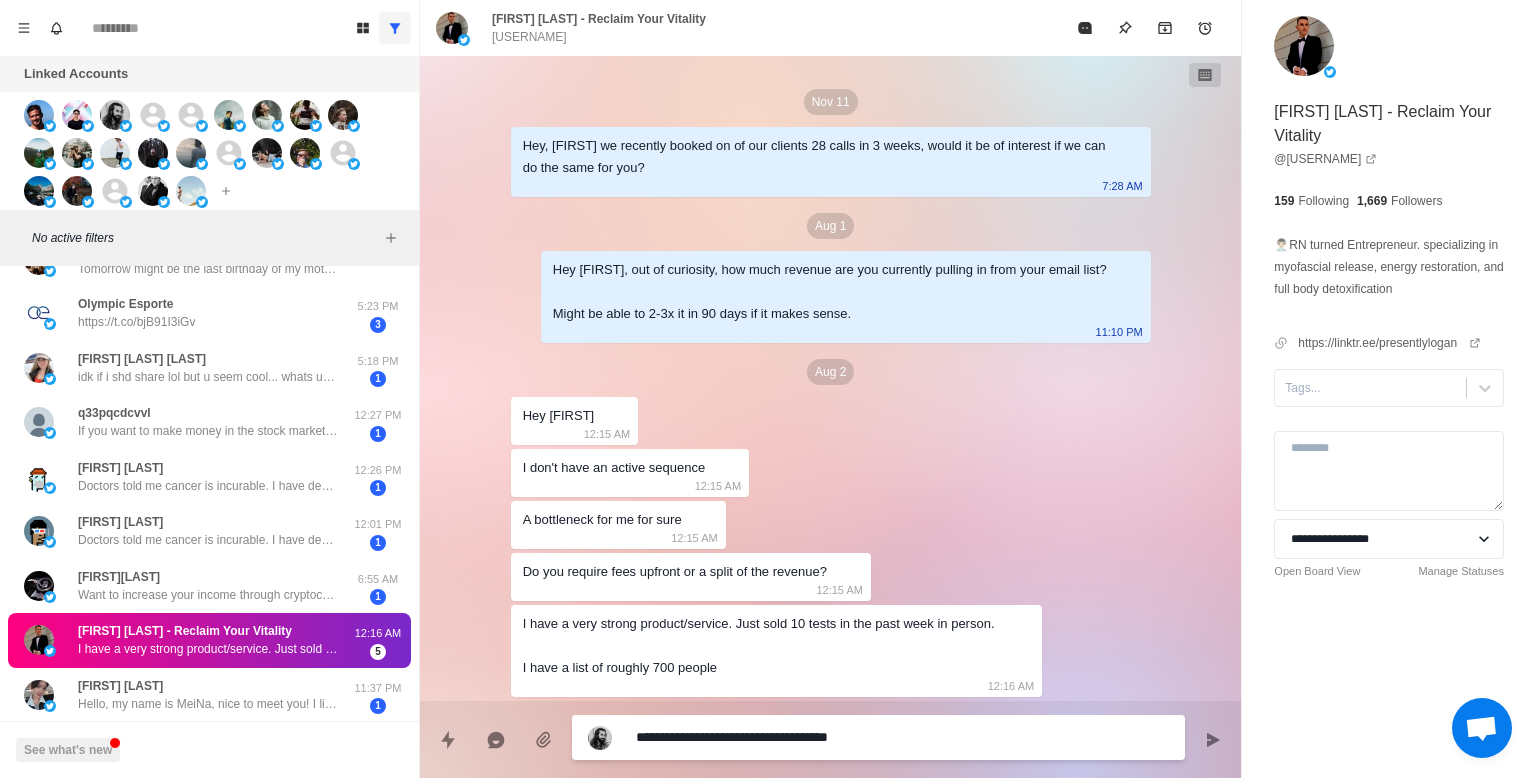 type on "*" 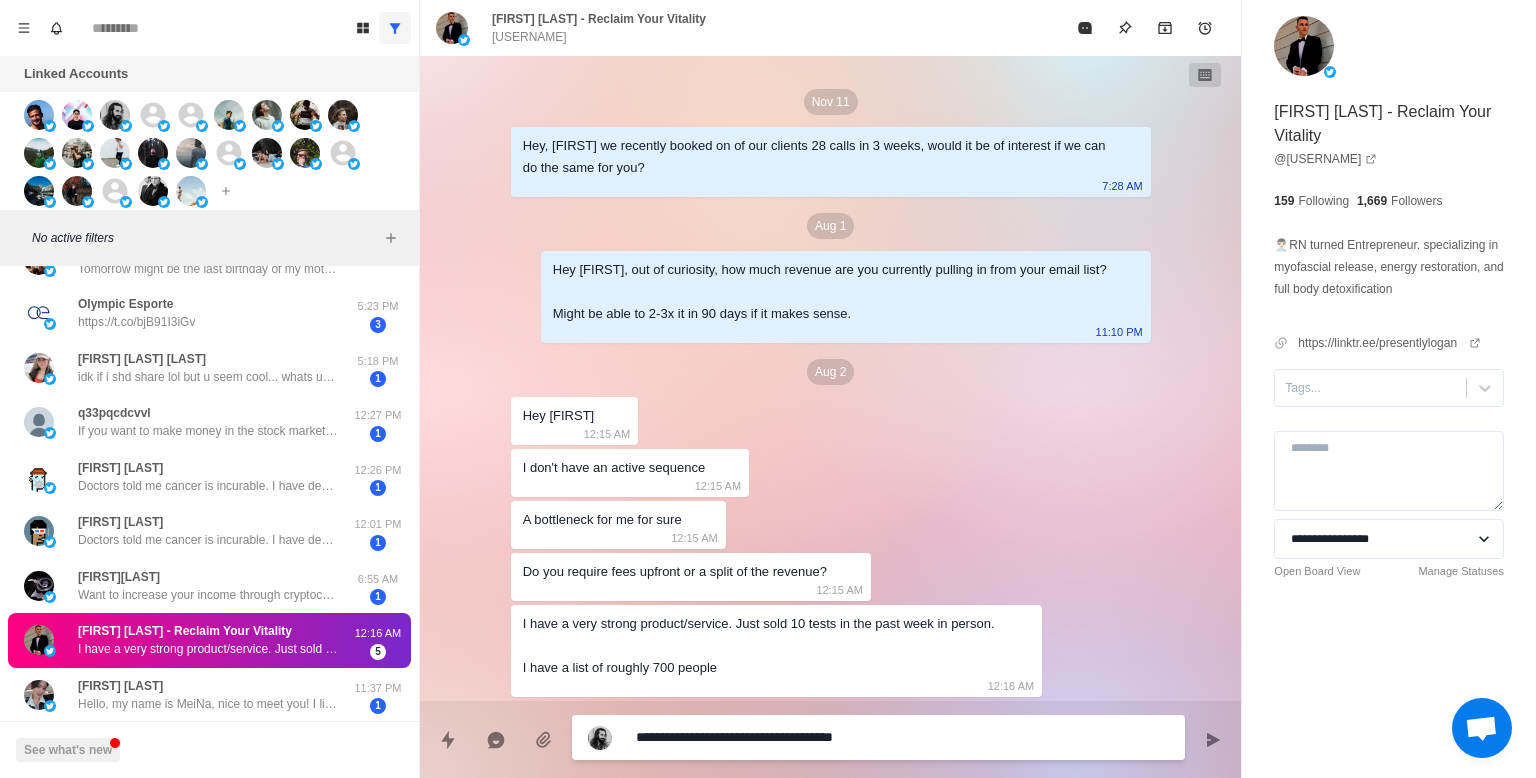 type on "*" 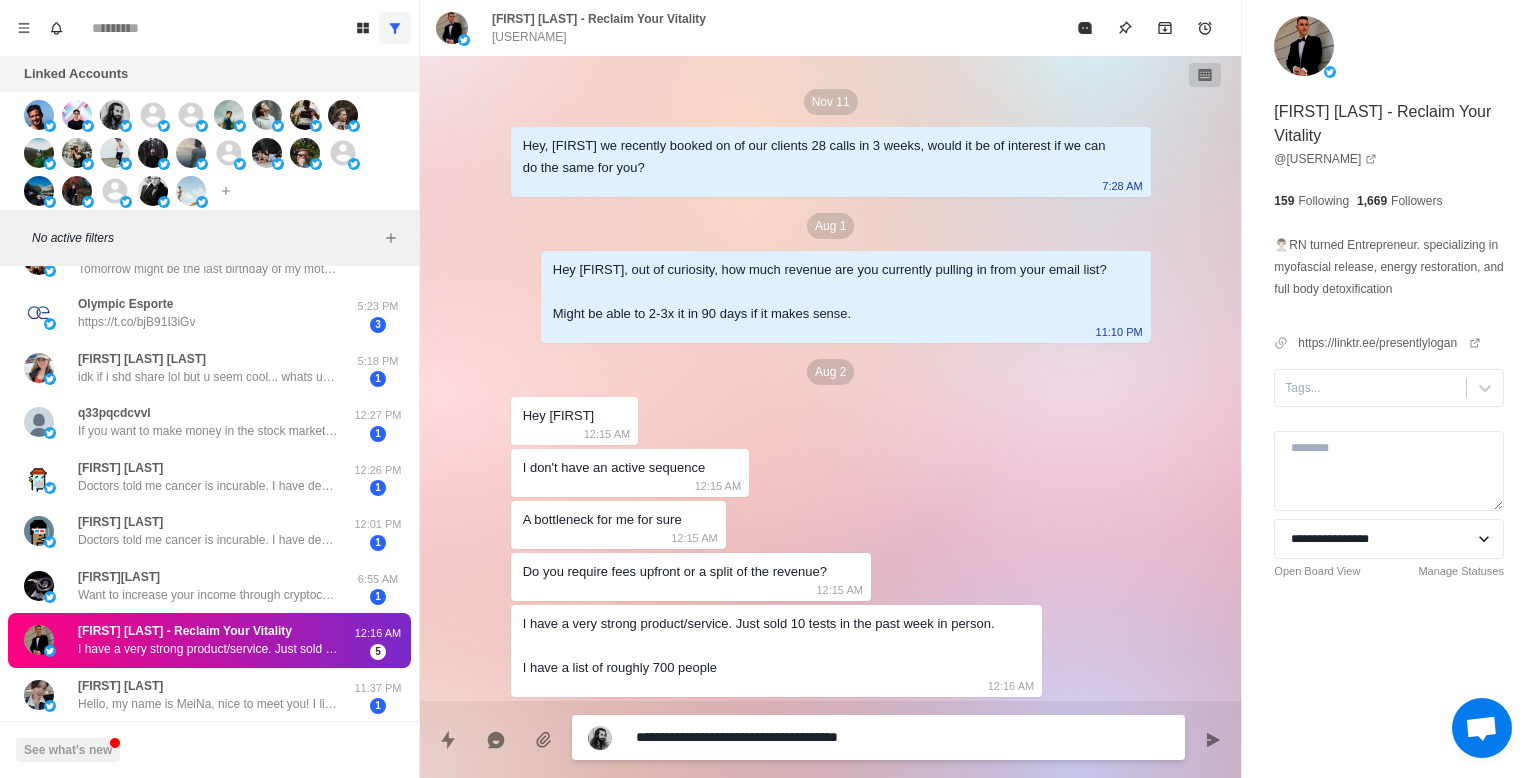 type on "*" 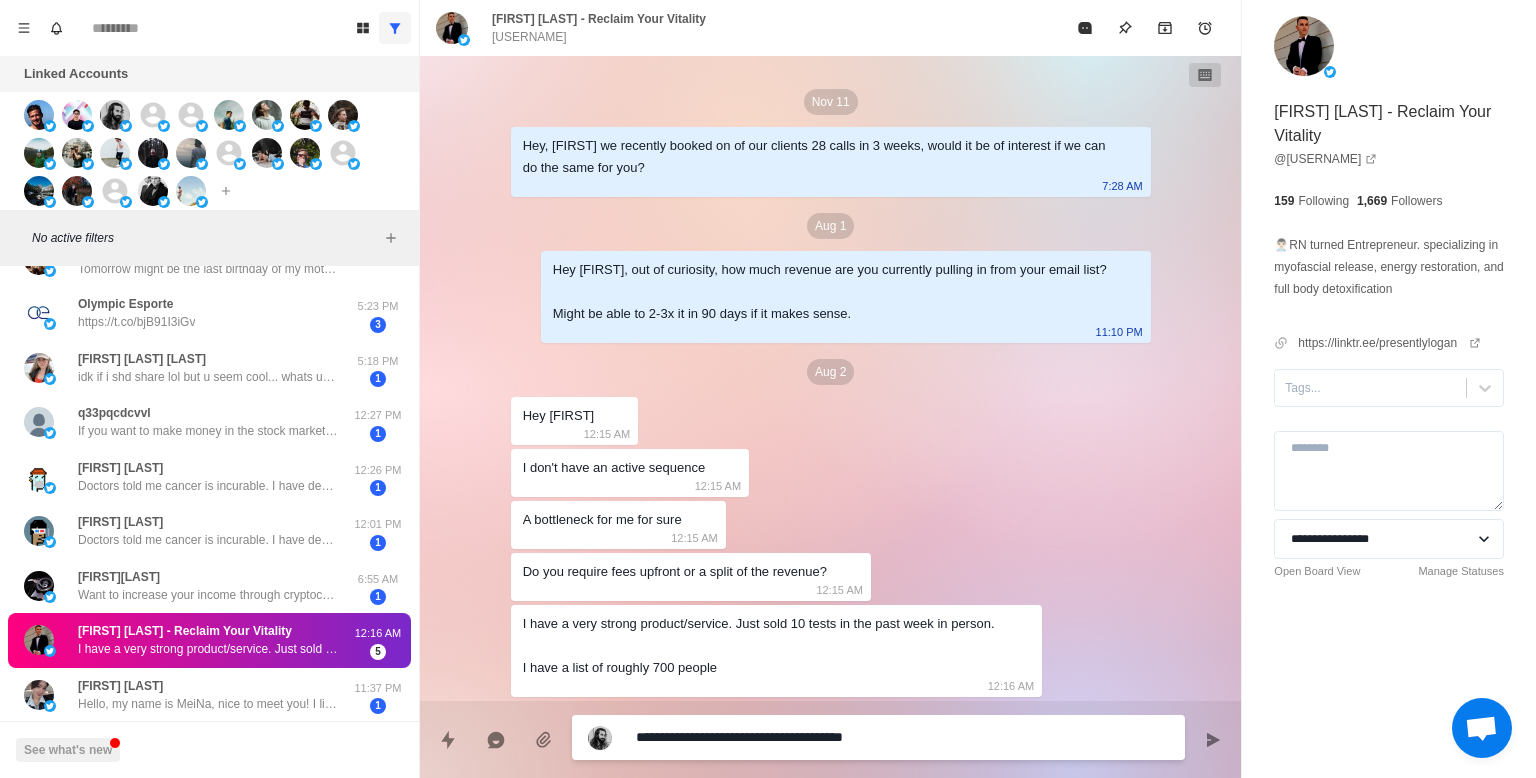 type on "*" 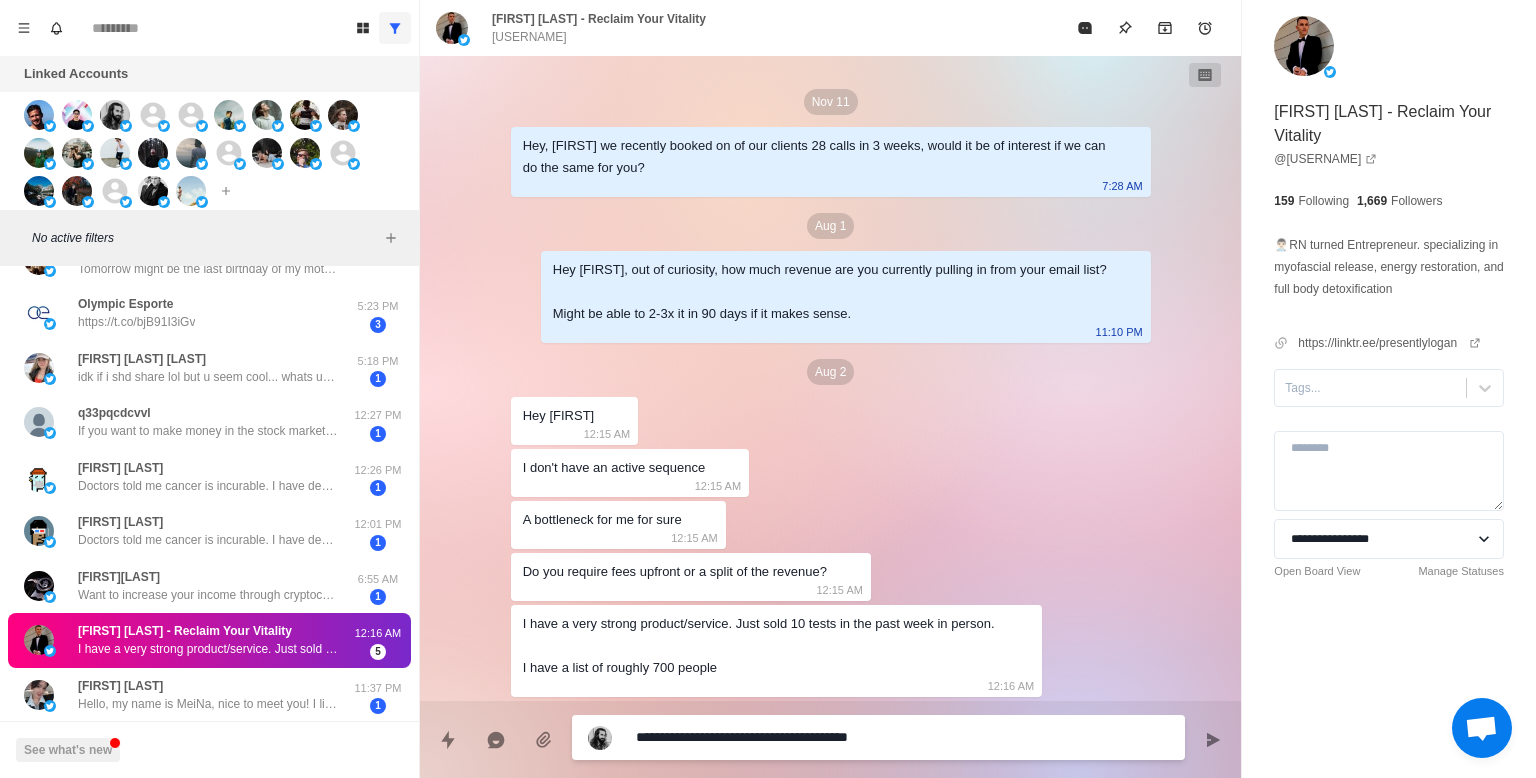 type on "*" 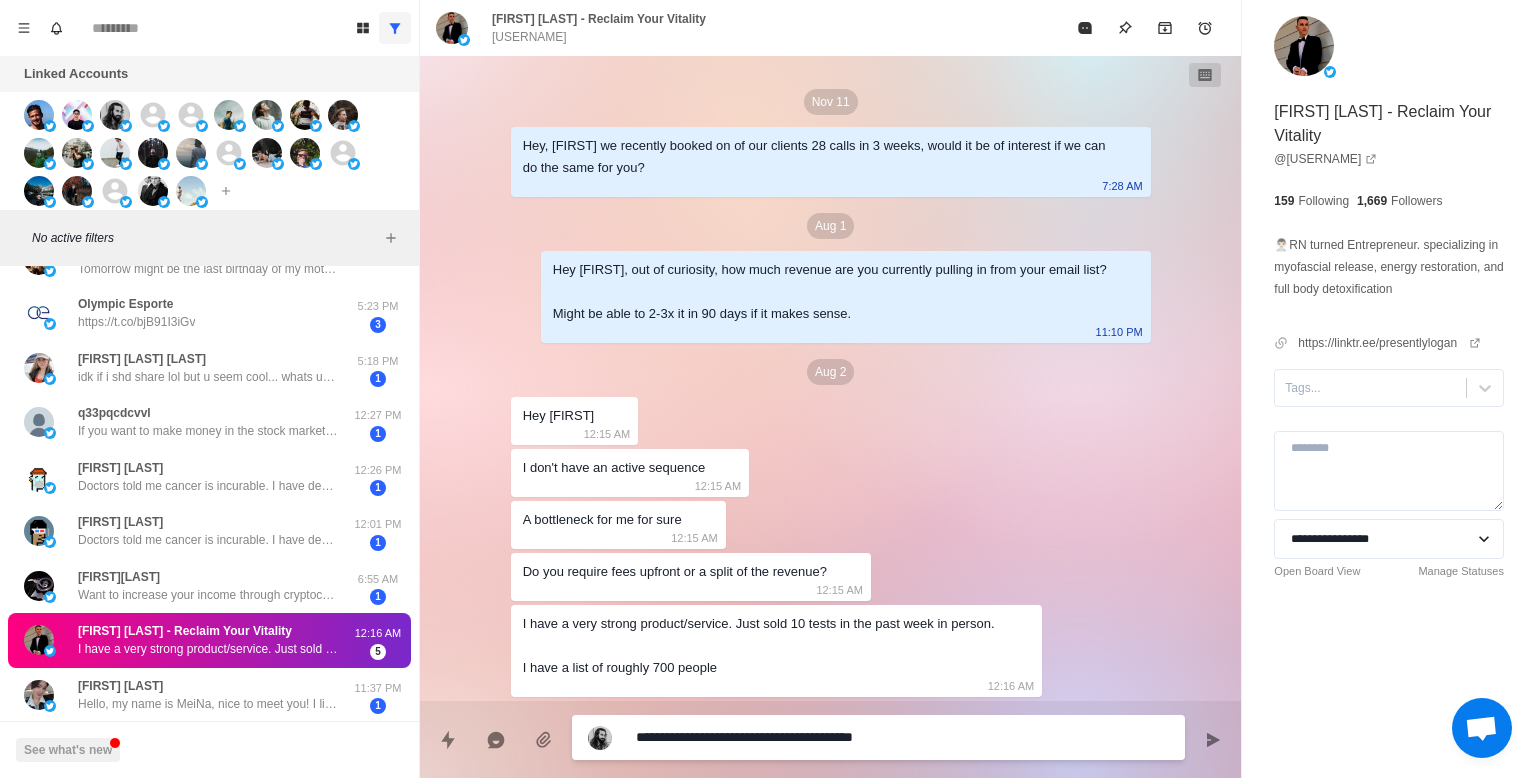 type on "*" 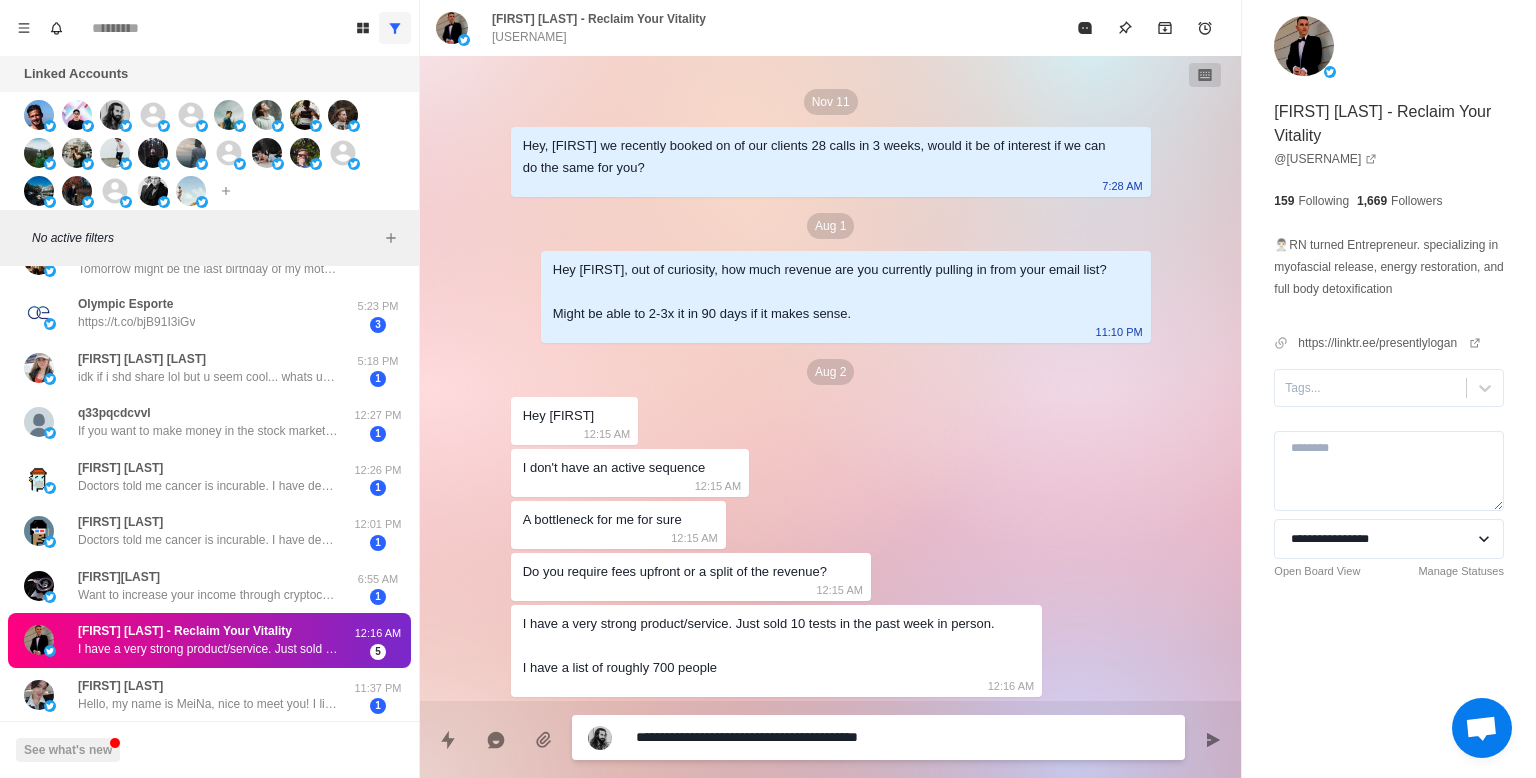 type on "*" 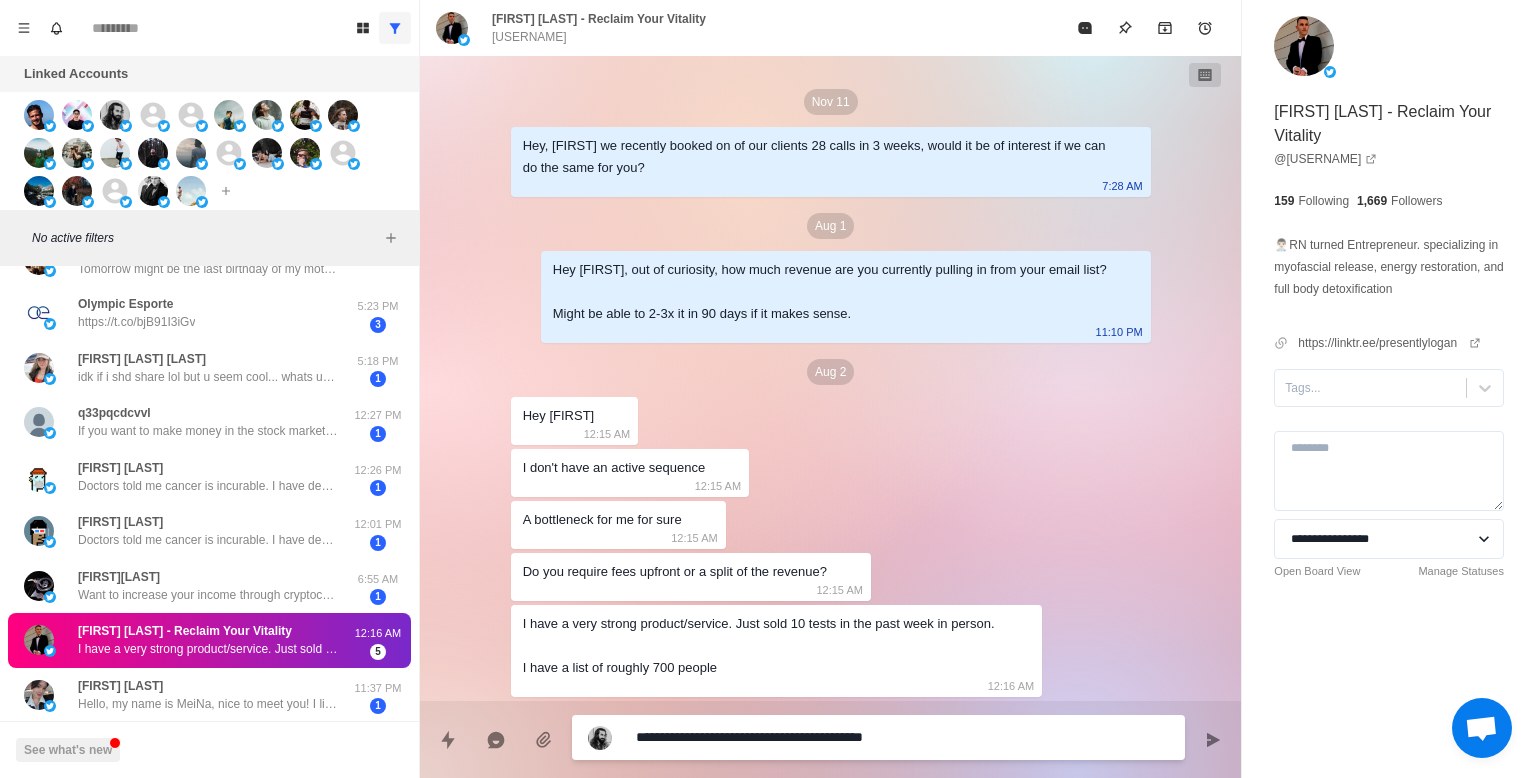 type on "*" 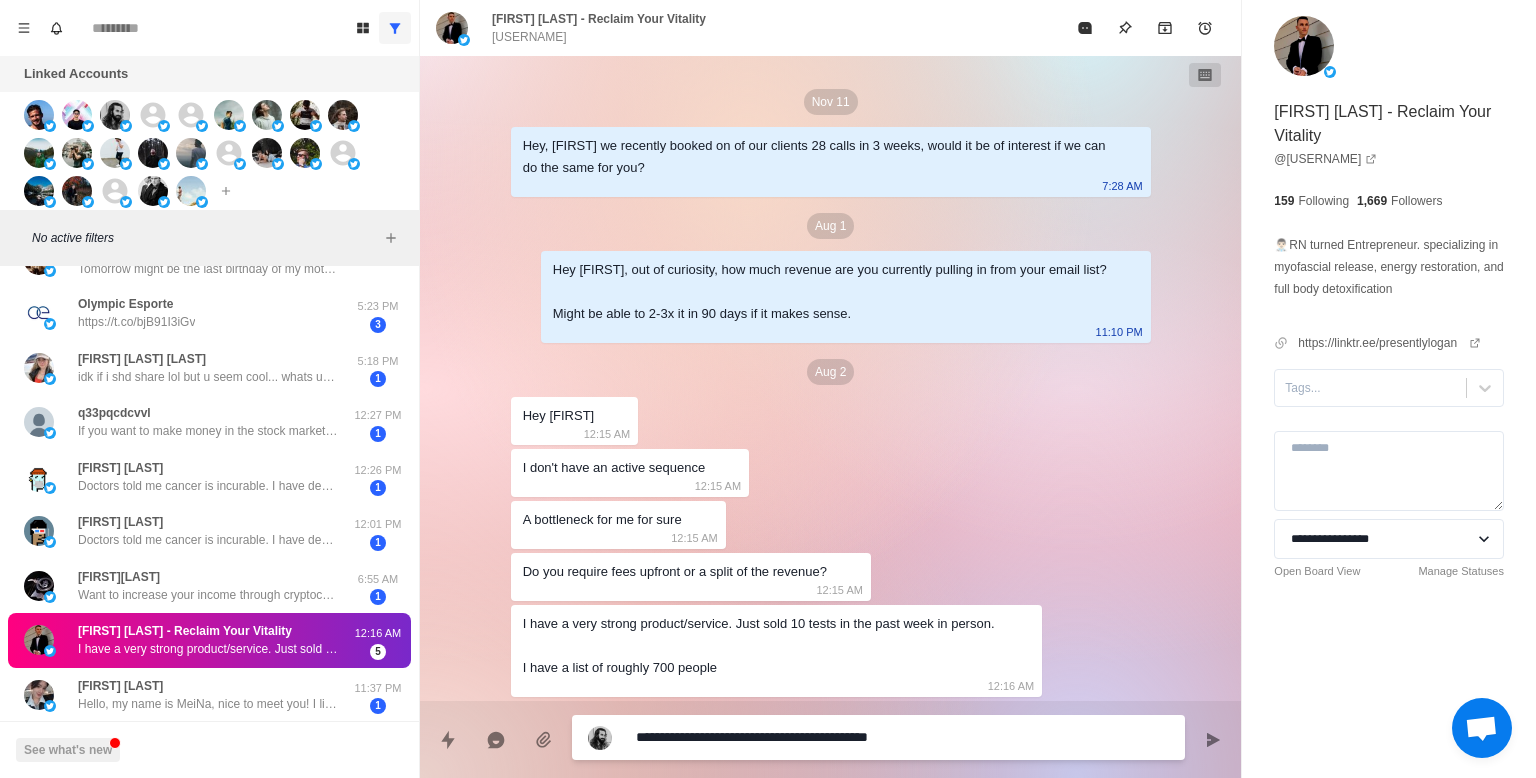 type on "*" 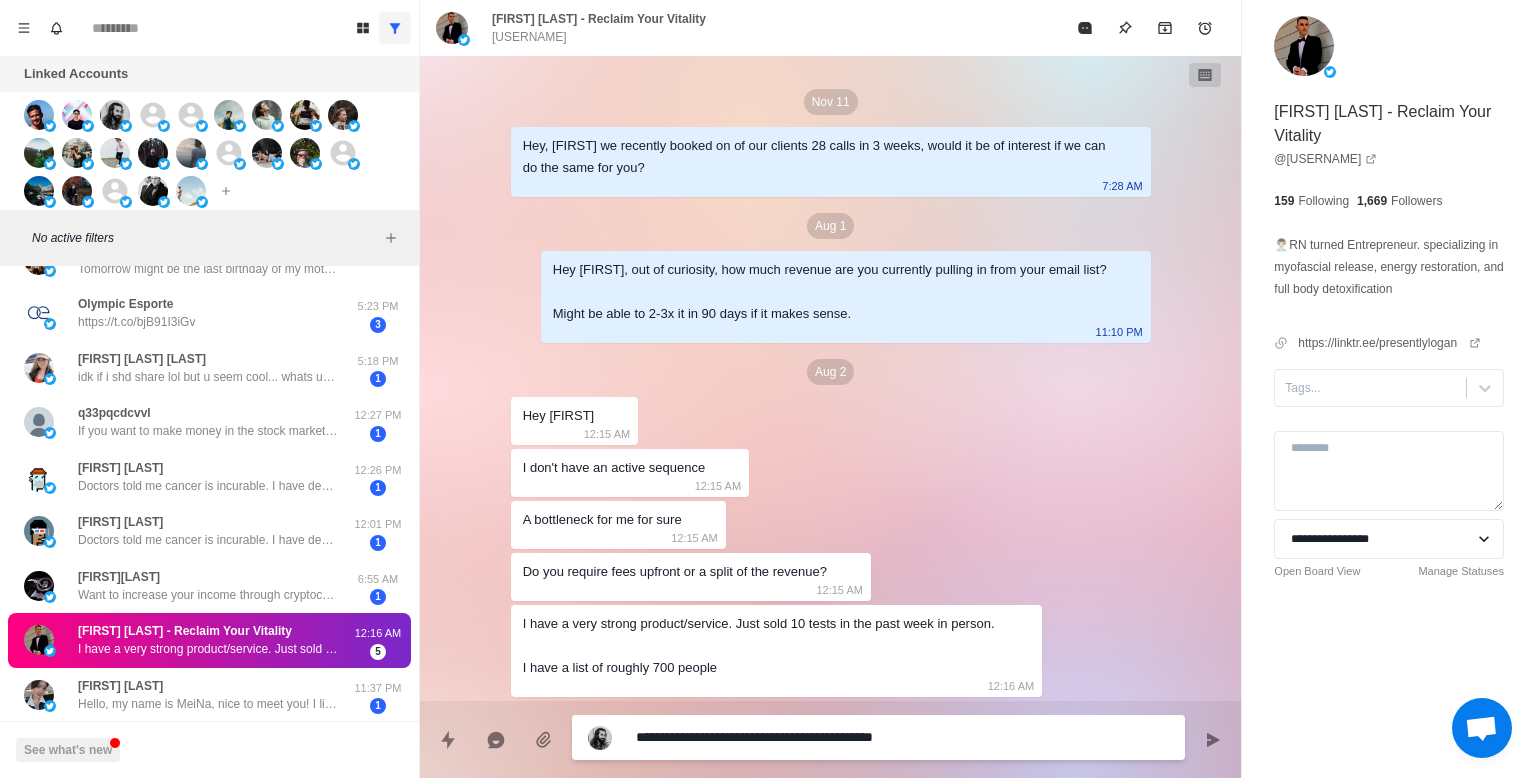 type on "*" 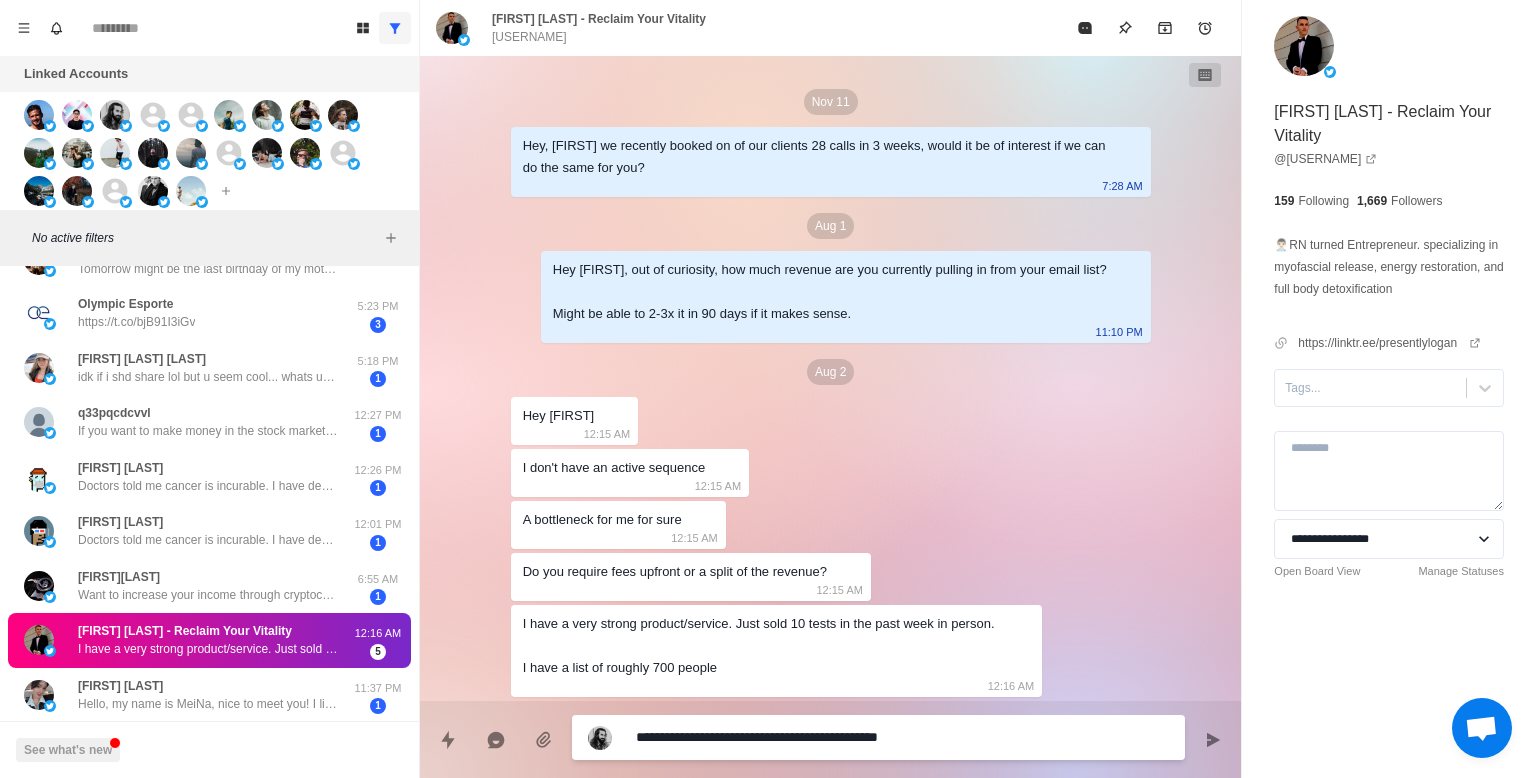 type on "*" 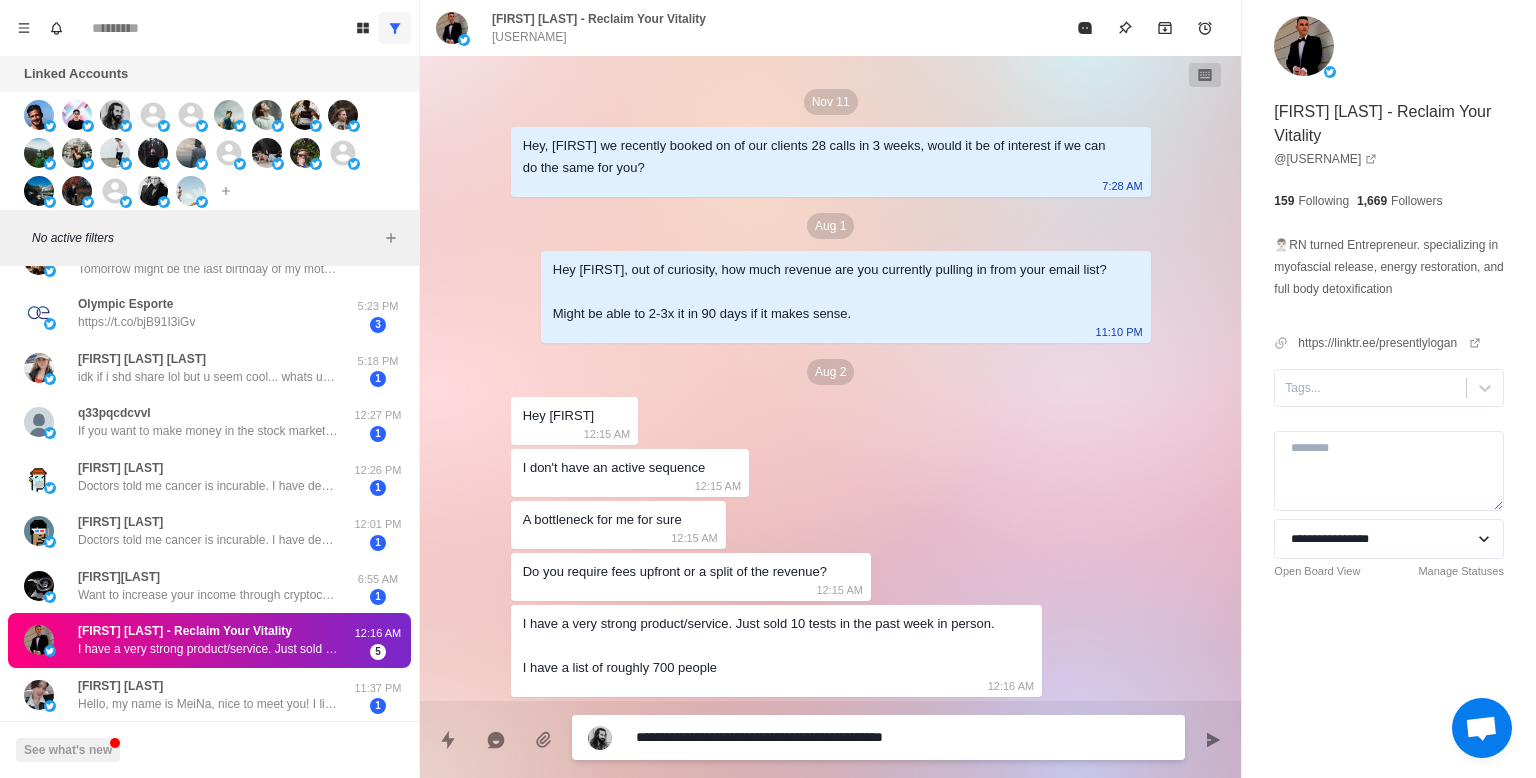type on "*" 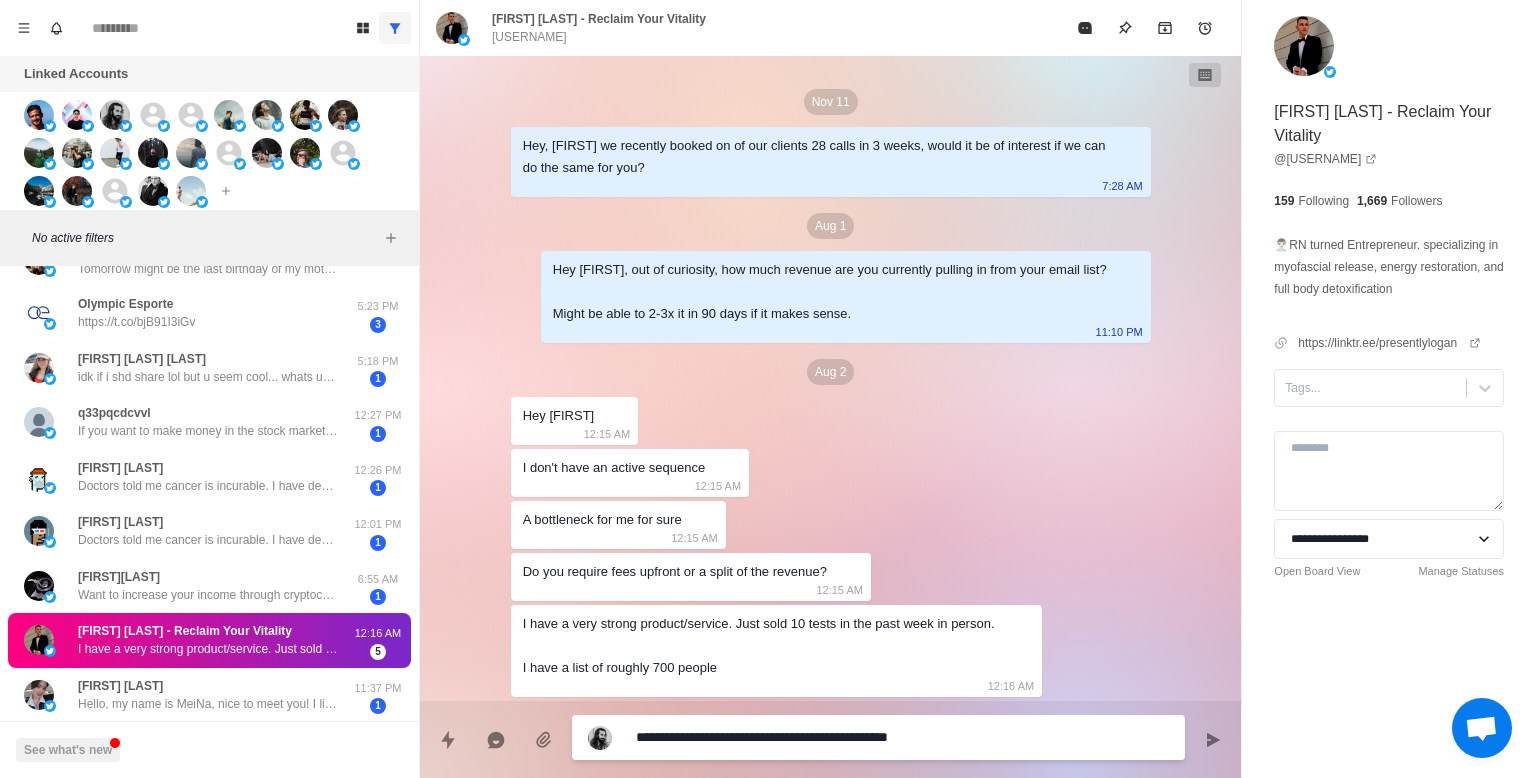 type on "*" 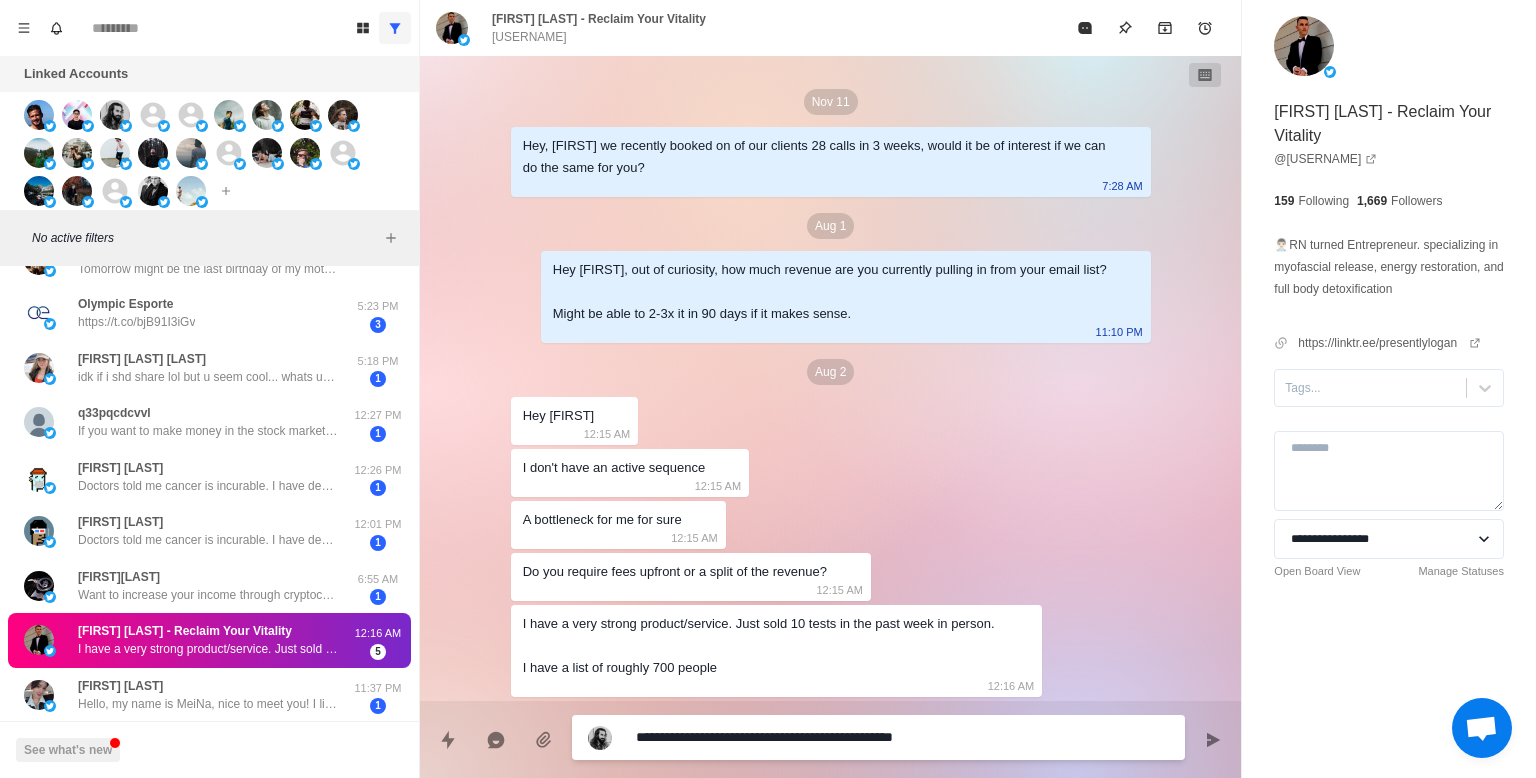 type on "*" 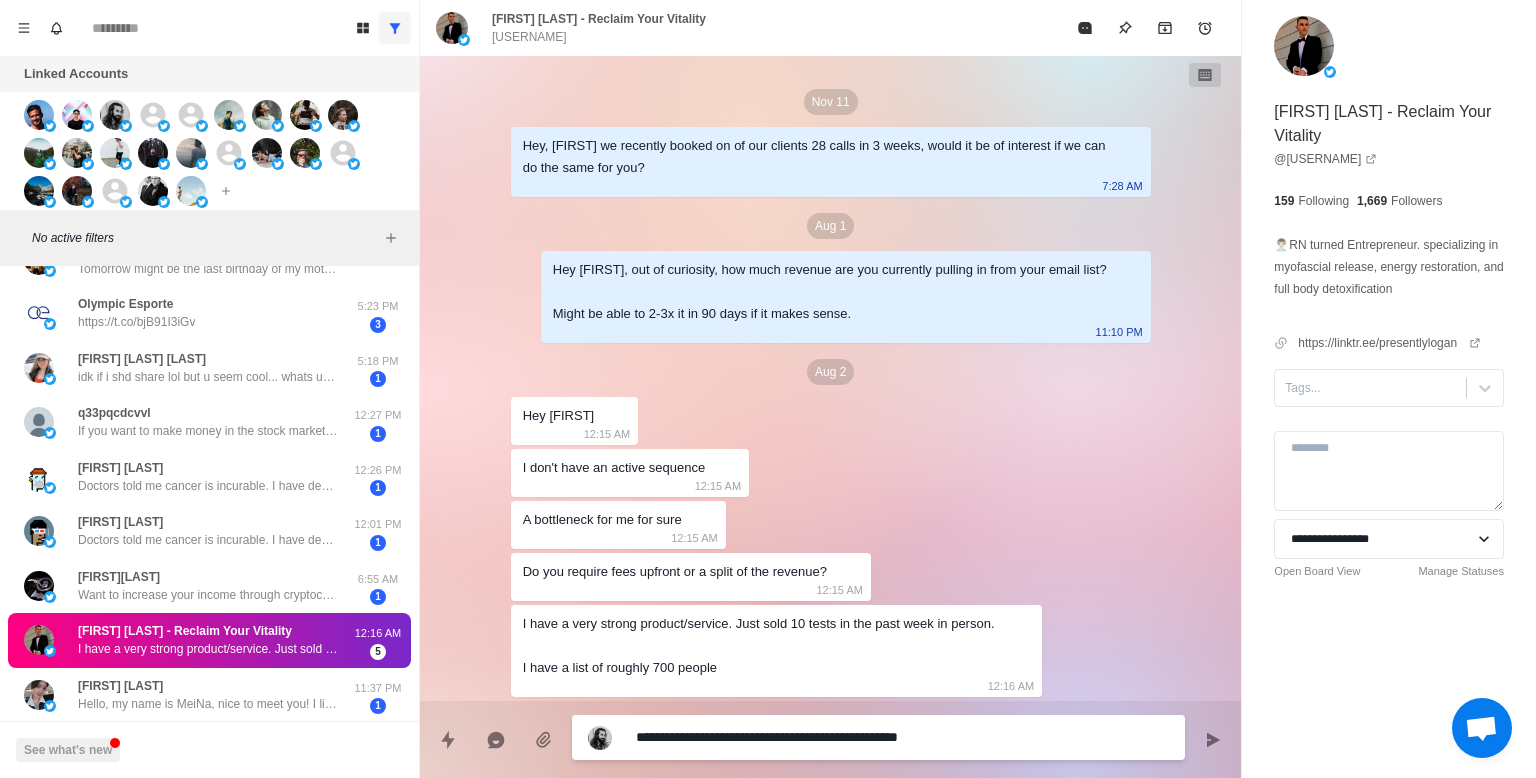 type on "*" 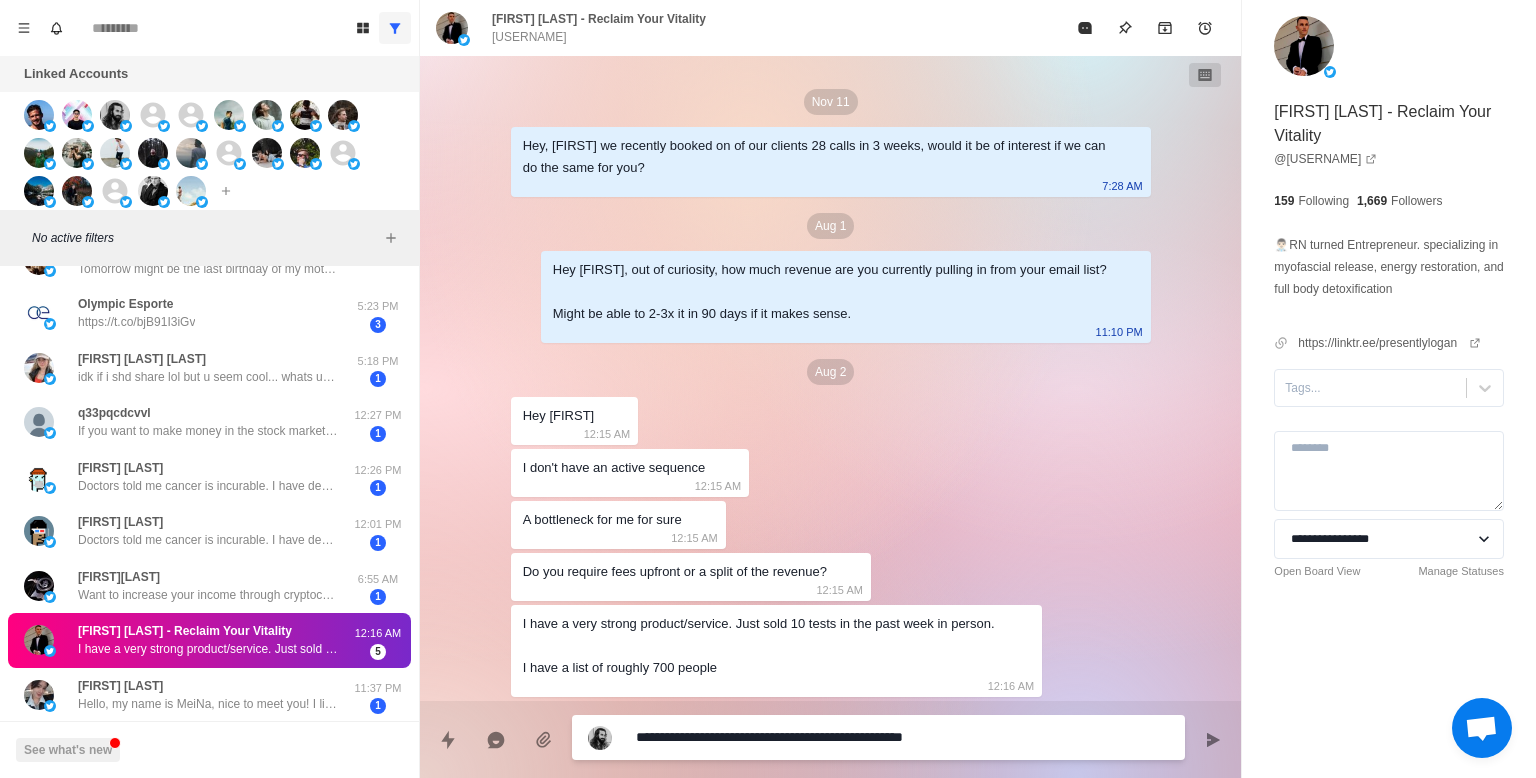 type on "*" 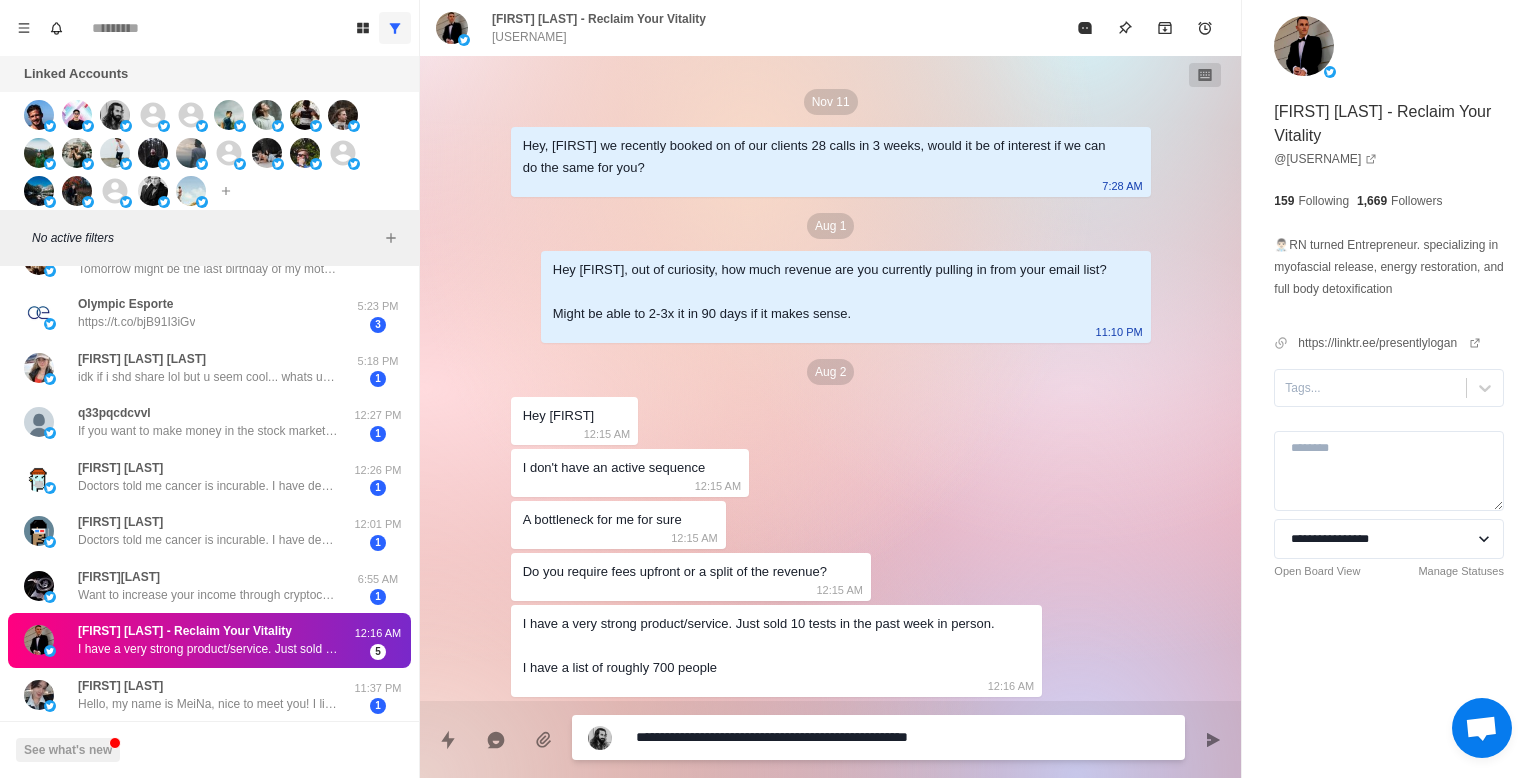 type on "*" 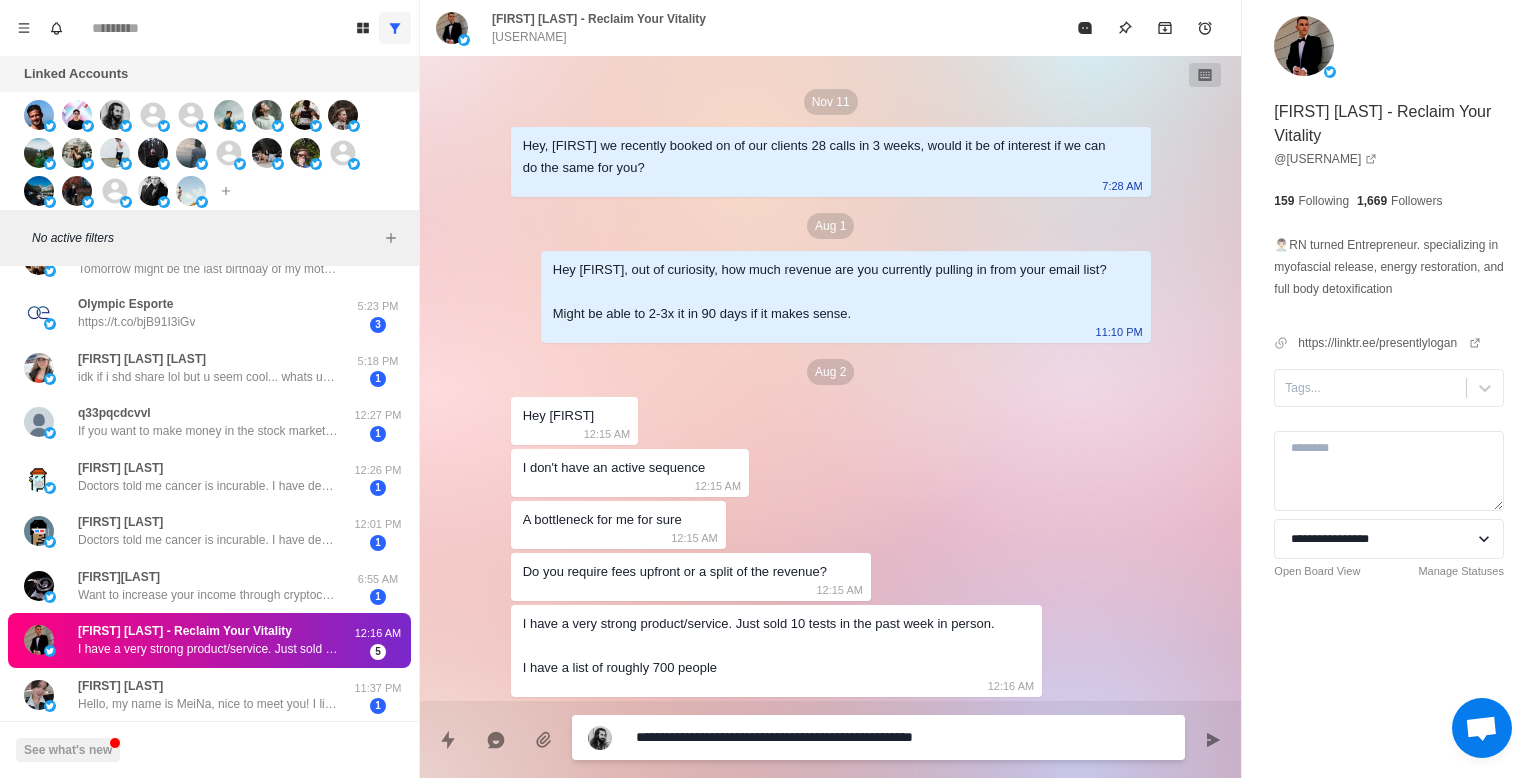 type on "*" 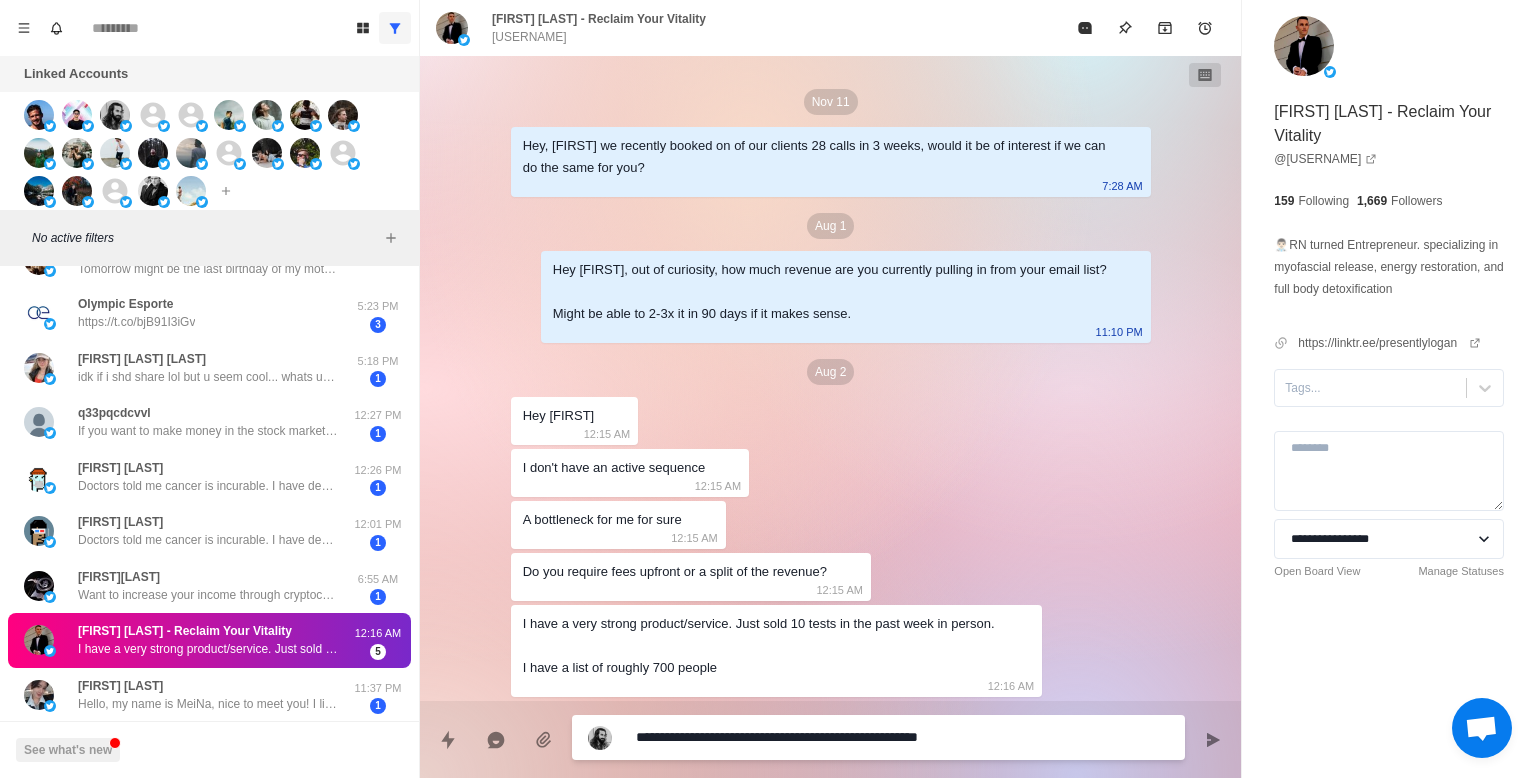 type on "*" 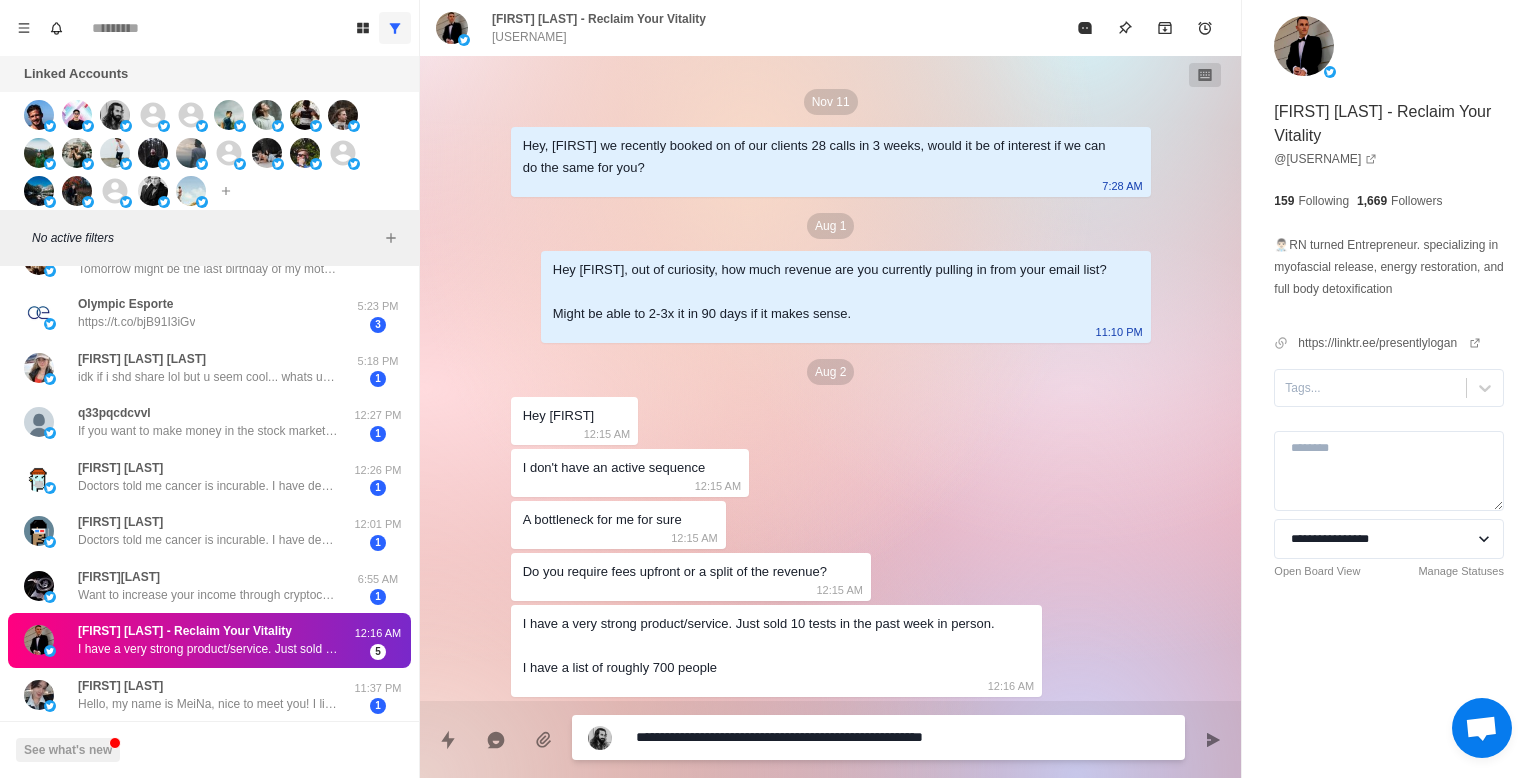 type on "*" 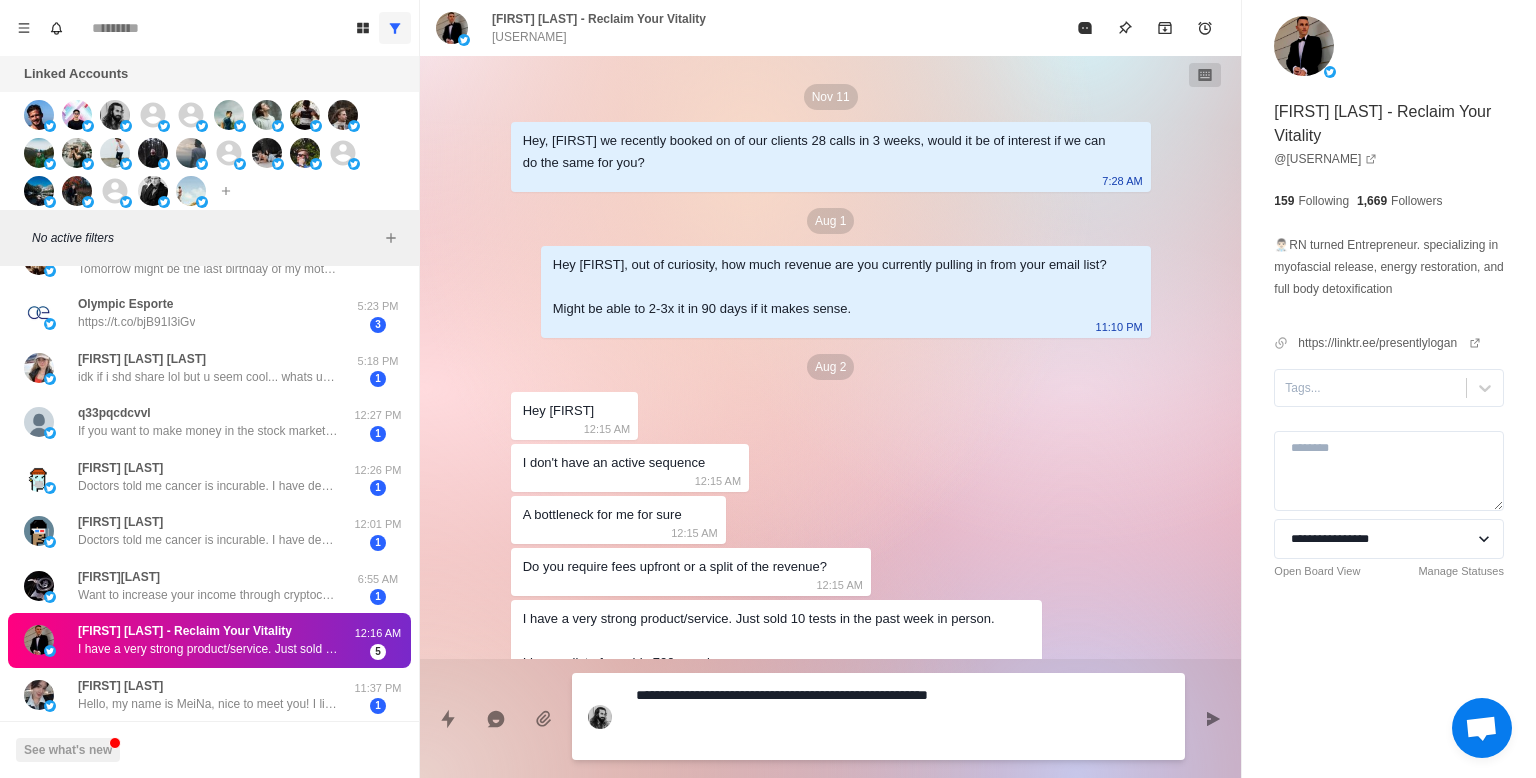 type on "*" 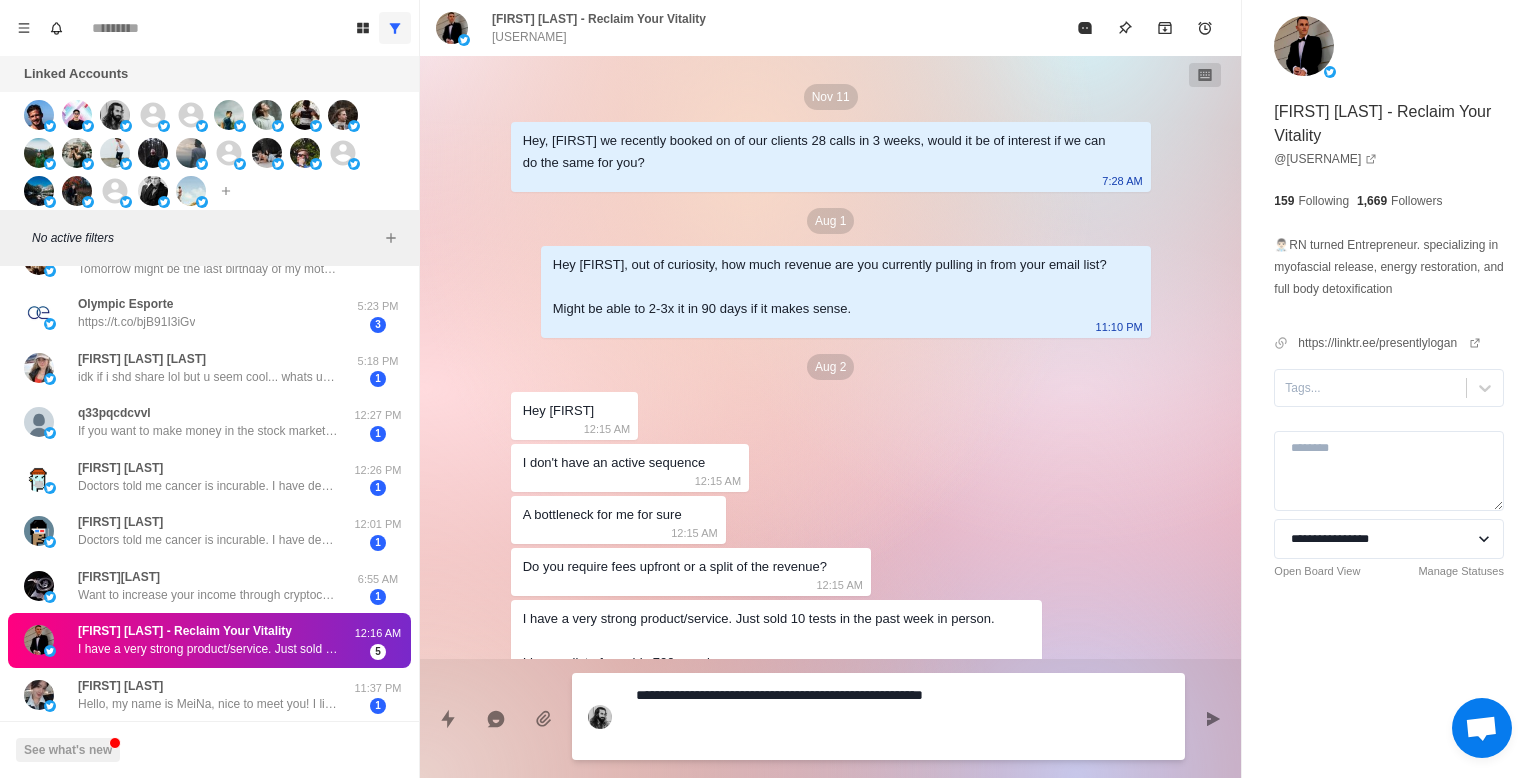 type on "*" 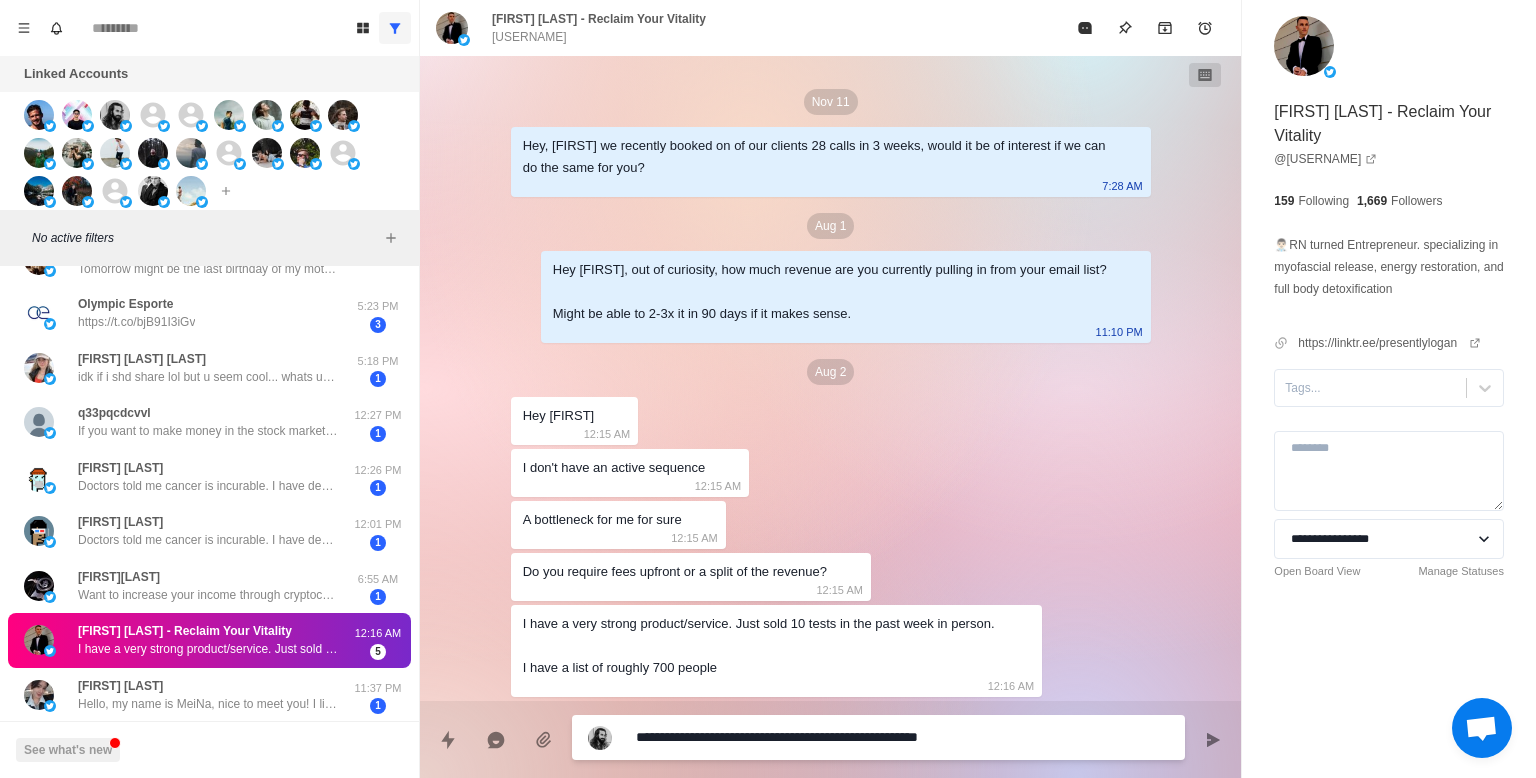 type on "**********" 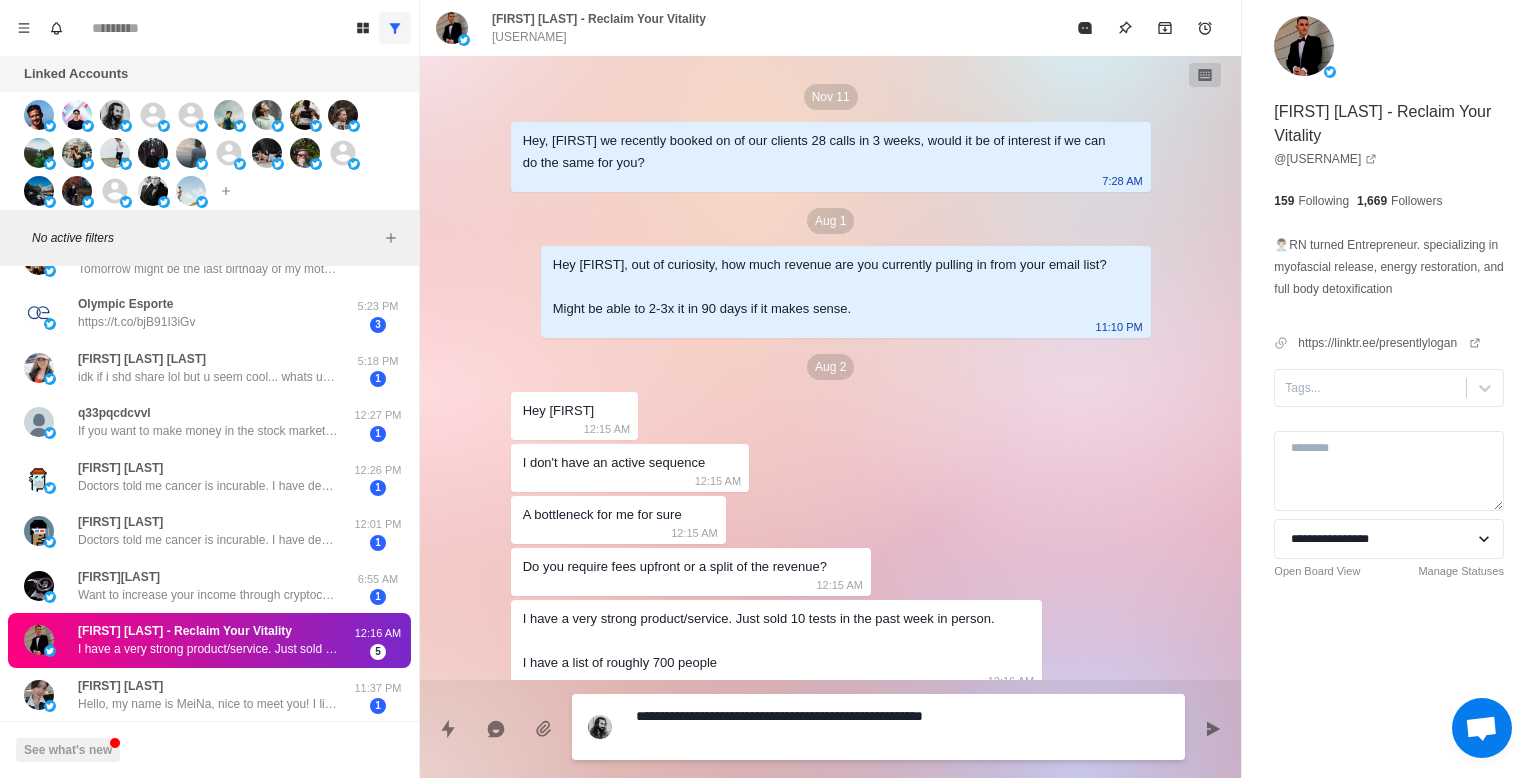type on "*" 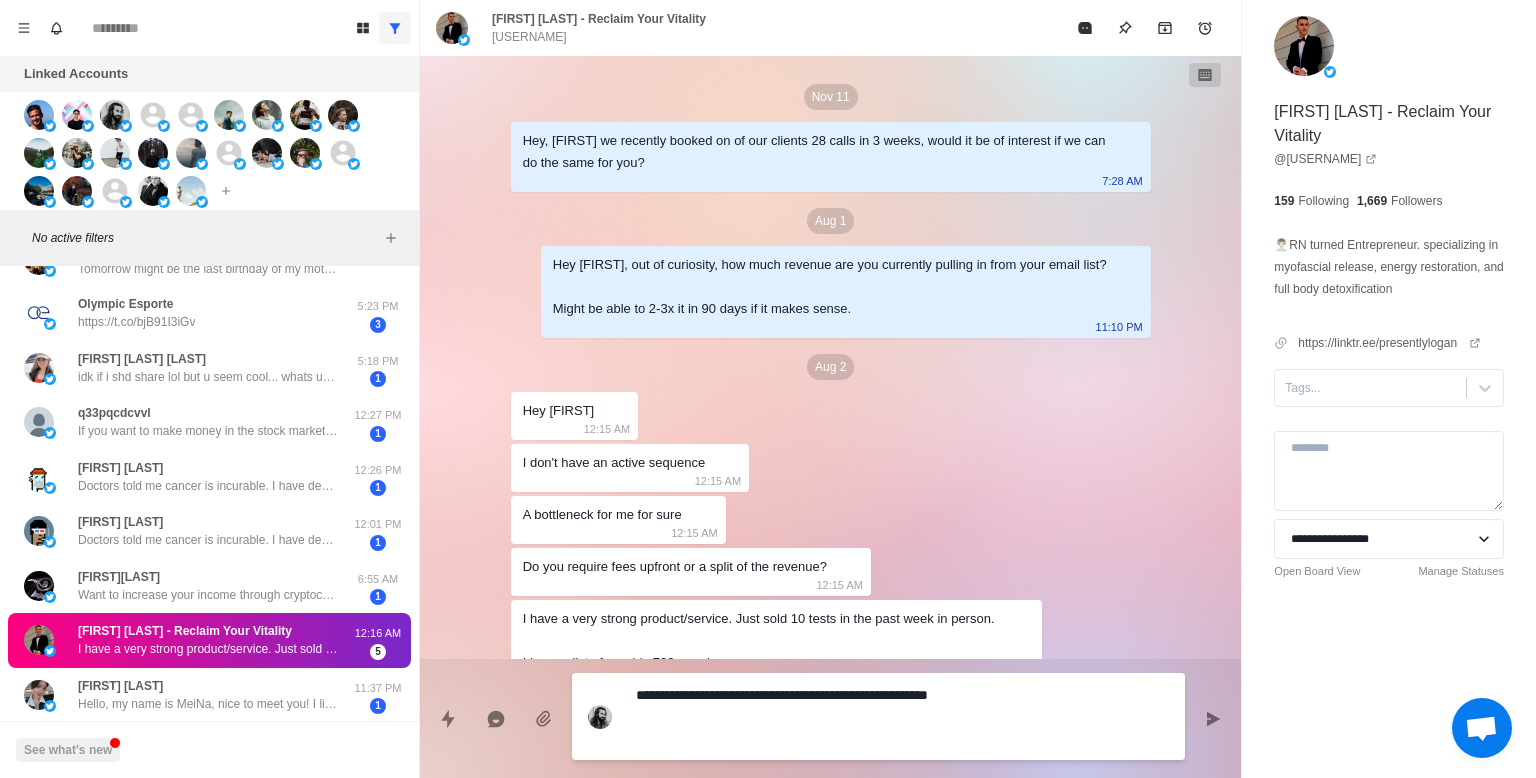 type on "*" 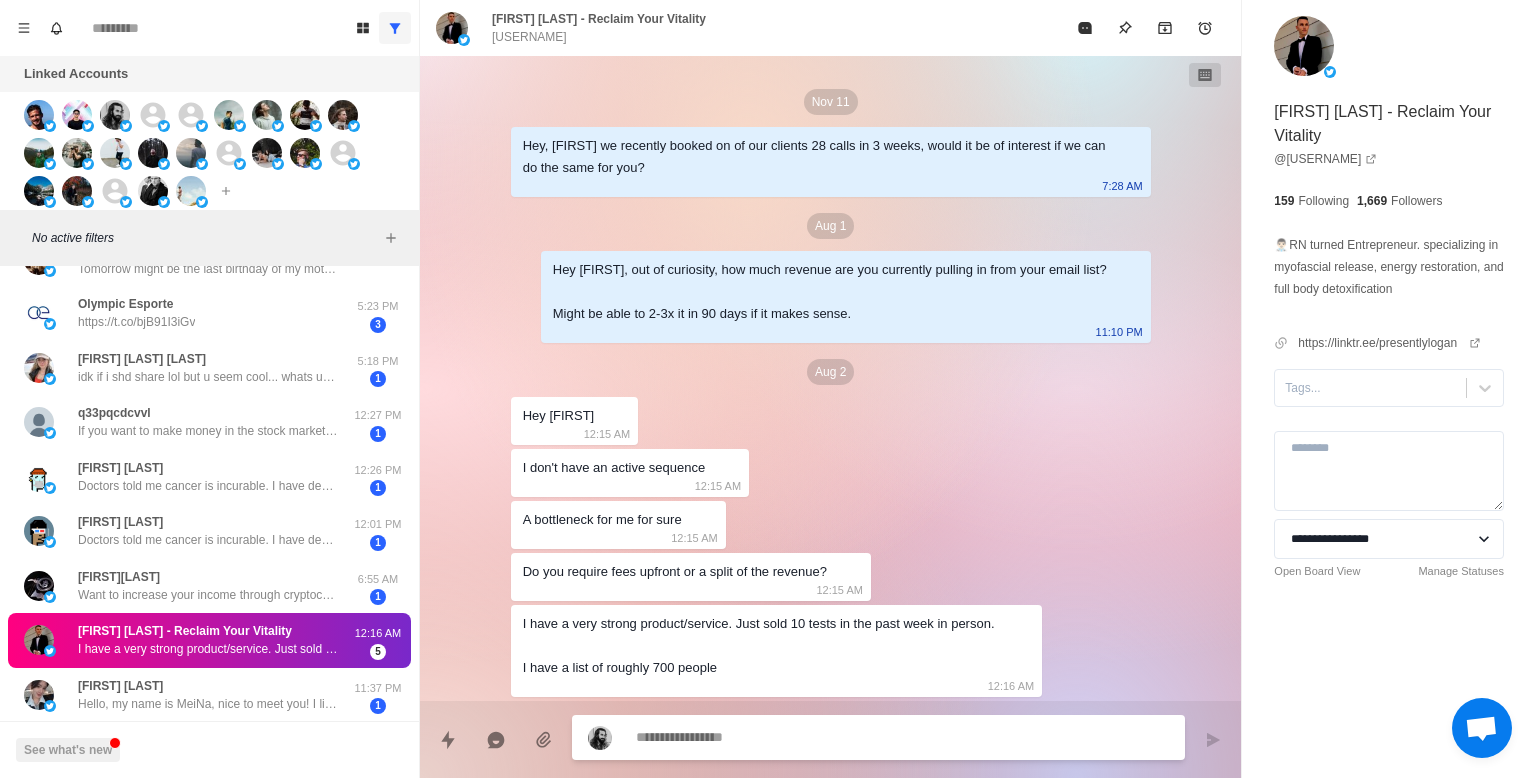 type on "*" 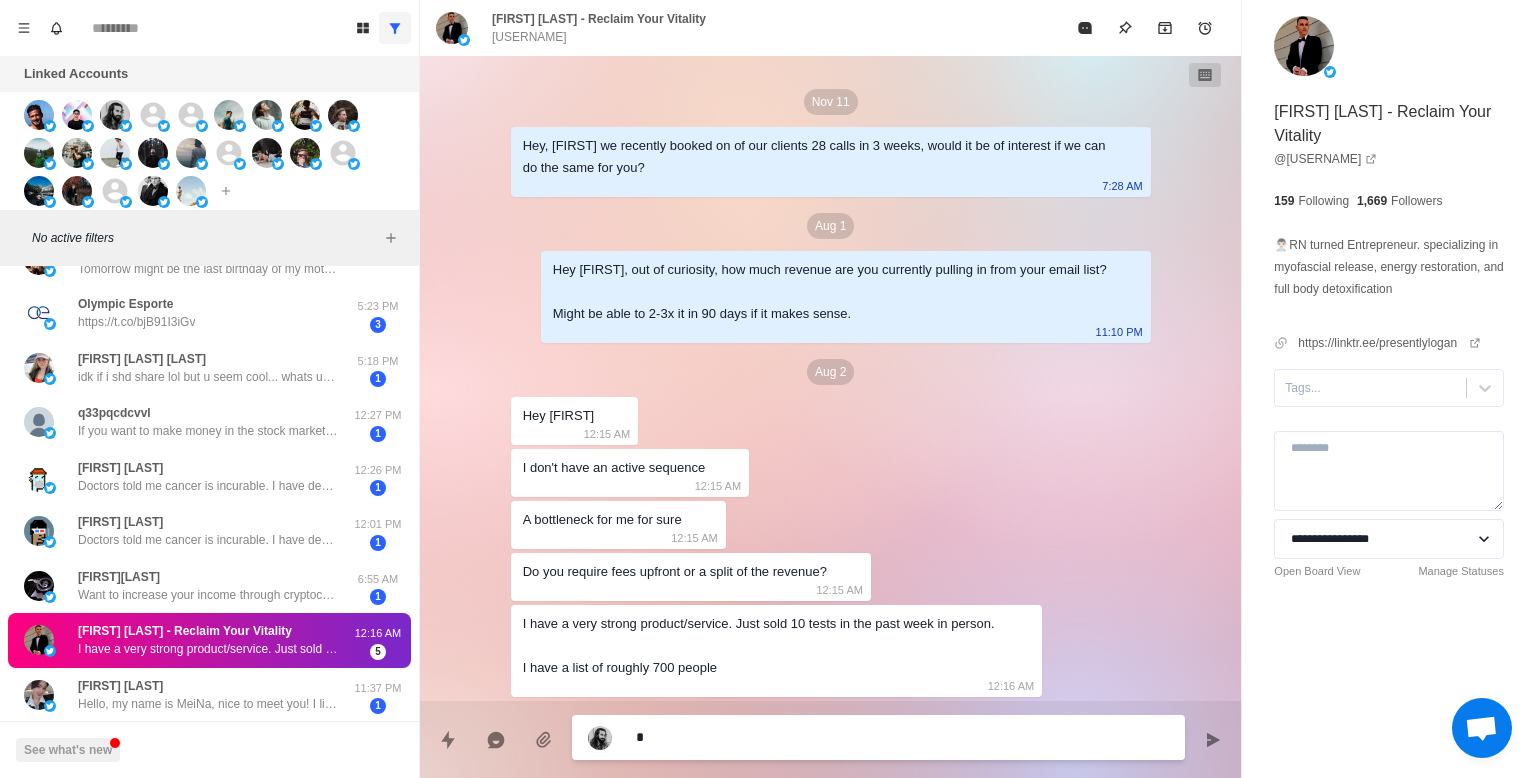 type on "*" 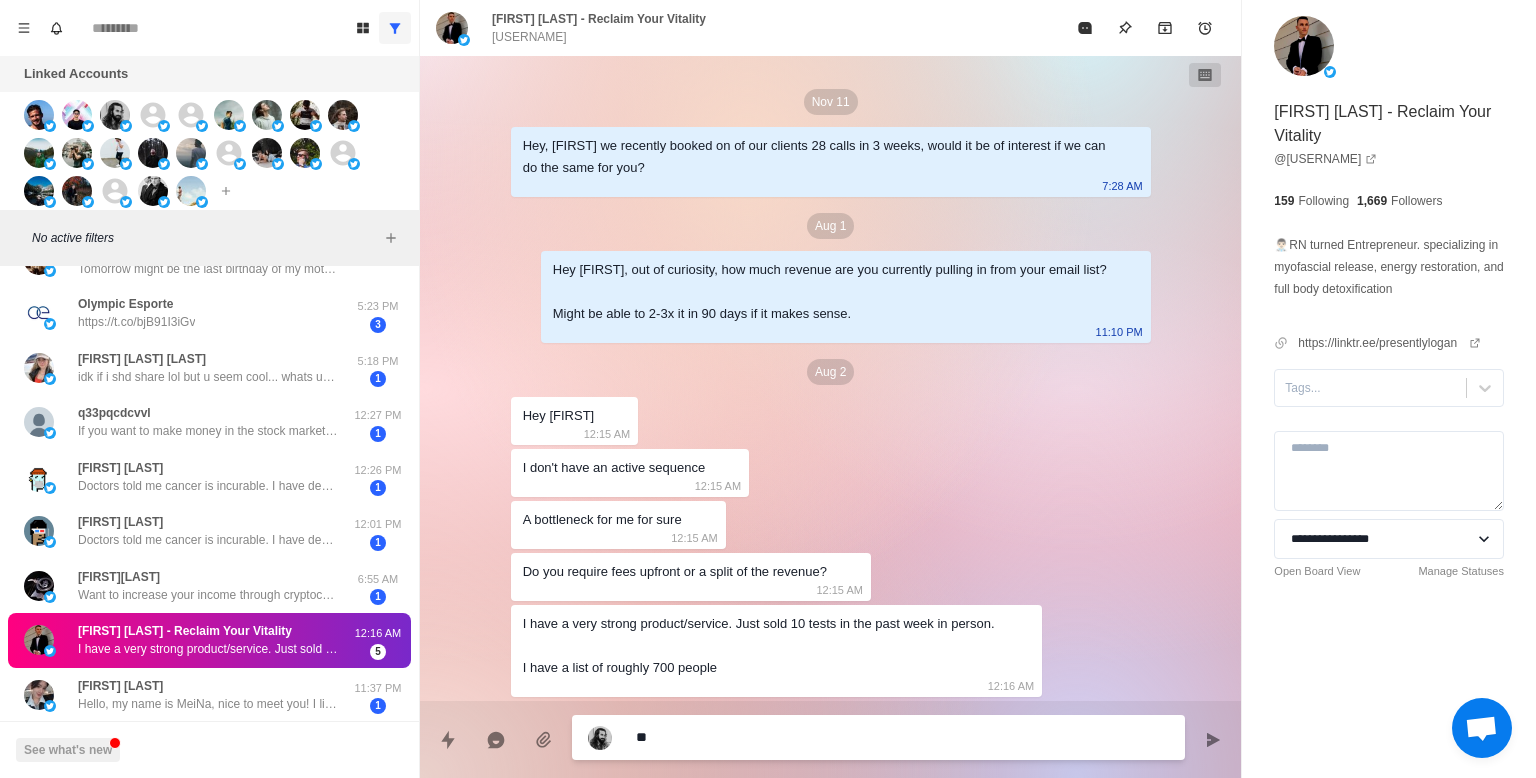 type on "***" 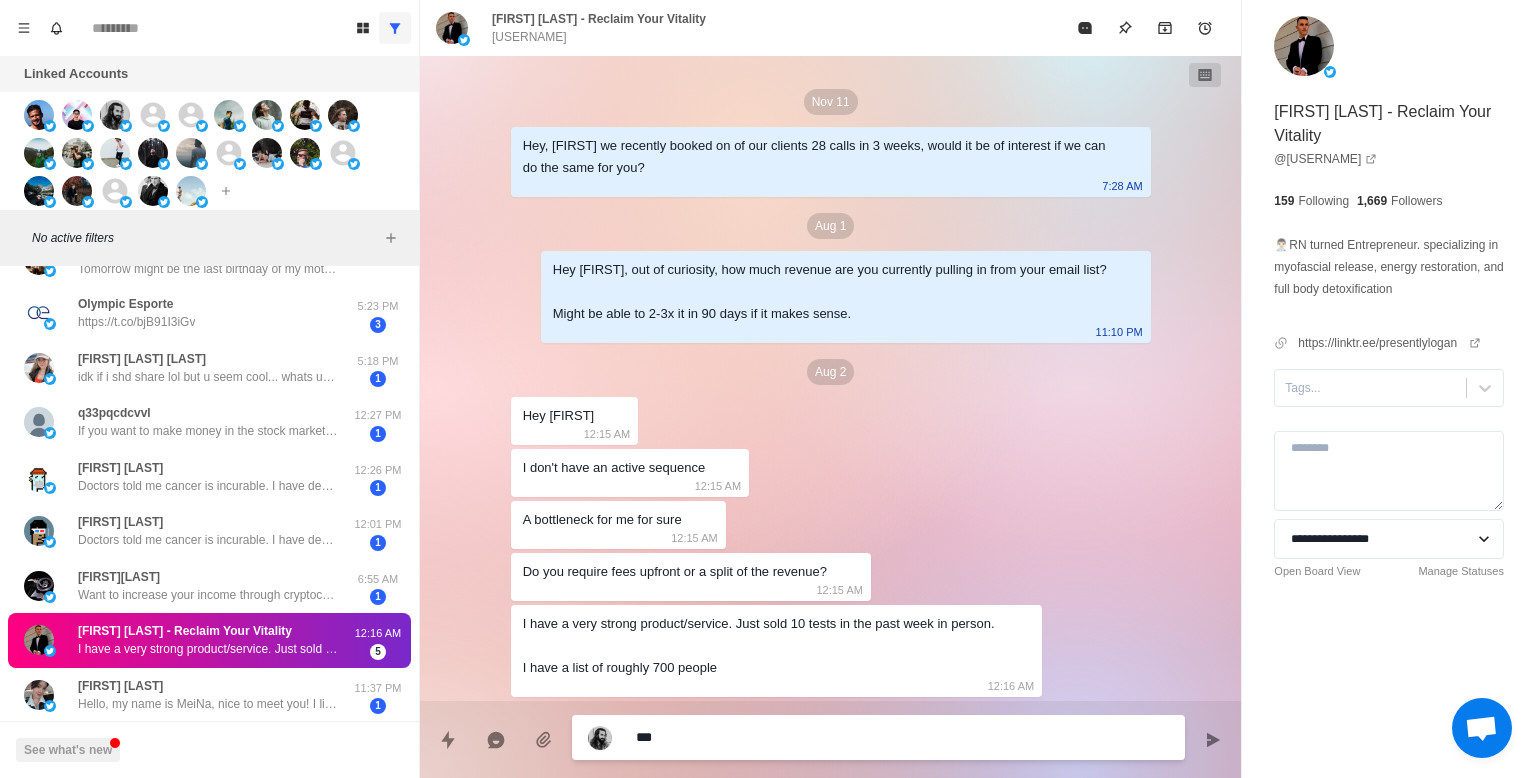 type on "*" 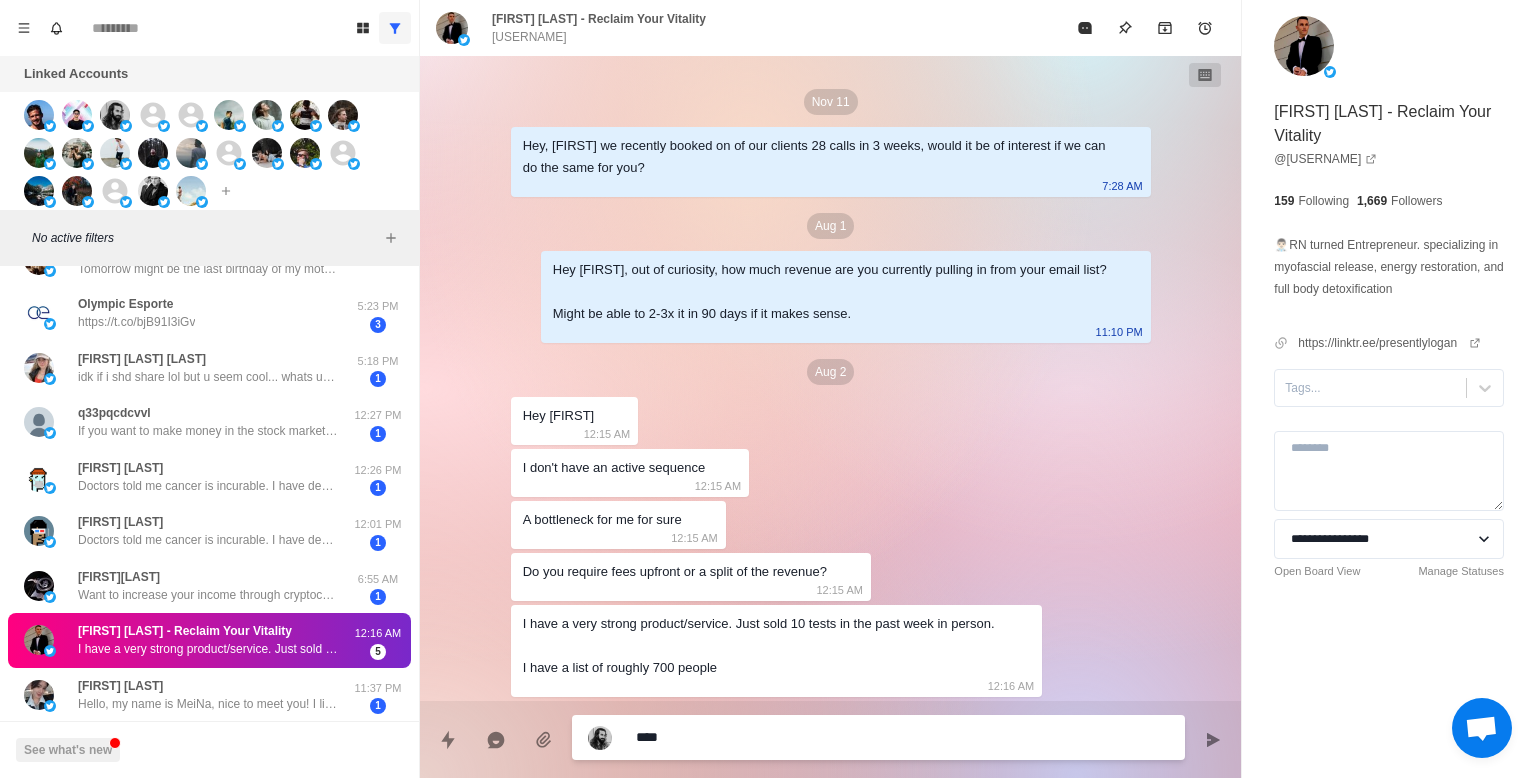 type on "*" 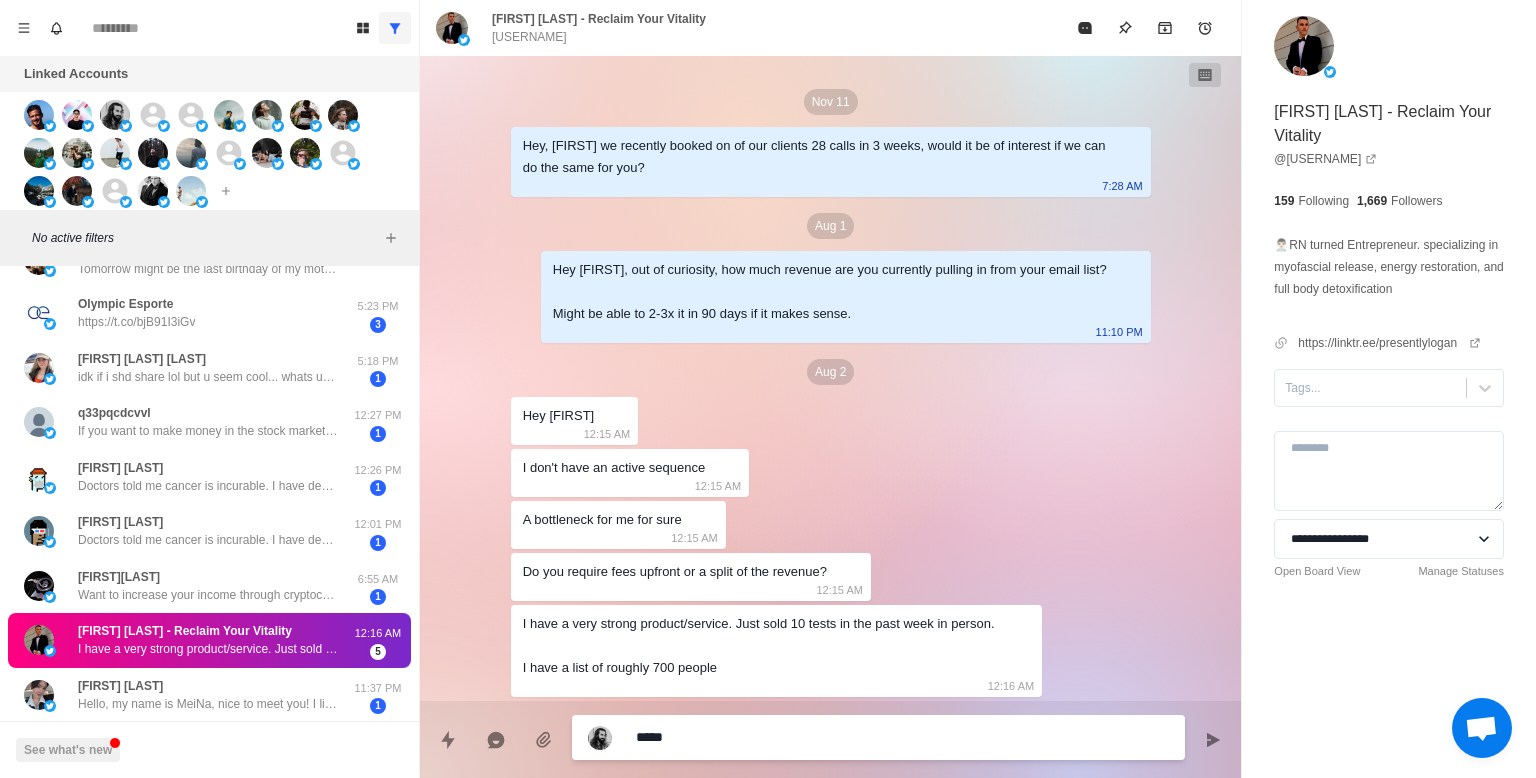 type on "*" 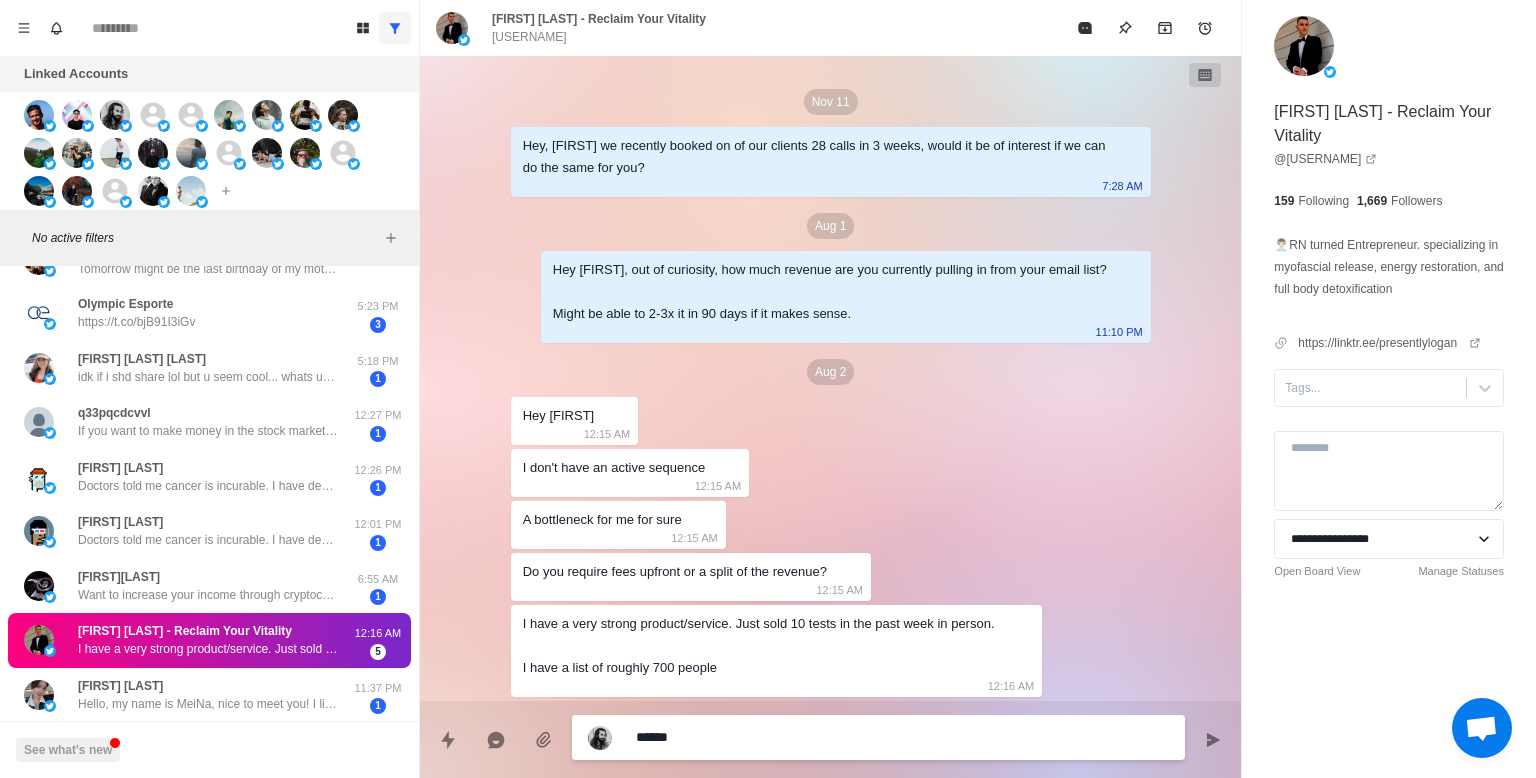 type on "*" 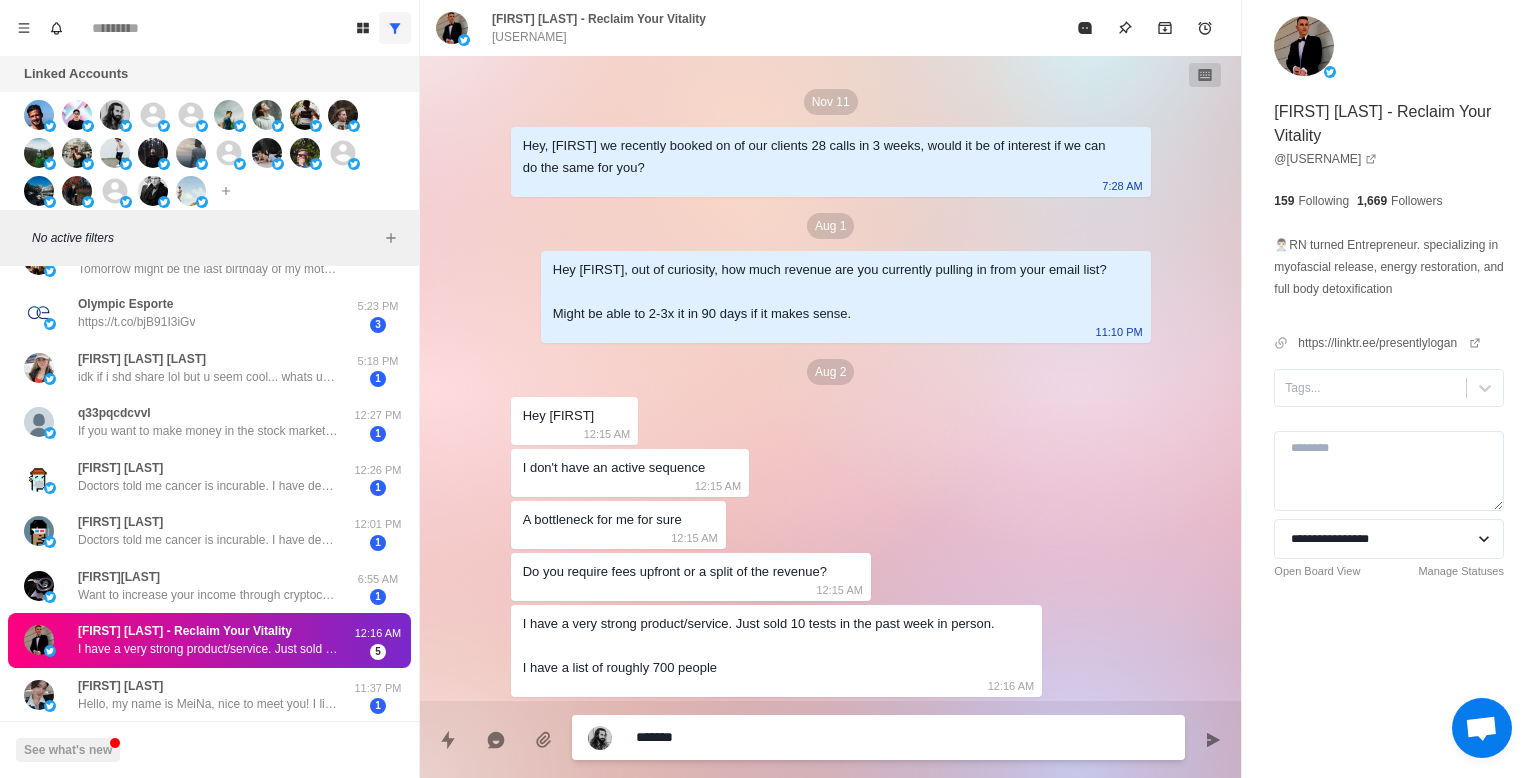 type on "*" 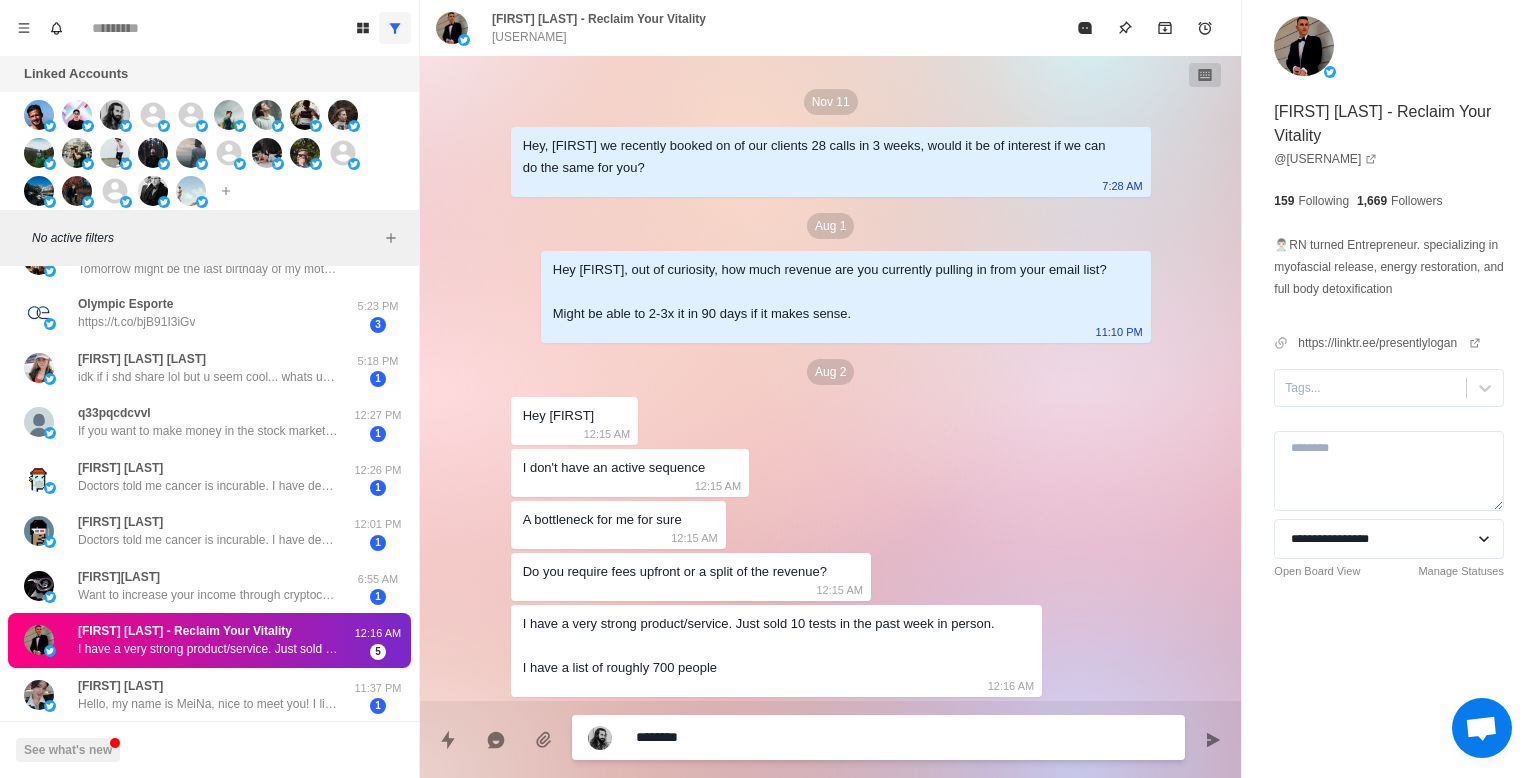 type on "*" 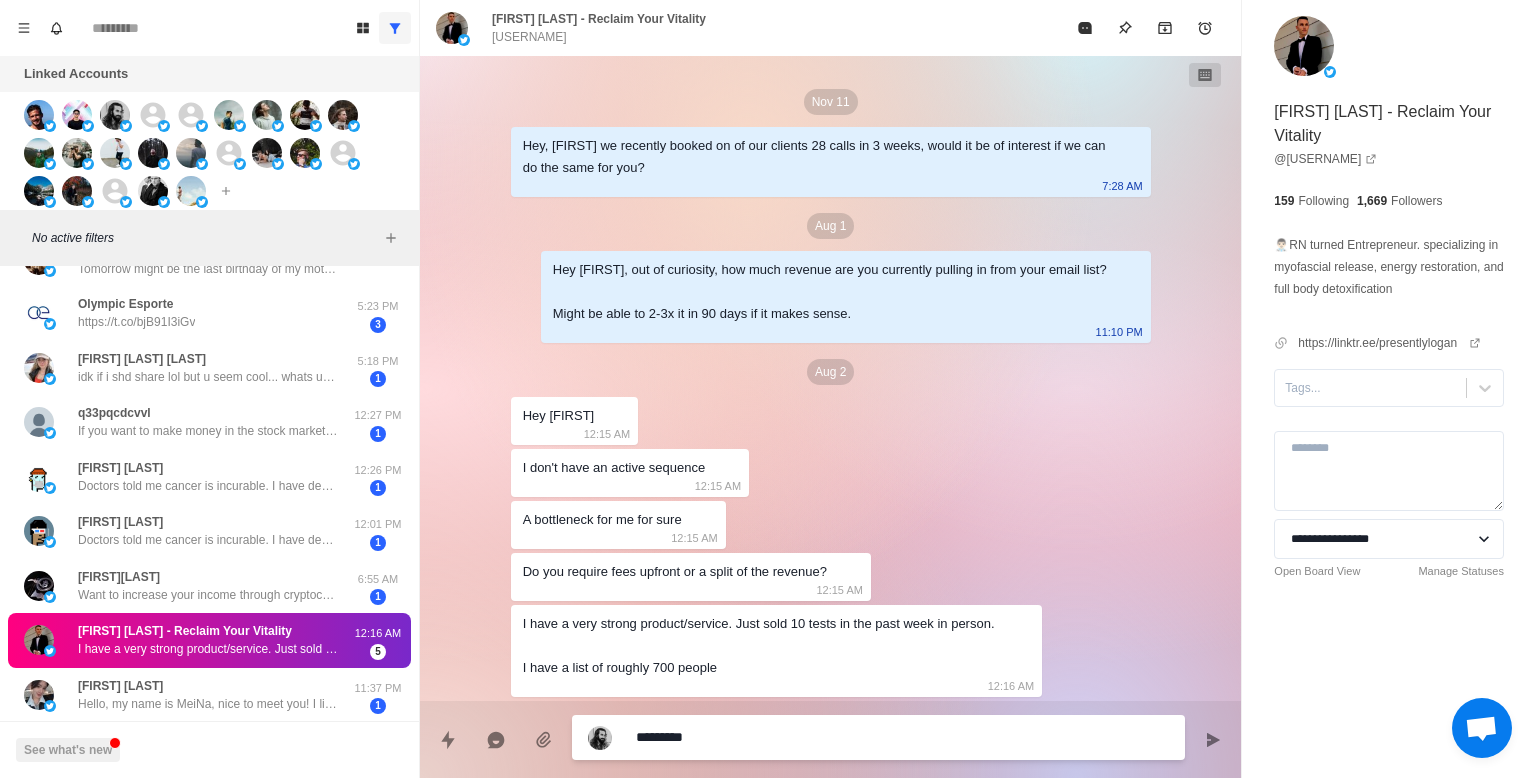 type on "*" 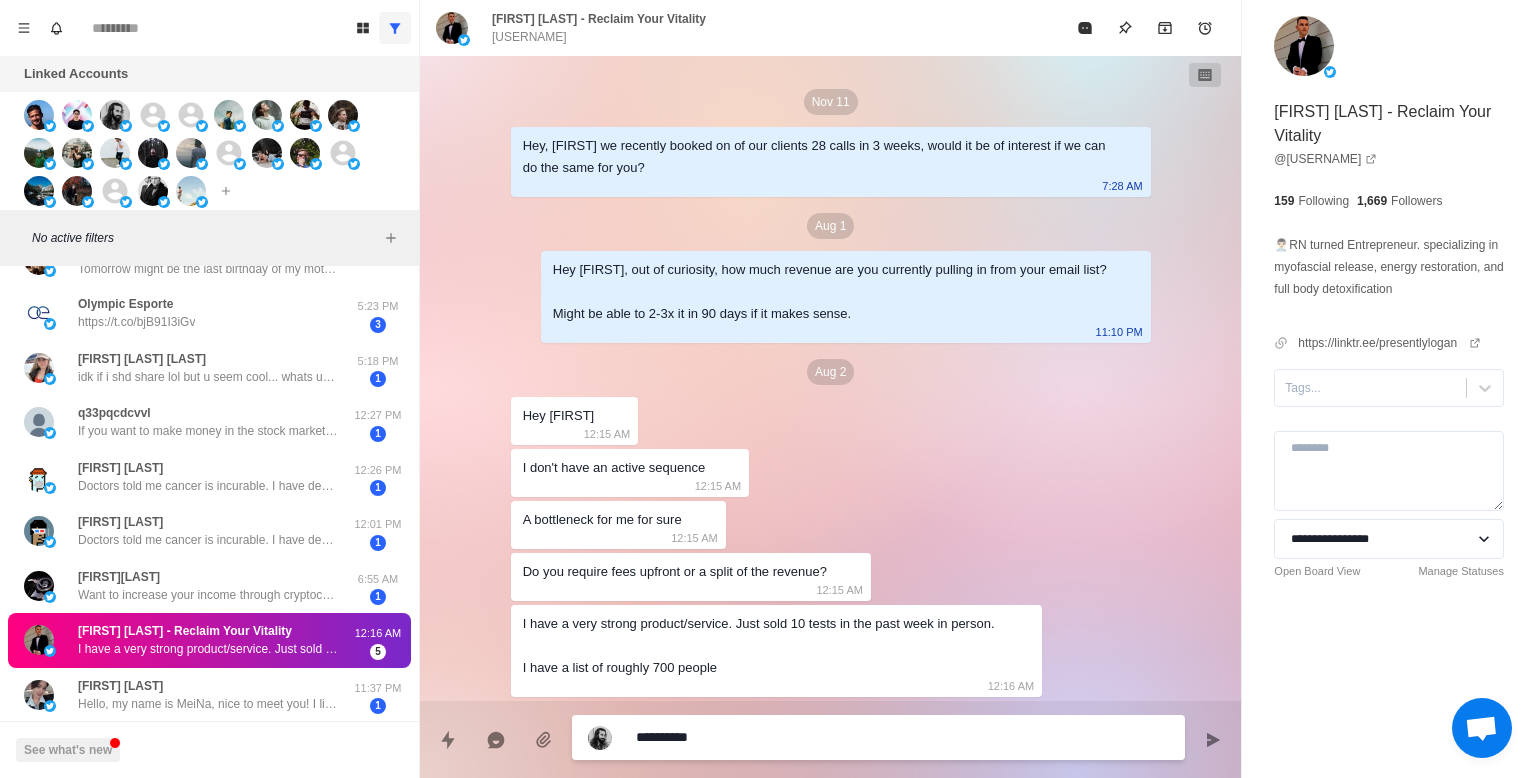 type on "**********" 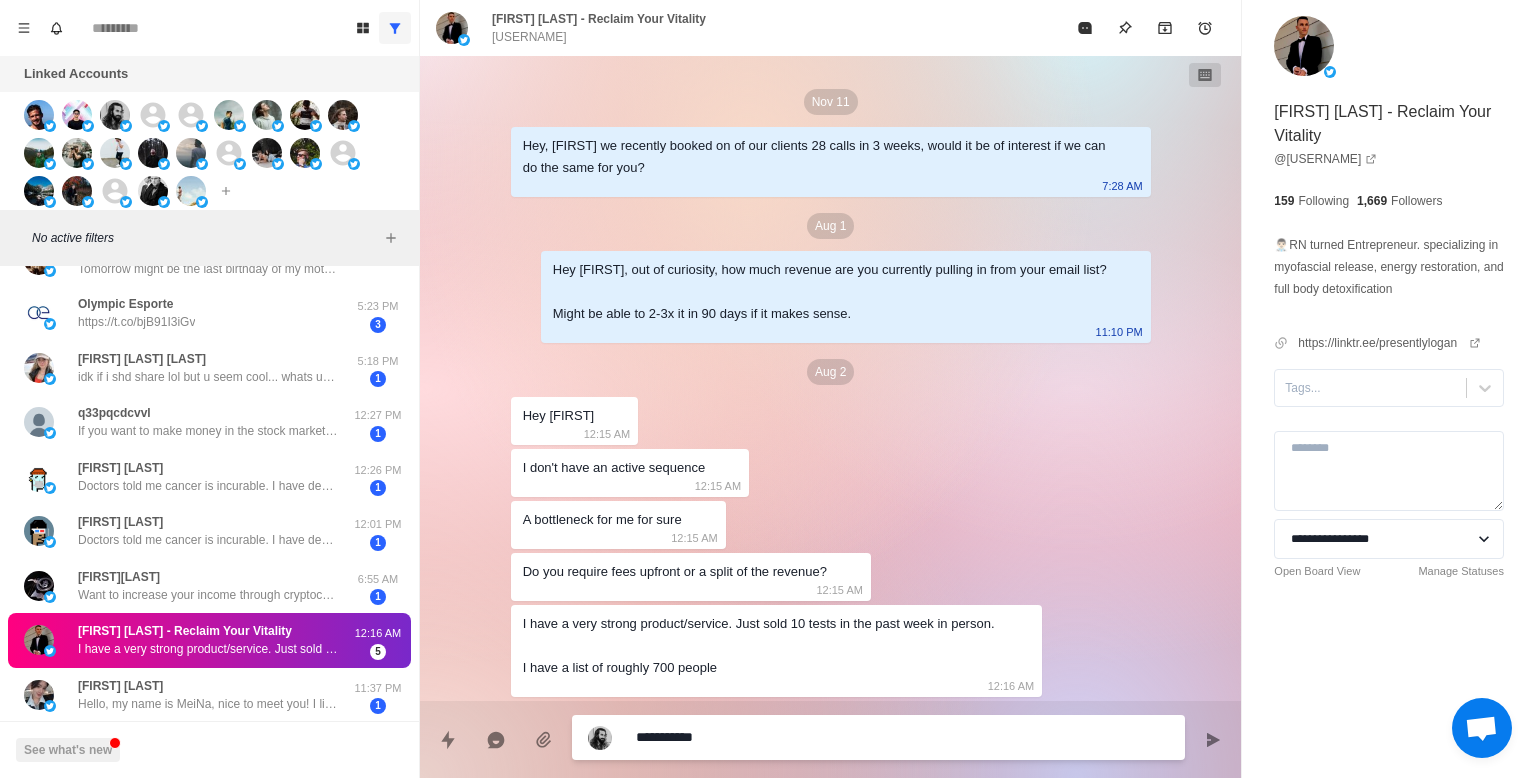 type on "*" 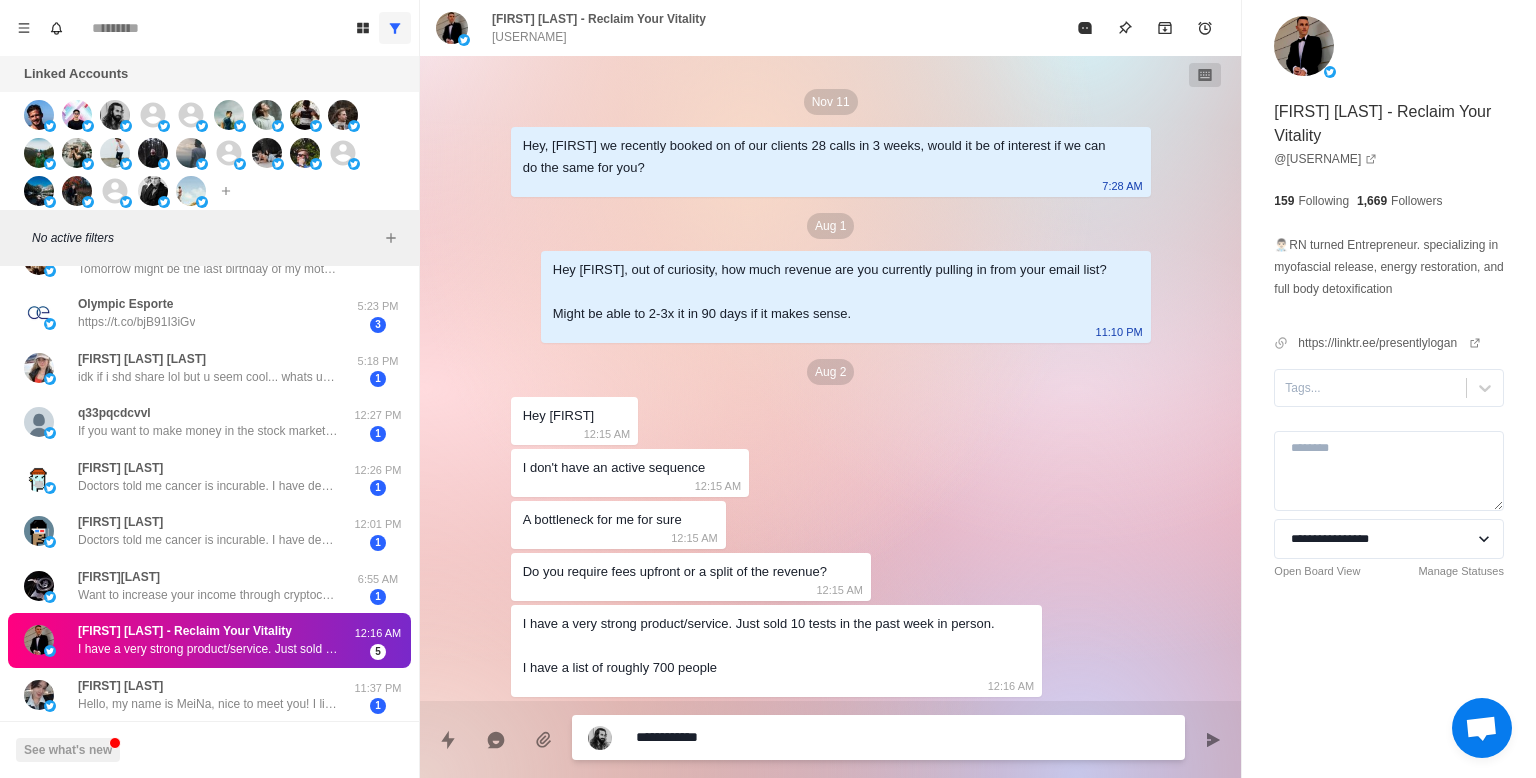 type on "*" 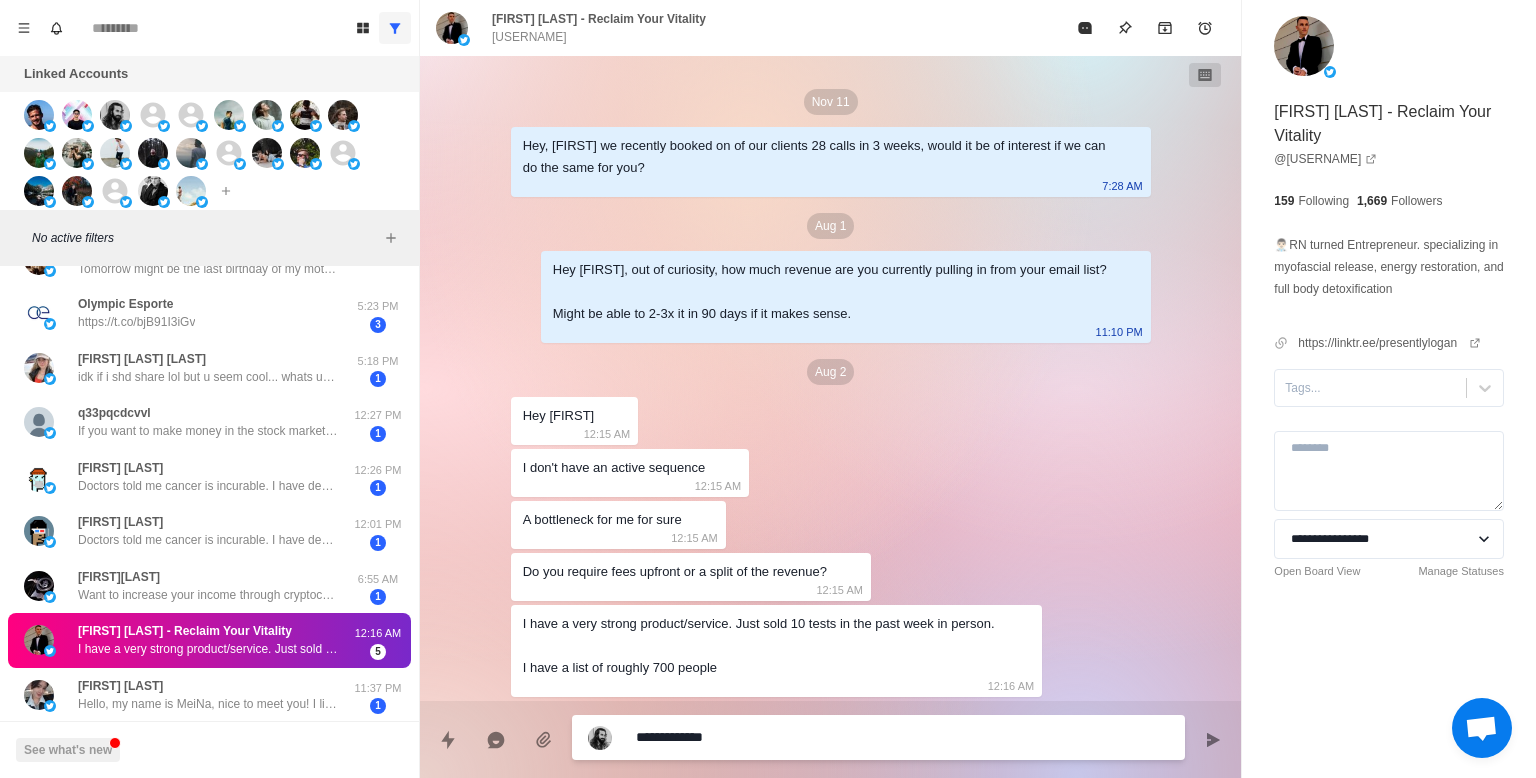 type on "*" 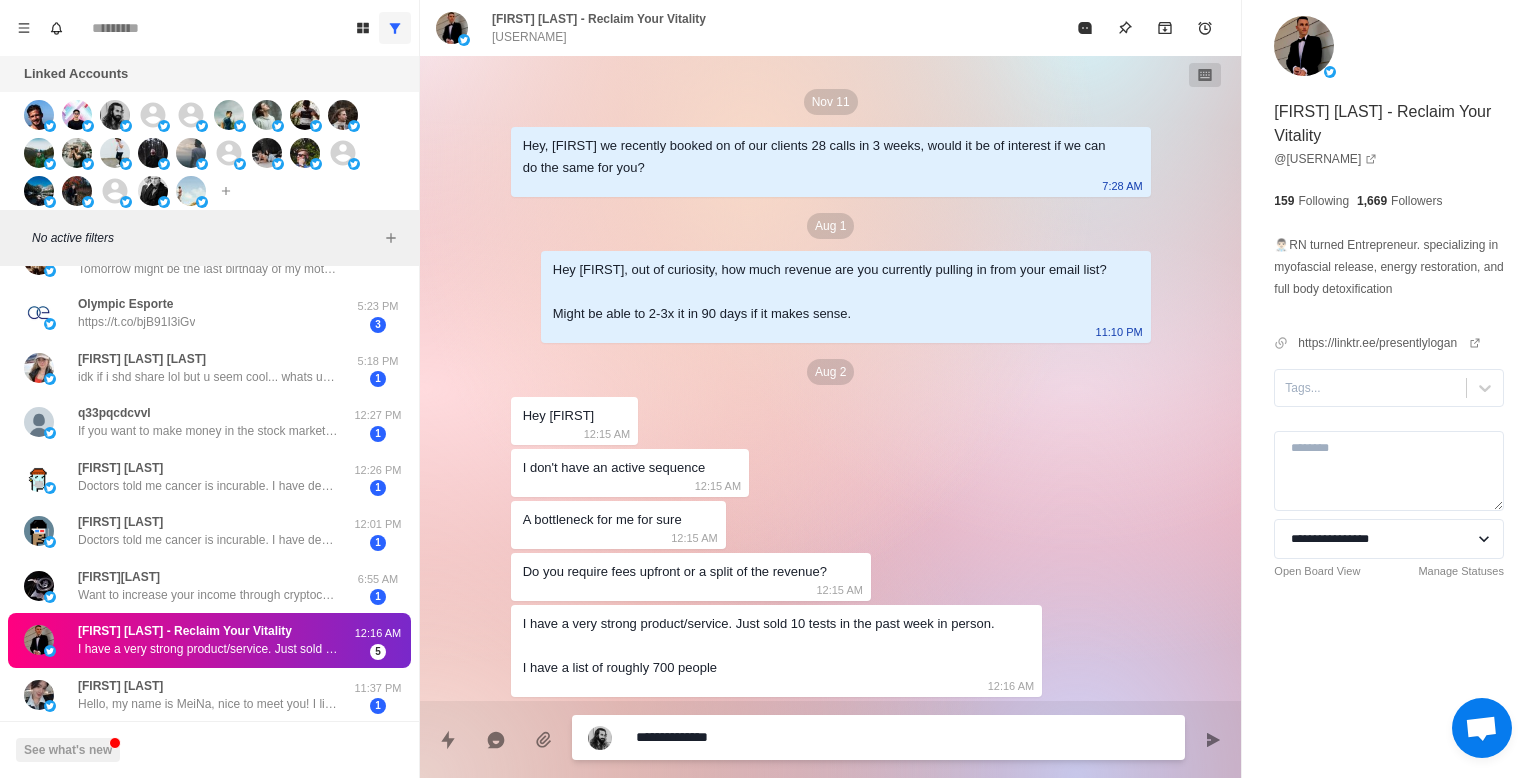 type on "*" 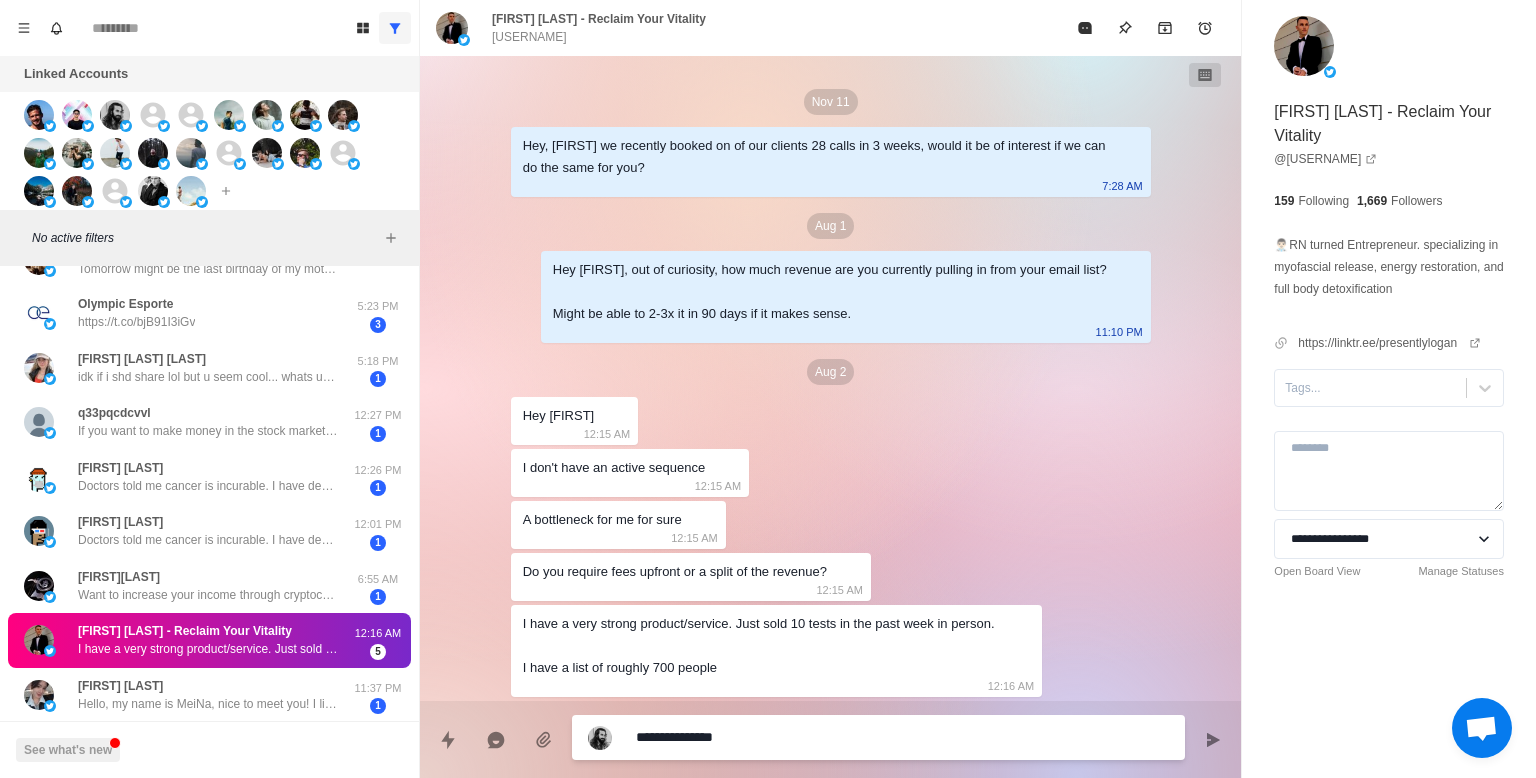 type on "*" 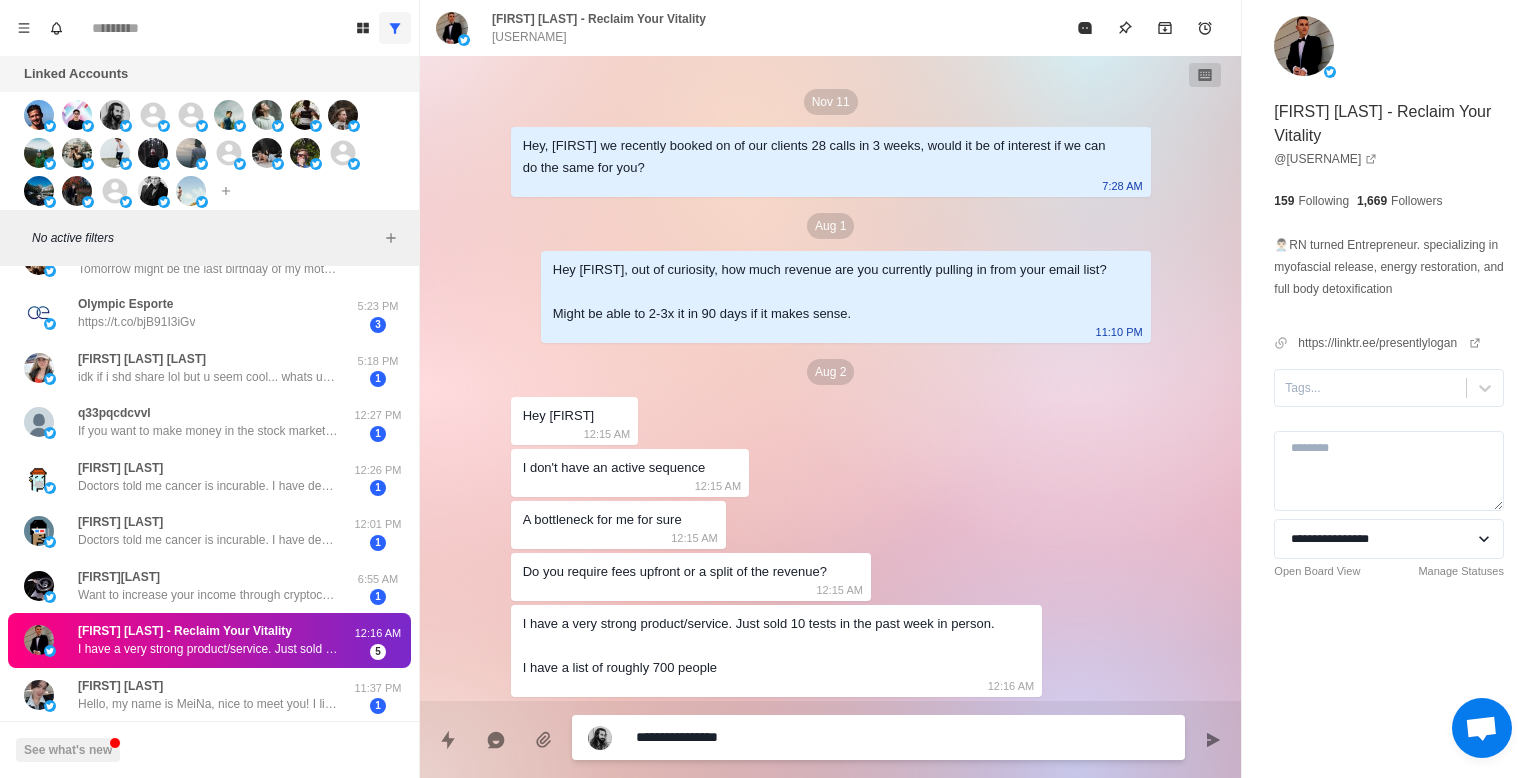 type on "*" 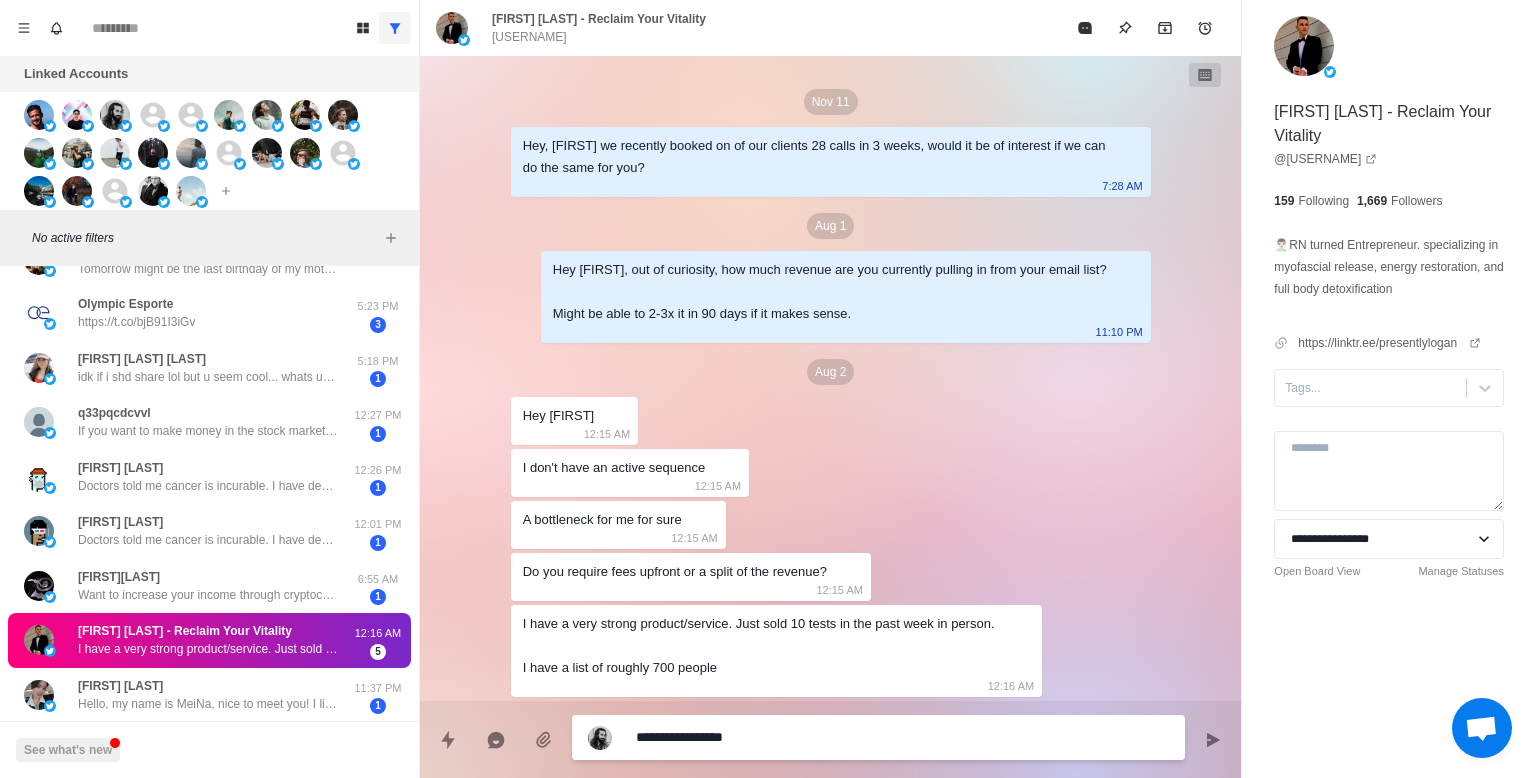 type on "*" 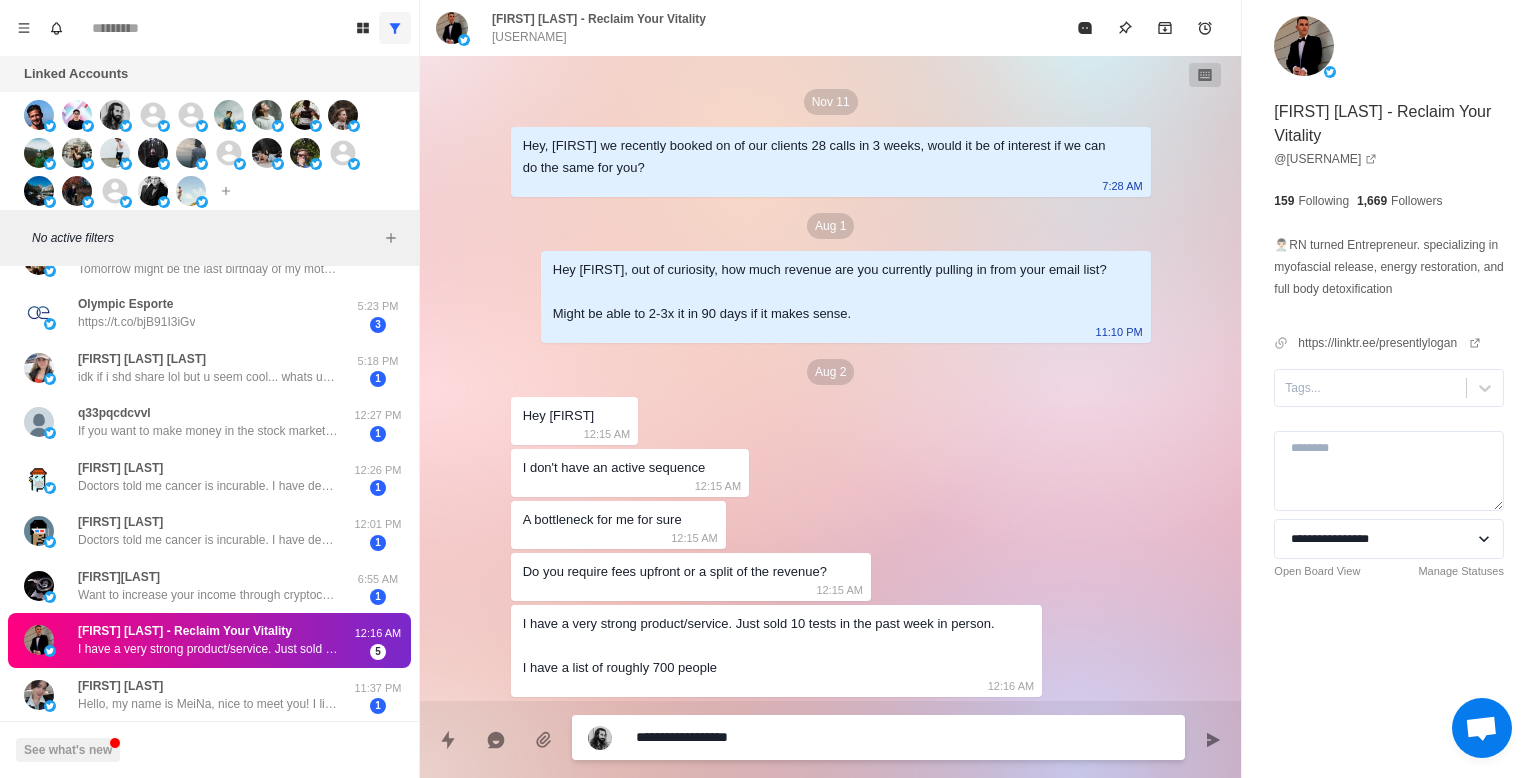 type 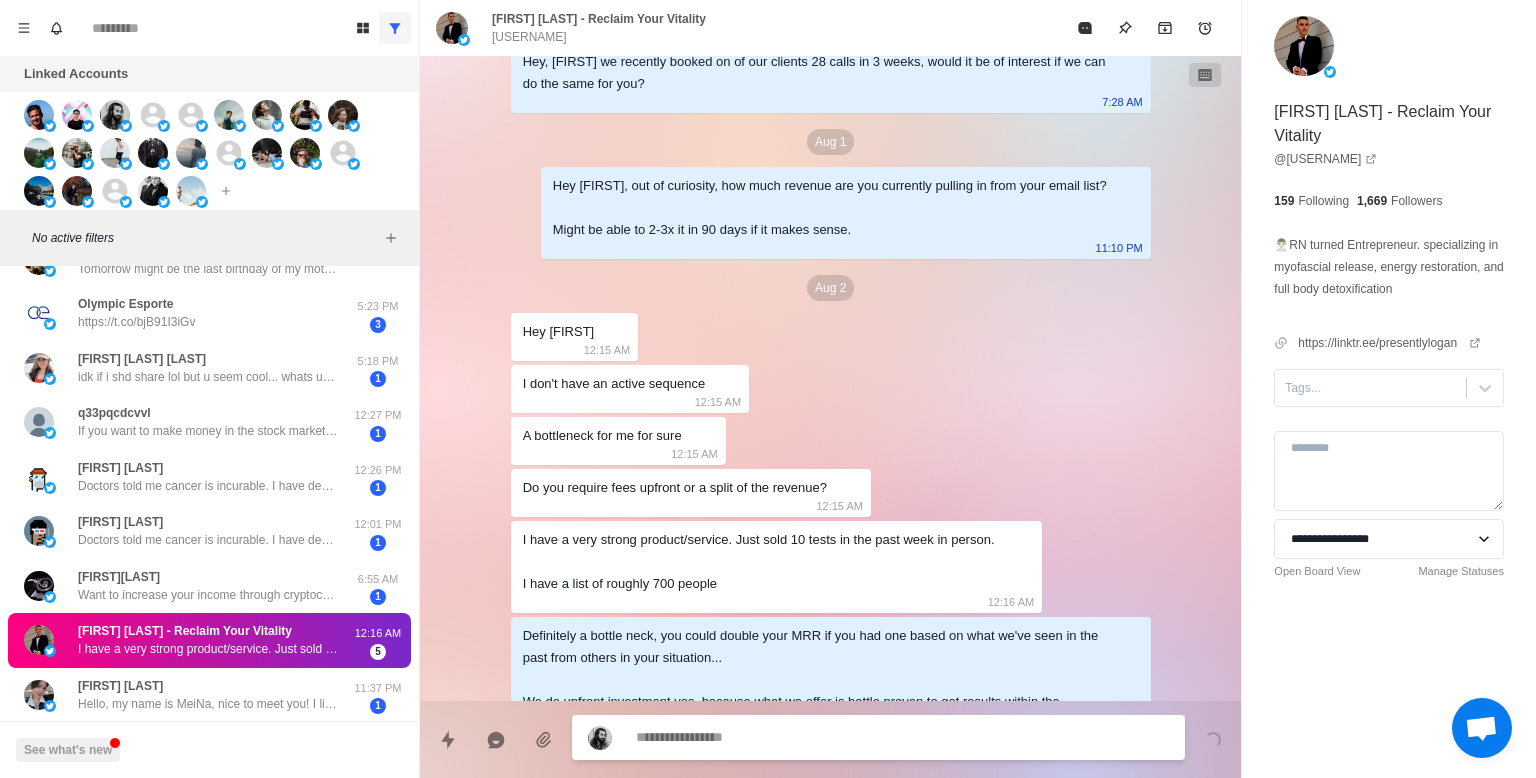 scroll, scrollTop: 135, scrollLeft: 0, axis: vertical 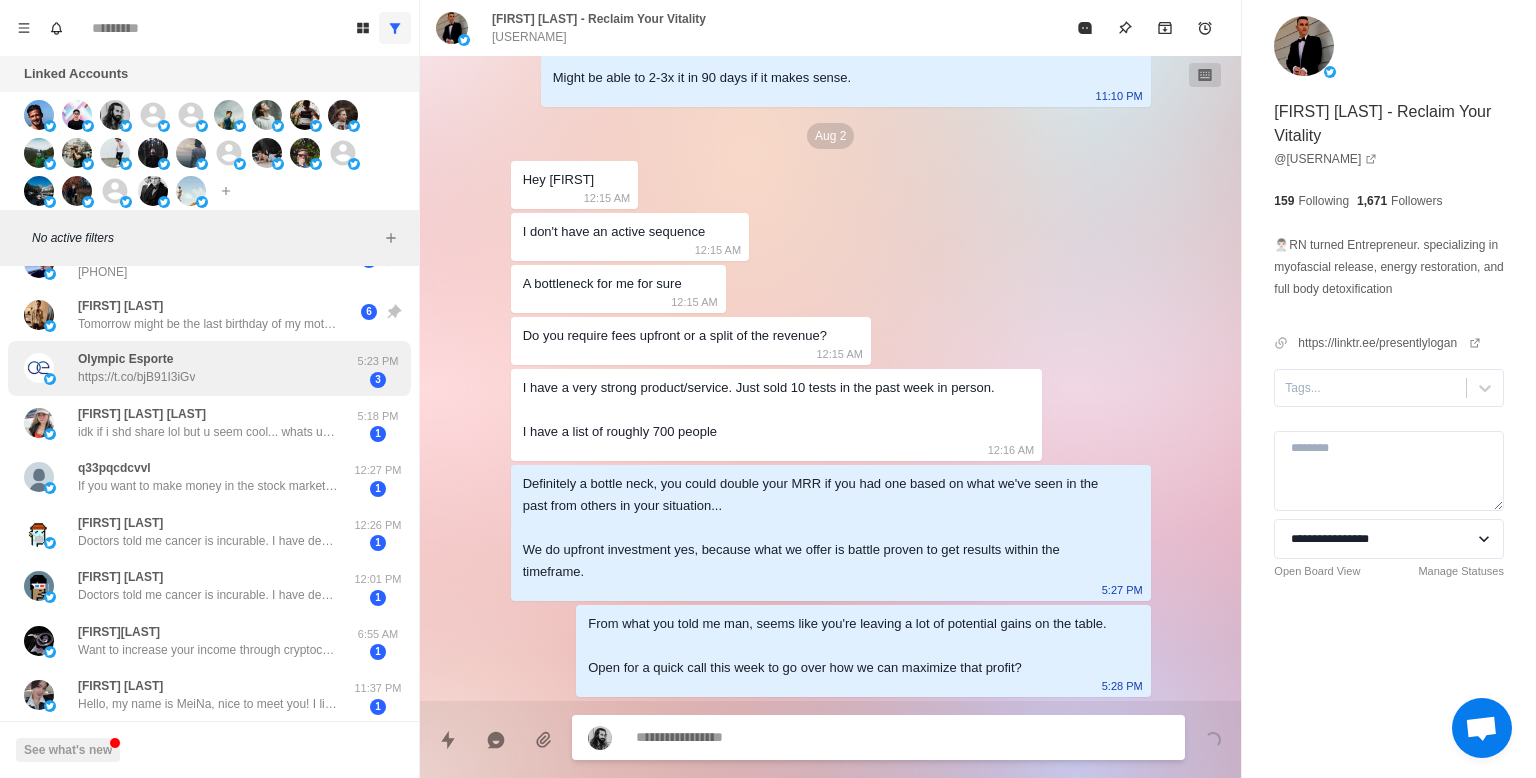 click on "Olympic Esporte" at bounding box center (125, 359) 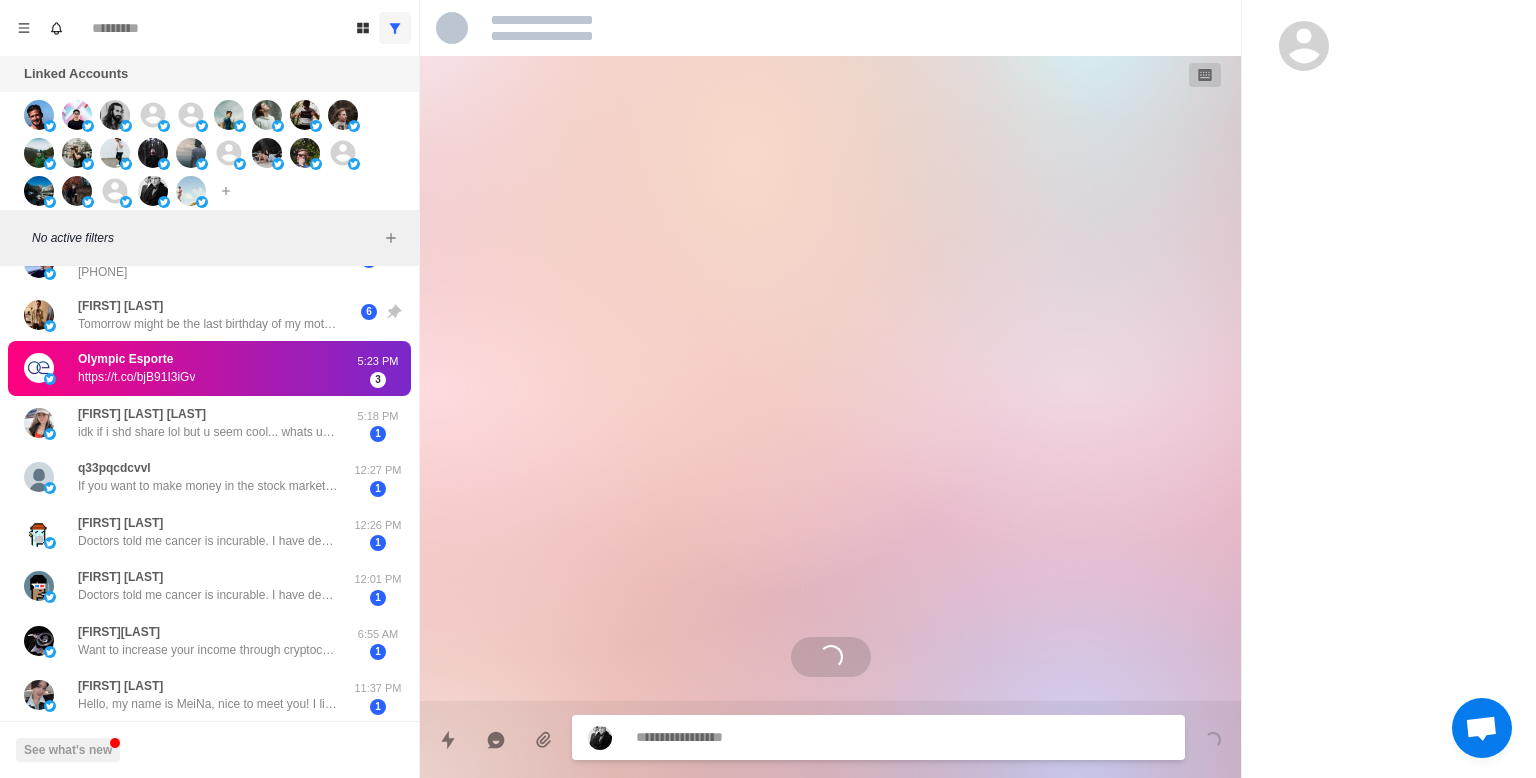 scroll, scrollTop: 0, scrollLeft: 0, axis: both 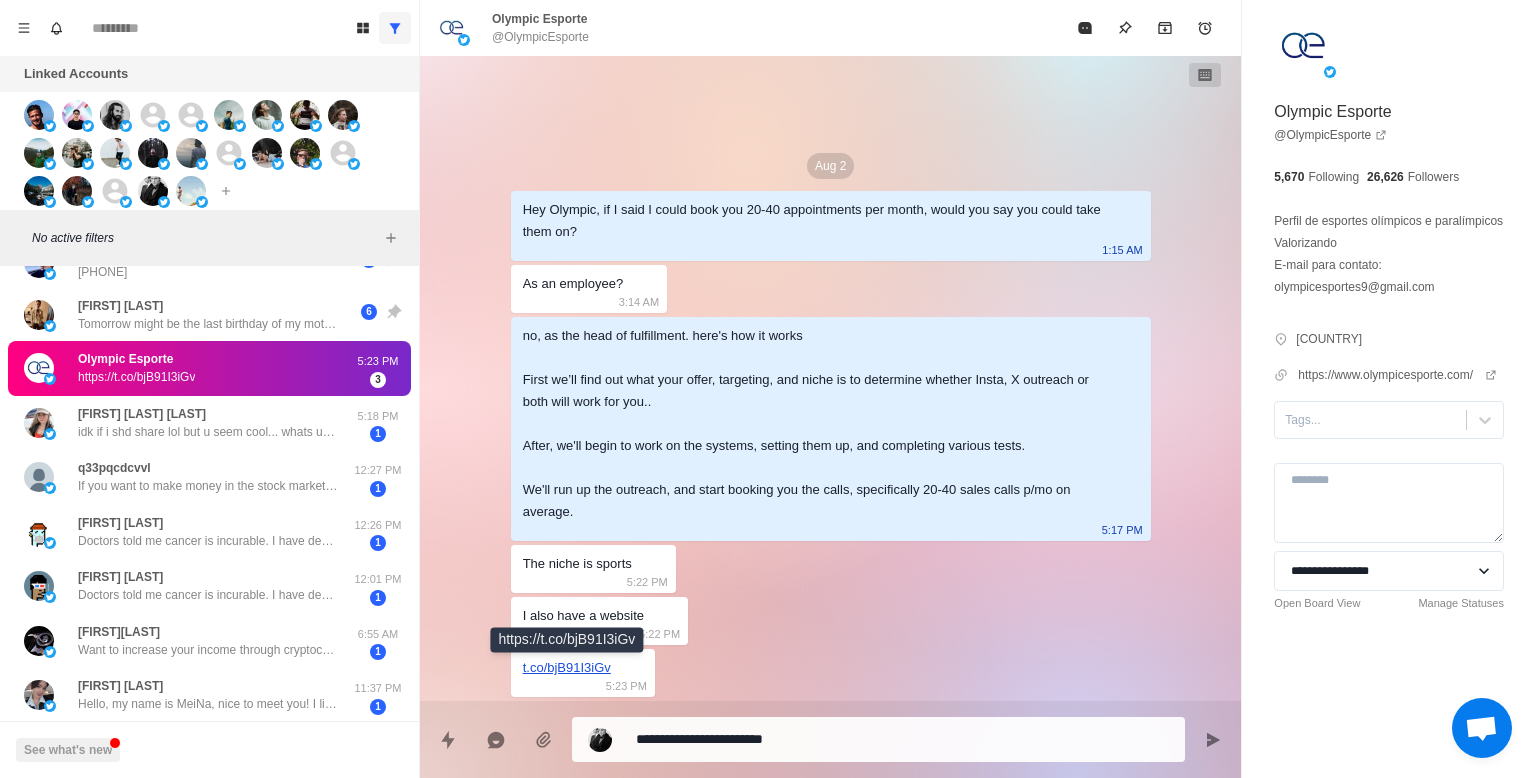 click on "t.co/bjB91I3iGv" at bounding box center (567, 667) 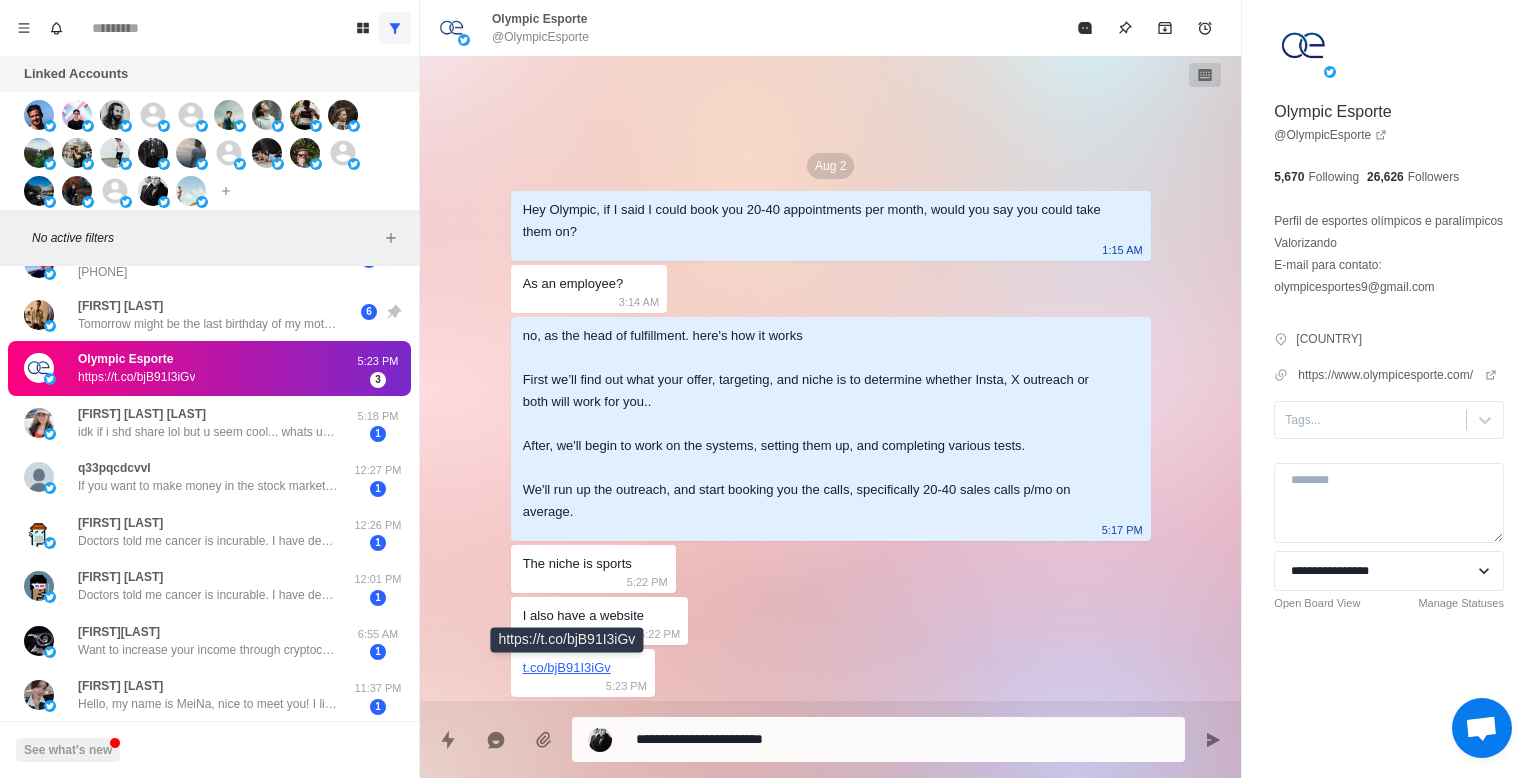 click on "**********" at bounding box center (902, 739) 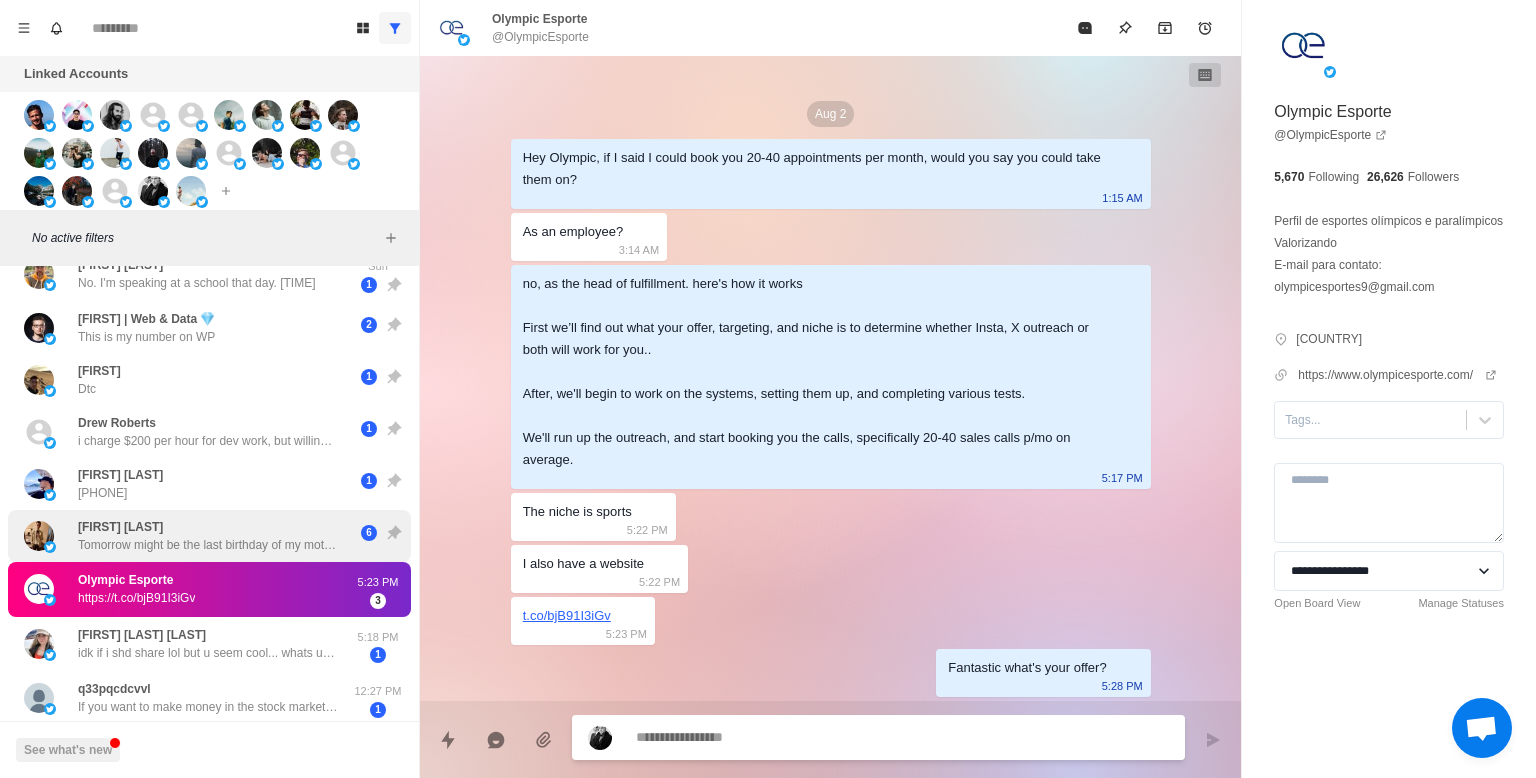 scroll, scrollTop: 0, scrollLeft: 0, axis: both 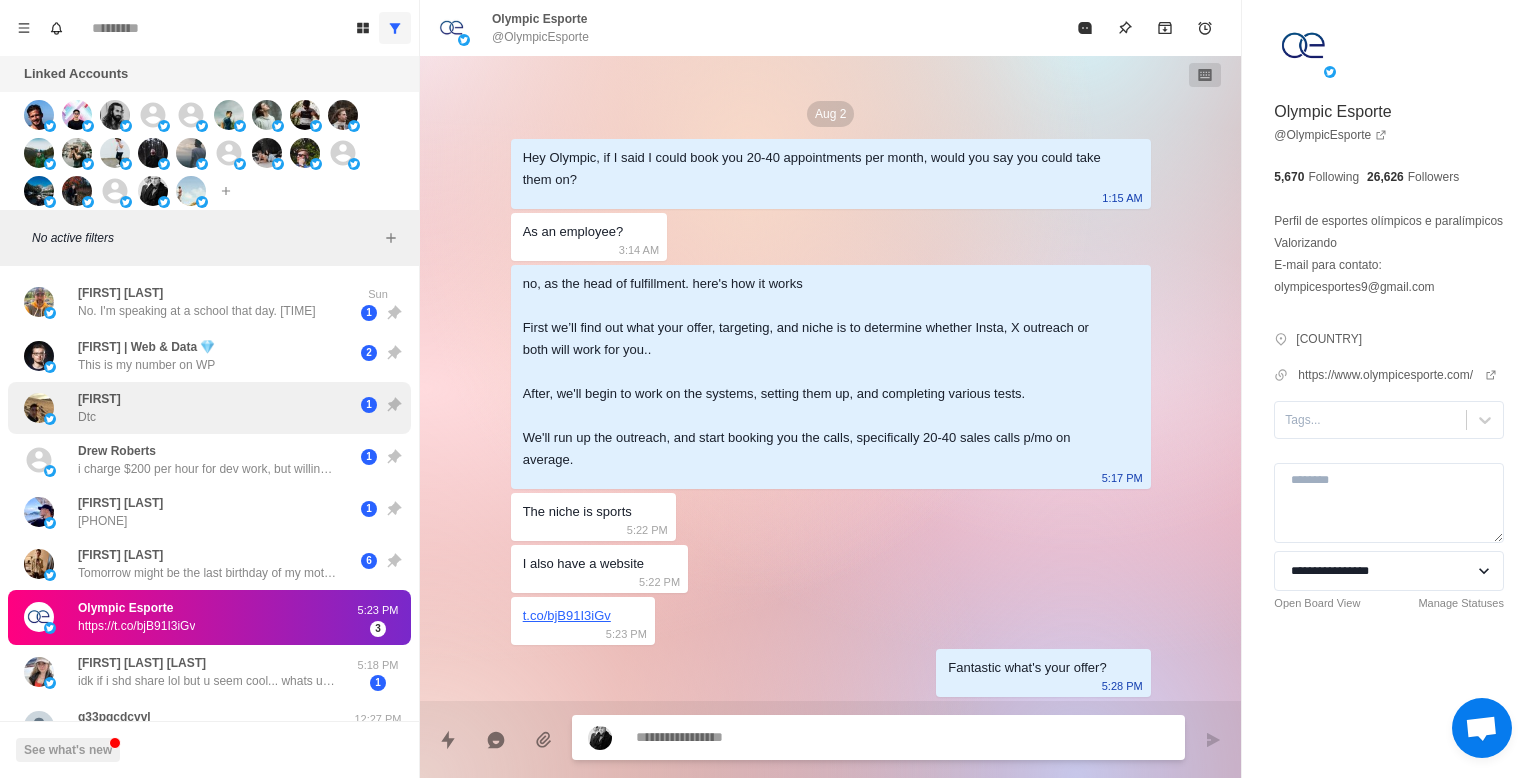click on "[FIRST] [LAST]" at bounding box center [209, 408] 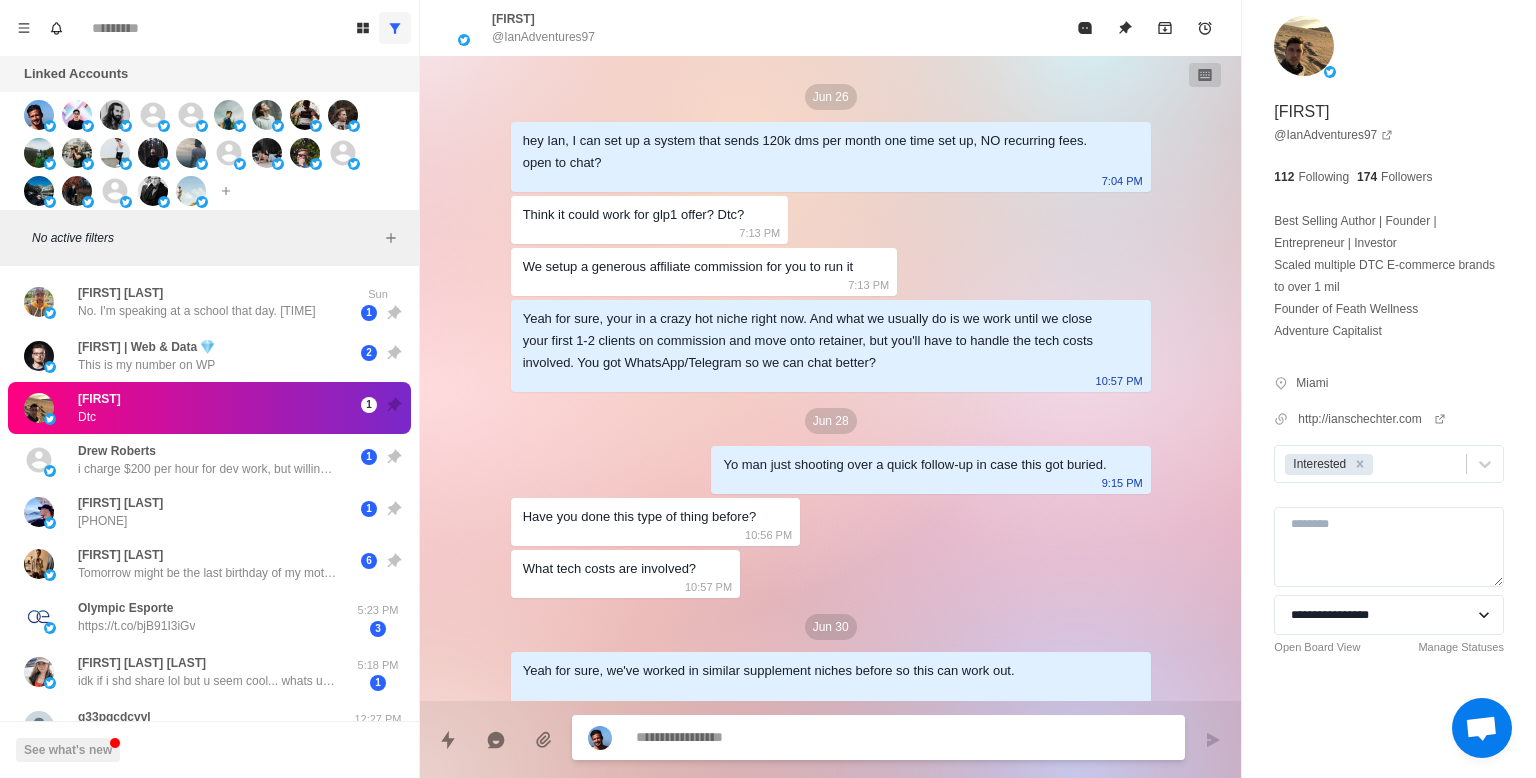 scroll, scrollTop: 979, scrollLeft: 0, axis: vertical 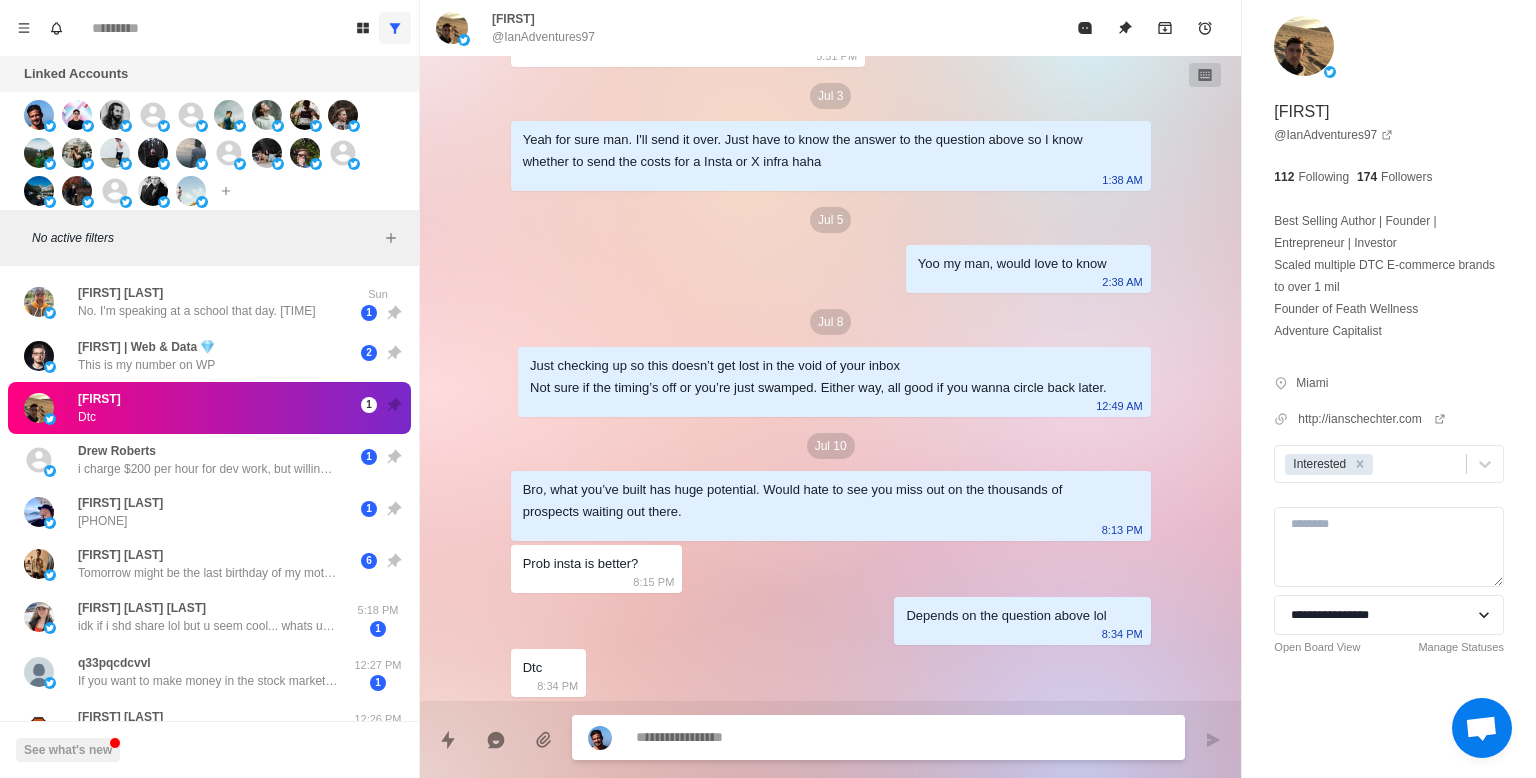 click at bounding box center [902, 737] 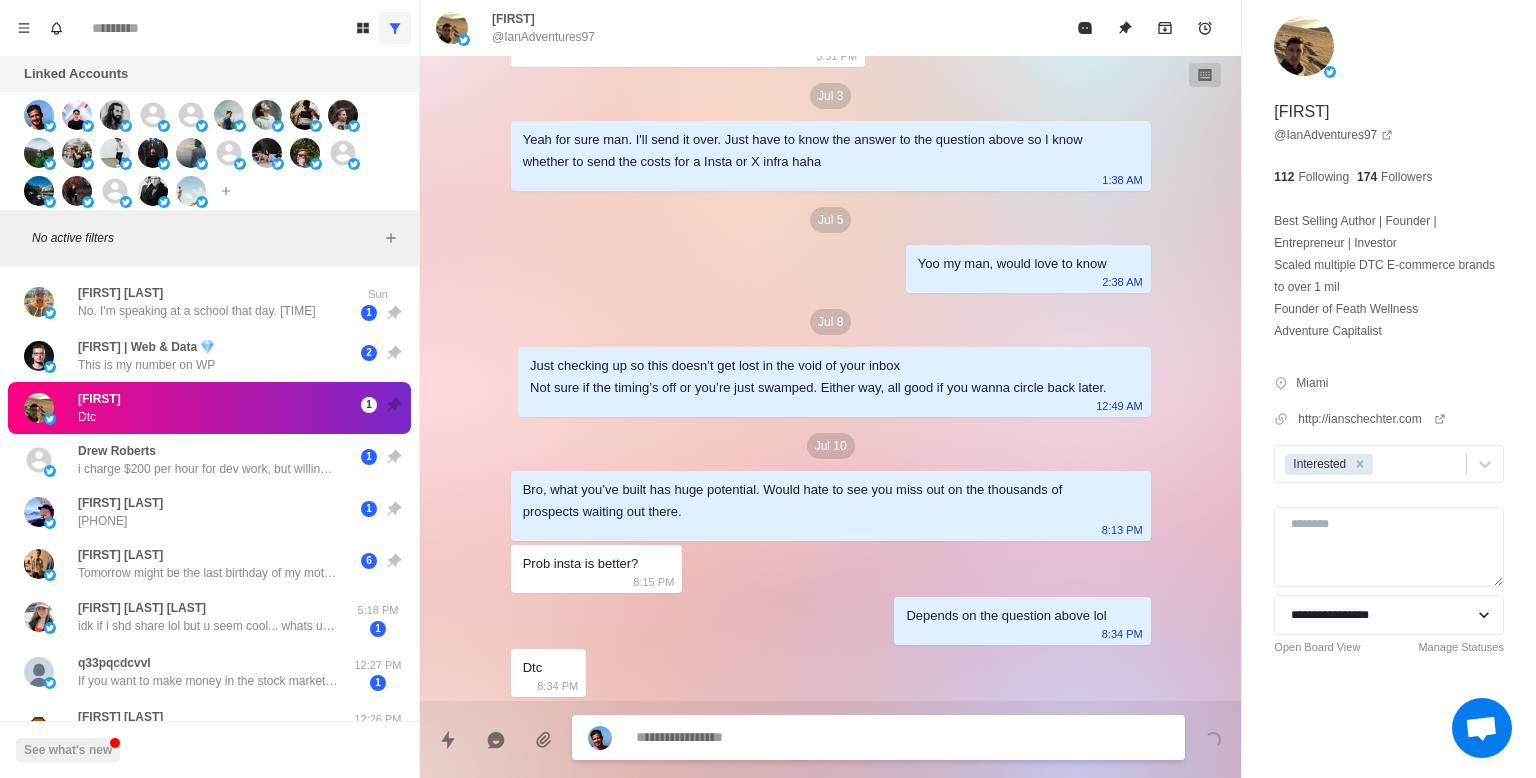 scroll, scrollTop: 1081, scrollLeft: 0, axis: vertical 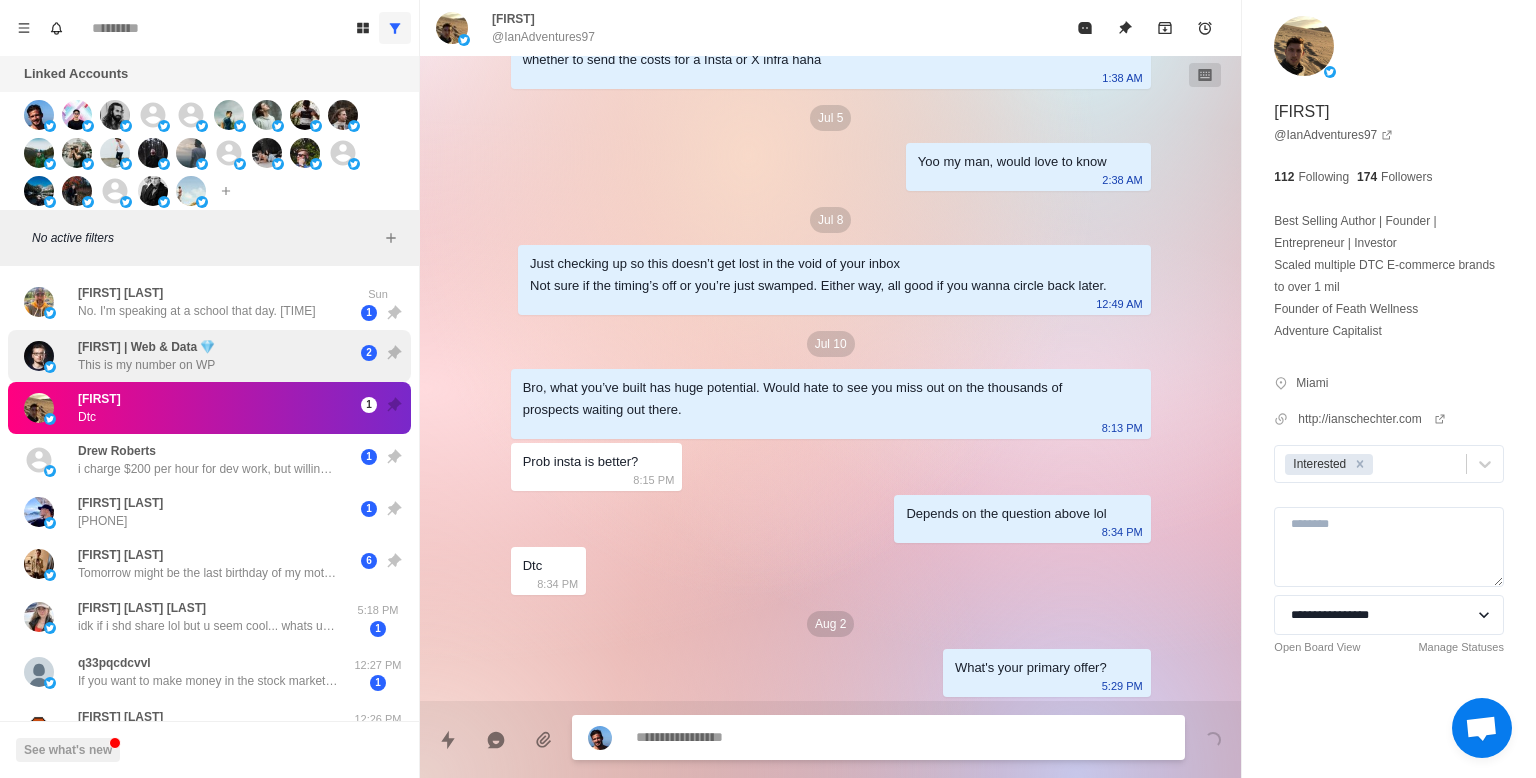 click on "[FIRST] | Web & Data 💎 This is my number on WP" at bounding box center (188, 356) 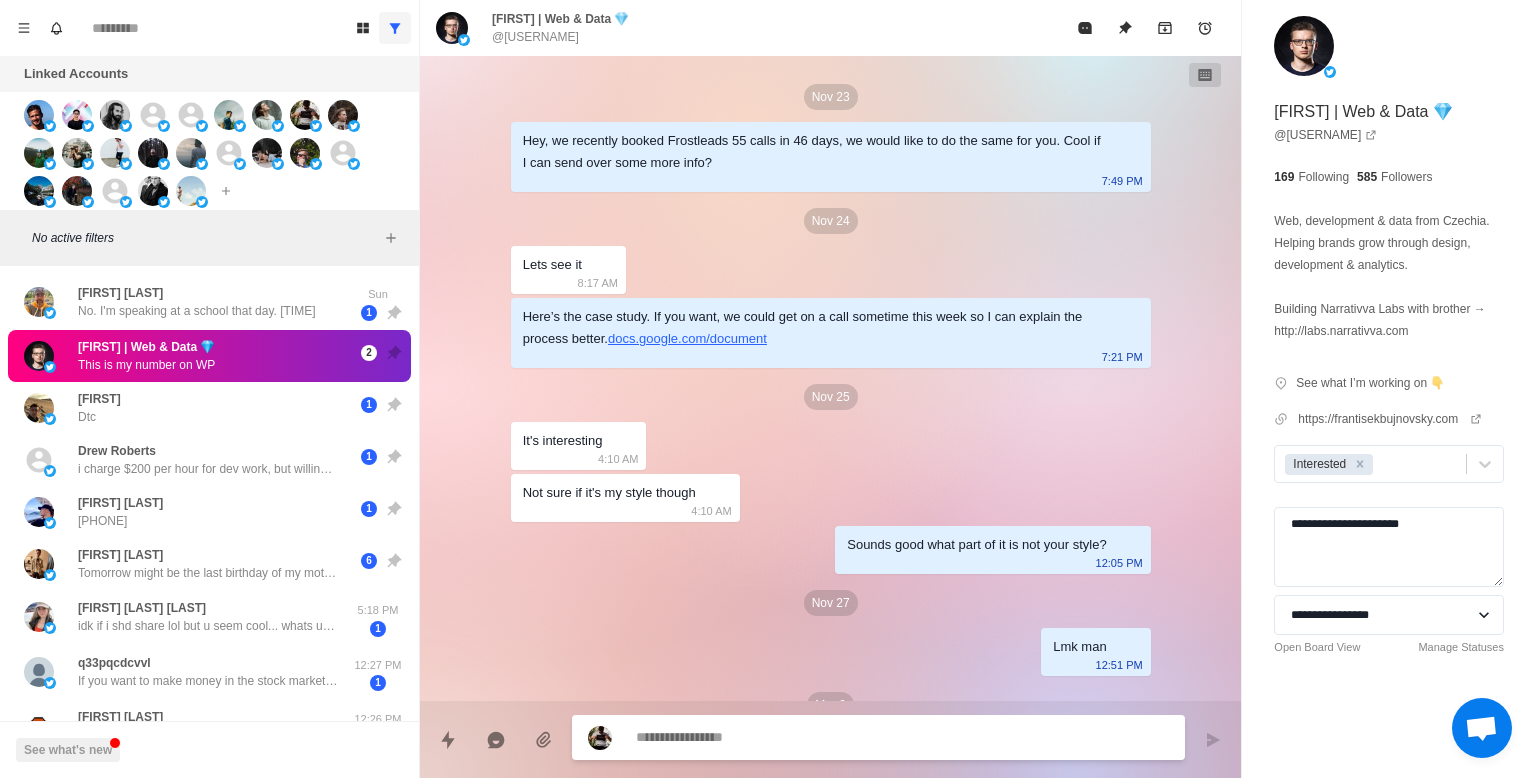 scroll, scrollTop: 2645, scrollLeft: 0, axis: vertical 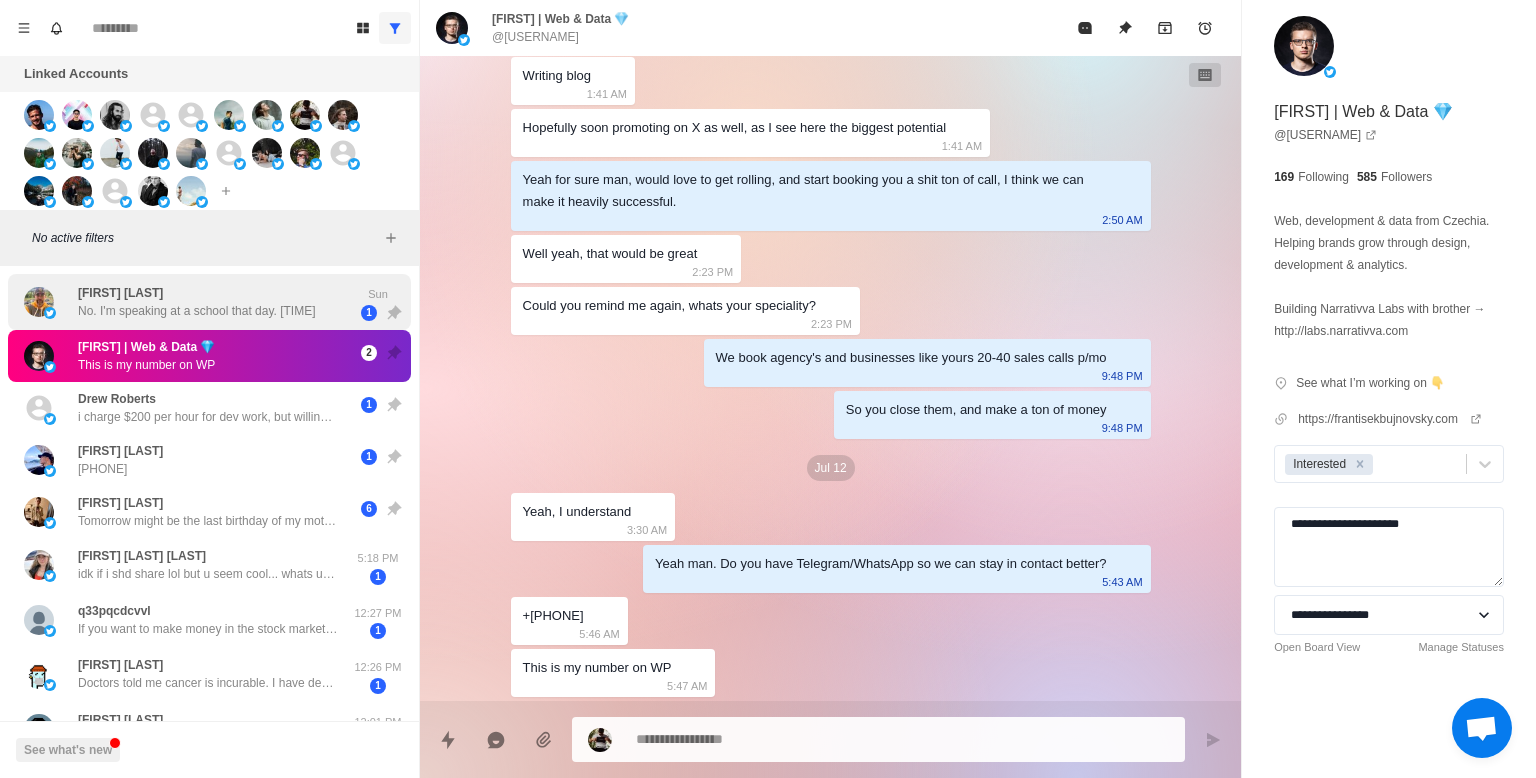 click on "No. I'm speaking at a school that day. [TIME]" at bounding box center [197, 311] 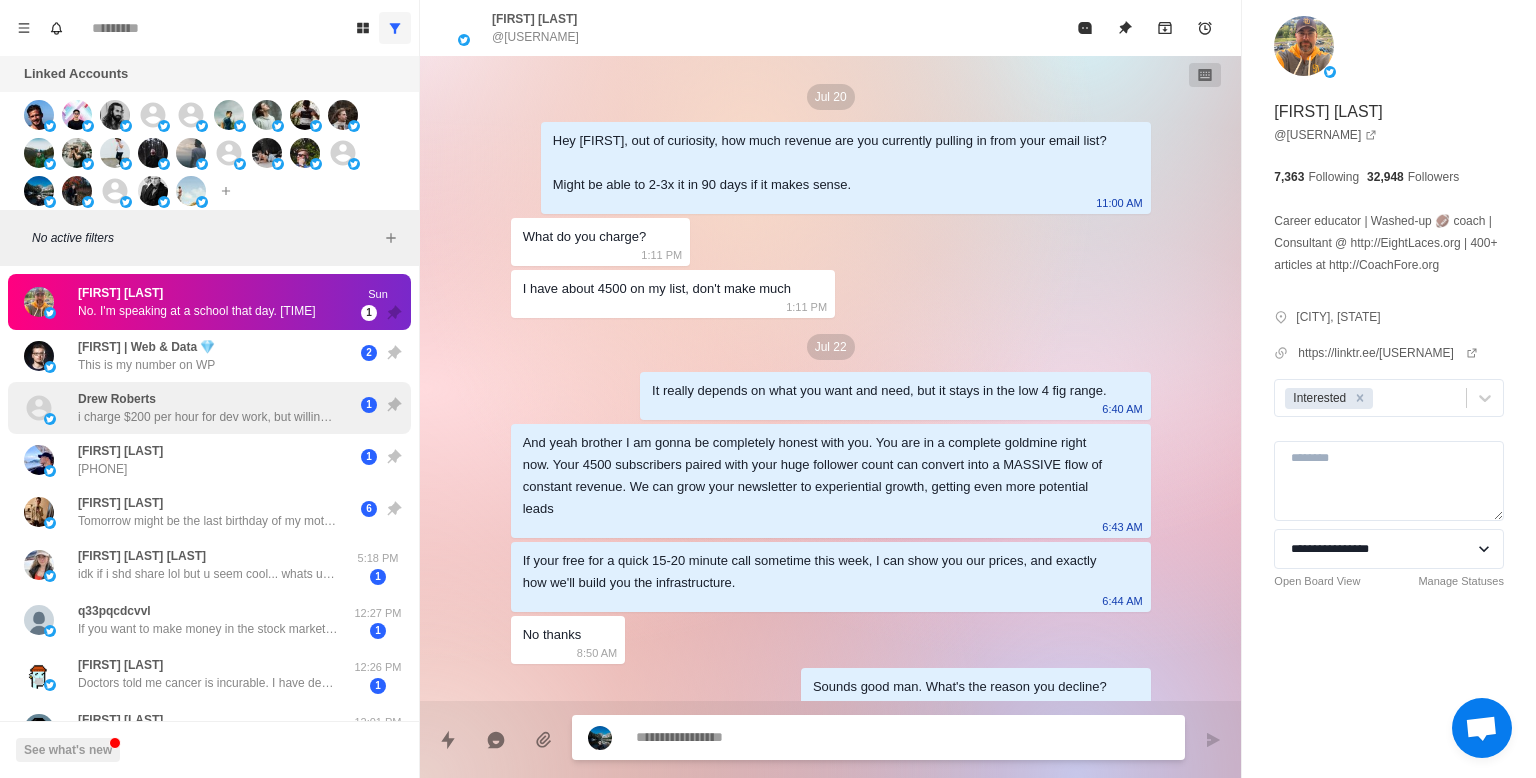 scroll, scrollTop: 1285, scrollLeft: 0, axis: vertical 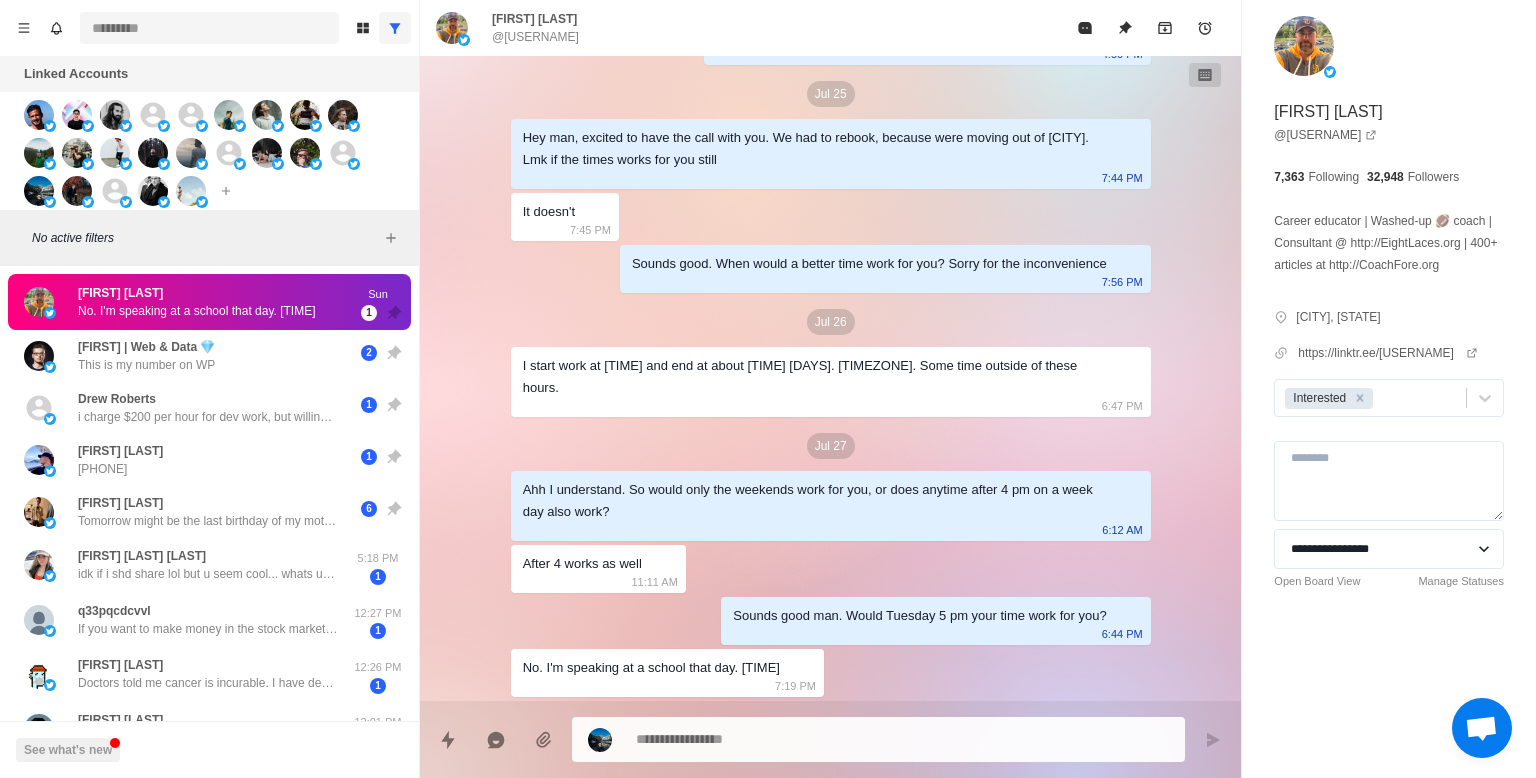 click at bounding box center (209, 28) 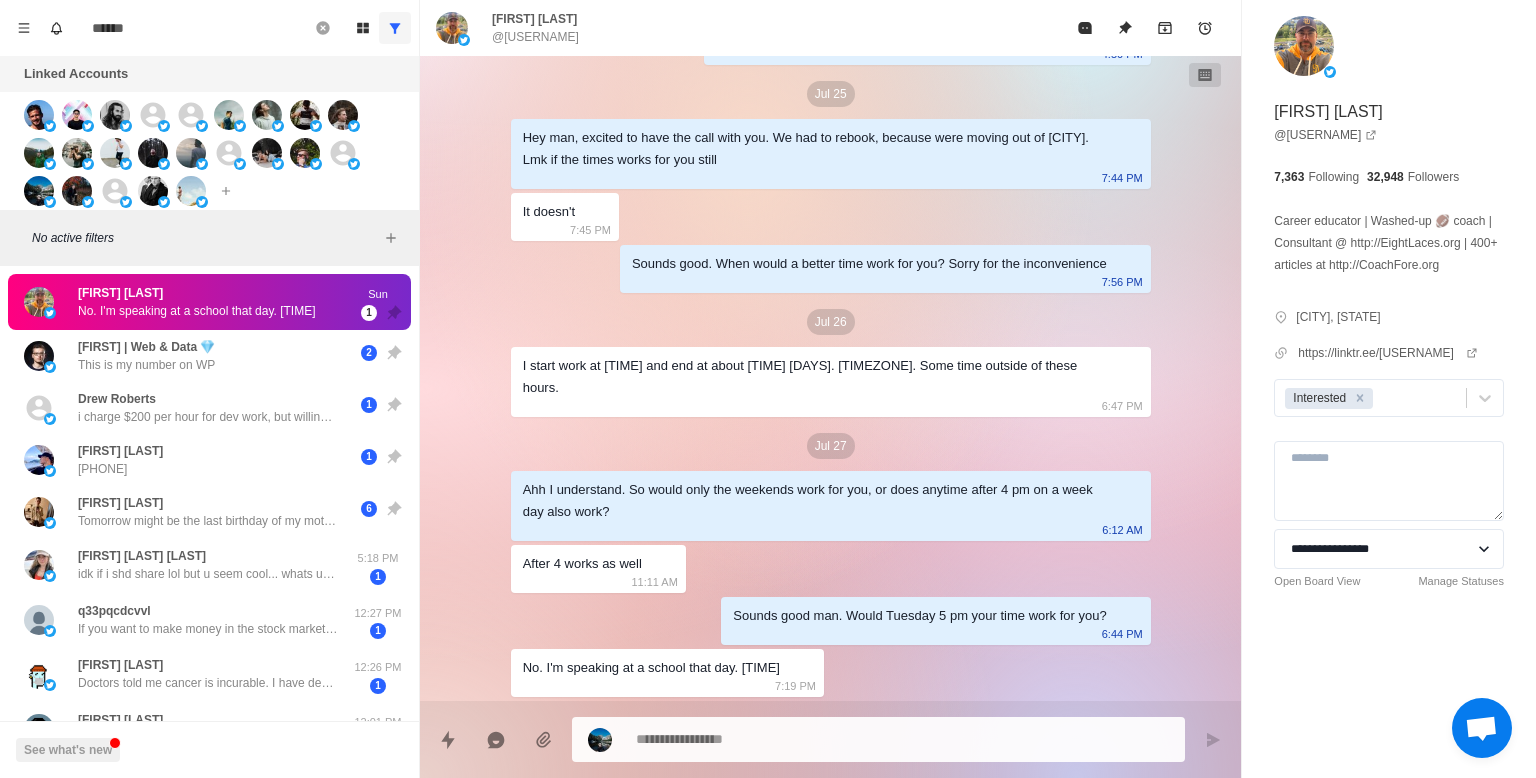 click 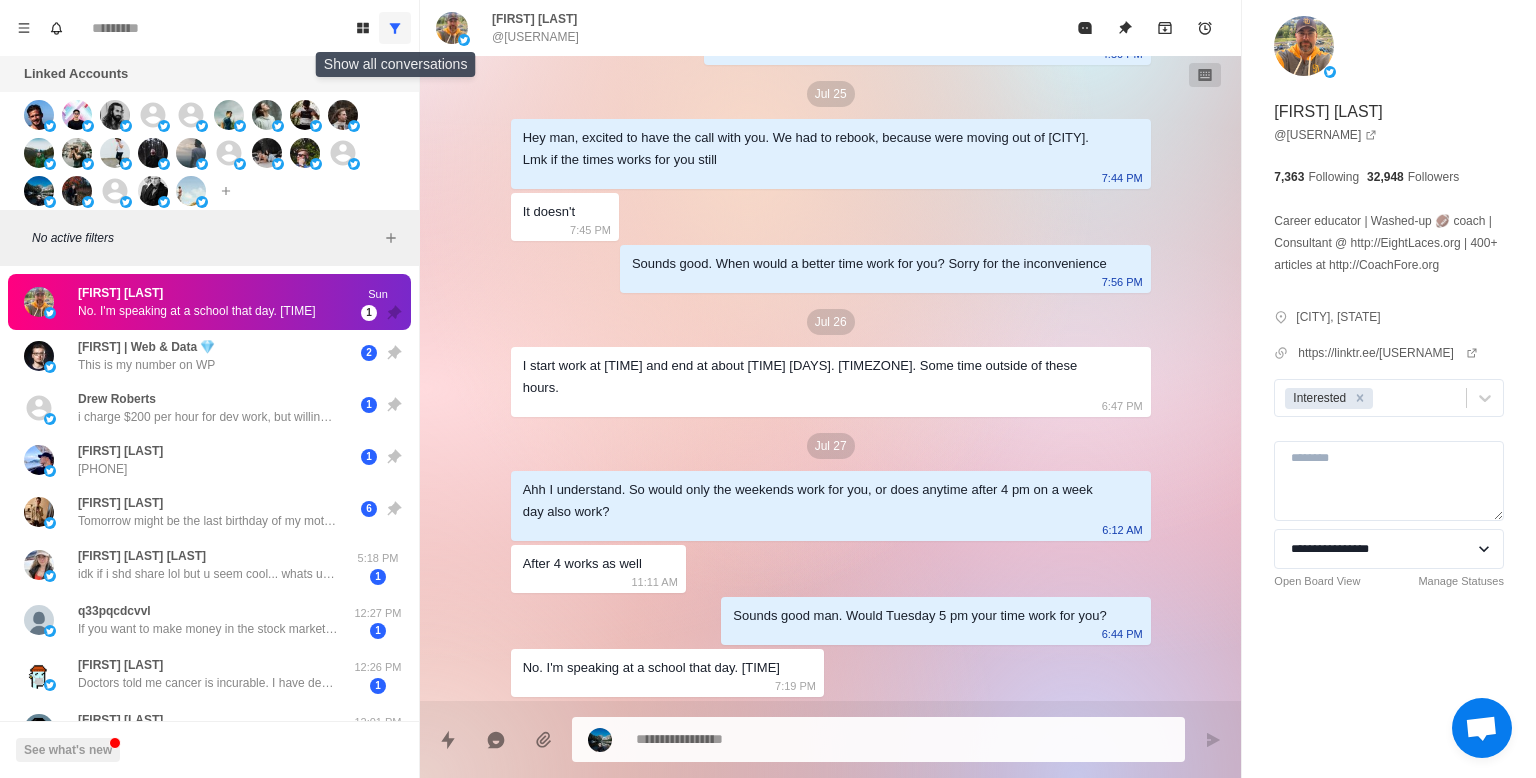 click at bounding box center (395, 28) 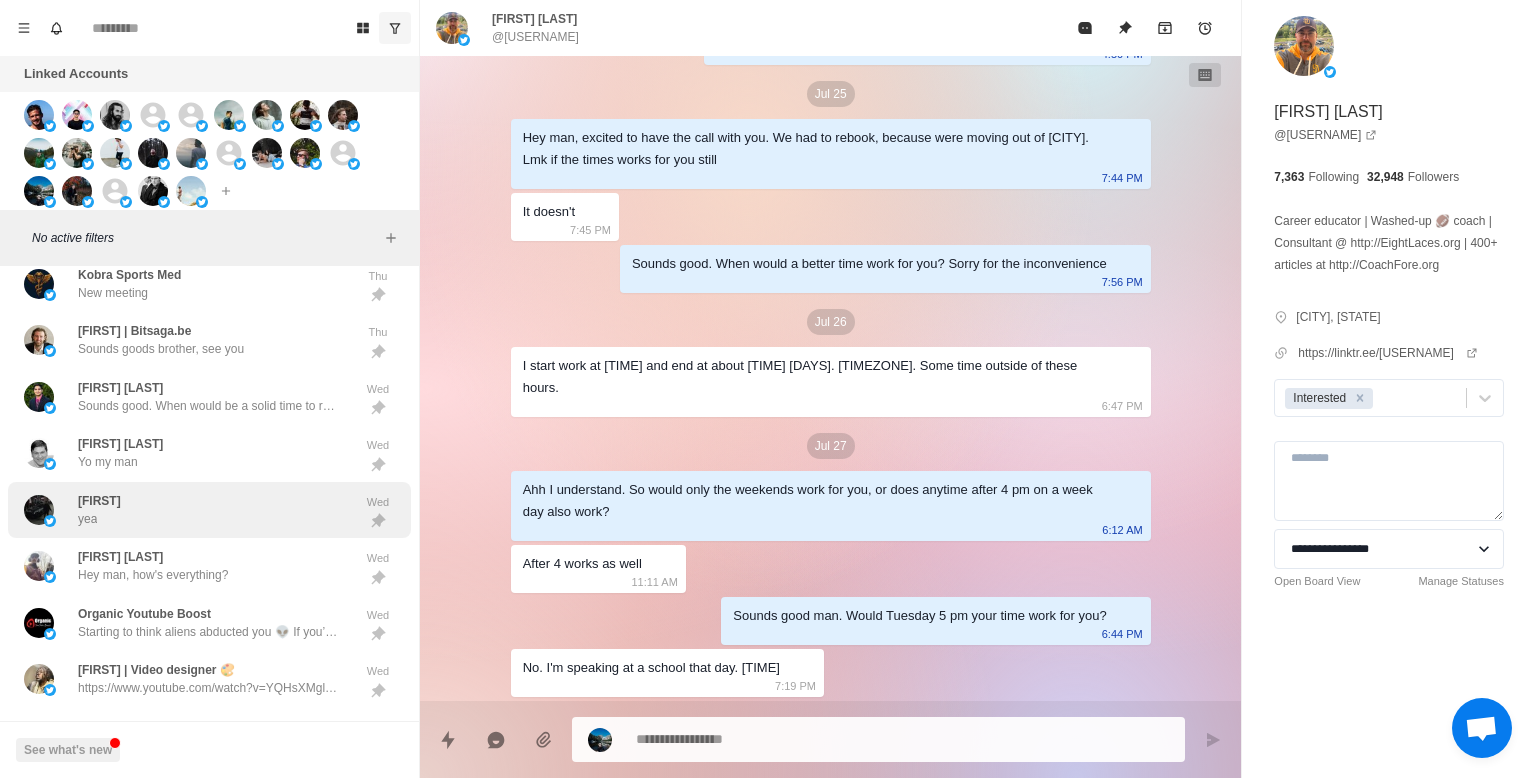 scroll, scrollTop: 768, scrollLeft: 0, axis: vertical 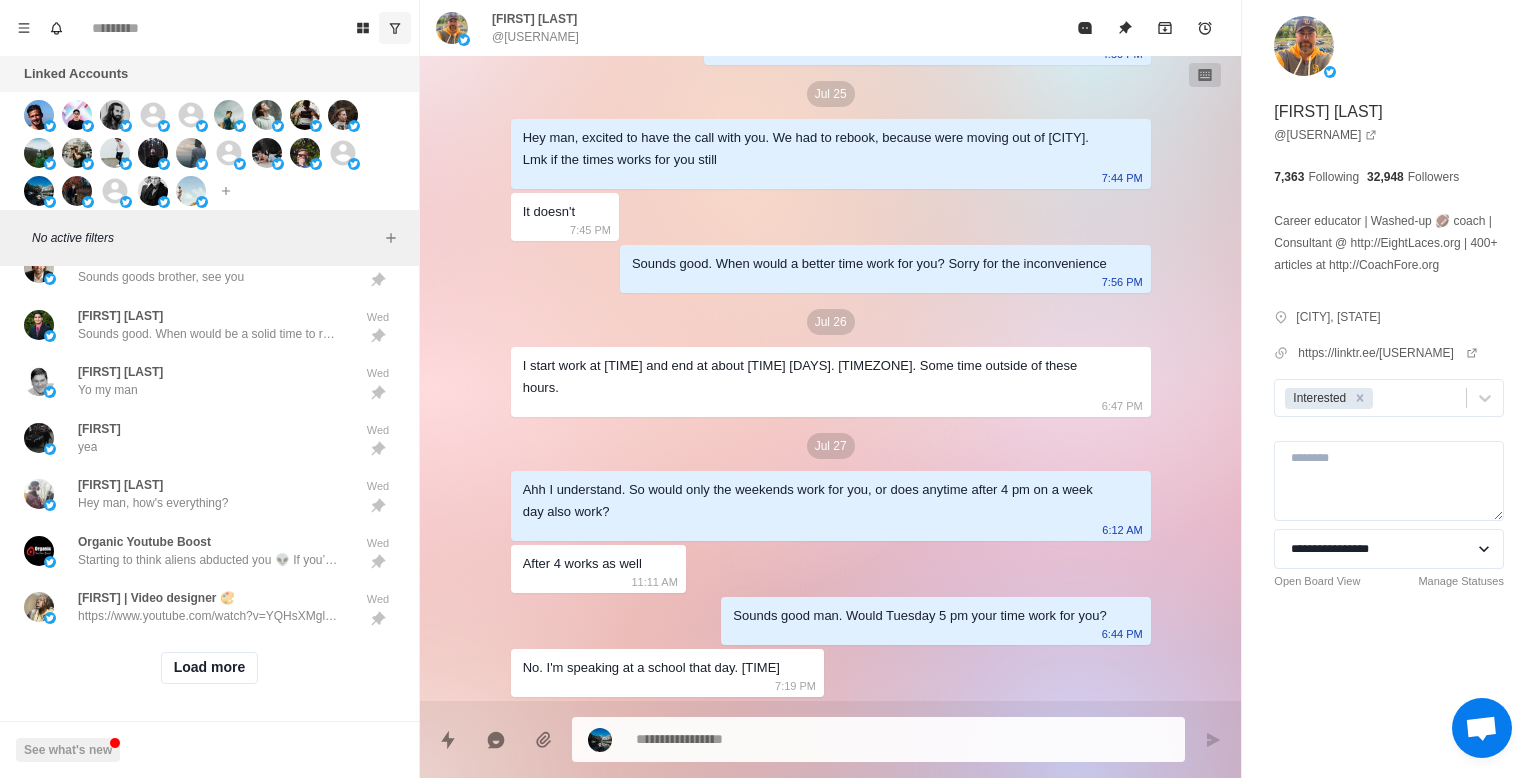 click on "Load more" at bounding box center [209, 668] 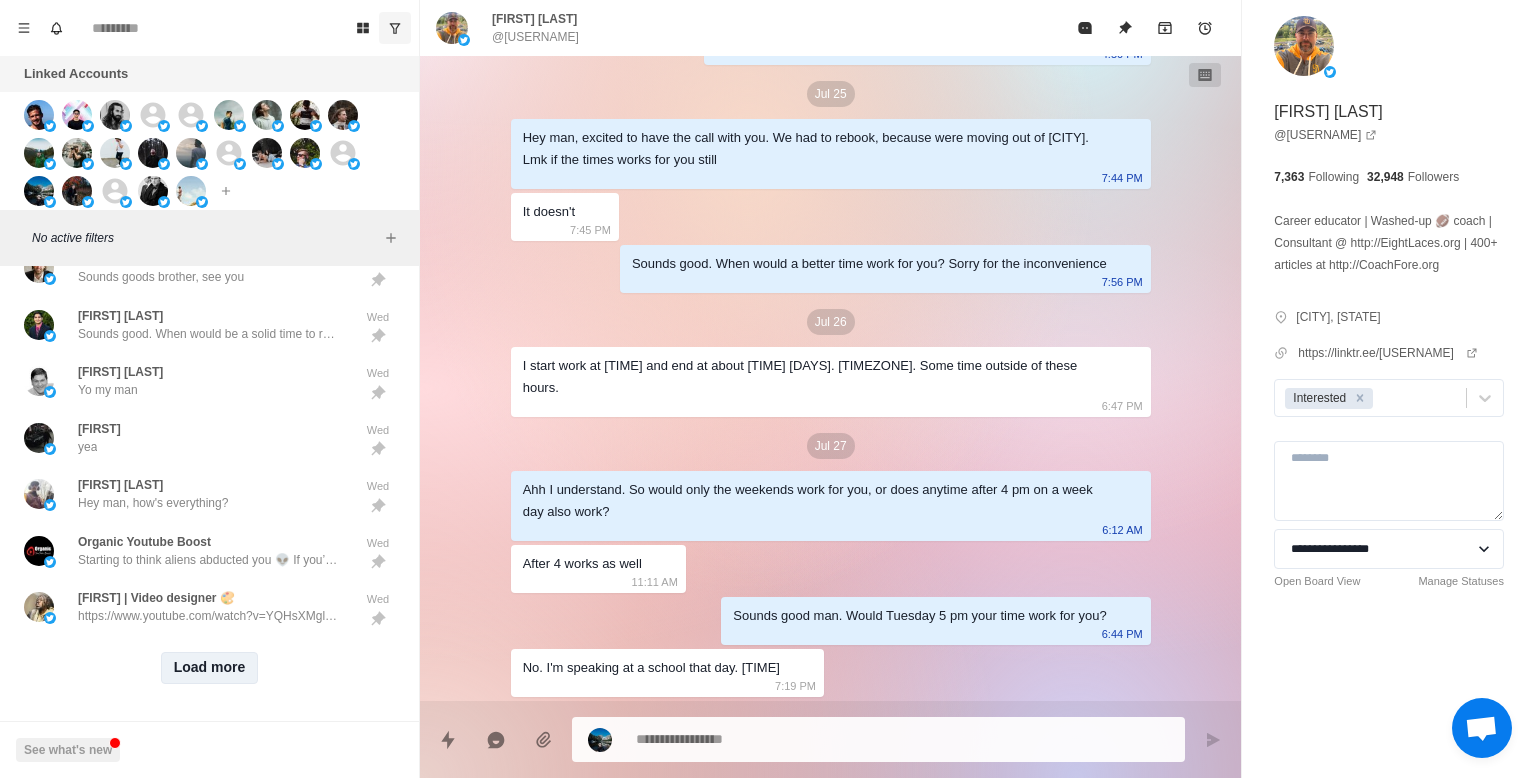click on "Load more" at bounding box center (210, 668) 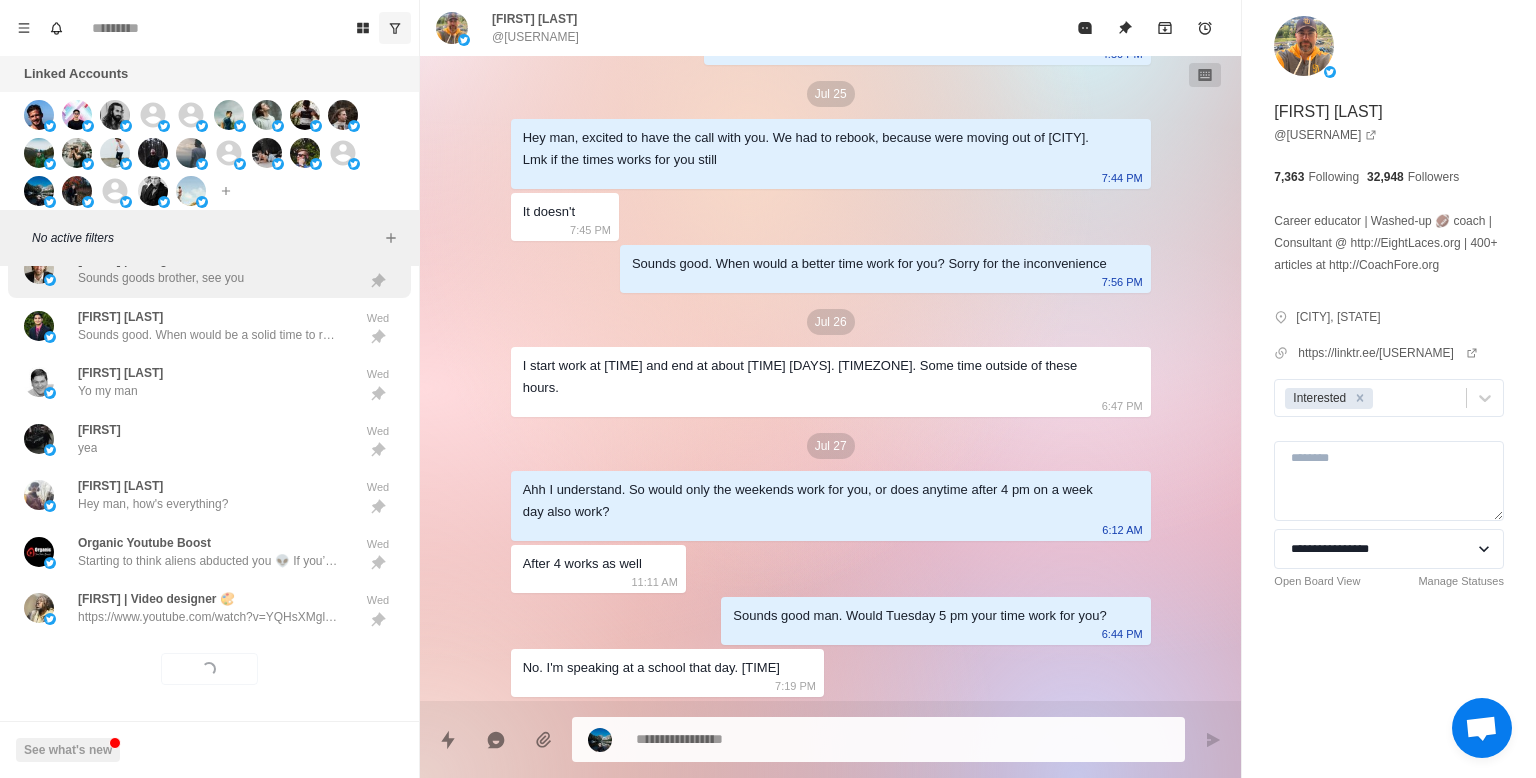scroll, scrollTop: 768, scrollLeft: 0, axis: vertical 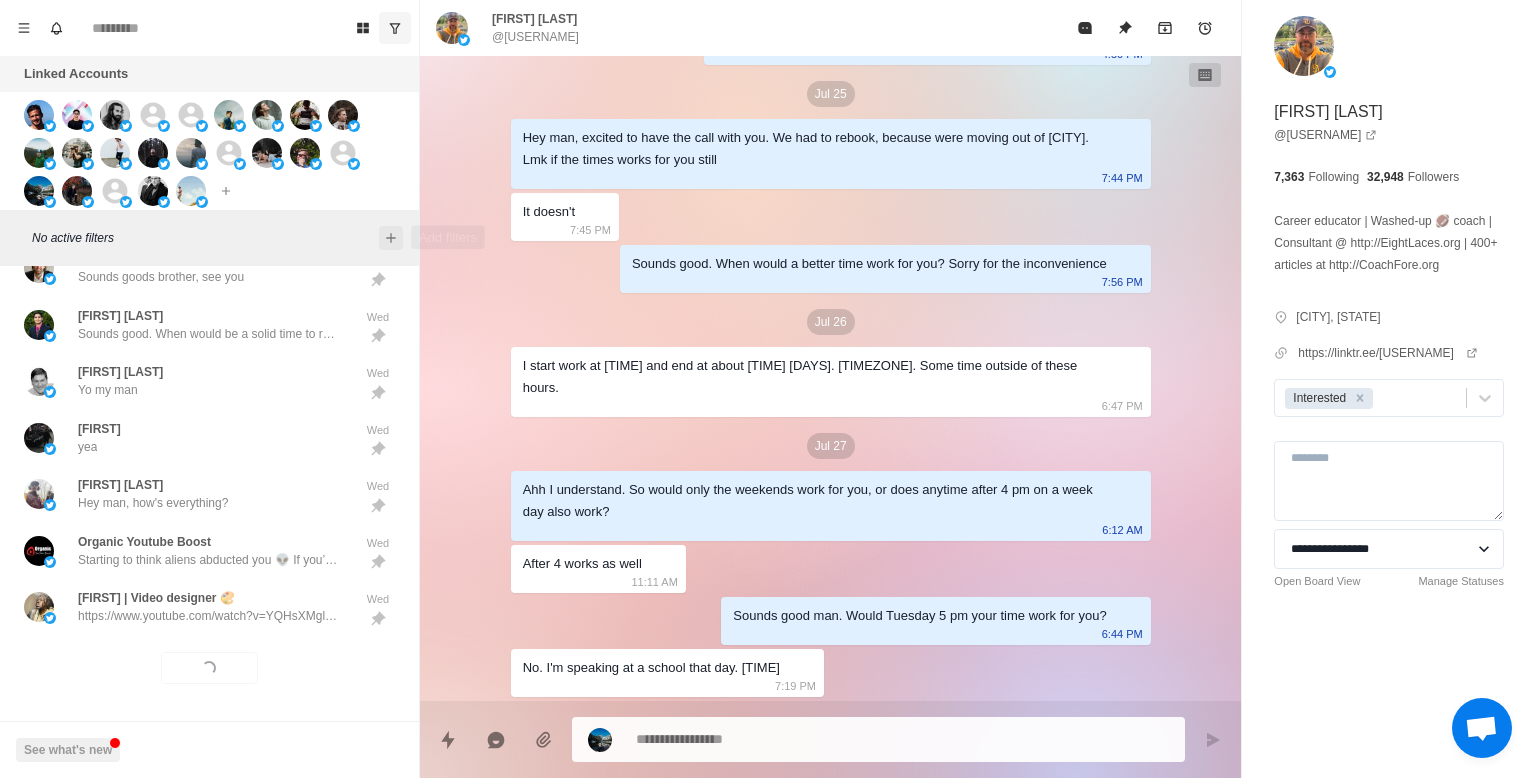 click 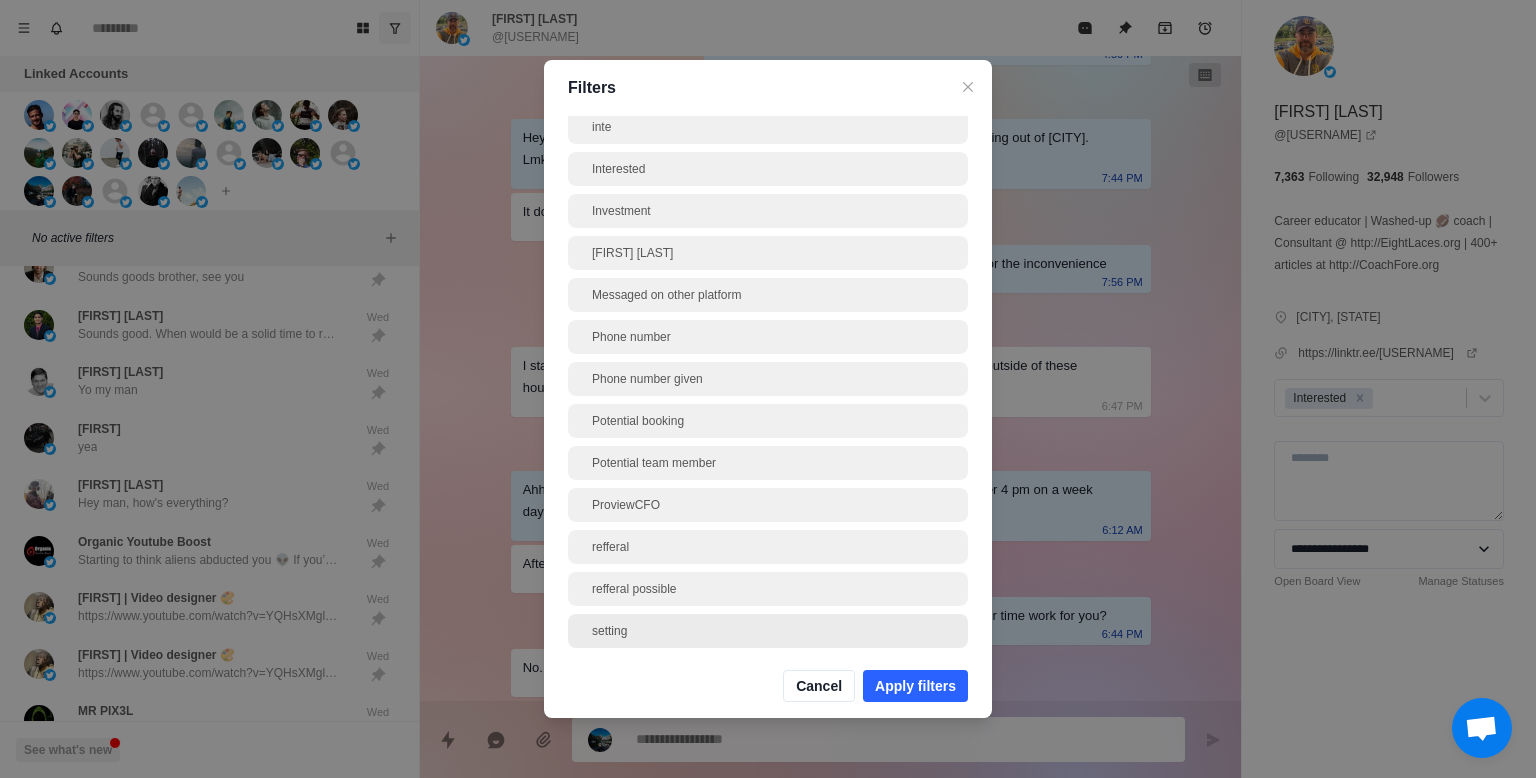 scroll, scrollTop: 938, scrollLeft: 0, axis: vertical 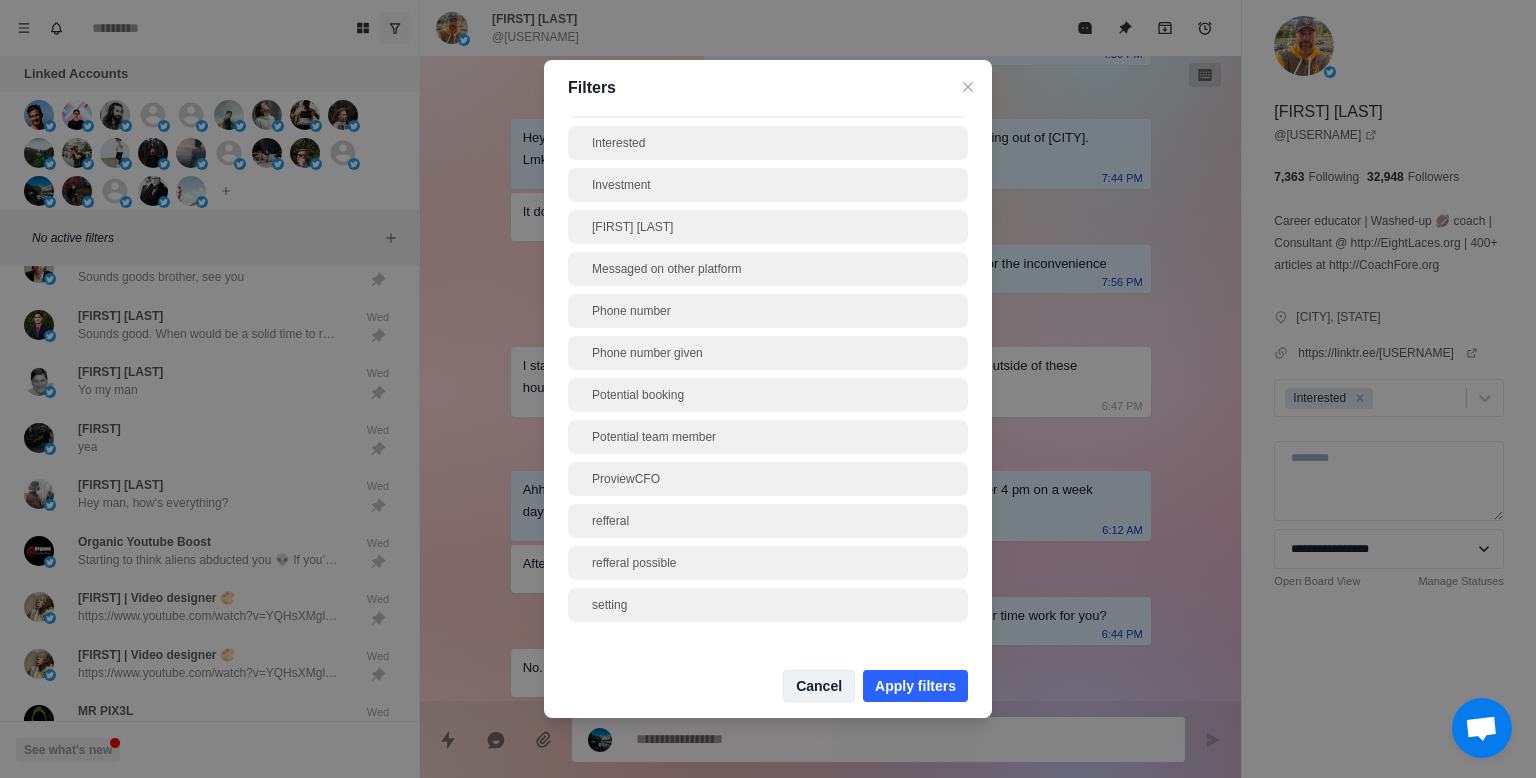 click on "Cancel" at bounding box center [819, 686] 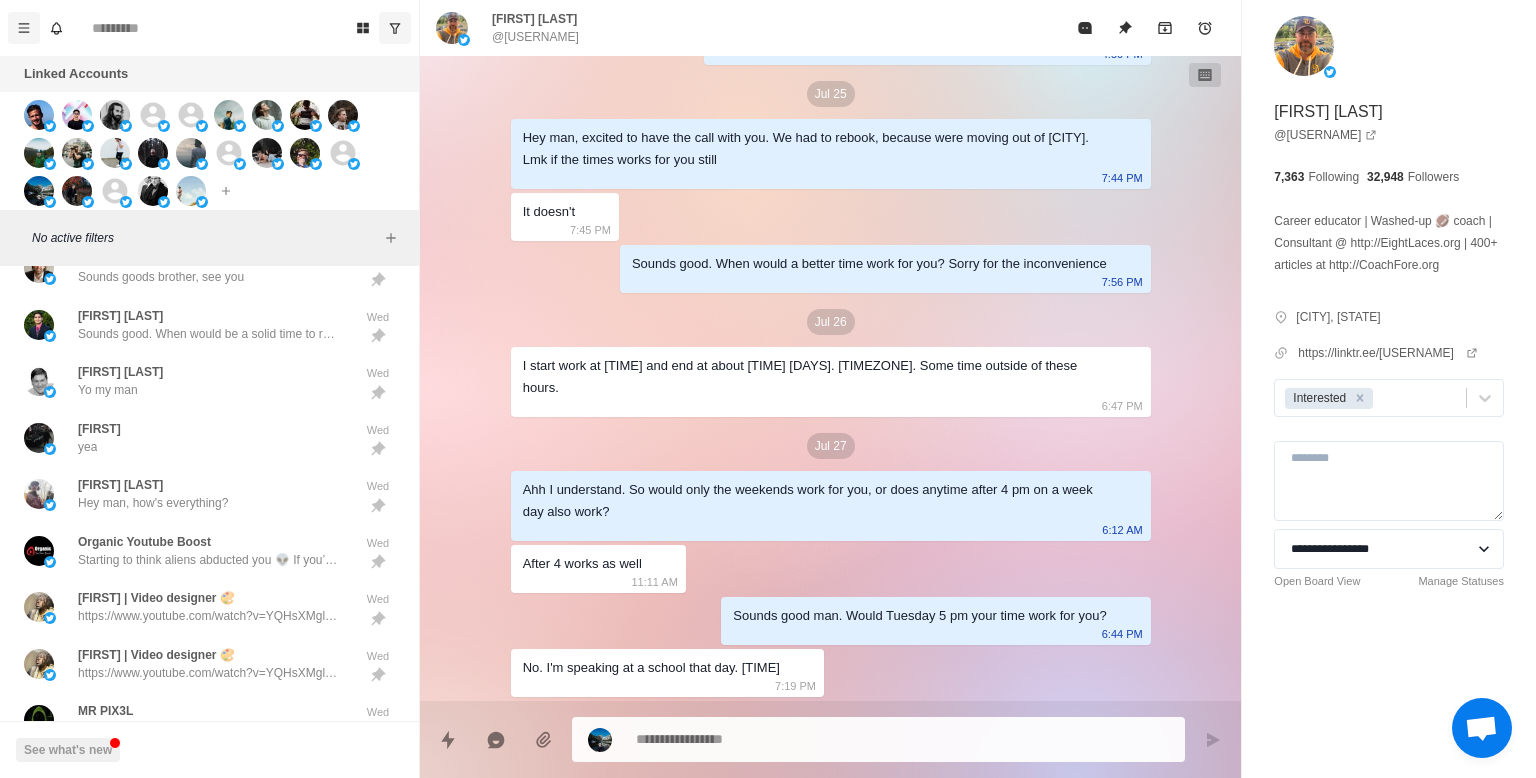 click at bounding box center [24, 28] 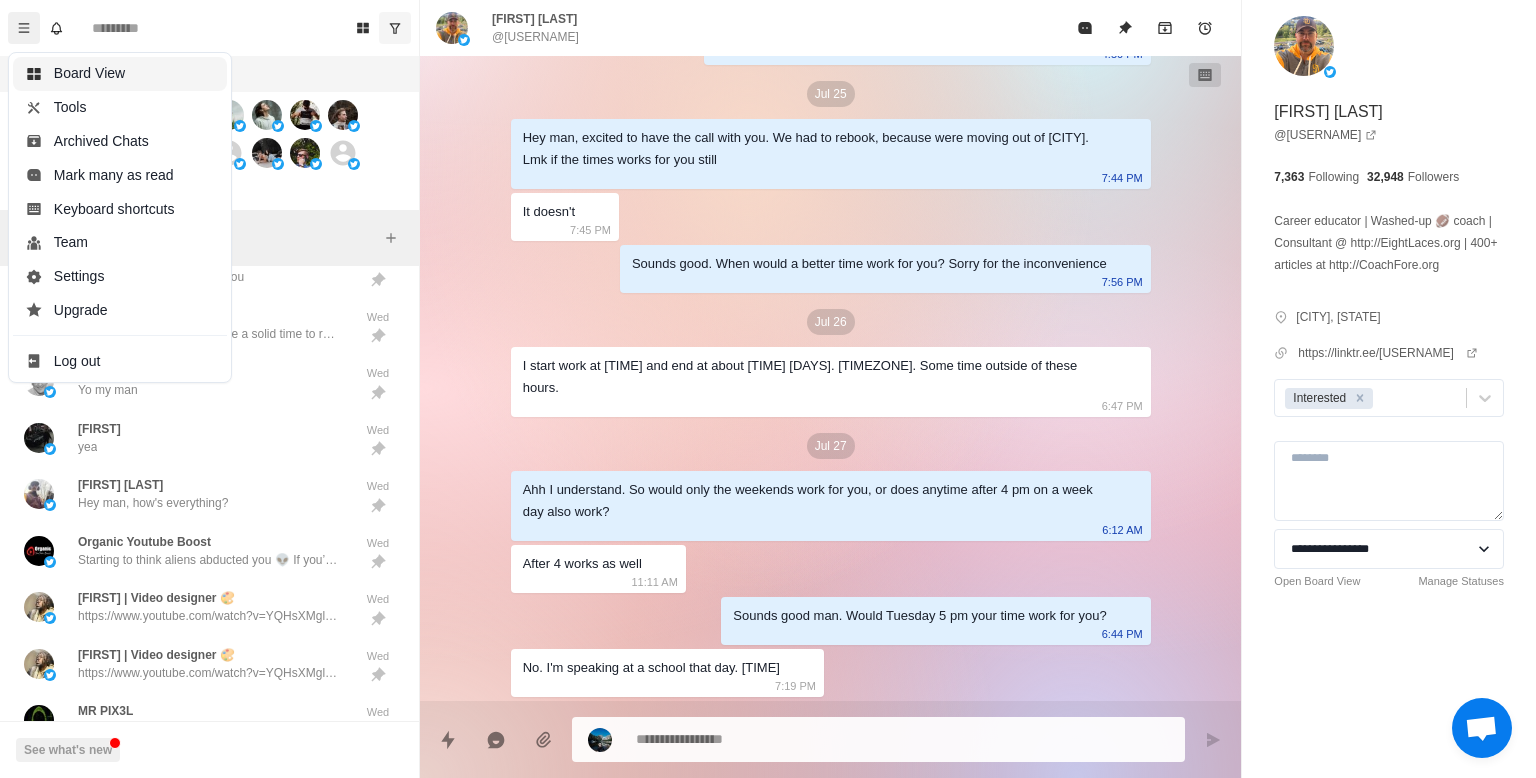 click on "Board View" at bounding box center [120, 74] 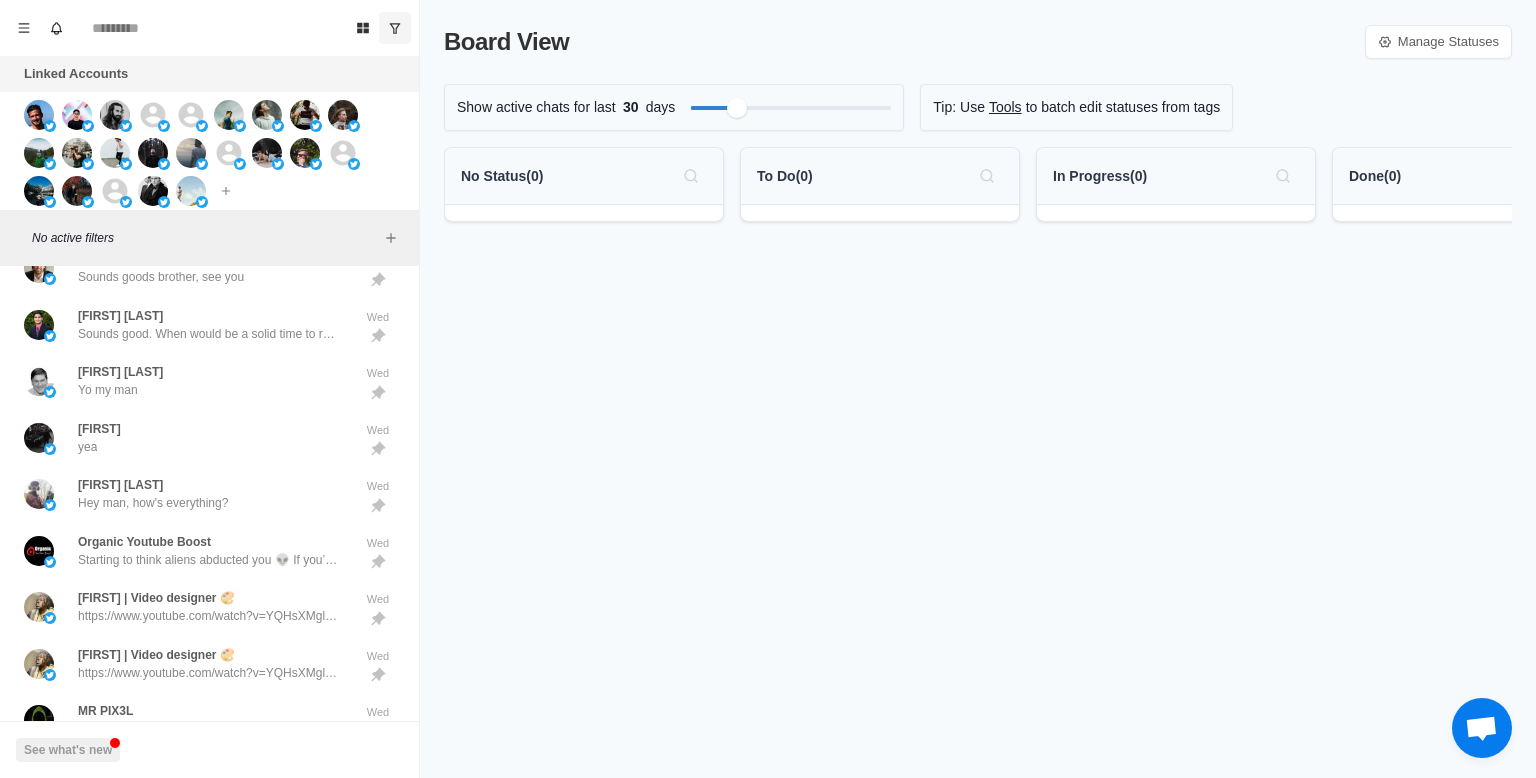 click on "Board View Tools Archived Chats Mark many as read Keyboard shortcuts Team Settings Upgrade Log out Past reminders No notifications Create a reminder in a conversation  to be notified" at bounding box center [209, 28] 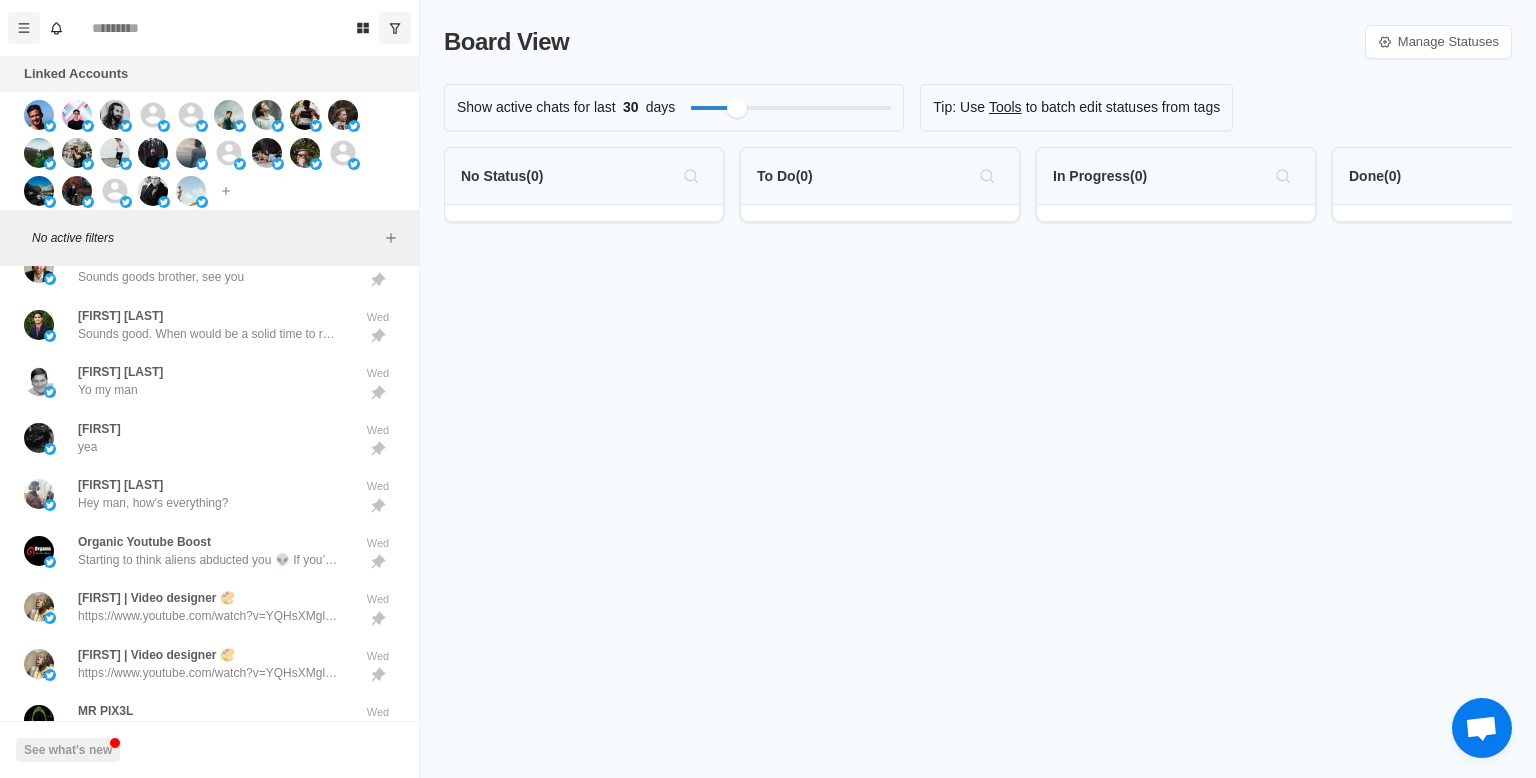 click at bounding box center (24, 28) 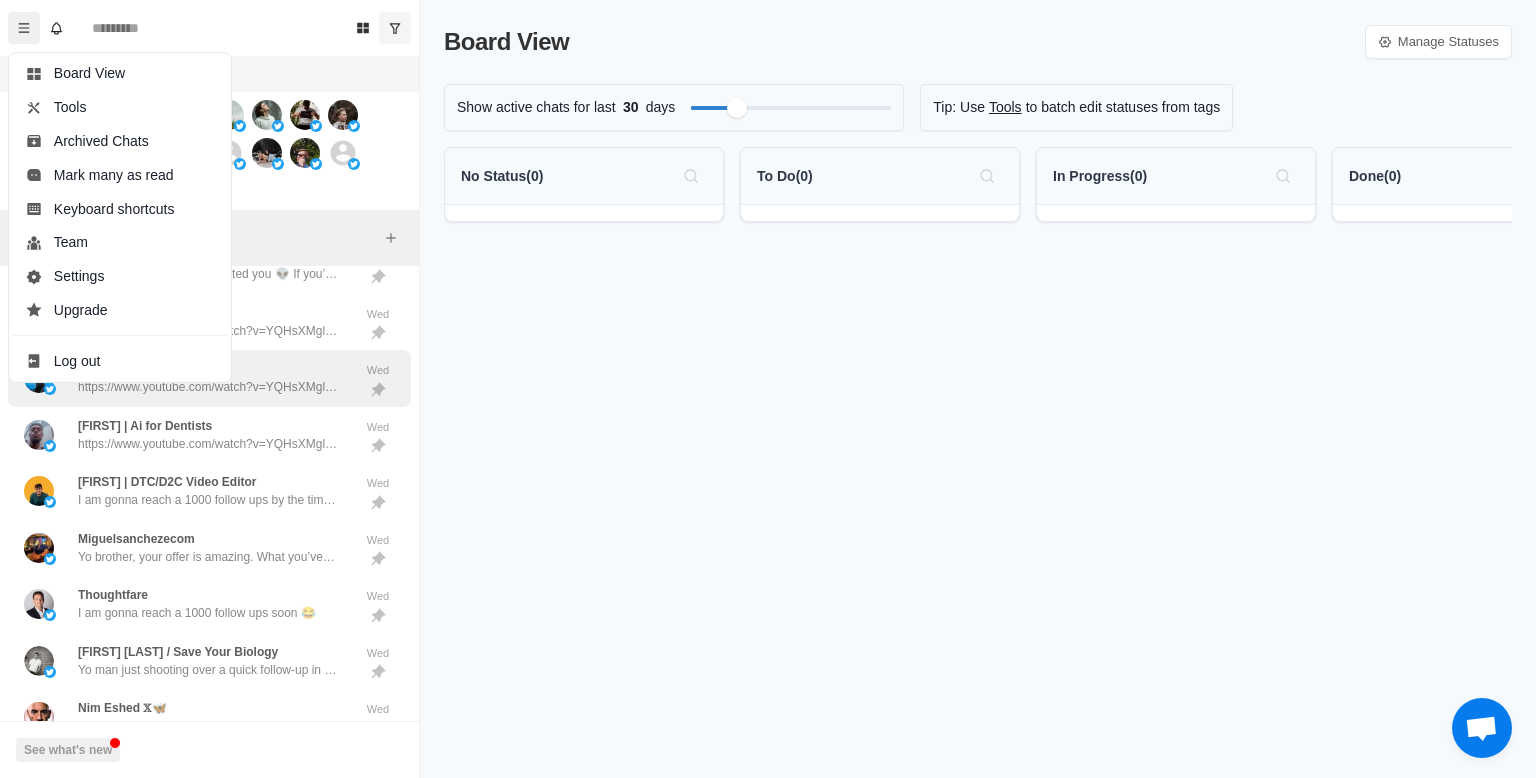 scroll, scrollTop: 1588, scrollLeft: 0, axis: vertical 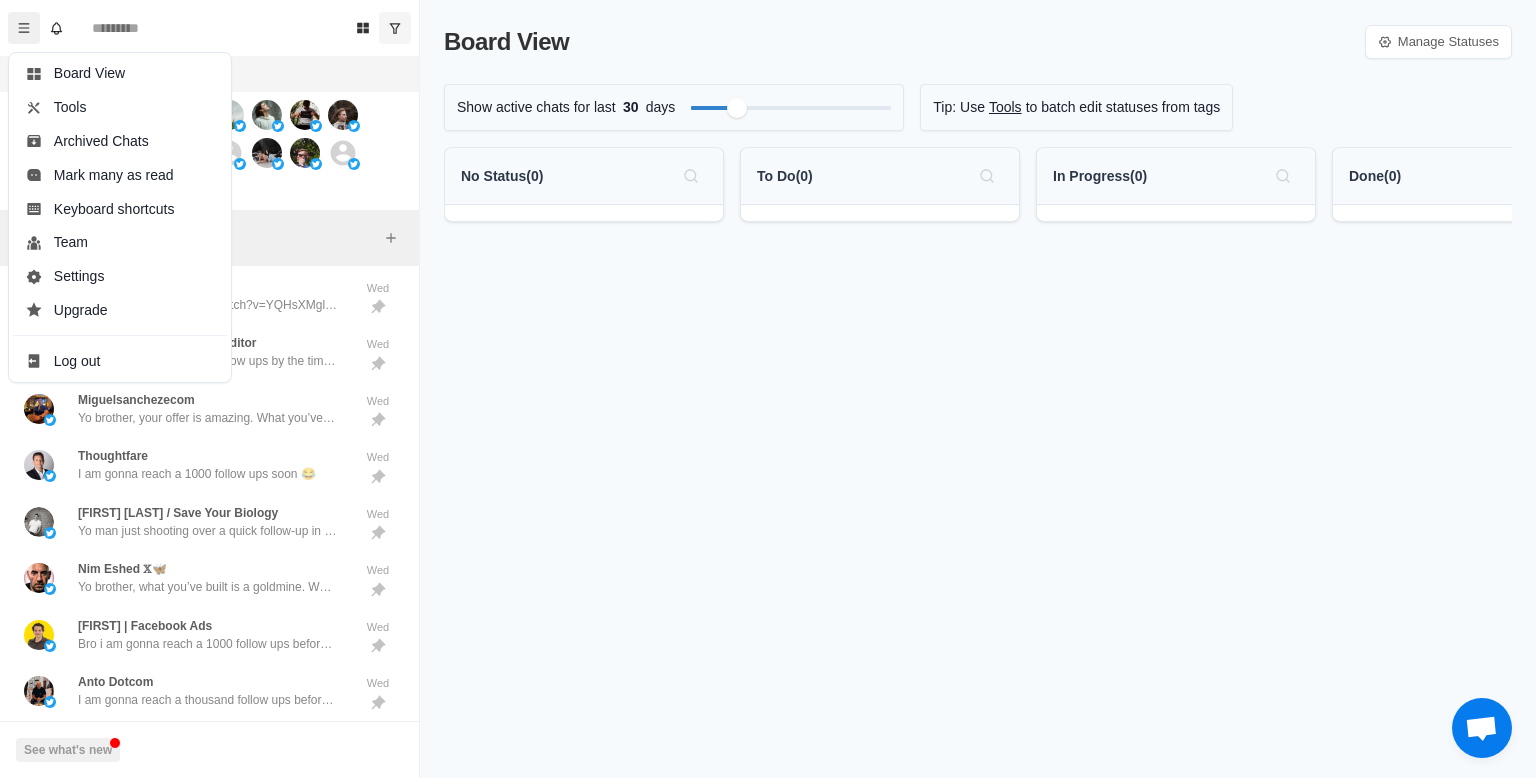 click on "Board View Manage Statuses Show active chats for last  30  days Tip: Use Tools to batch edit statuses from tags No Status  ( 0 ) To Do  ( 0 ) In Progress  ( 0 ) Done  ( 0 )" at bounding box center [978, 389] 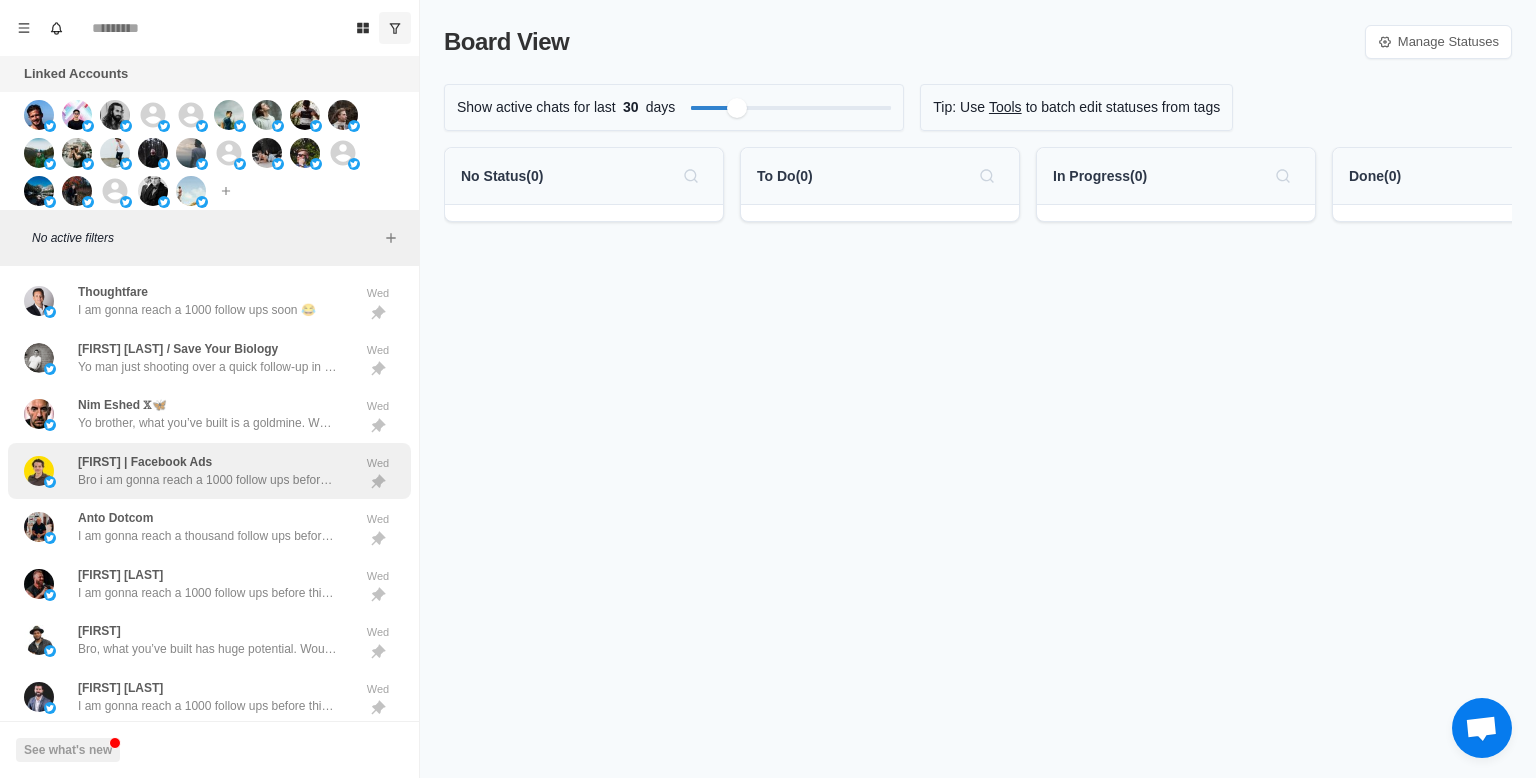 scroll, scrollTop: 1899, scrollLeft: 0, axis: vertical 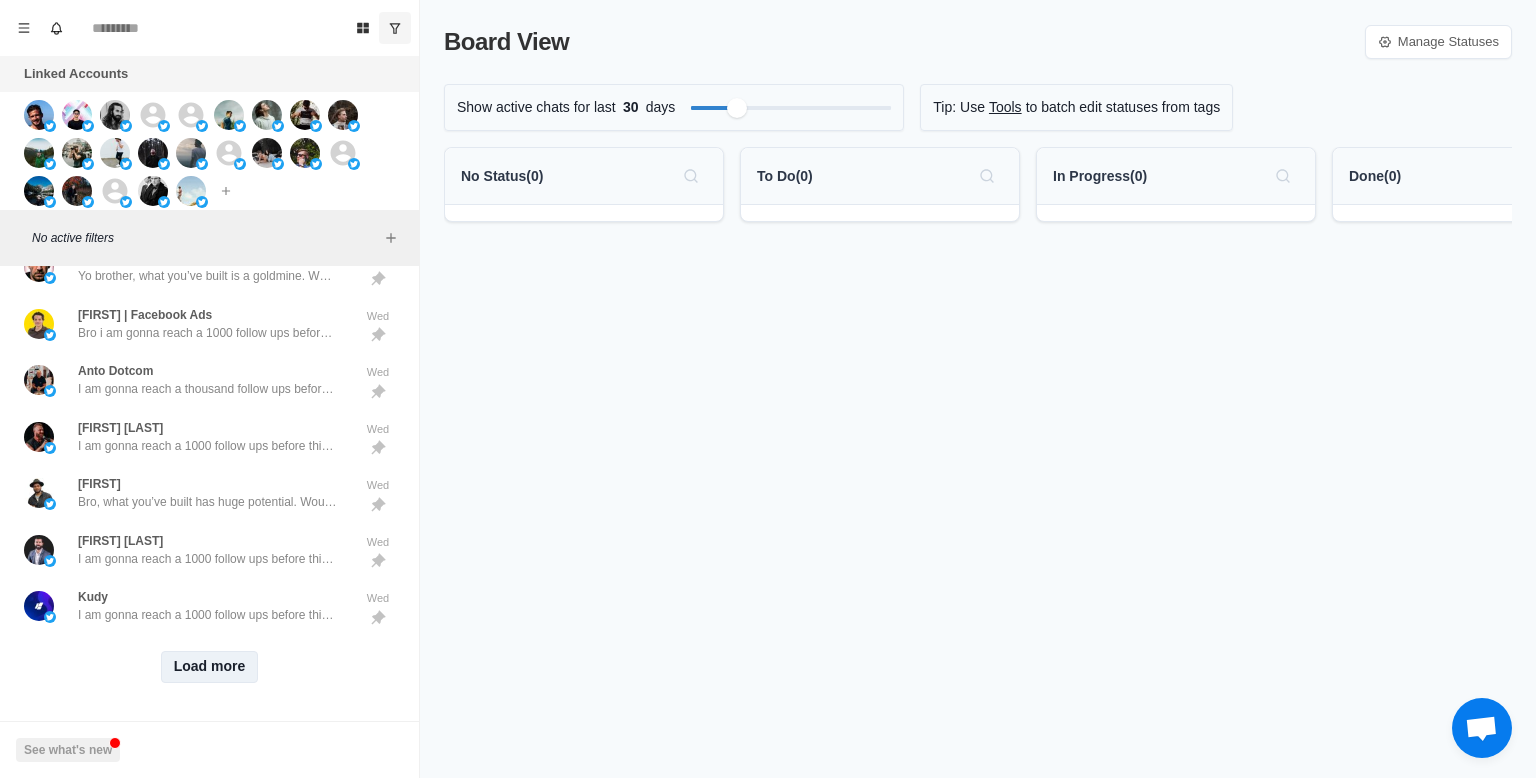 click on "Load more" at bounding box center [210, 667] 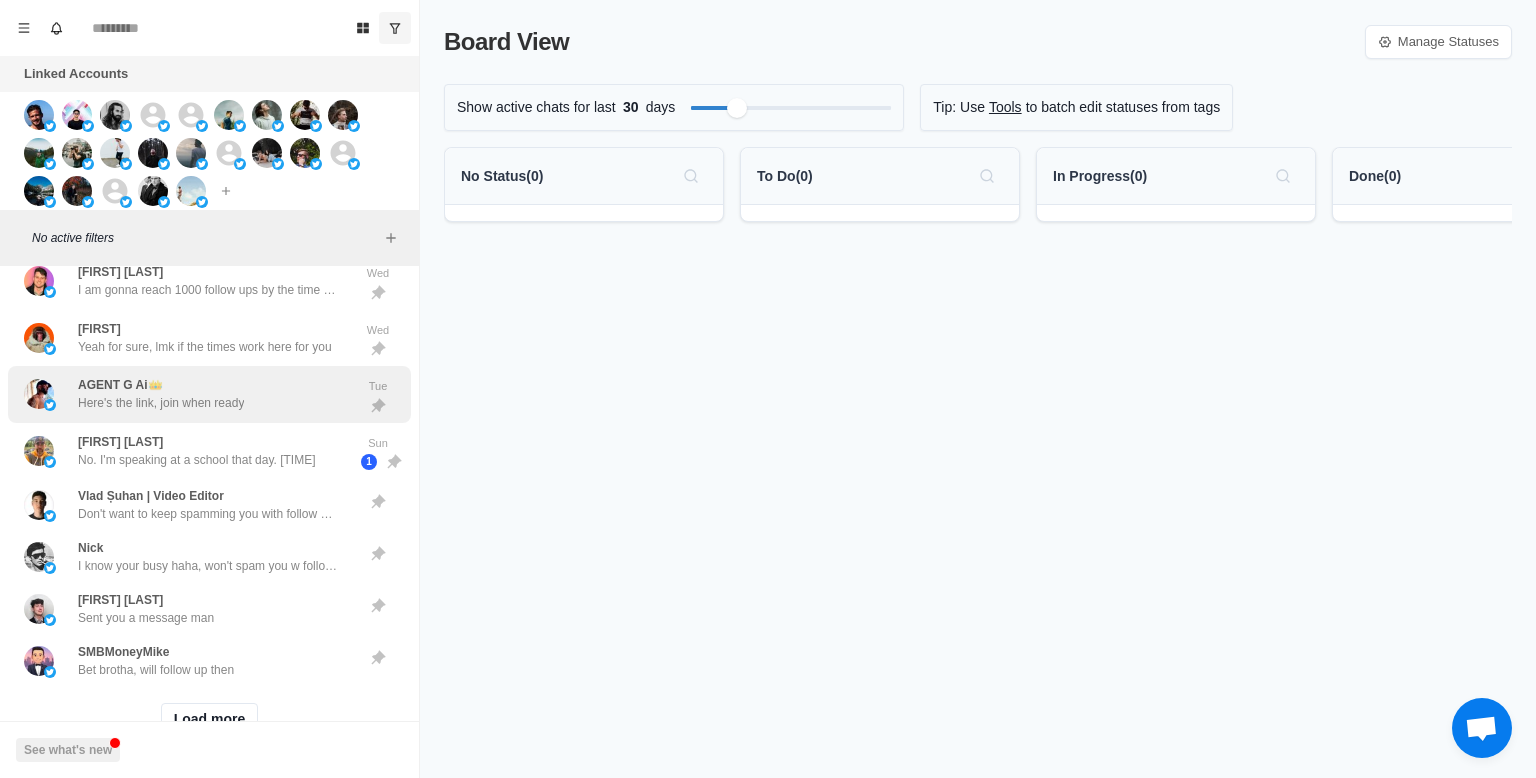 scroll, scrollTop: 3068, scrollLeft: 0, axis: vertical 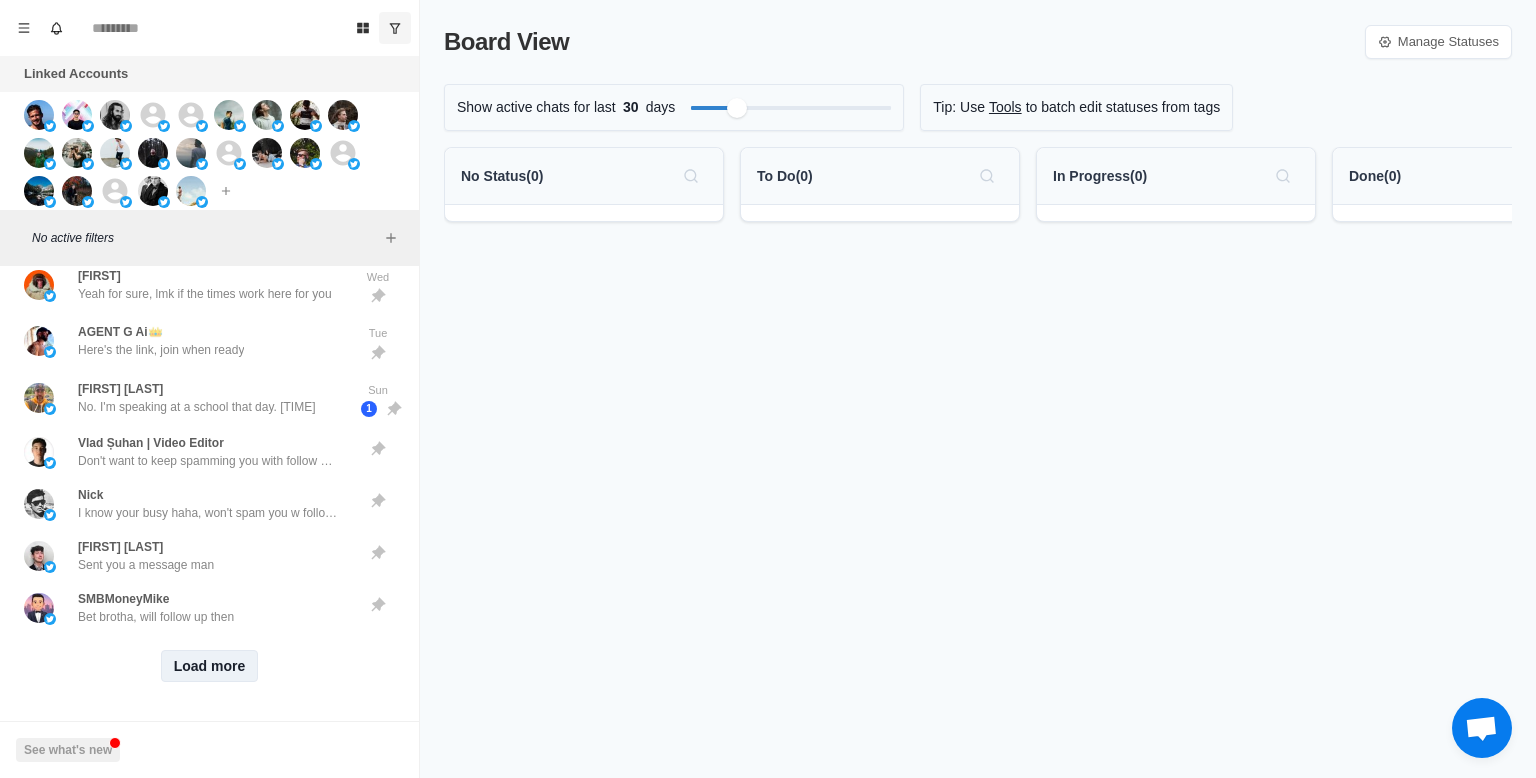 click on "Load more" at bounding box center [210, 666] 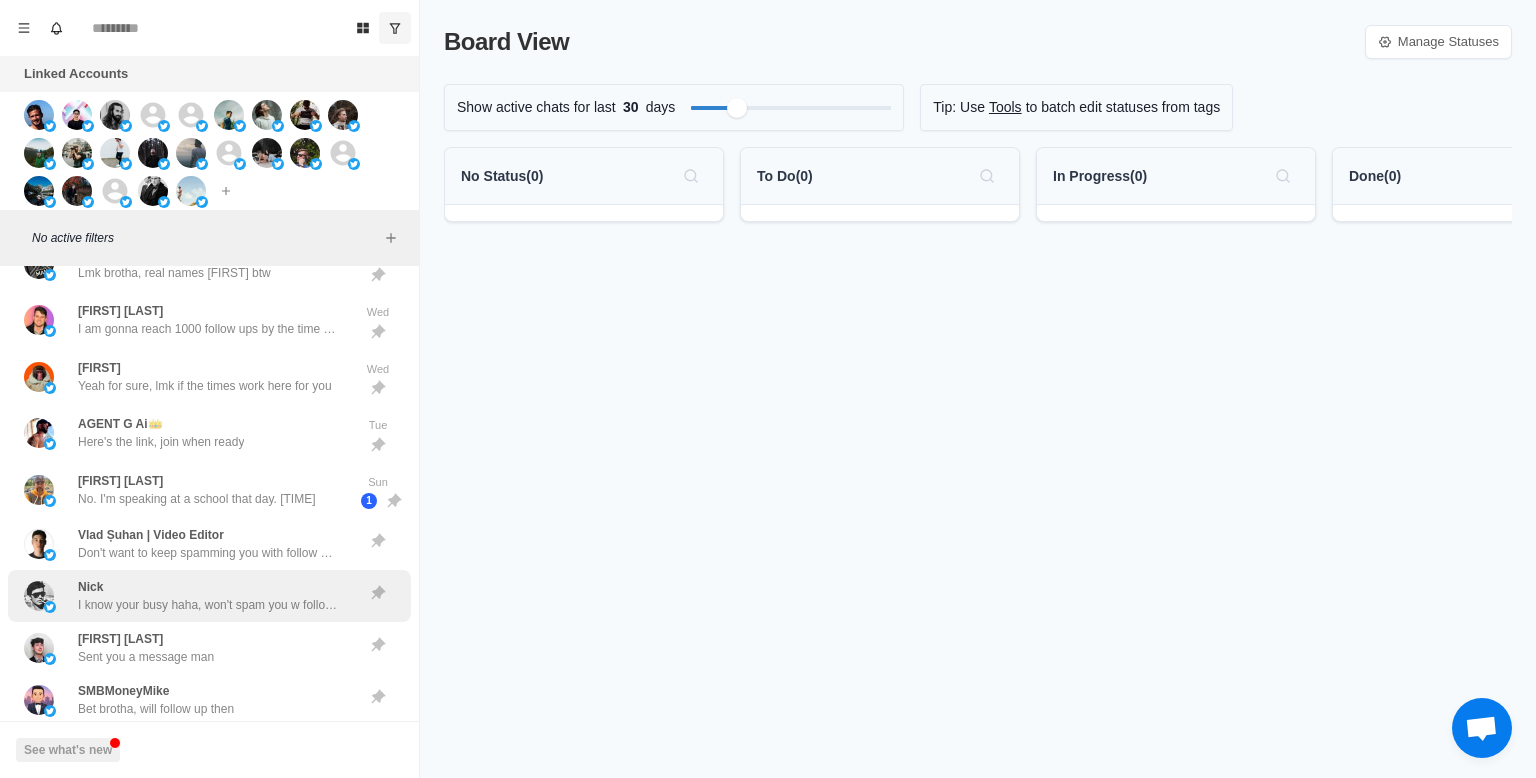 scroll, scrollTop: 3068, scrollLeft: 0, axis: vertical 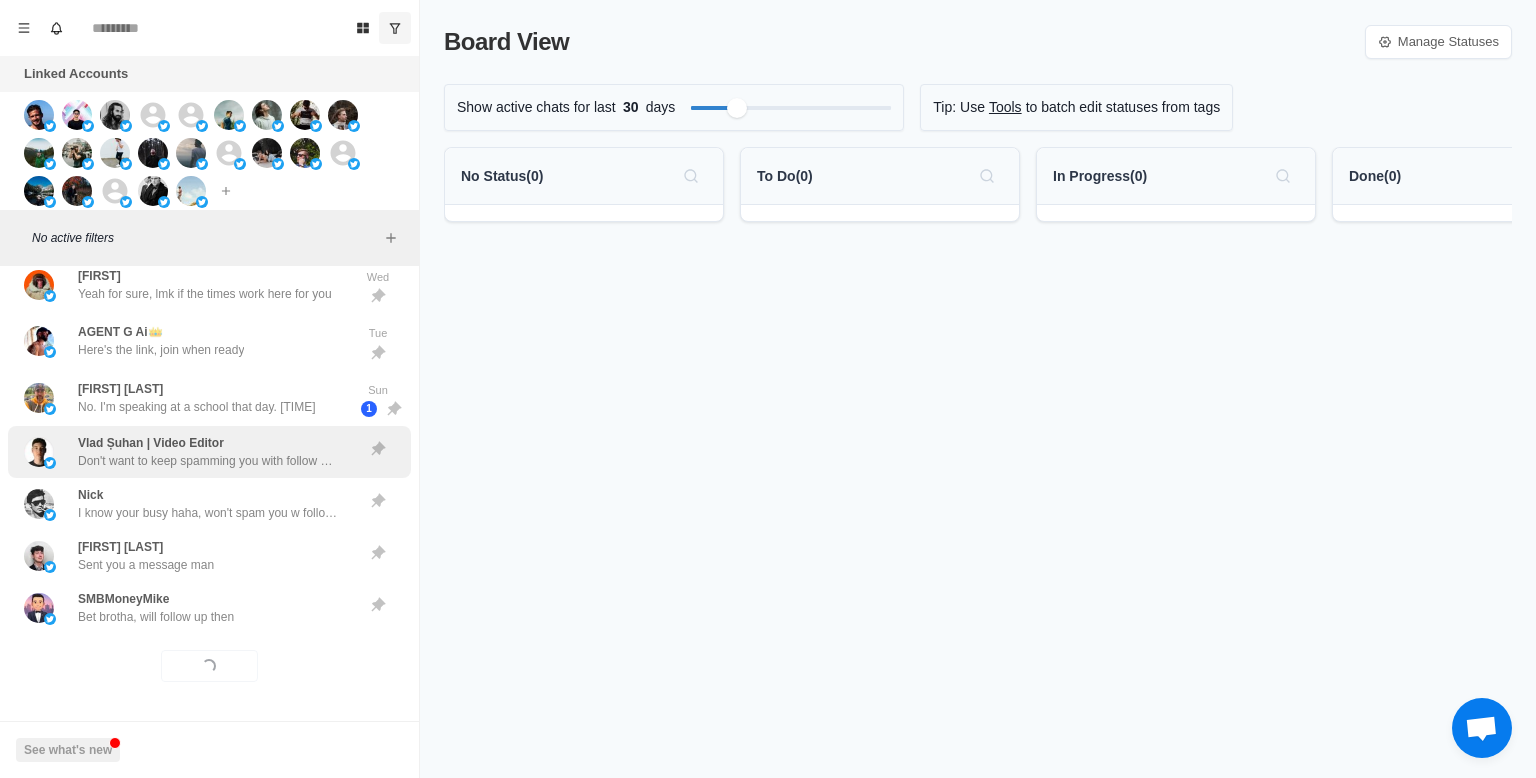click on "AGENT G Ai👑 Here's the link, join when ready Tue" at bounding box center (209, 341) 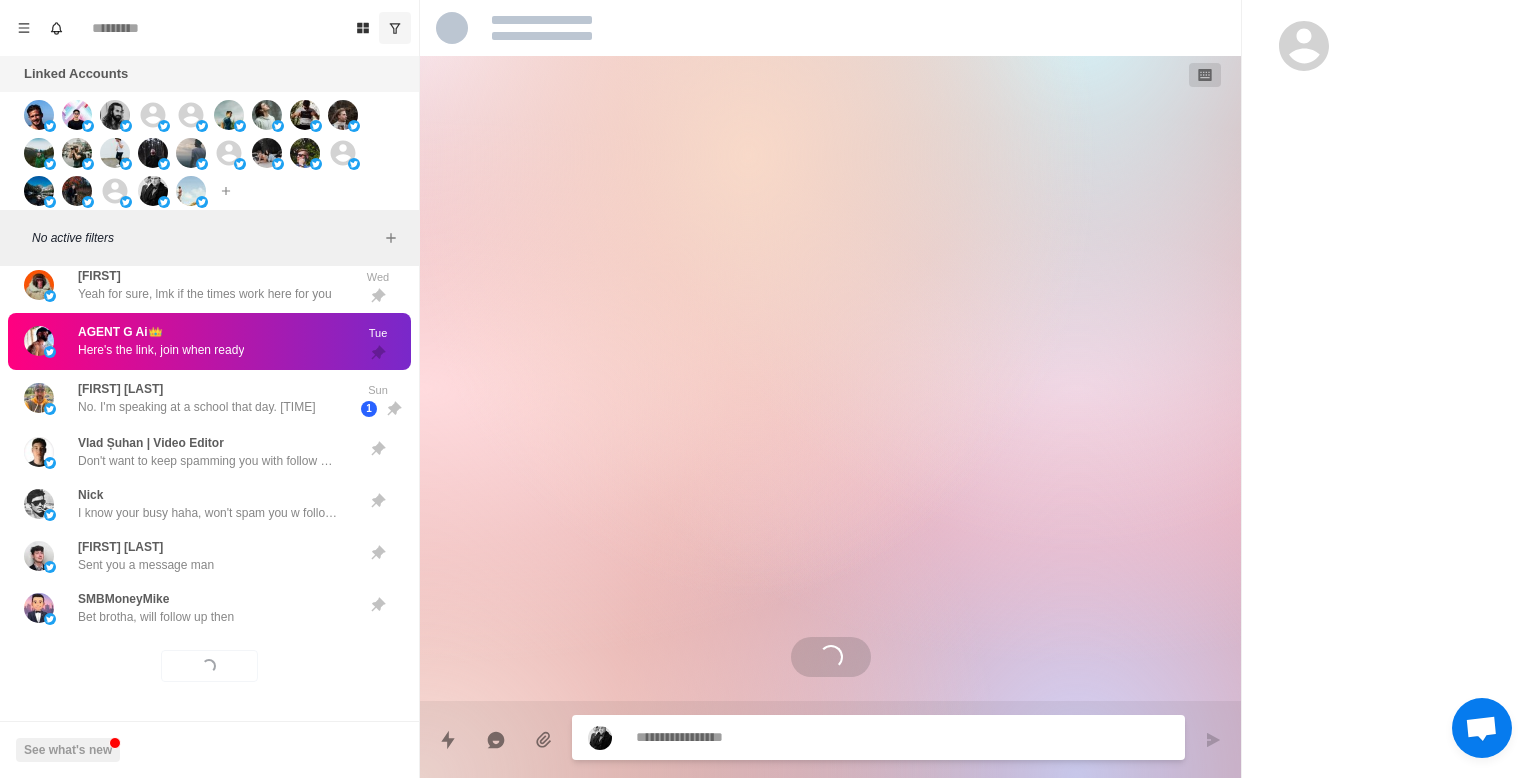 click at bounding box center (902, 737) 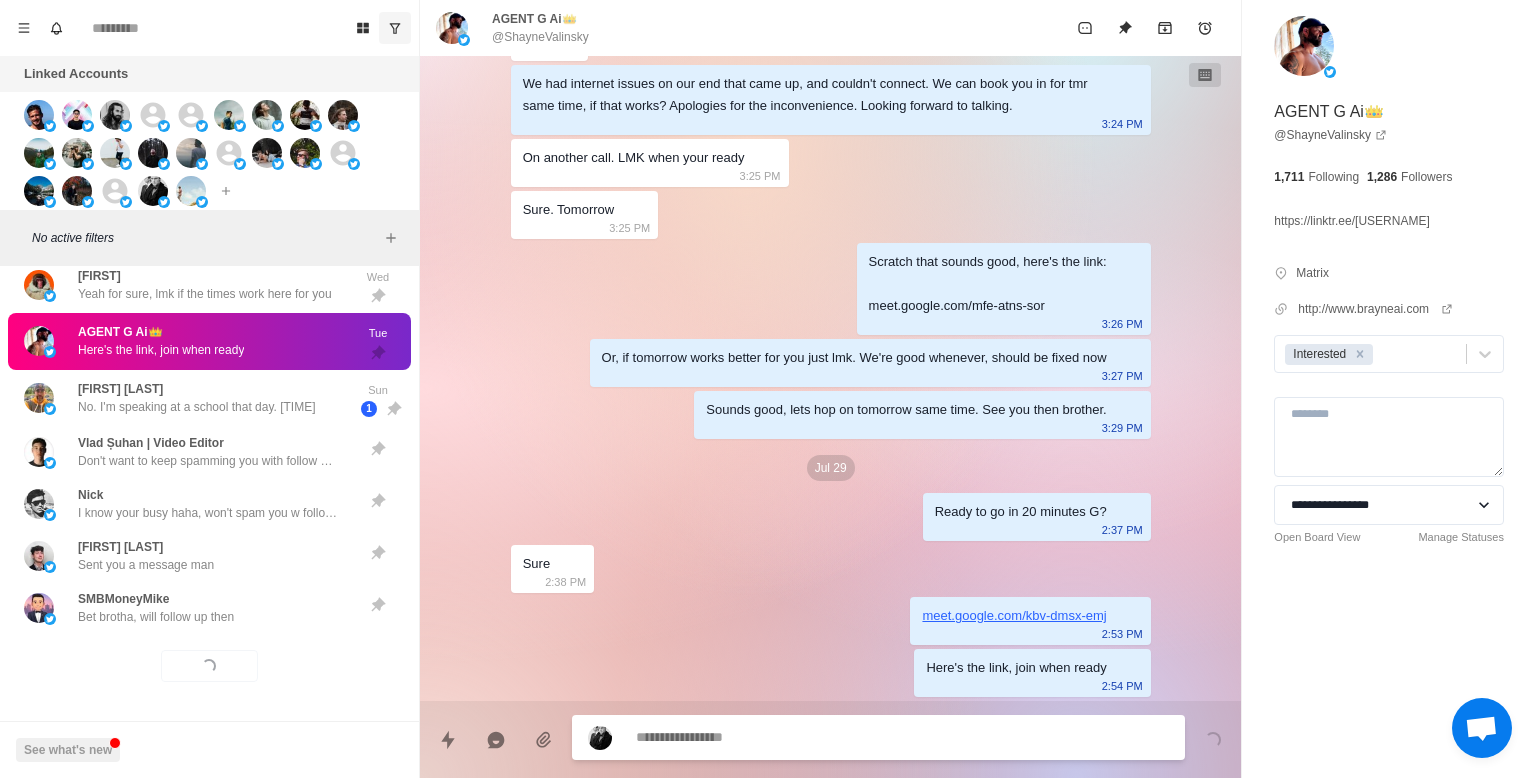 scroll, scrollTop: 3051, scrollLeft: 0, axis: vertical 